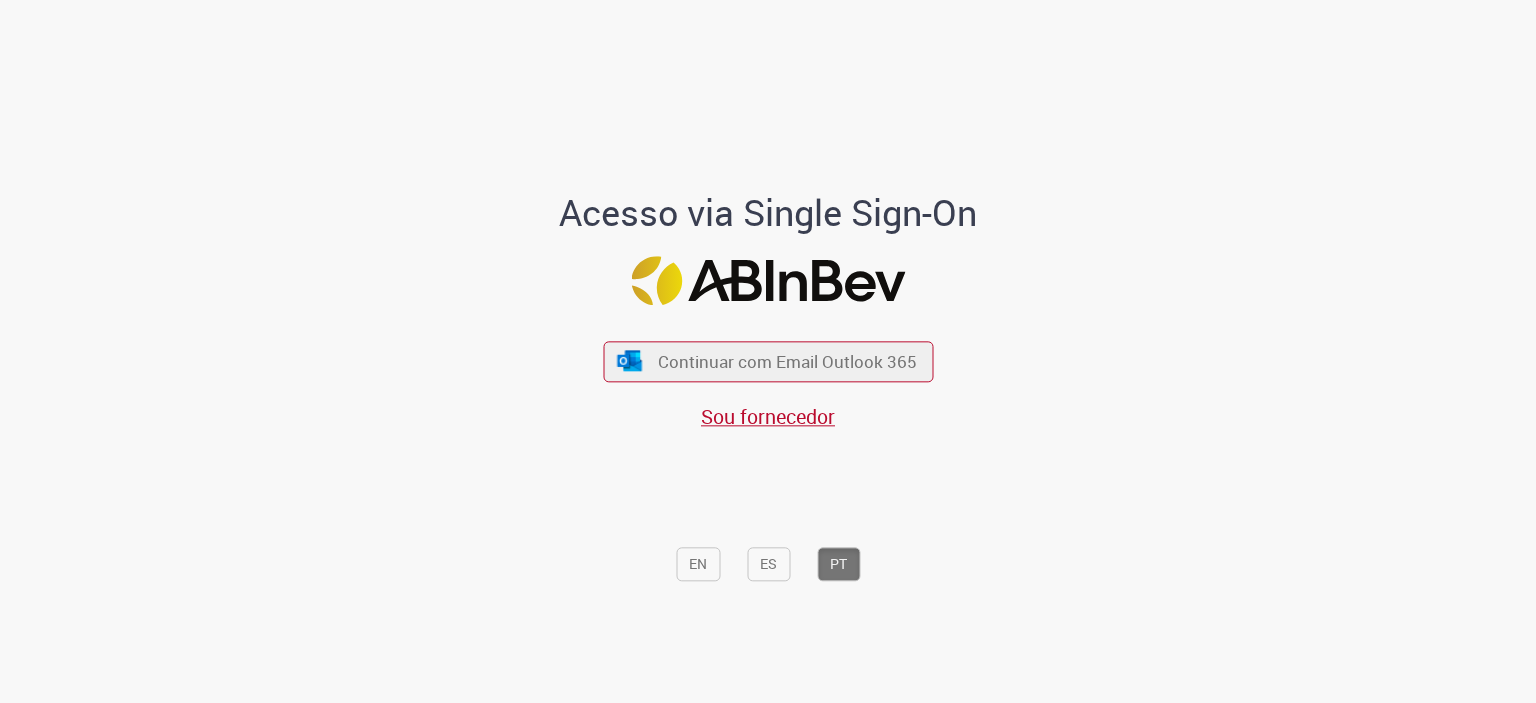 scroll, scrollTop: 0, scrollLeft: 0, axis: both 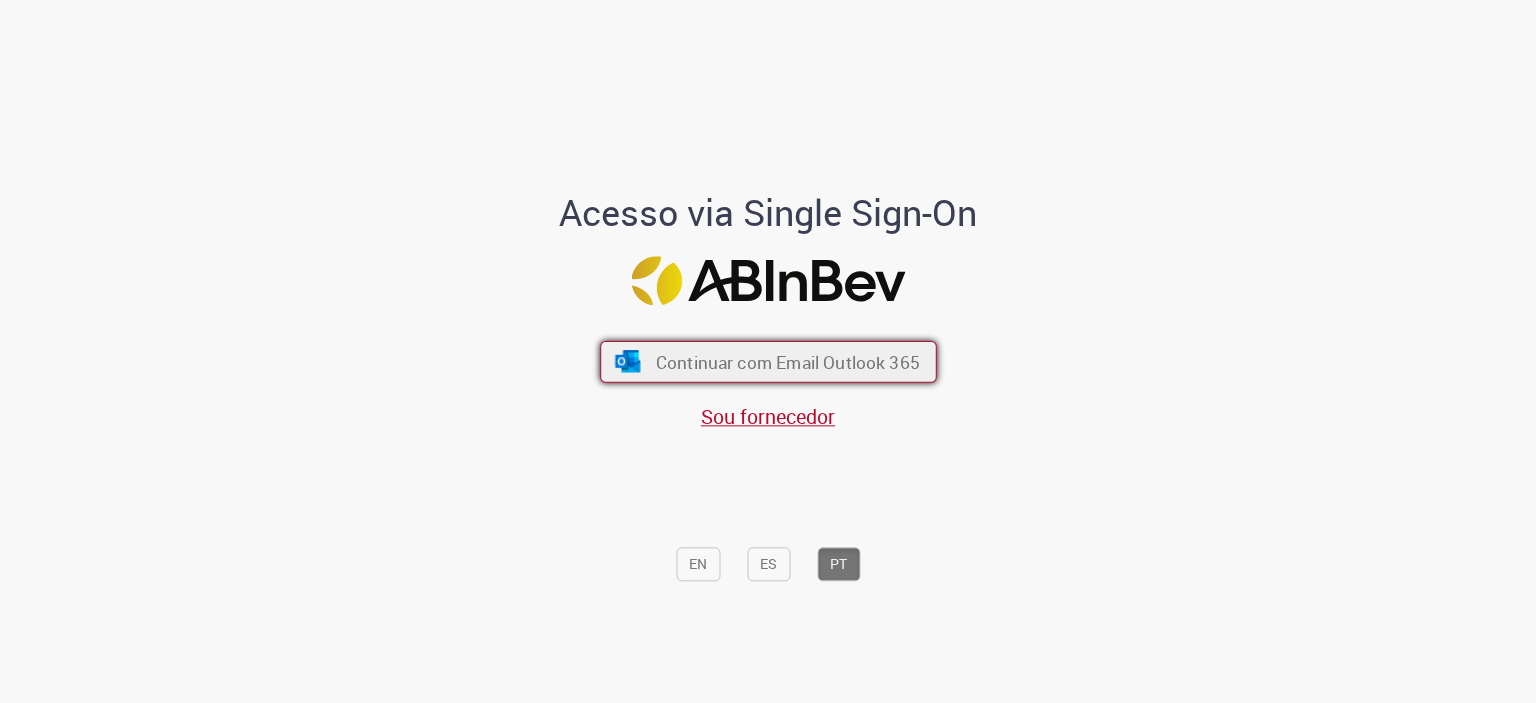 click on "Continuar com Email Outlook 365" at bounding box center (768, 361) 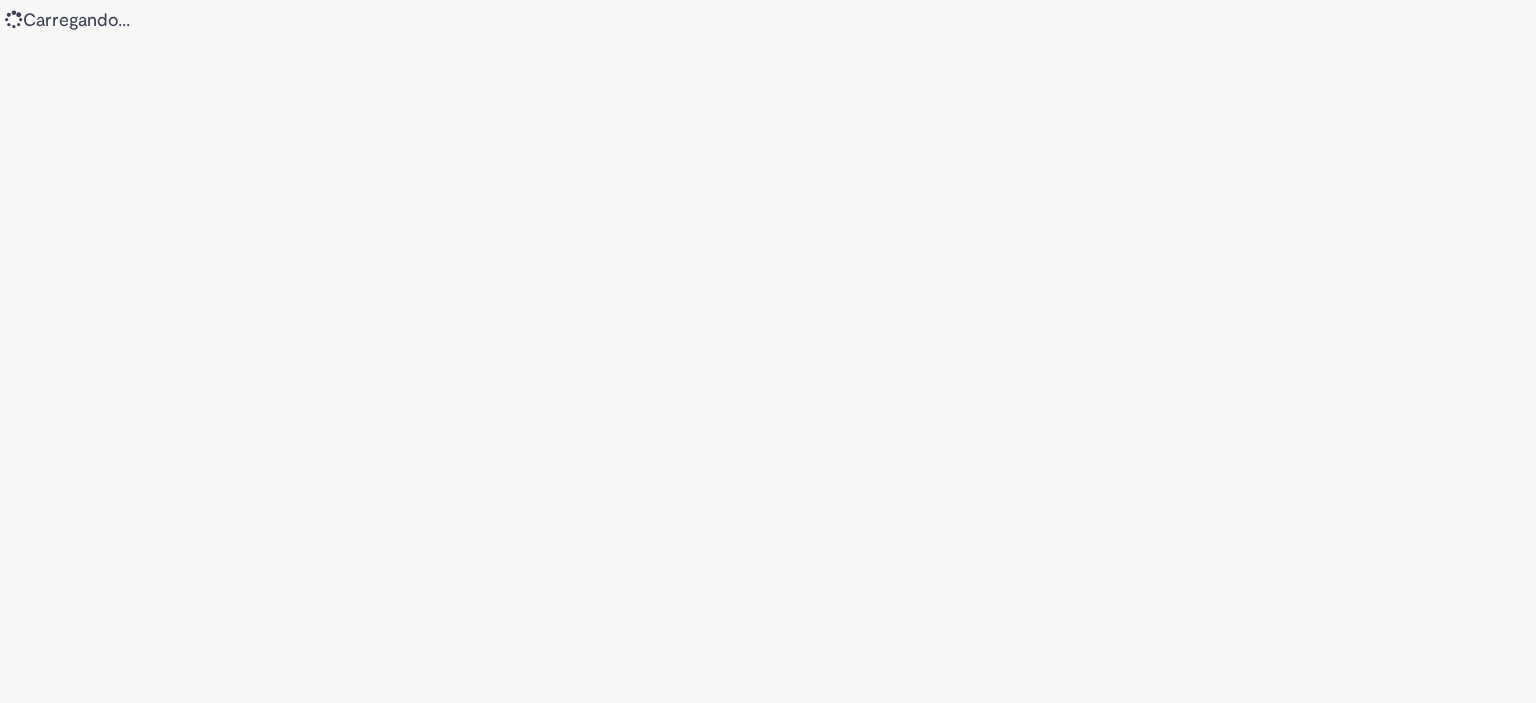 scroll, scrollTop: 0, scrollLeft: 0, axis: both 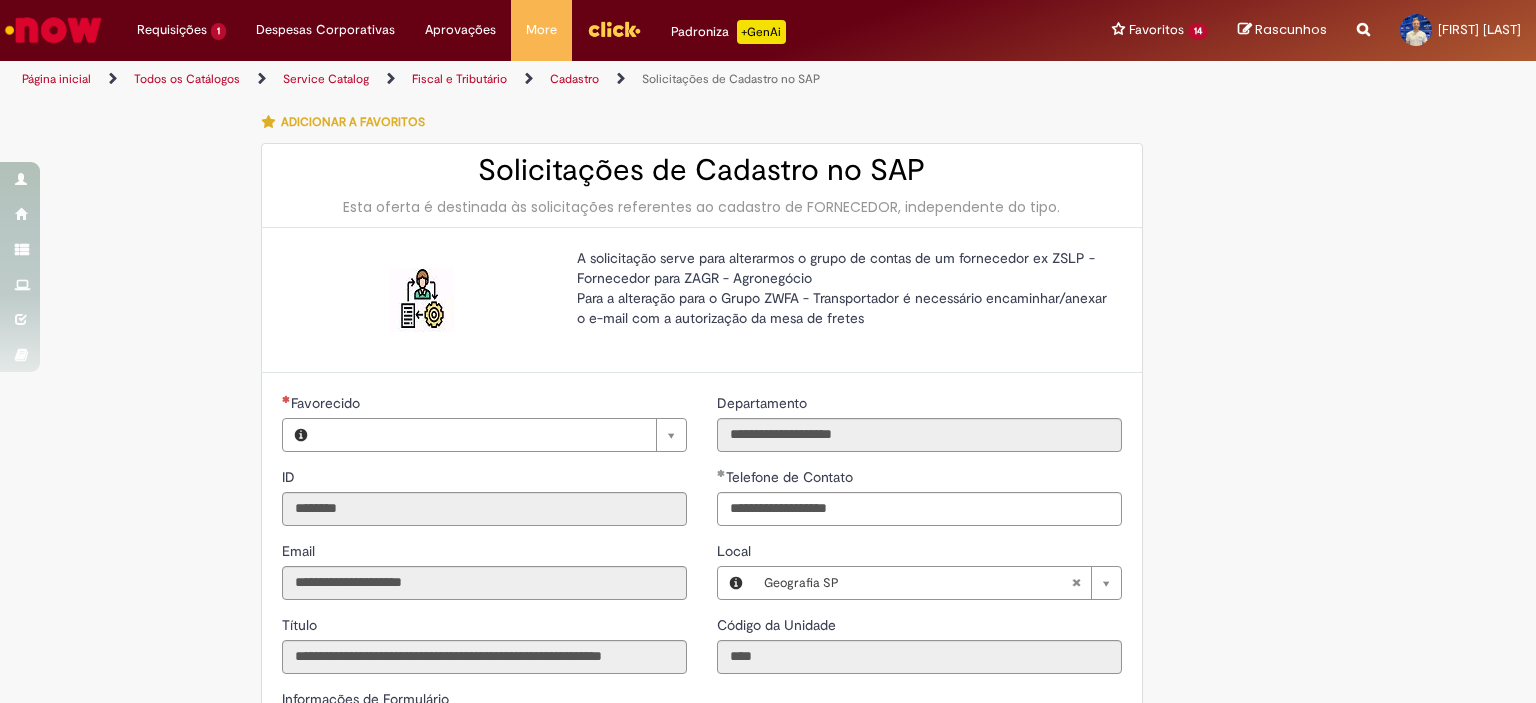 type on "**********" 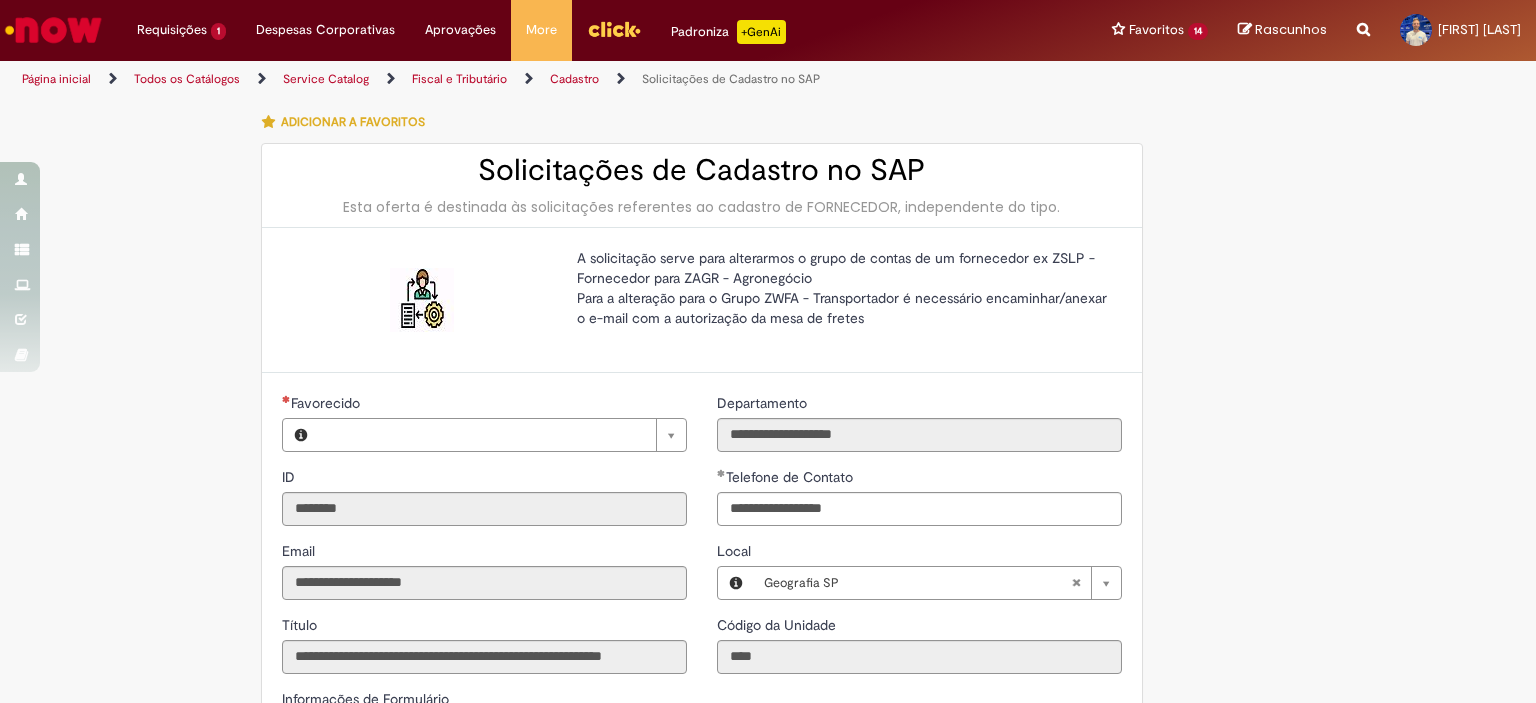 type on "**********" 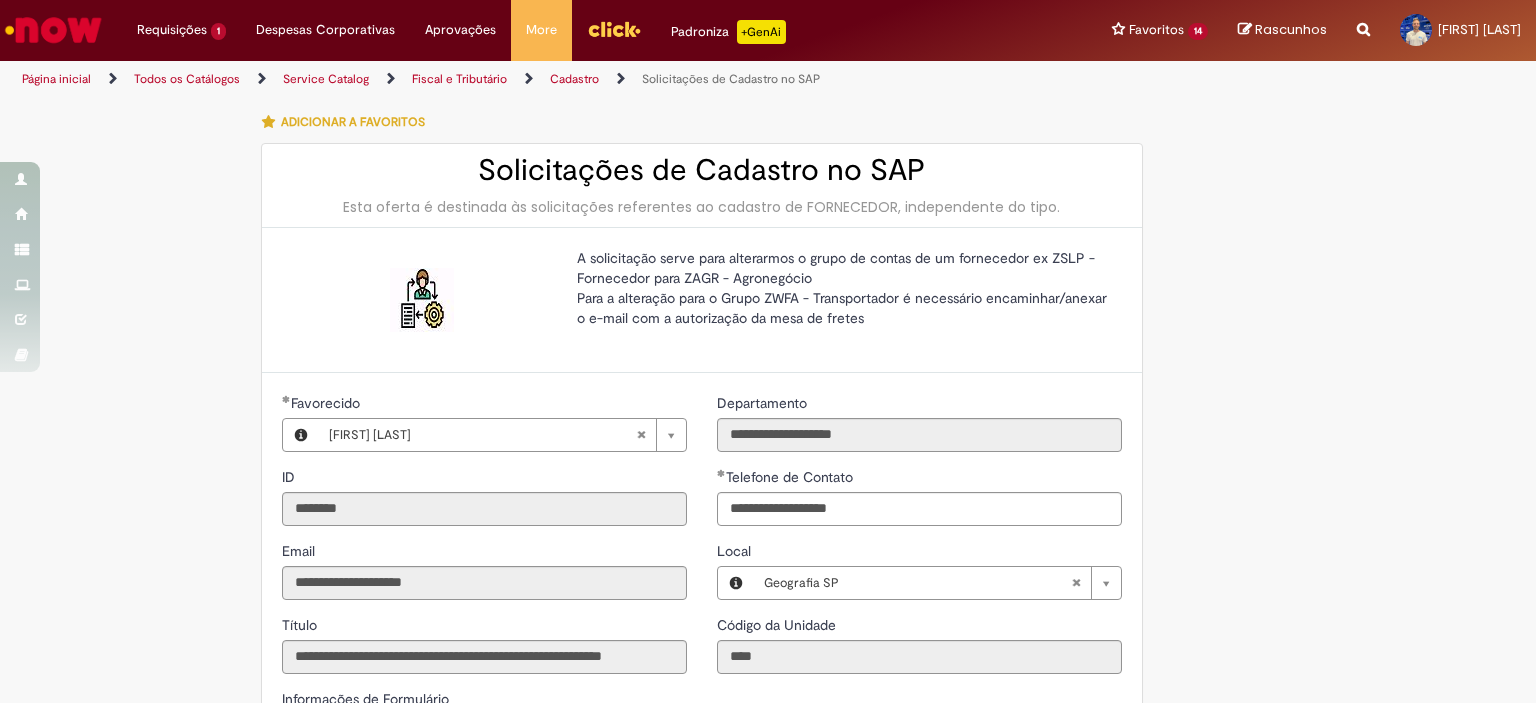 scroll, scrollTop: 0, scrollLeft: 0, axis: both 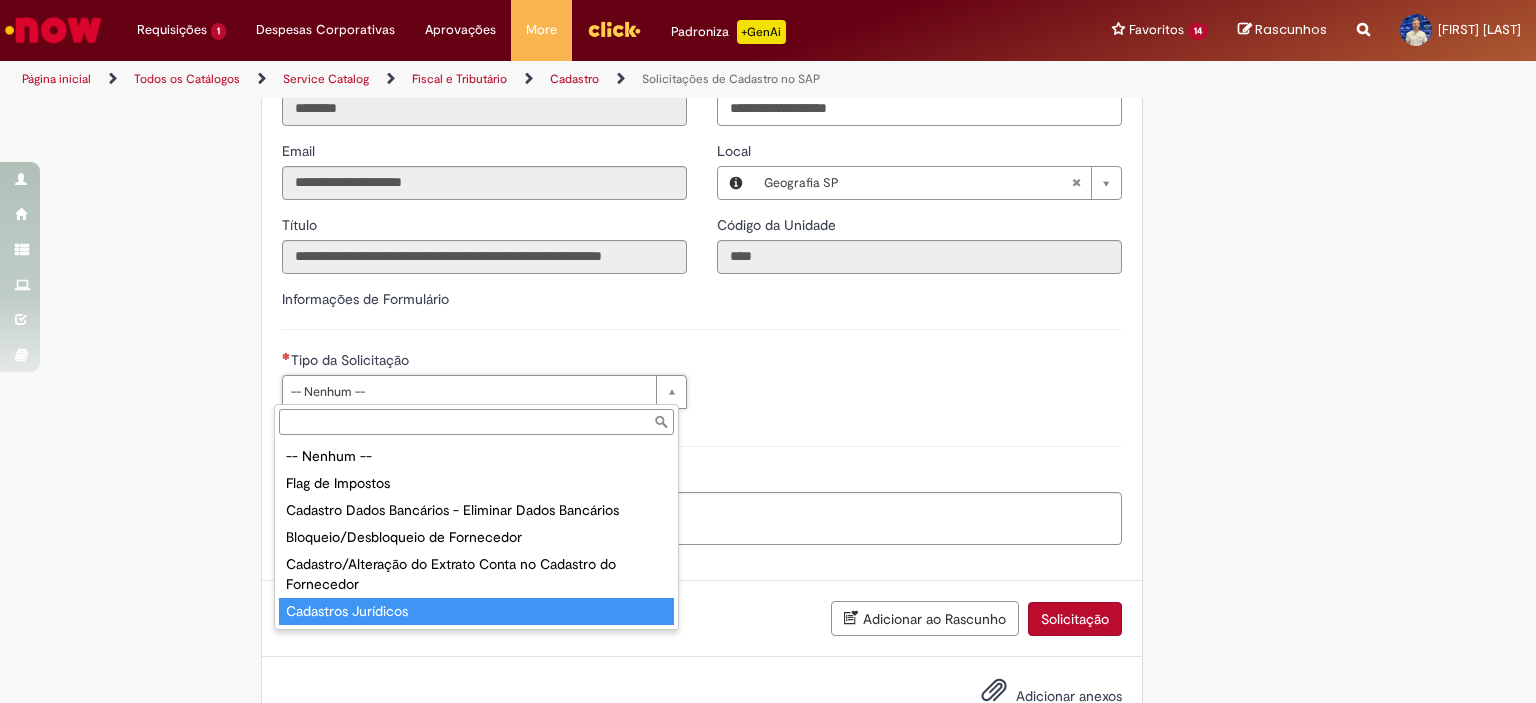 type on "**********" 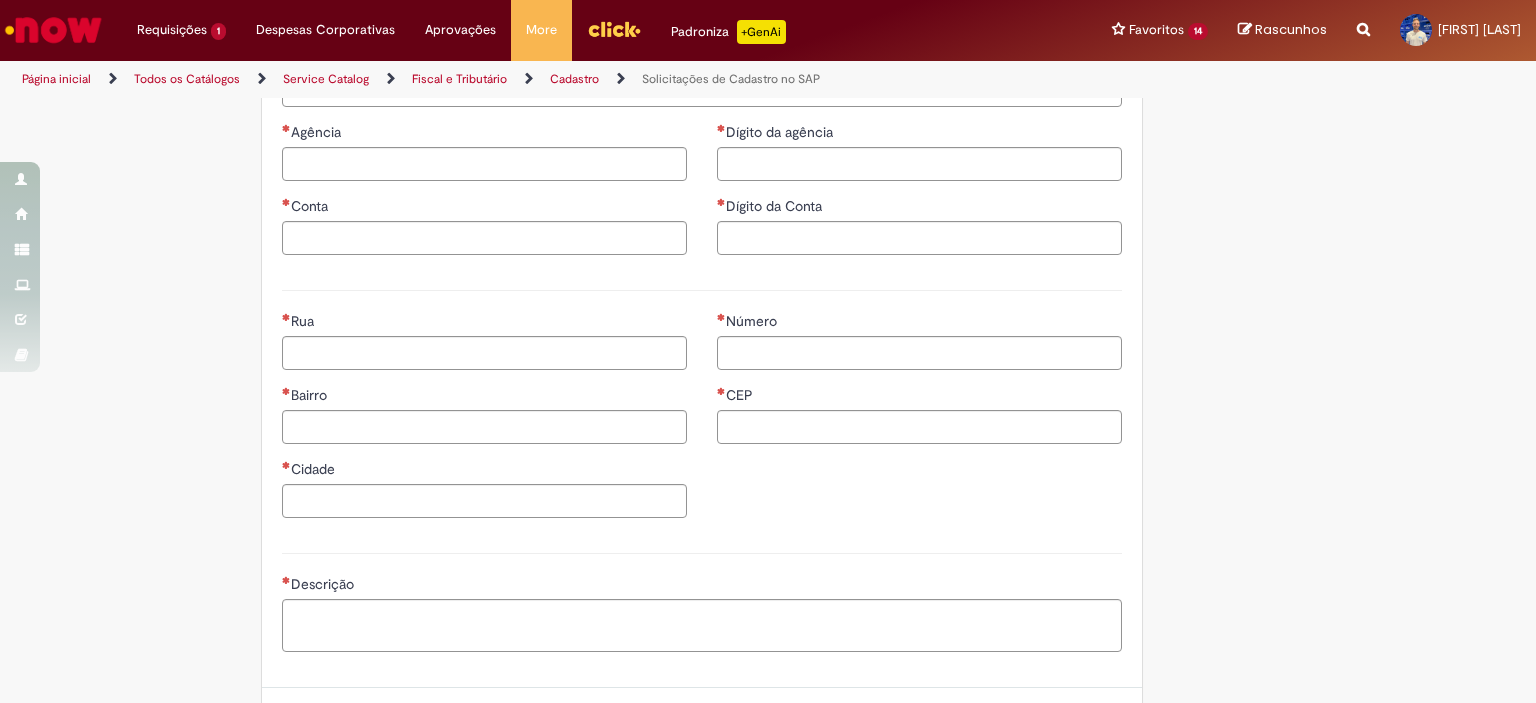 scroll, scrollTop: 1091, scrollLeft: 0, axis: vertical 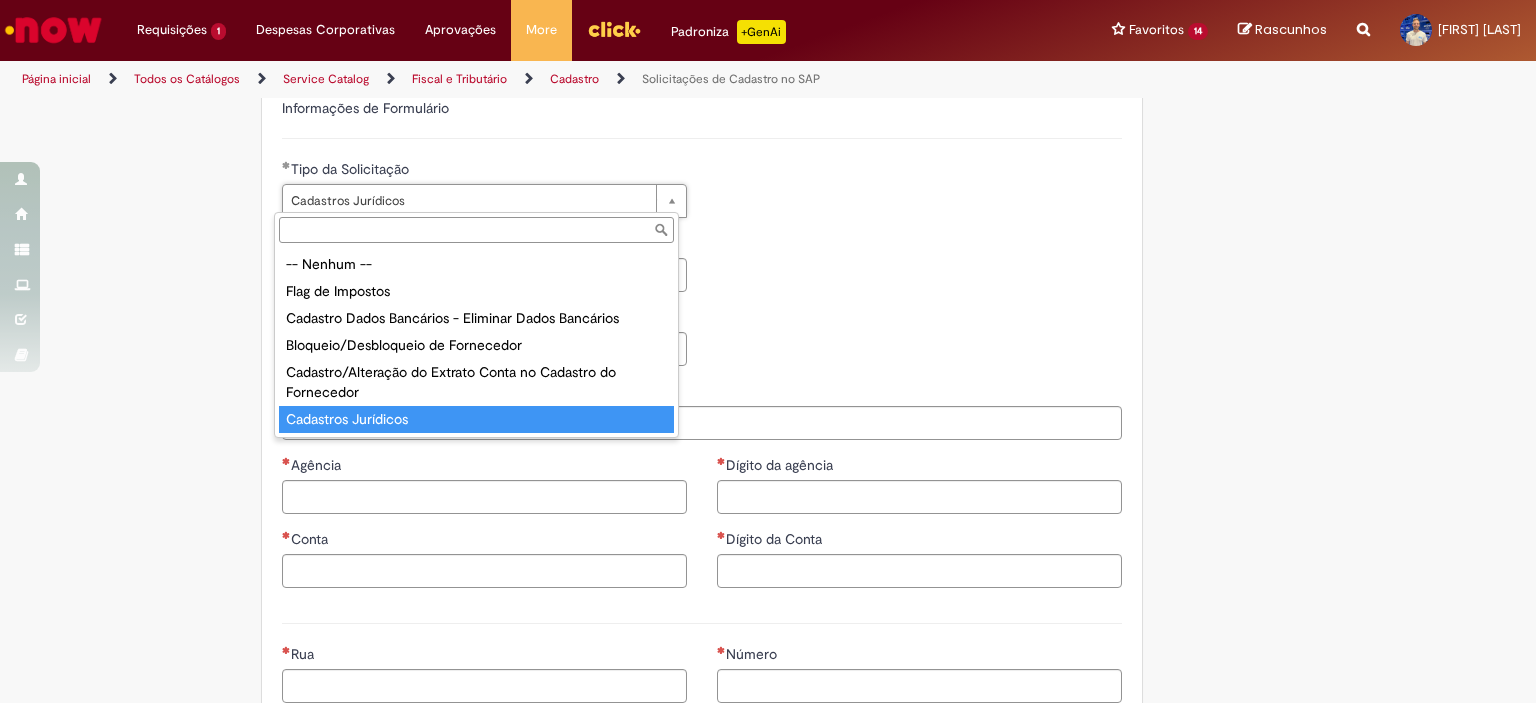 type on "**********" 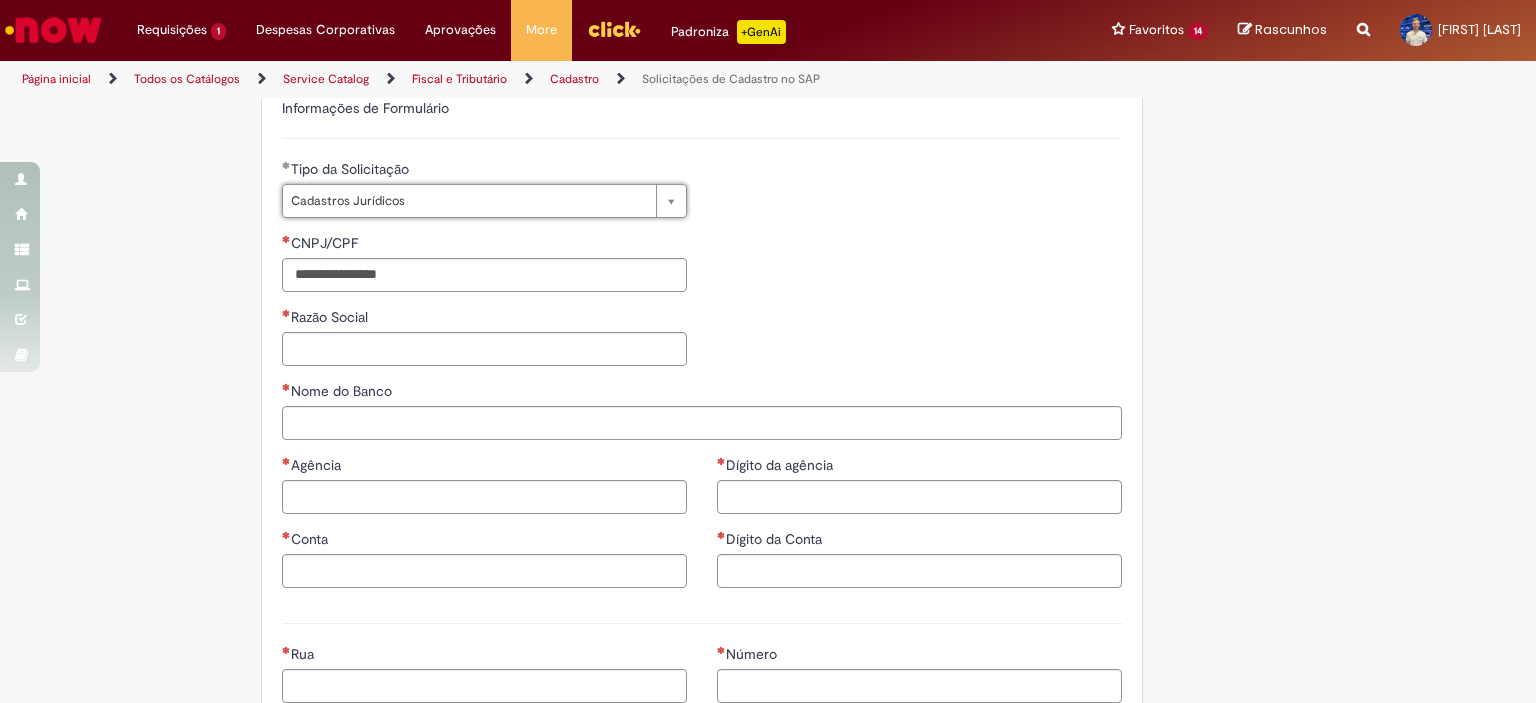 scroll, scrollTop: 0, scrollLeft: 123, axis: horizontal 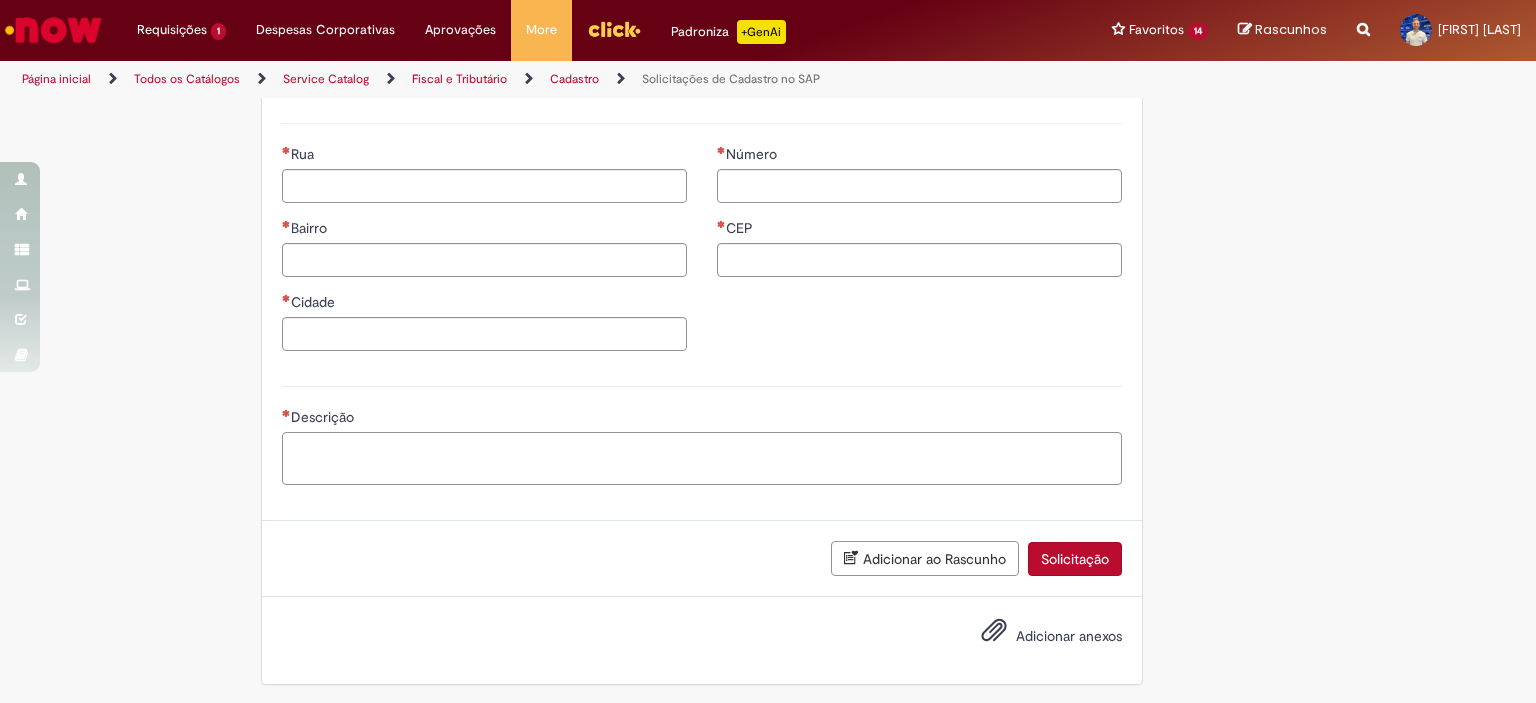 click on "Descrição" at bounding box center (702, 459) 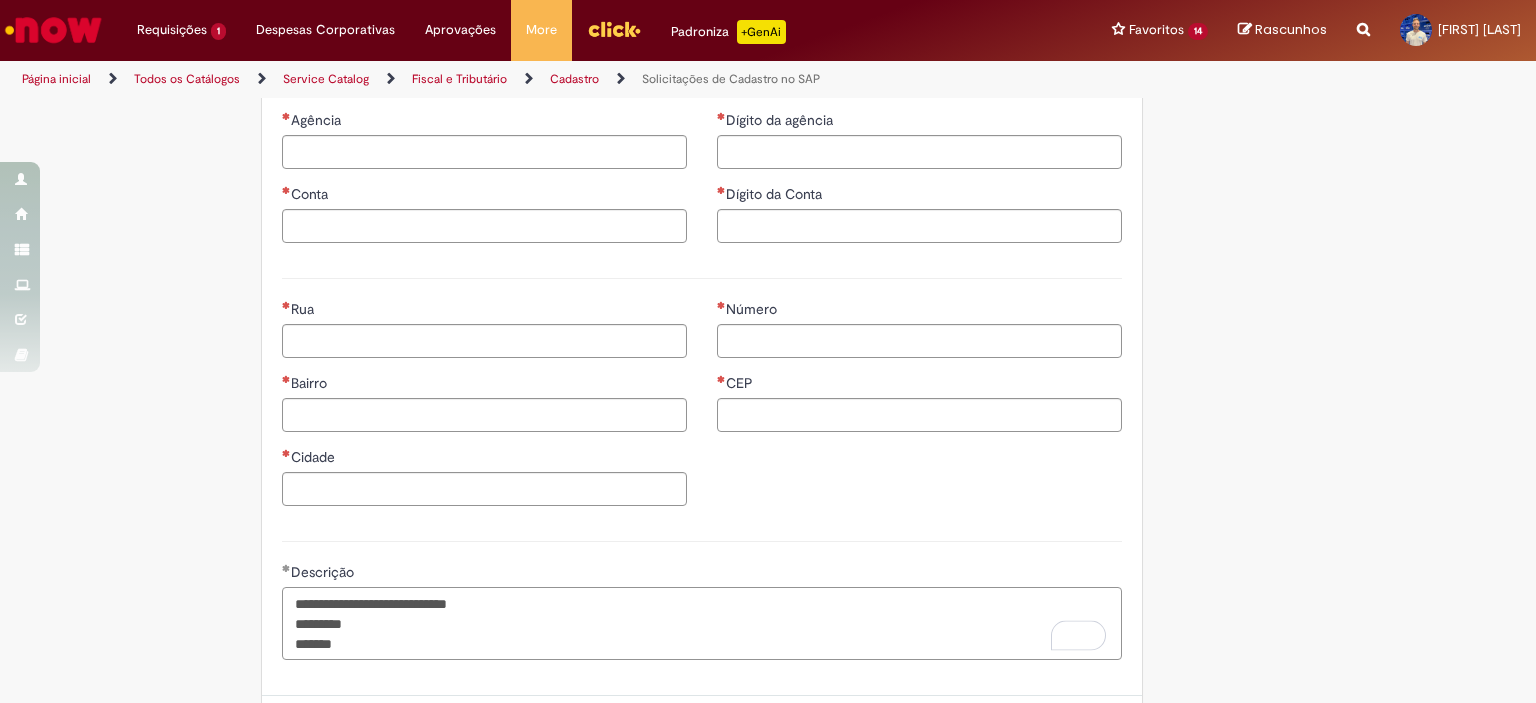 scroll, scrollTop: 791, scrollLeft: 0, axis: vertical 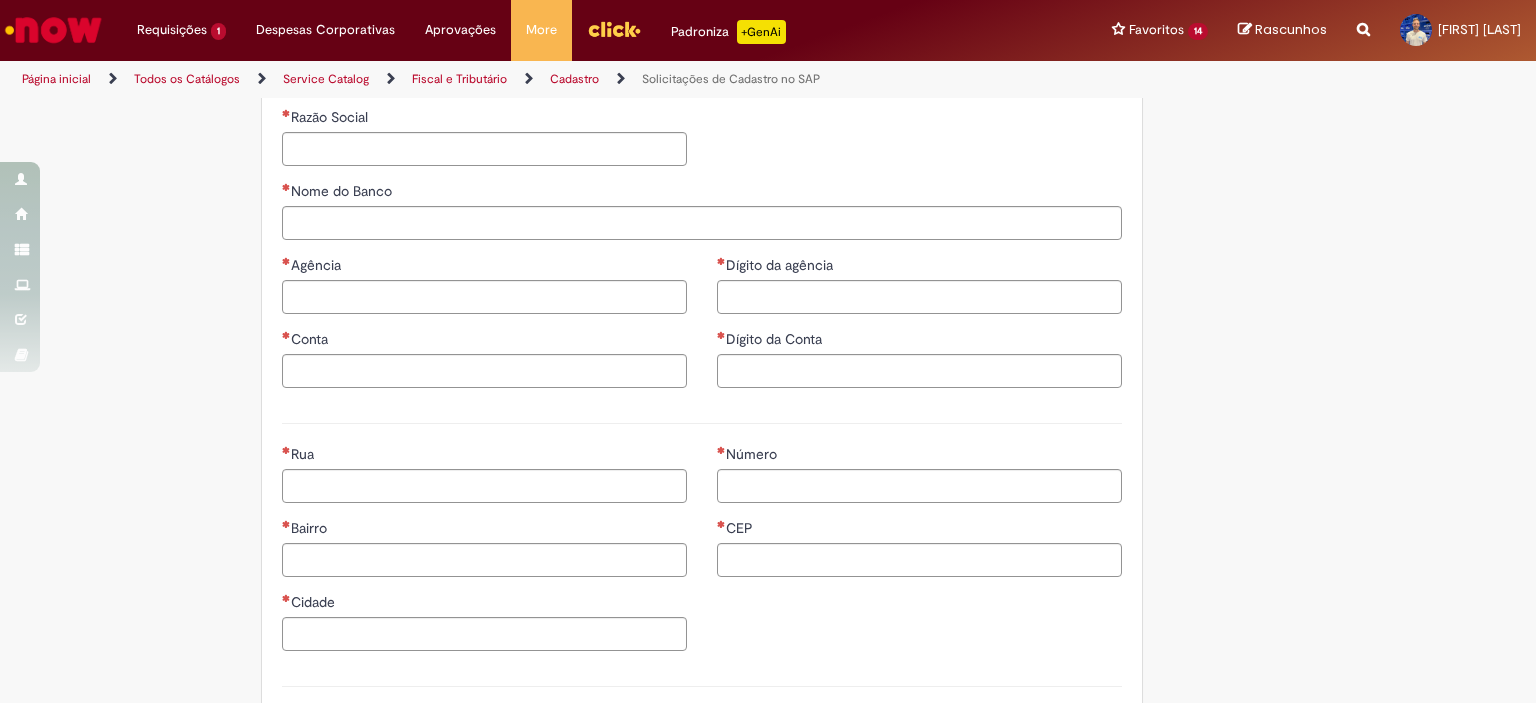 type on "**********" 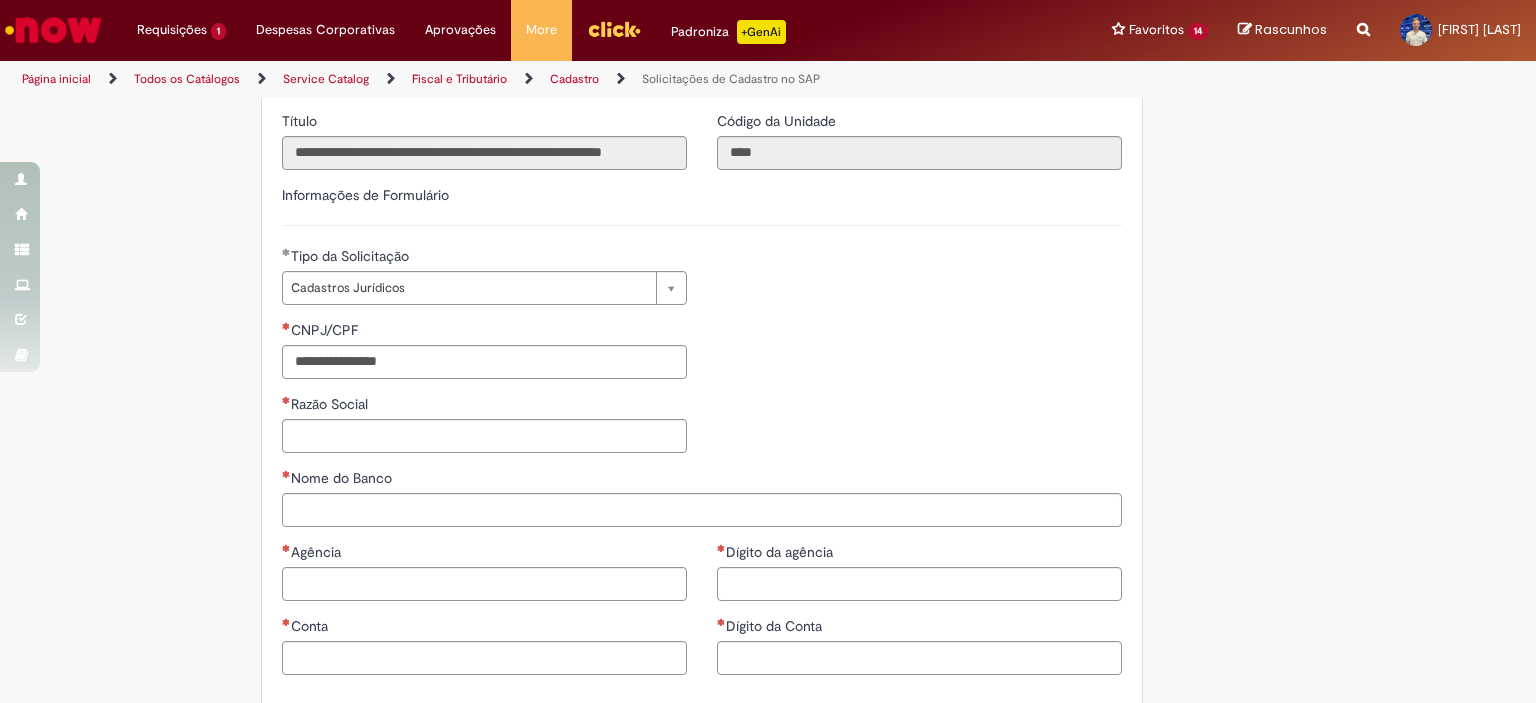 scroll, scrollTop: 700, scrollLeft: 0, axis: vertical 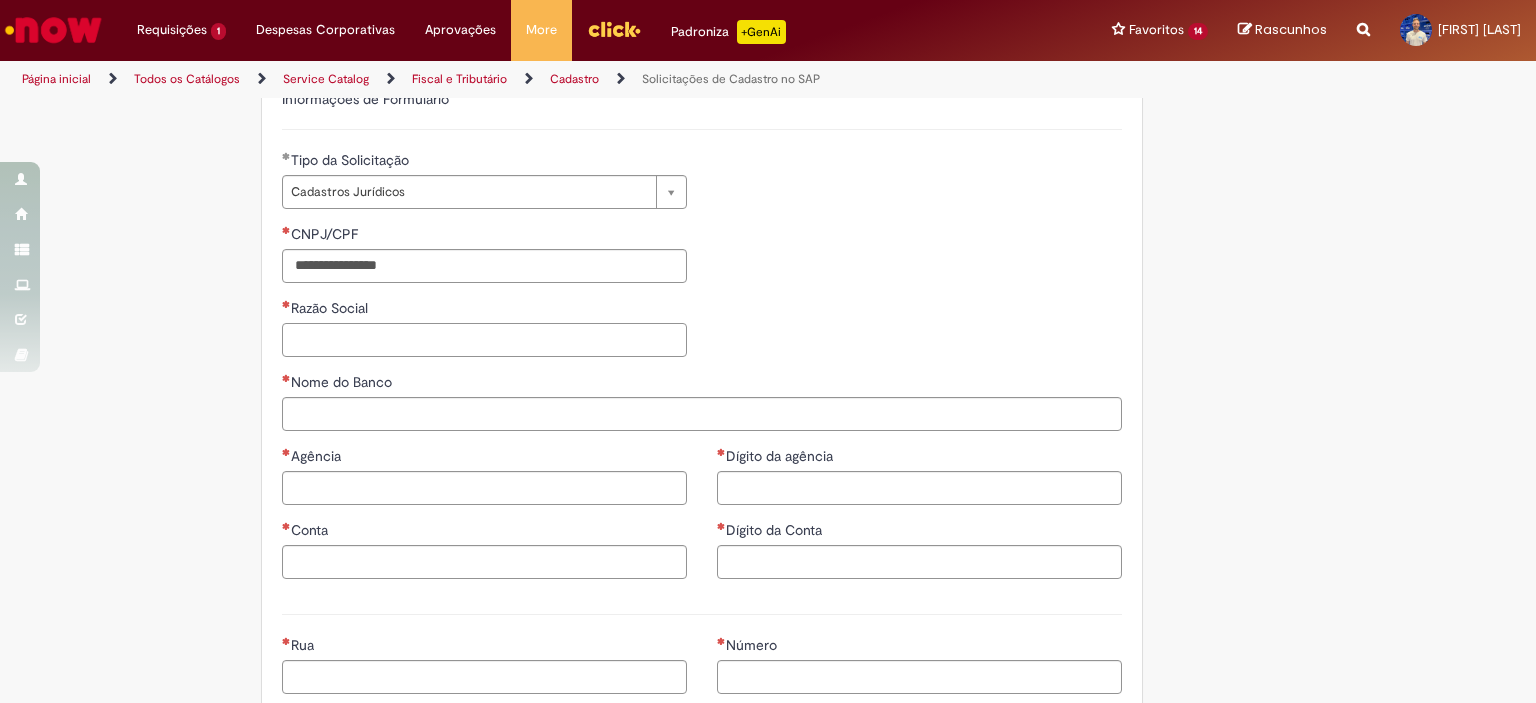 click on "Razão Social" at bounding box center (484, 340) 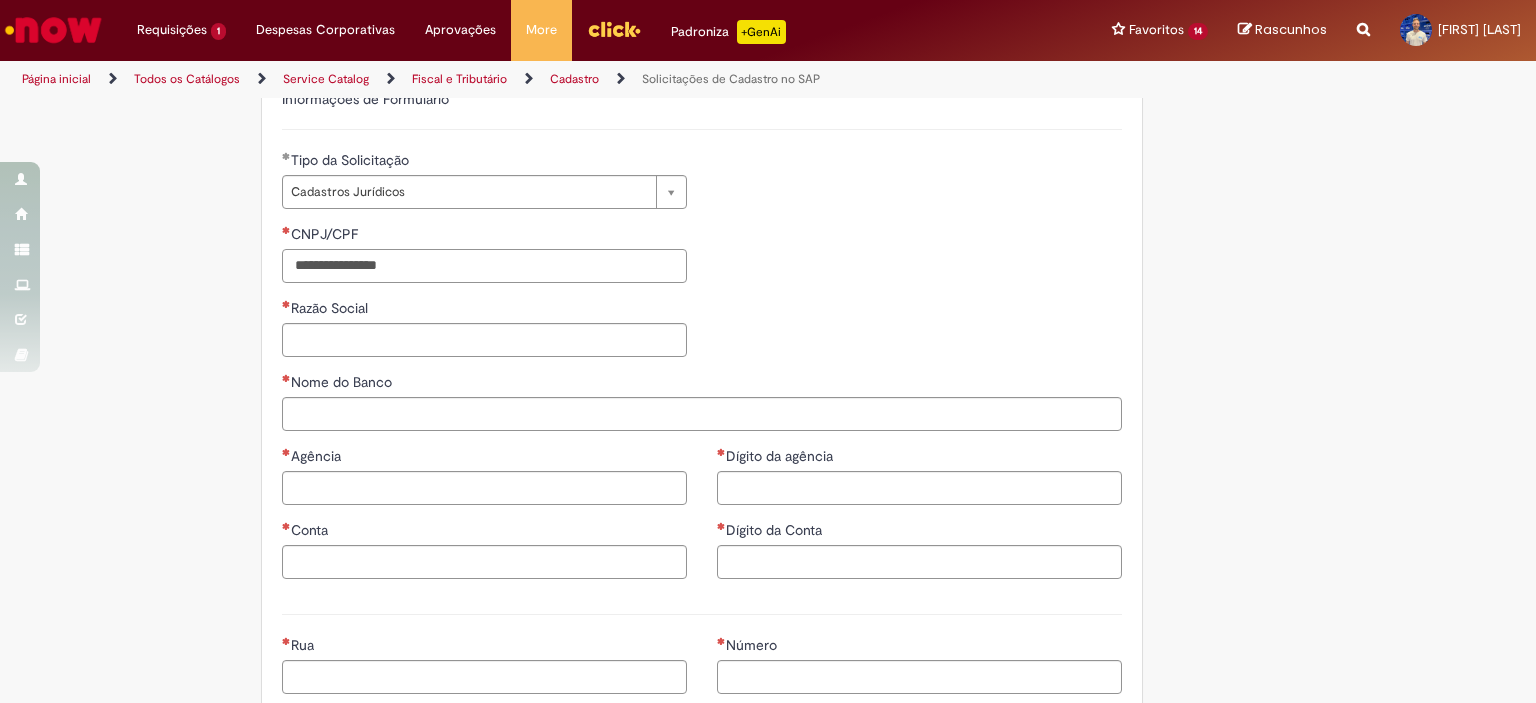 click on "CNPJ/CPF" at bounding box center (484, 266) 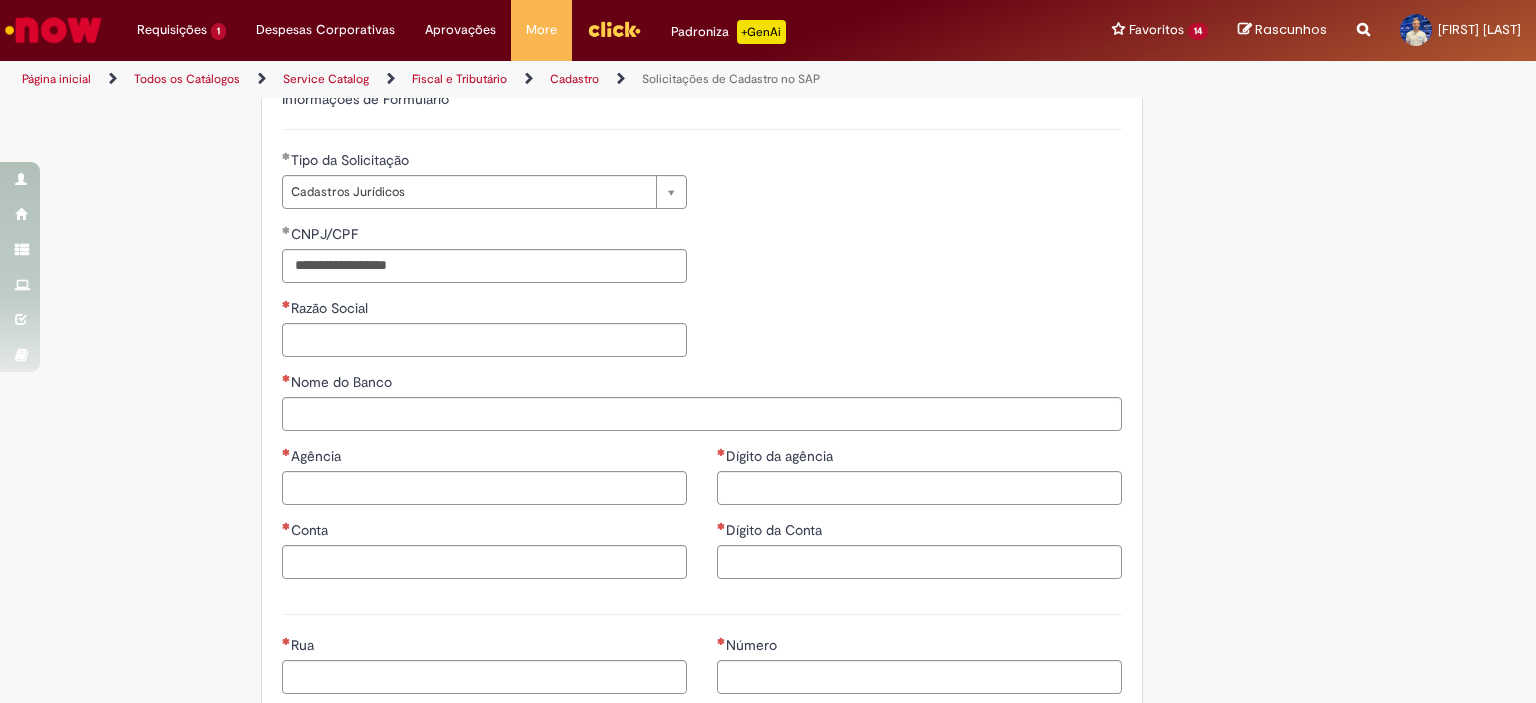 type on "**********" 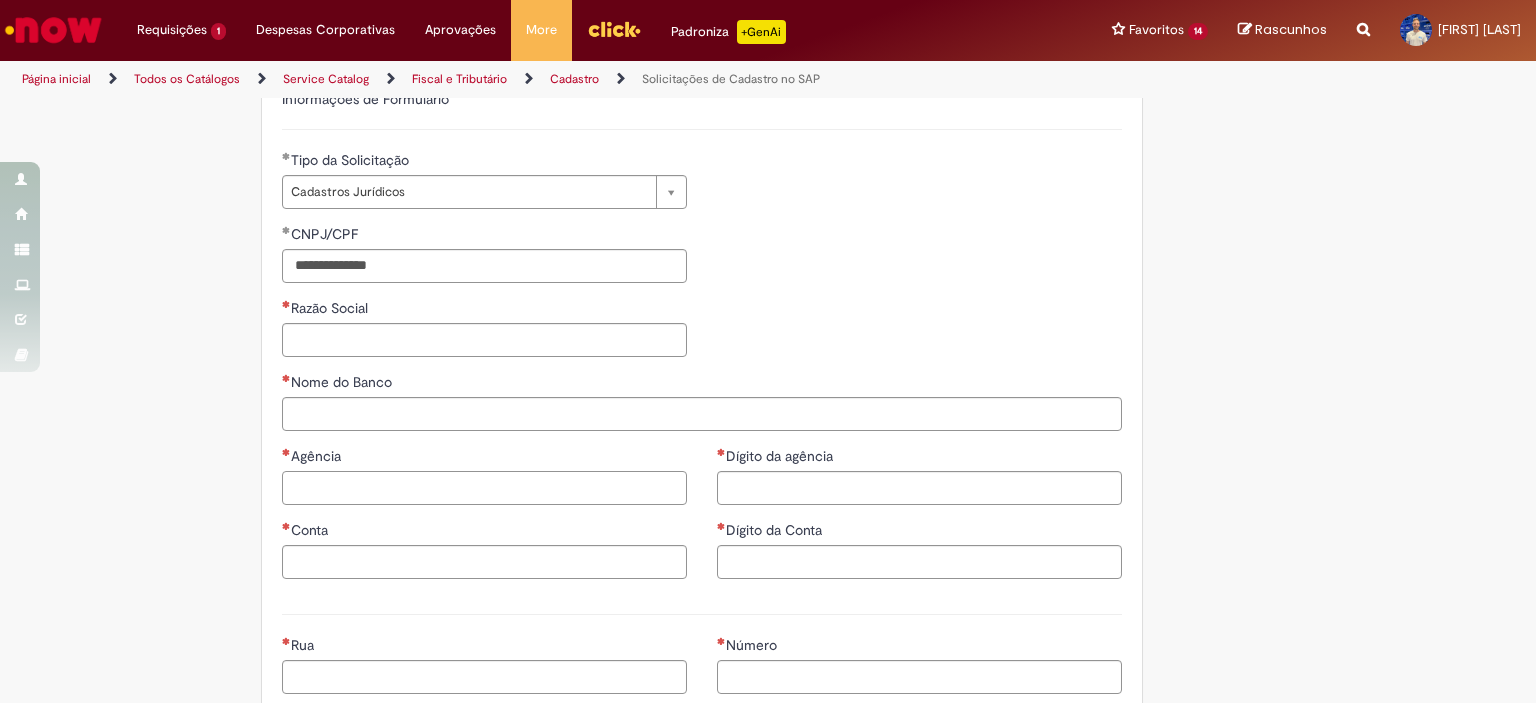click on "Agência" at bounding box center (484, 488) 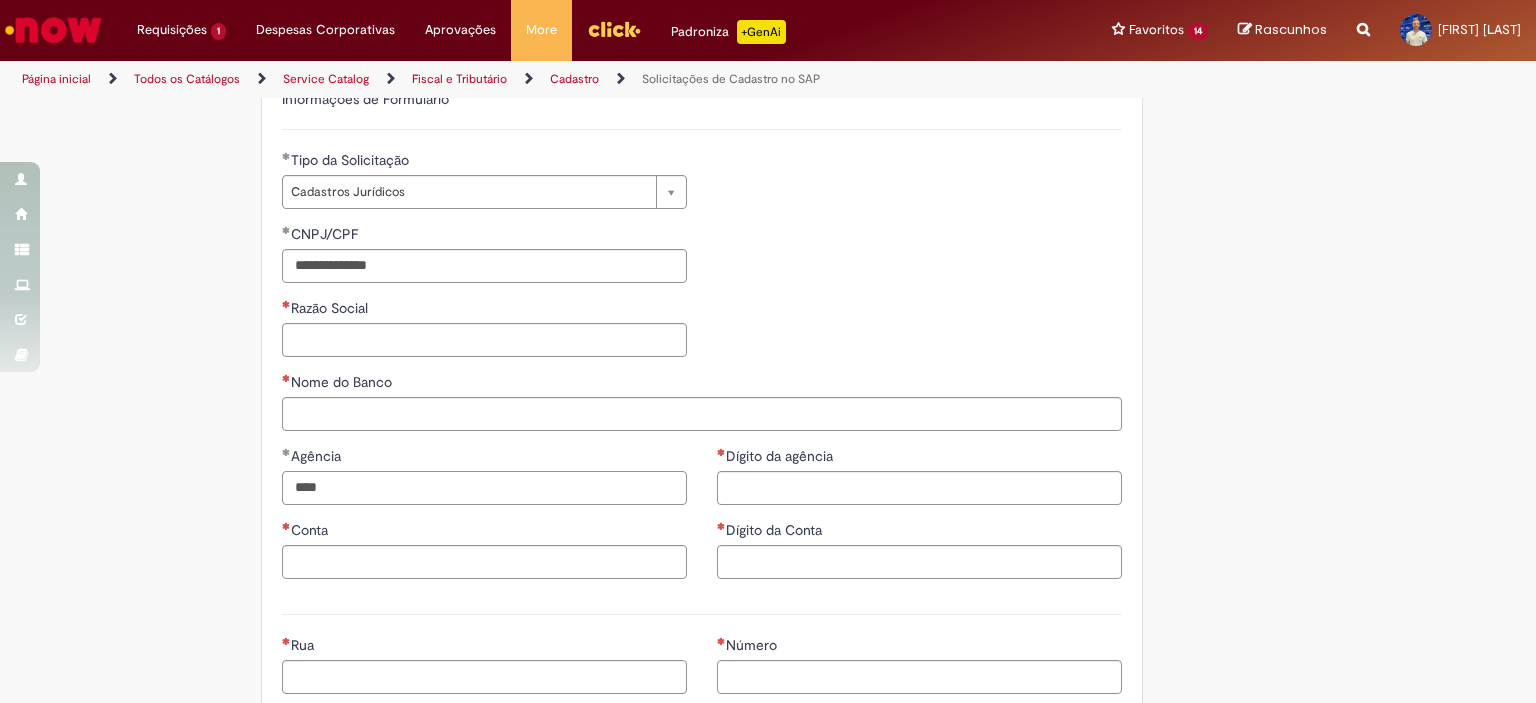 type on "****" 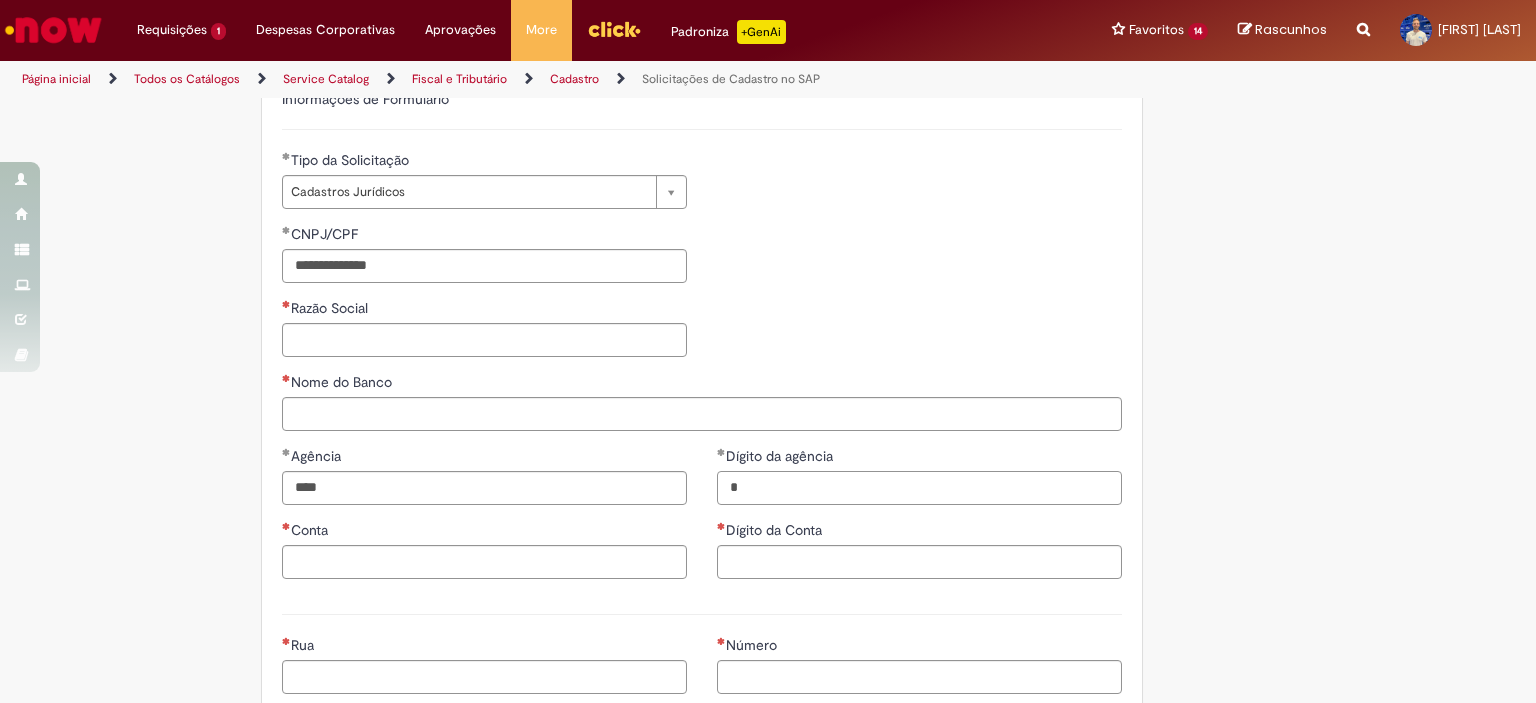 type on "*" 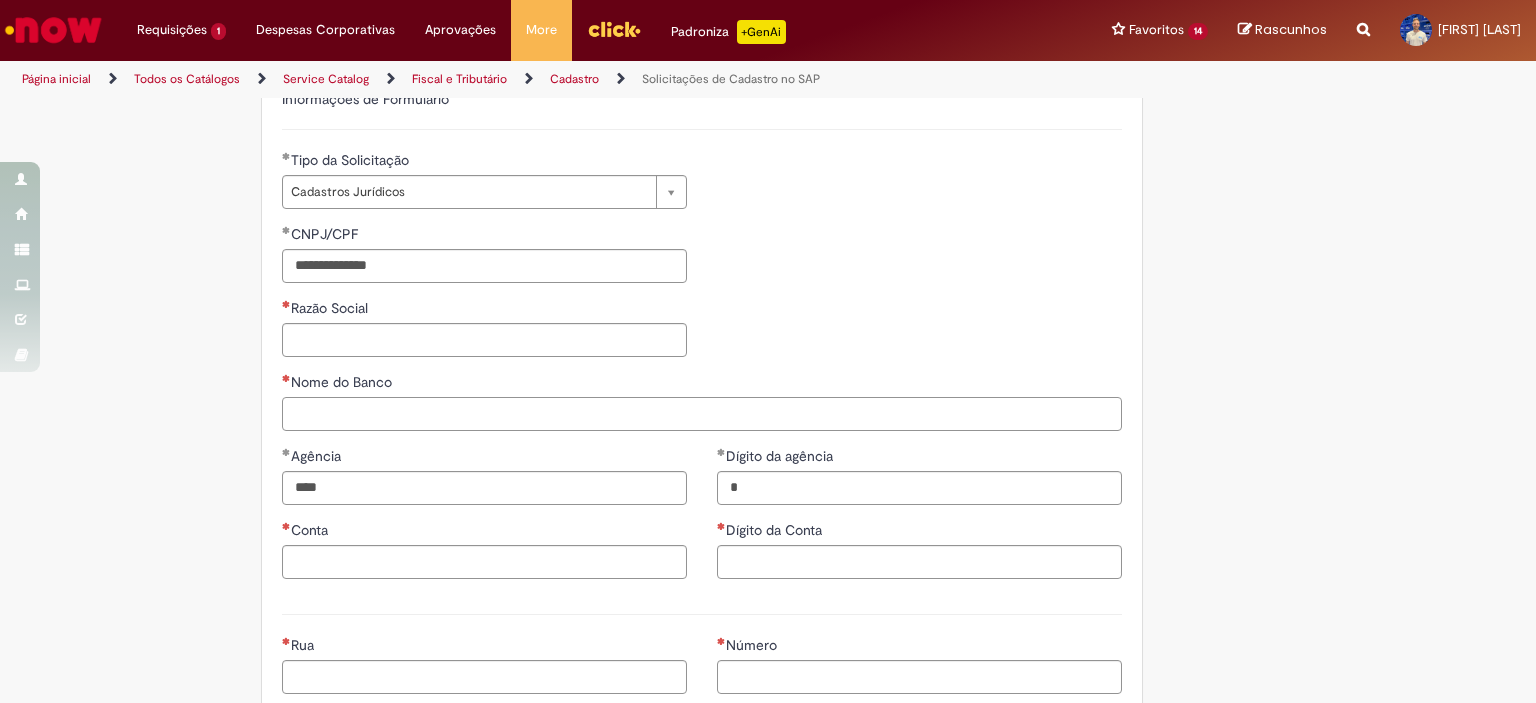 click on "Nome do Banco" at bounding box center (702, 414) 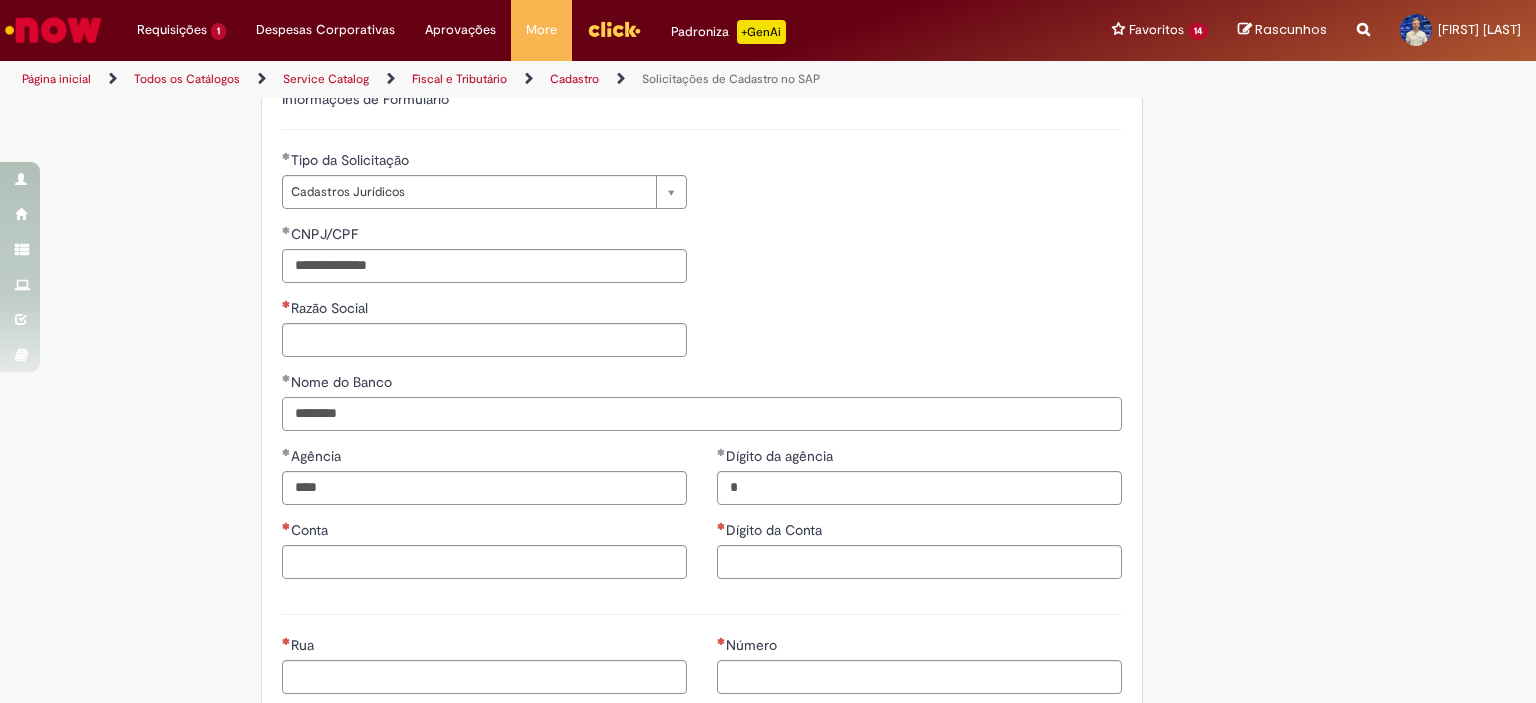 type on "********" 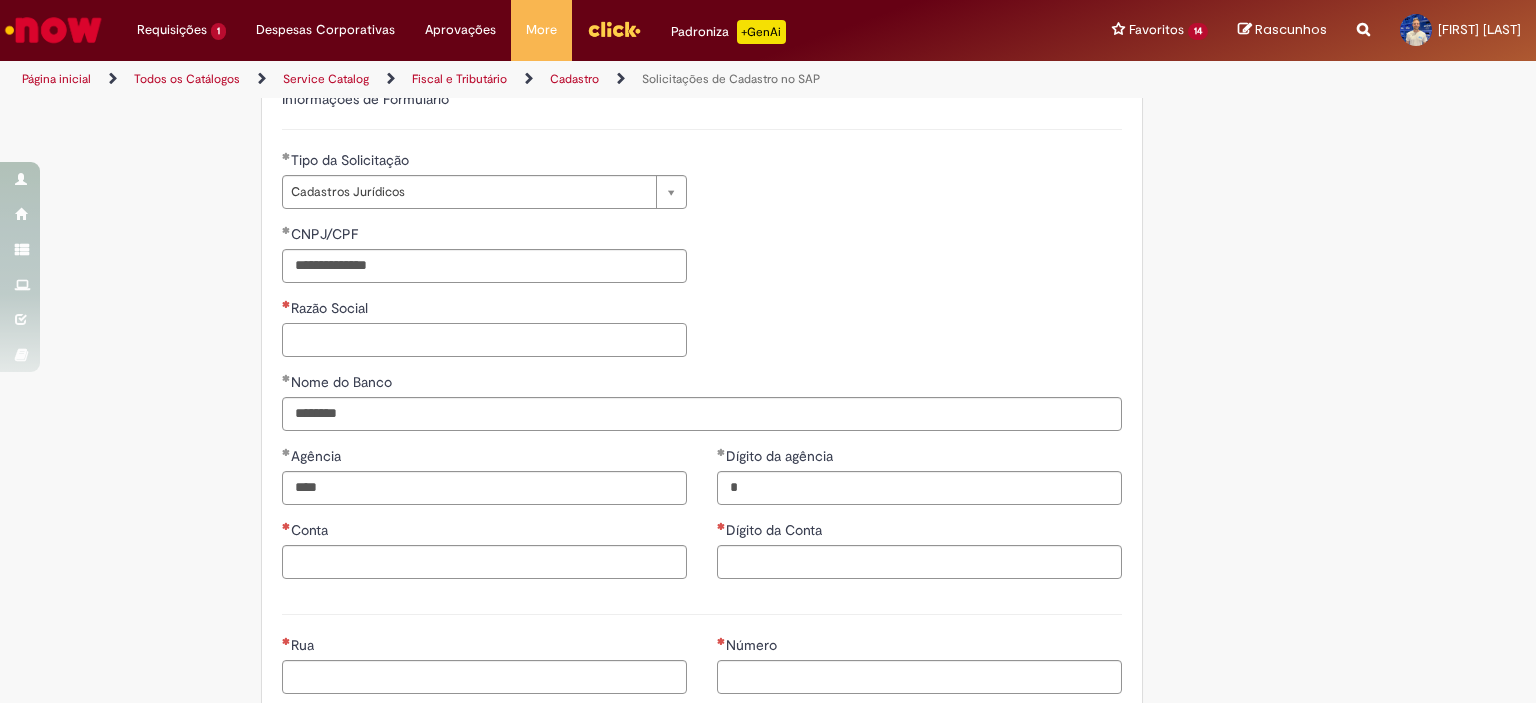 click on "Razão Social" at bounding box center (484, 340) 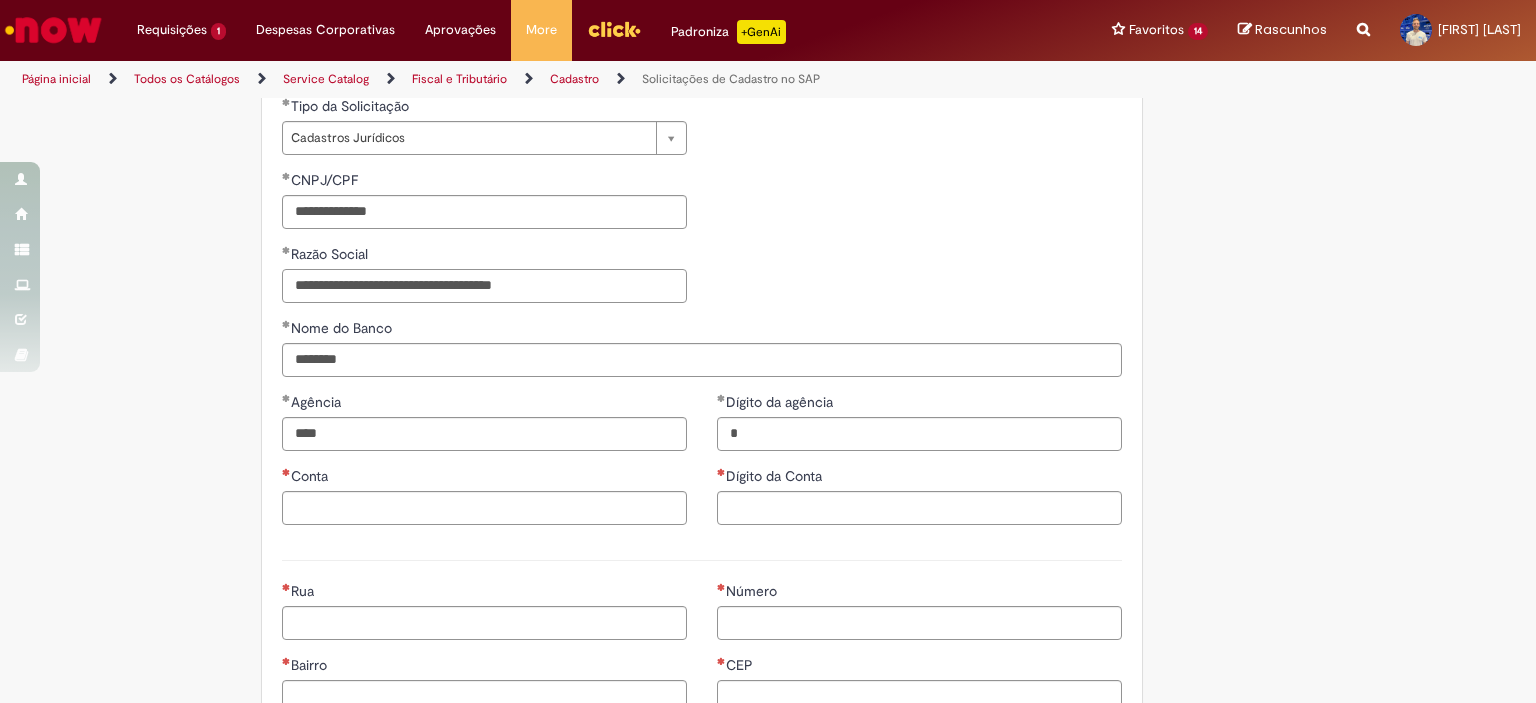 scroll, scrollTop: 700, scrollLeft: 0, axis: vertical 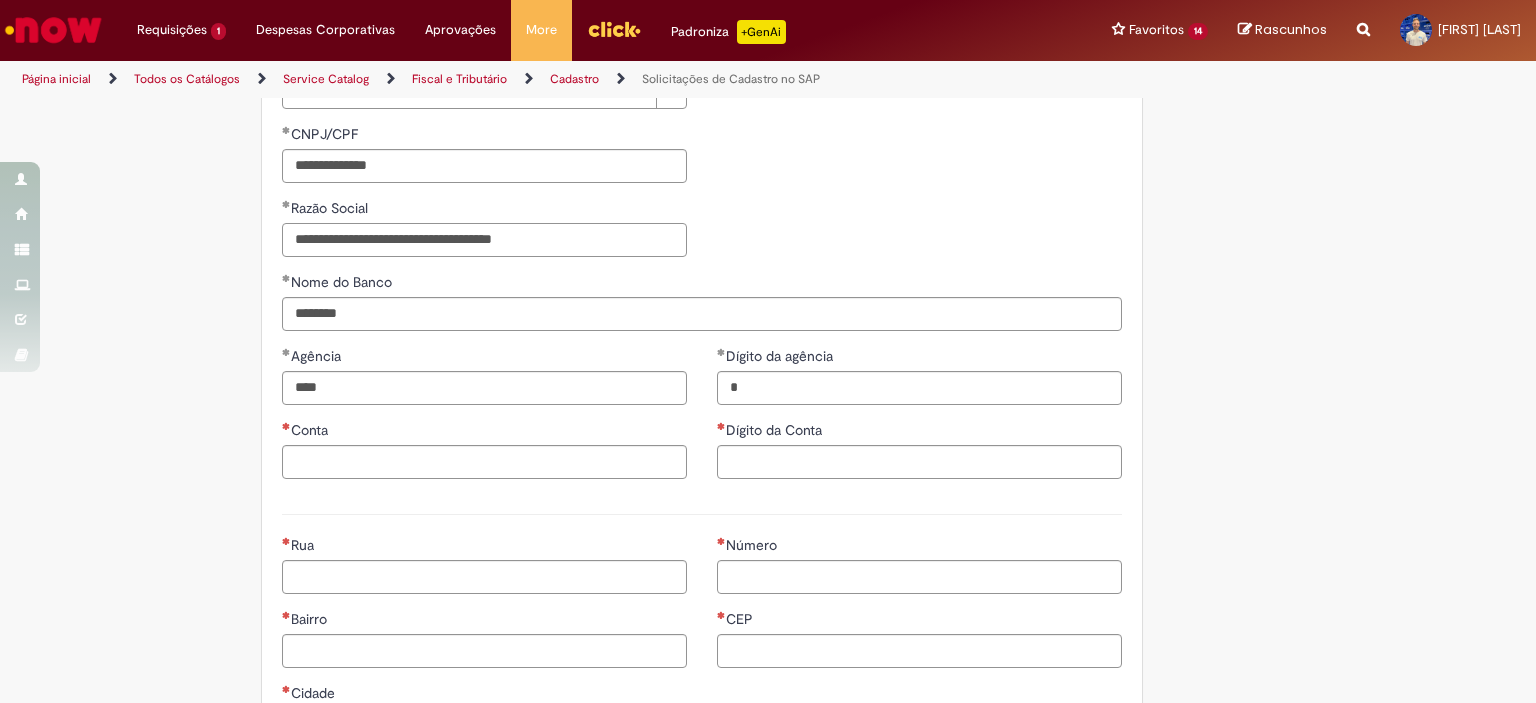 type on "**********" 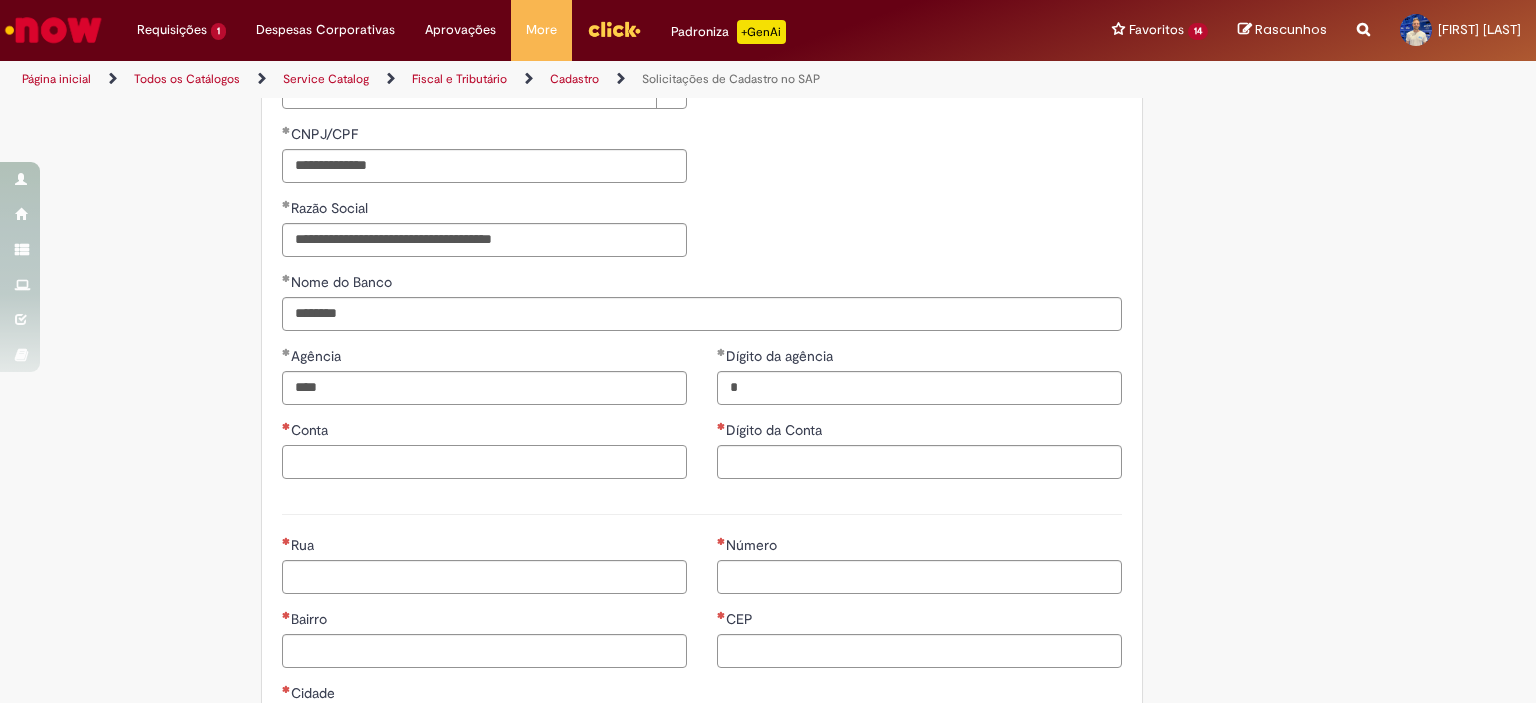 drag, startPoint x: 412, startPoint y: 454, endPoint x: 479, endPoint y: 455, distance: 67.00746 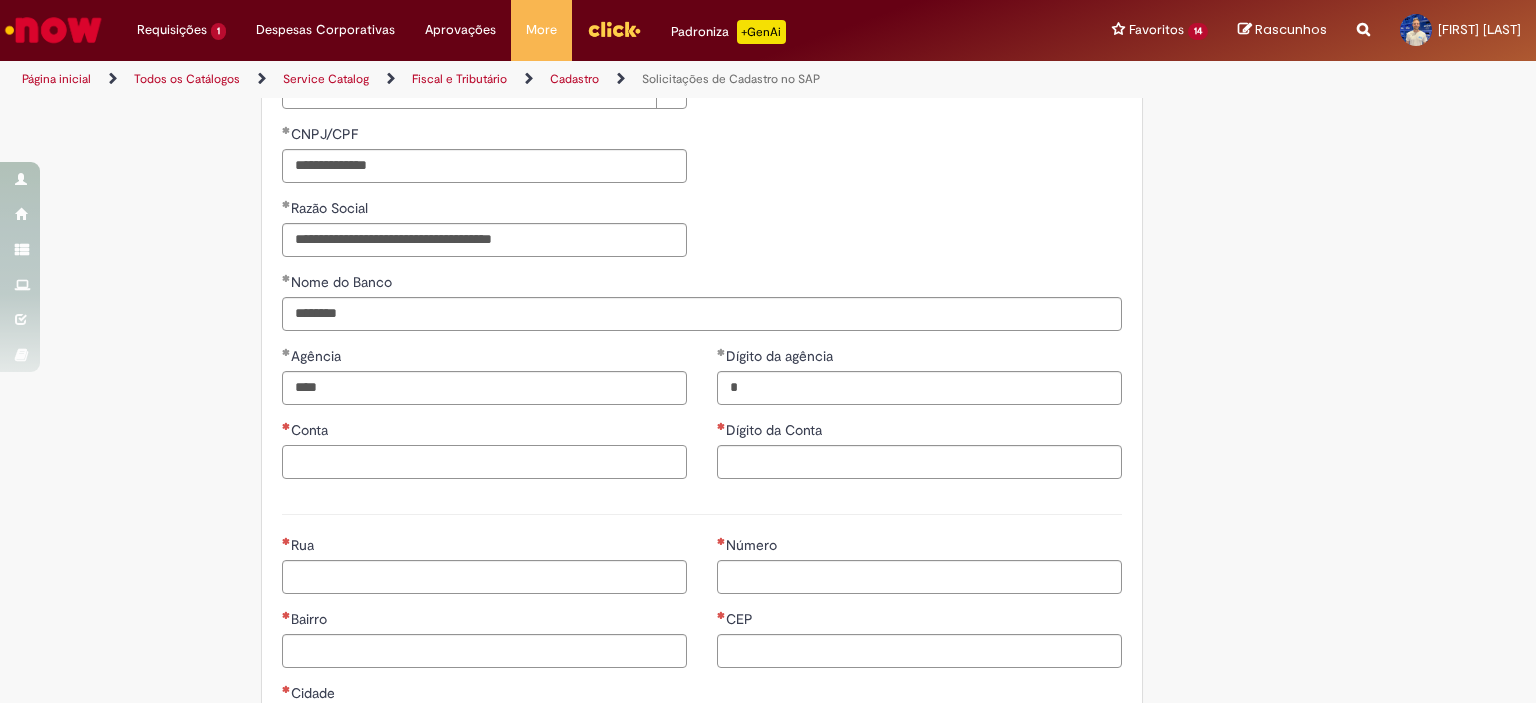 click on "Conta" at bounding box center [484, 462] 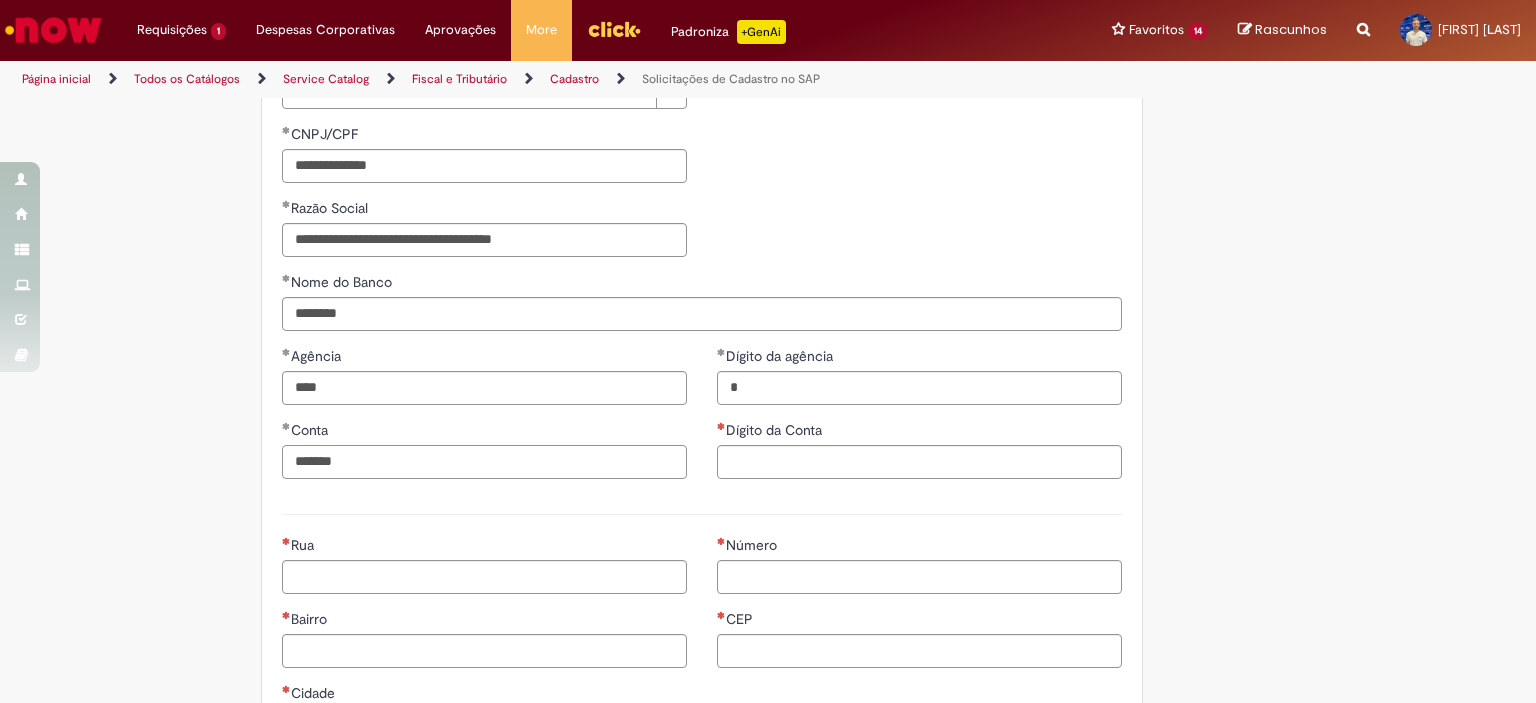 type on "*******" 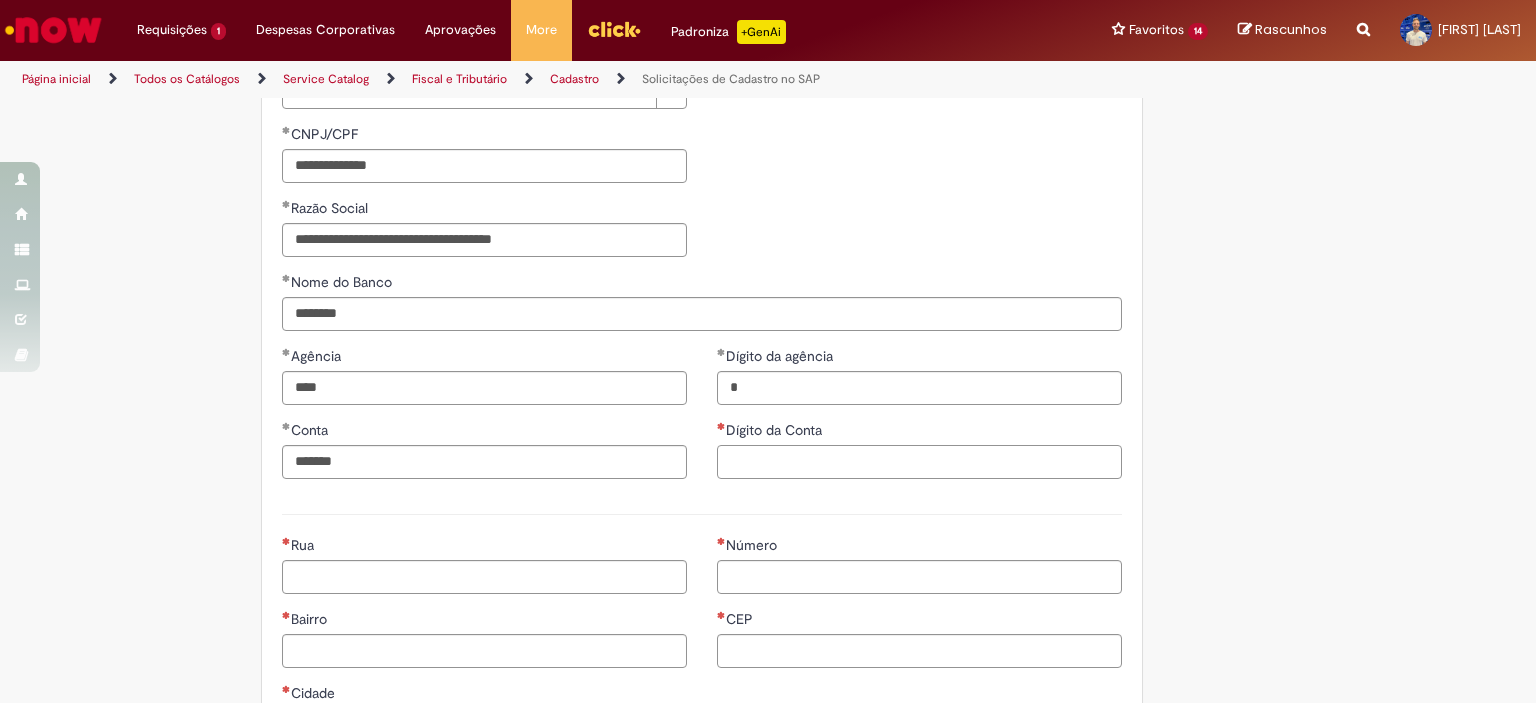 click on "Dígito da Conta" at bounding box center (919, 462) 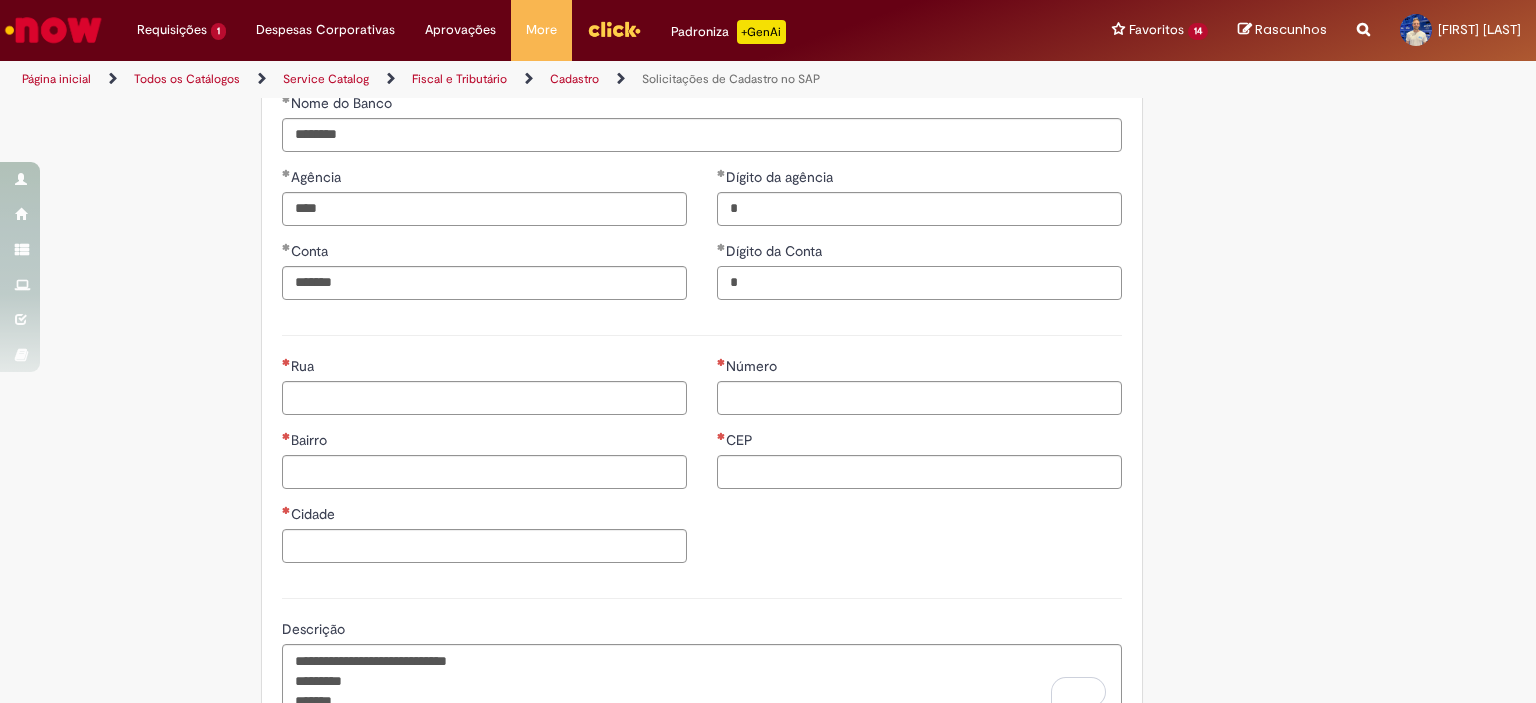 scroll, scrollTop: 900, scrollLeft: 0, axis: vertical 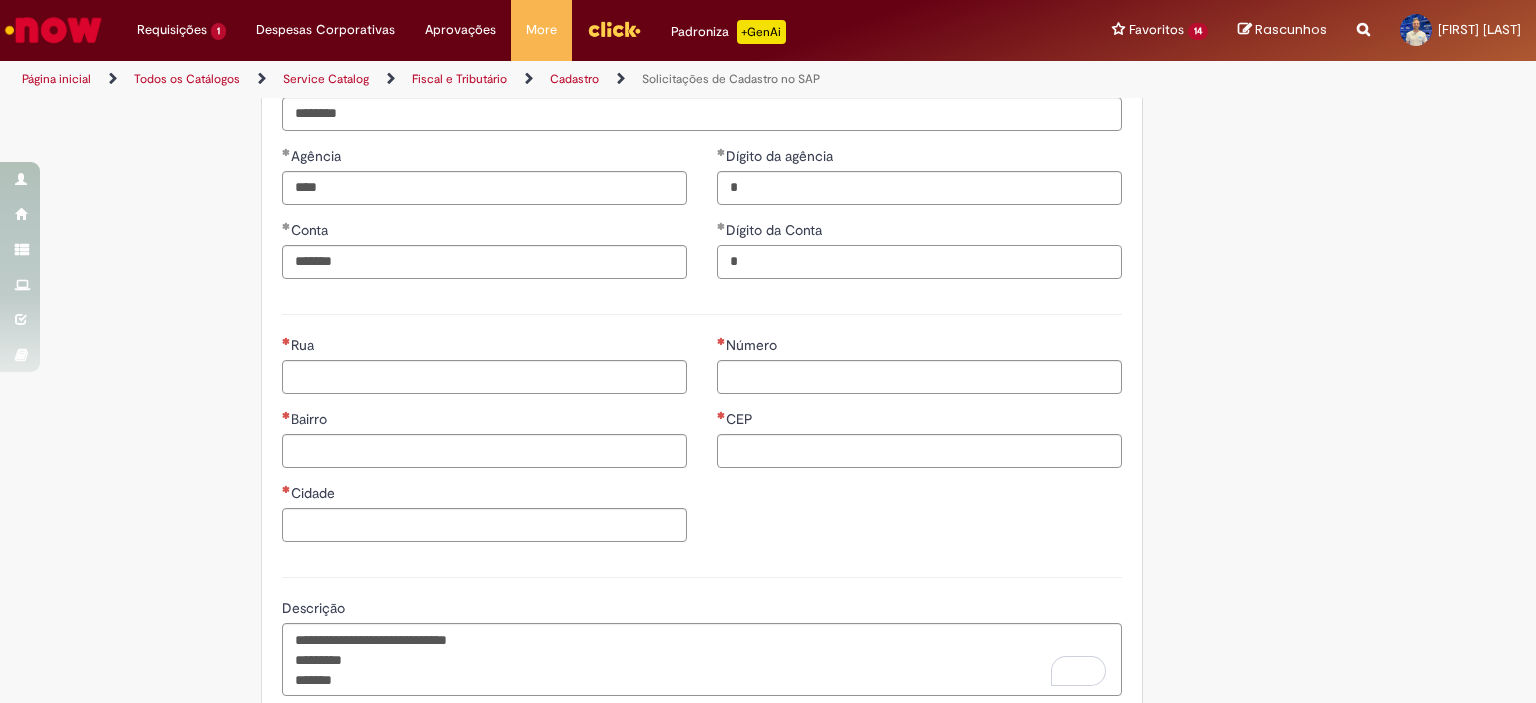 type on "*" 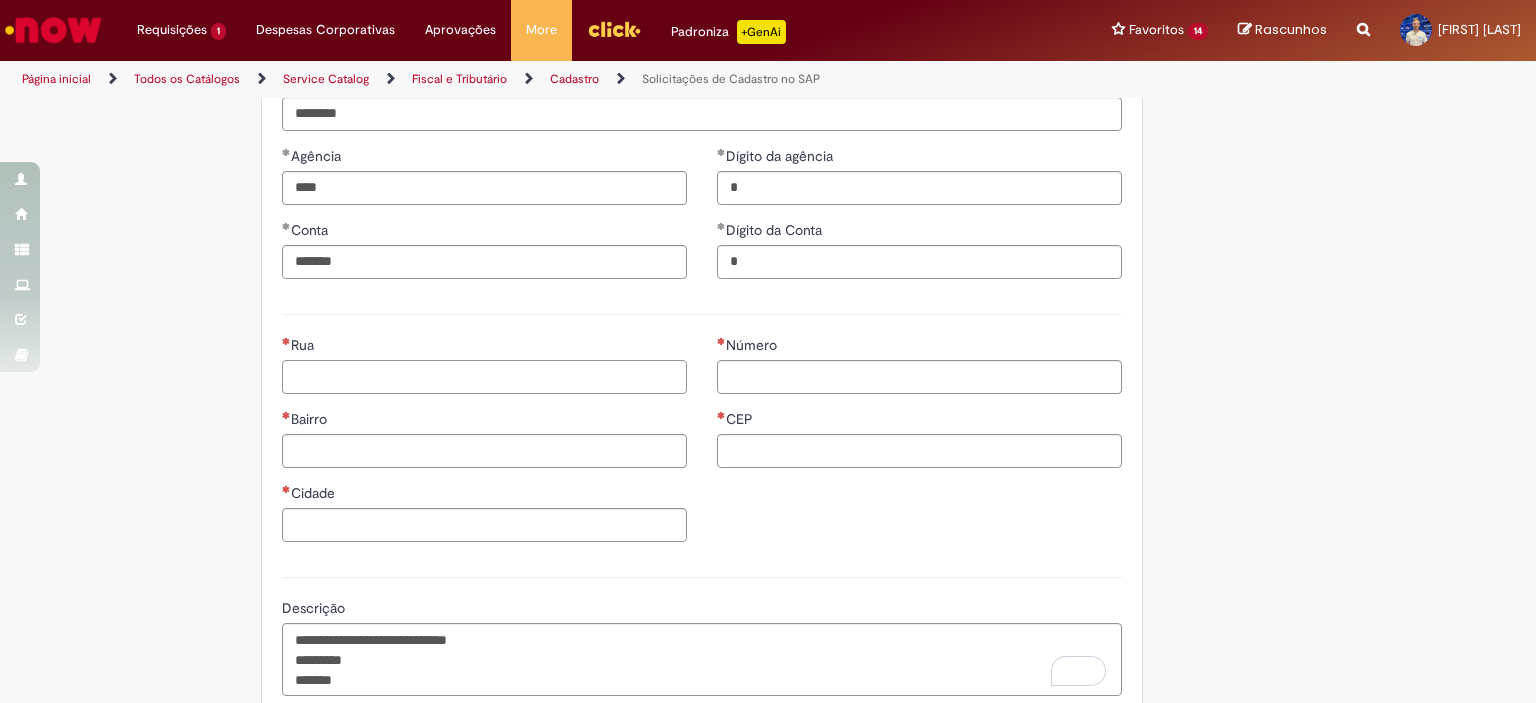 click on "Rua" at bounding box center (484, 377) 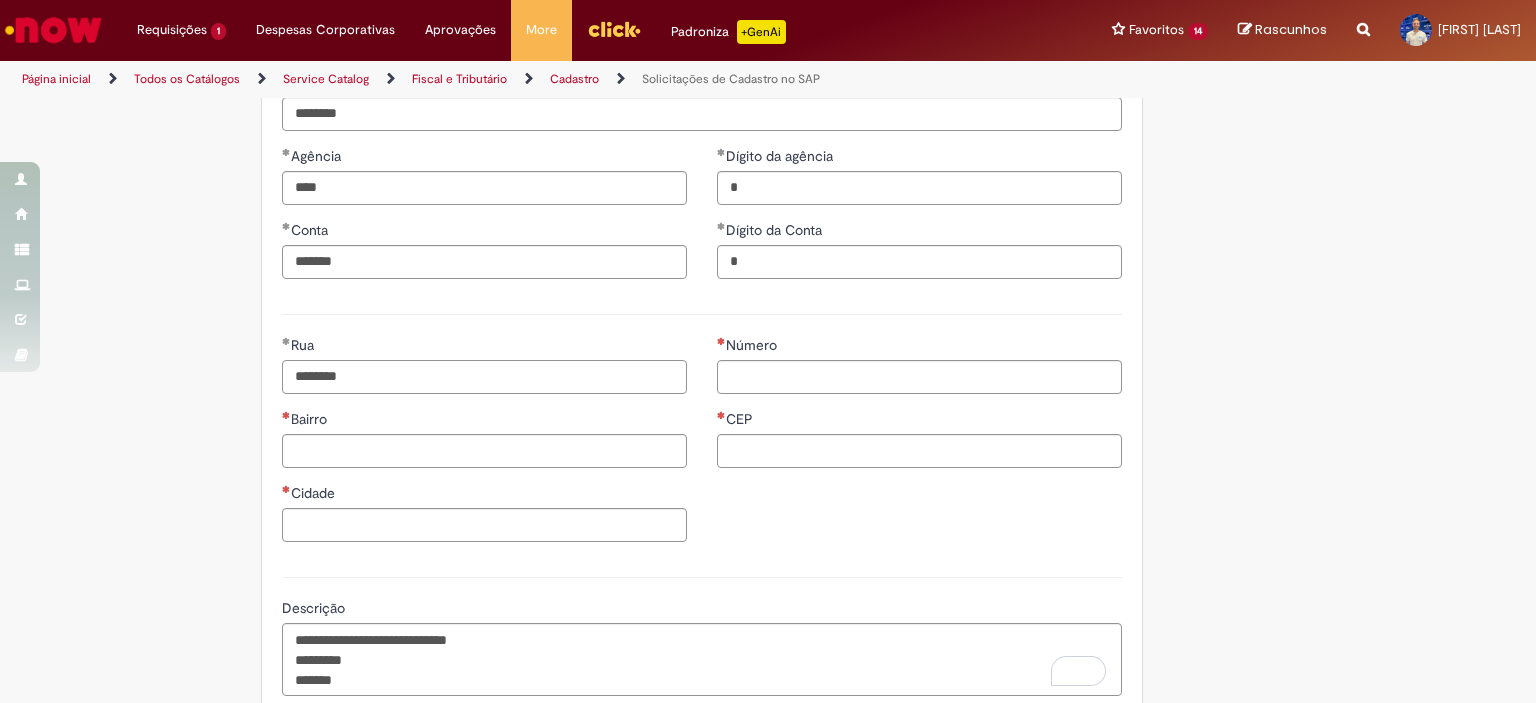 type on "********" 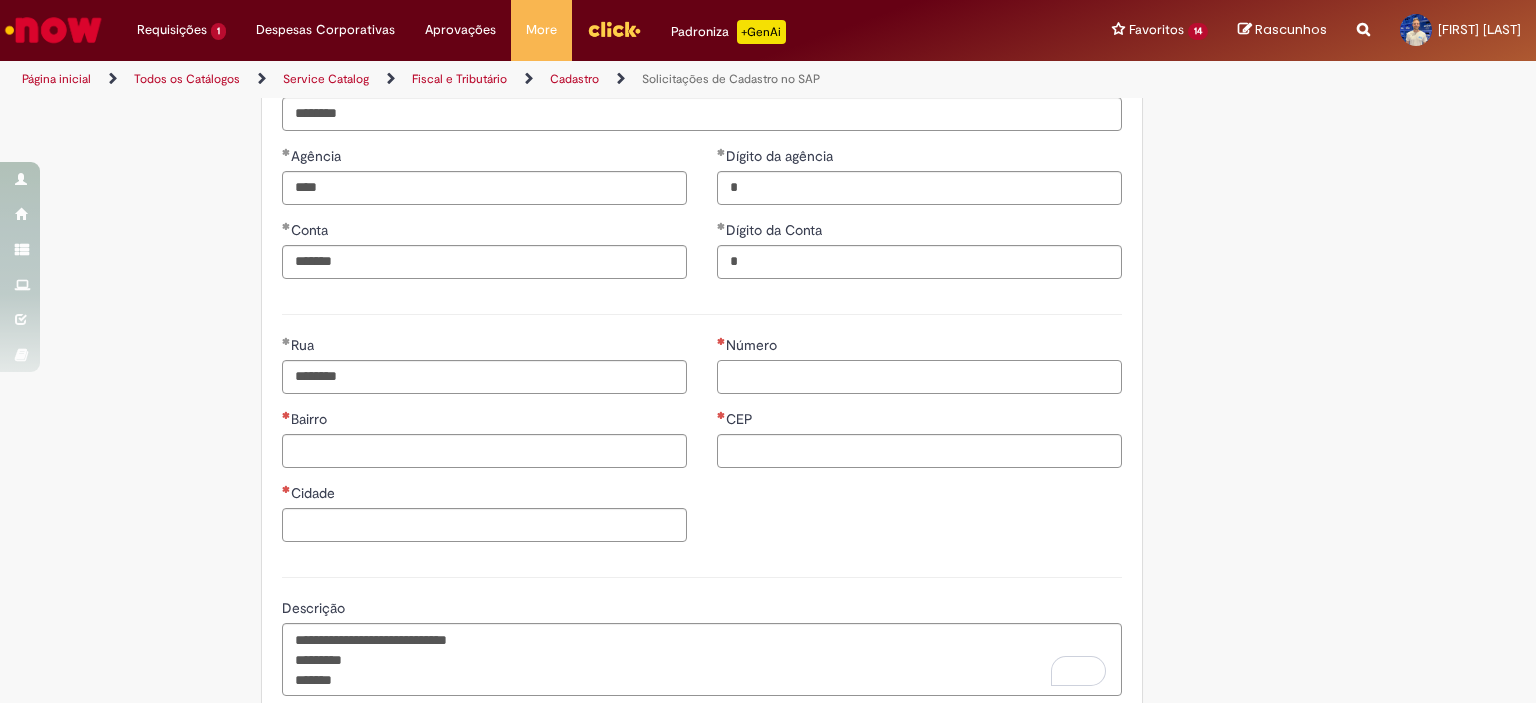 click on "Número" at bounding box center [919, 377] 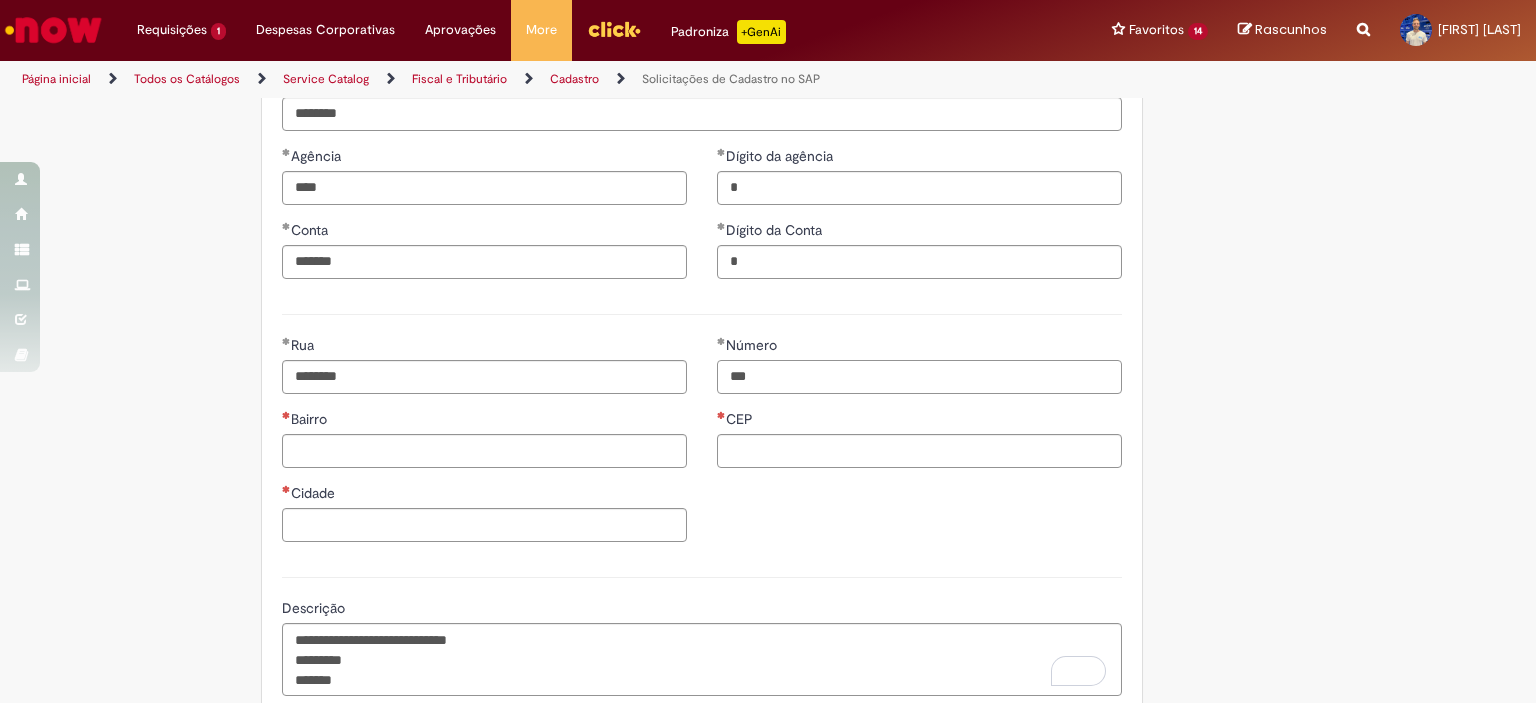 type on "***" 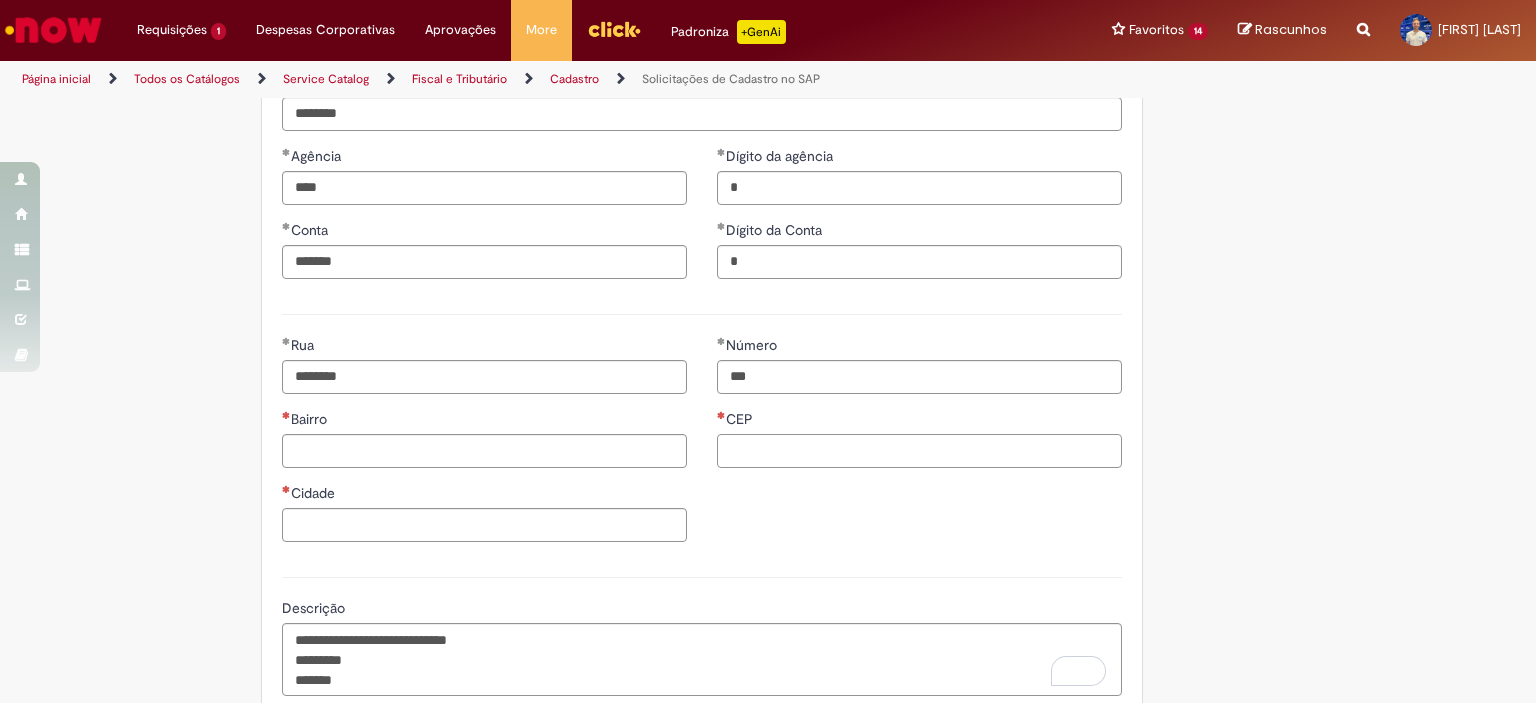 click on "CEP" at bounding box center [919, 451] 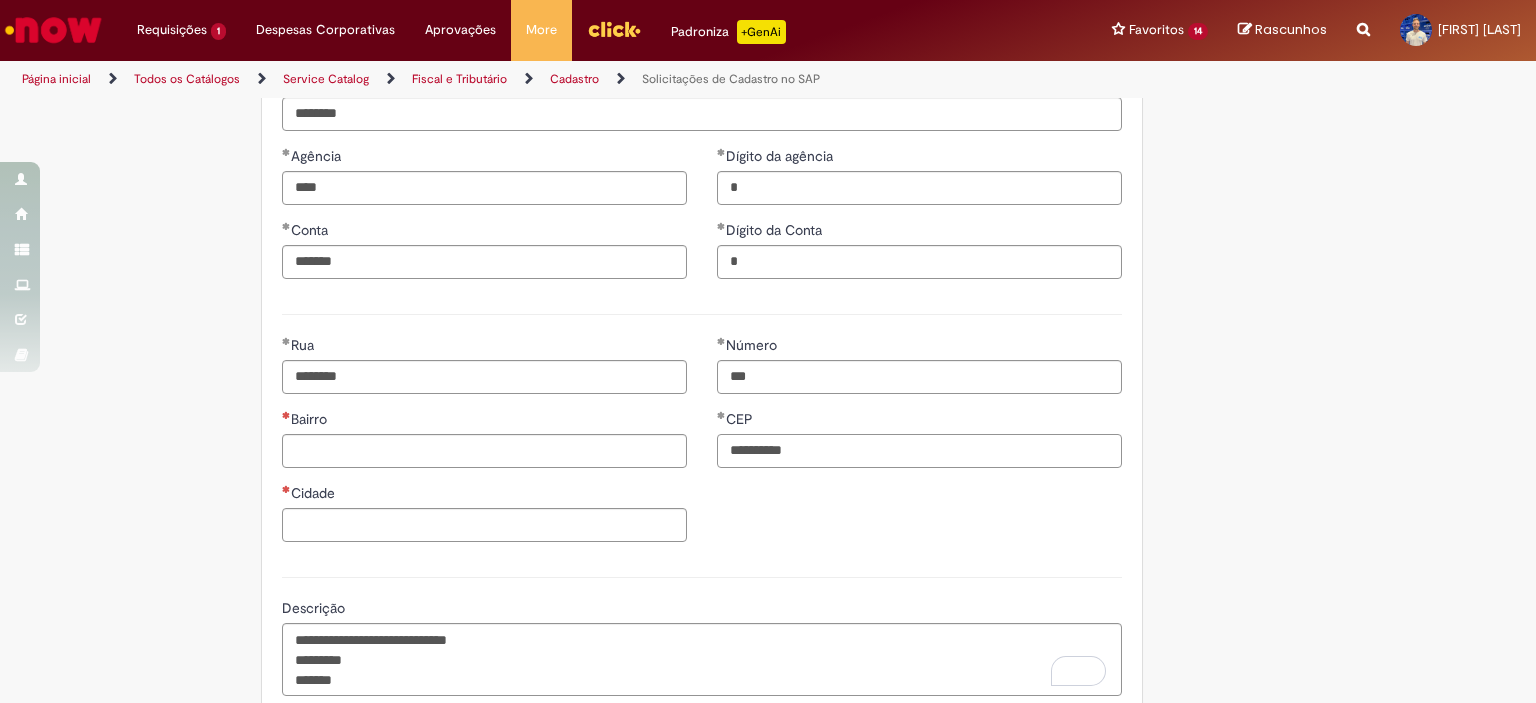 type on "**********" 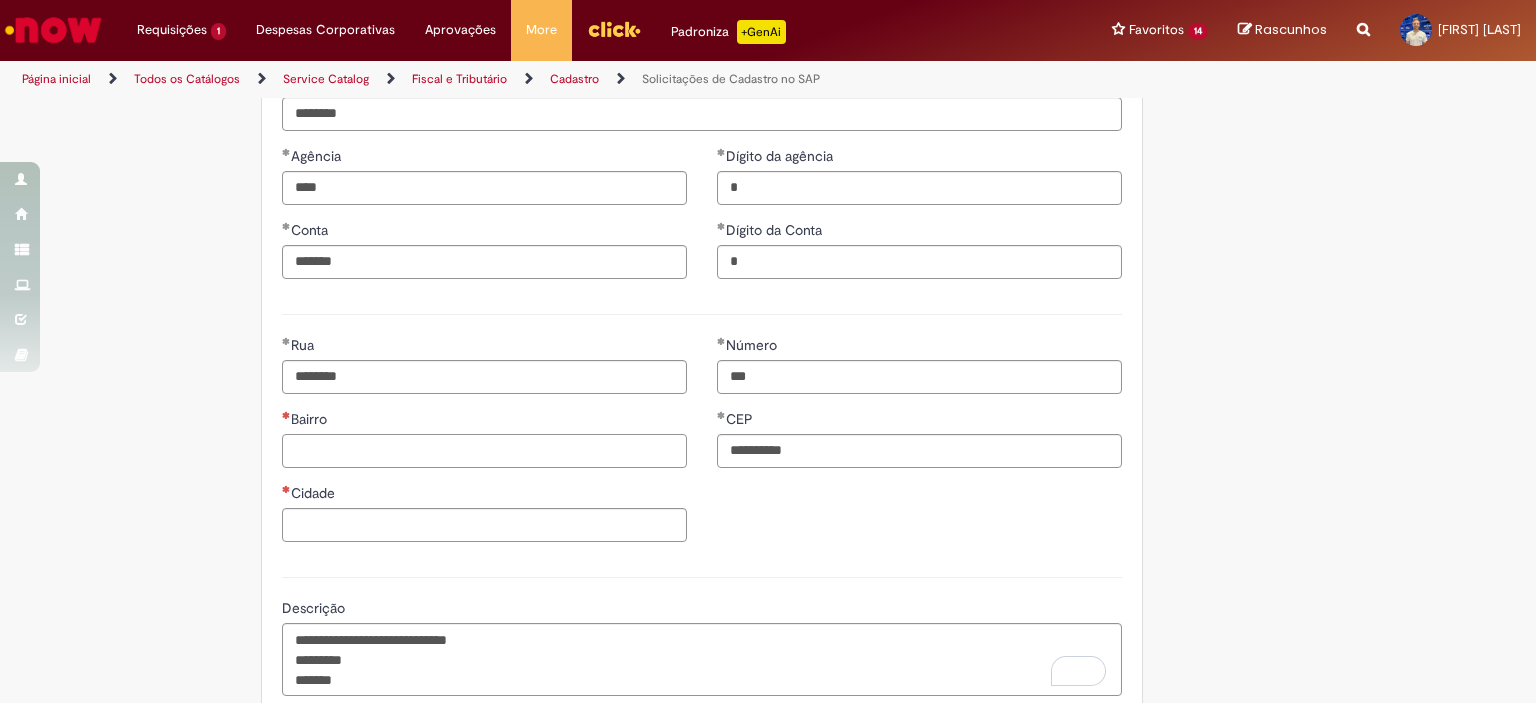 click on "Bairro" at bounding box center (484, 451) 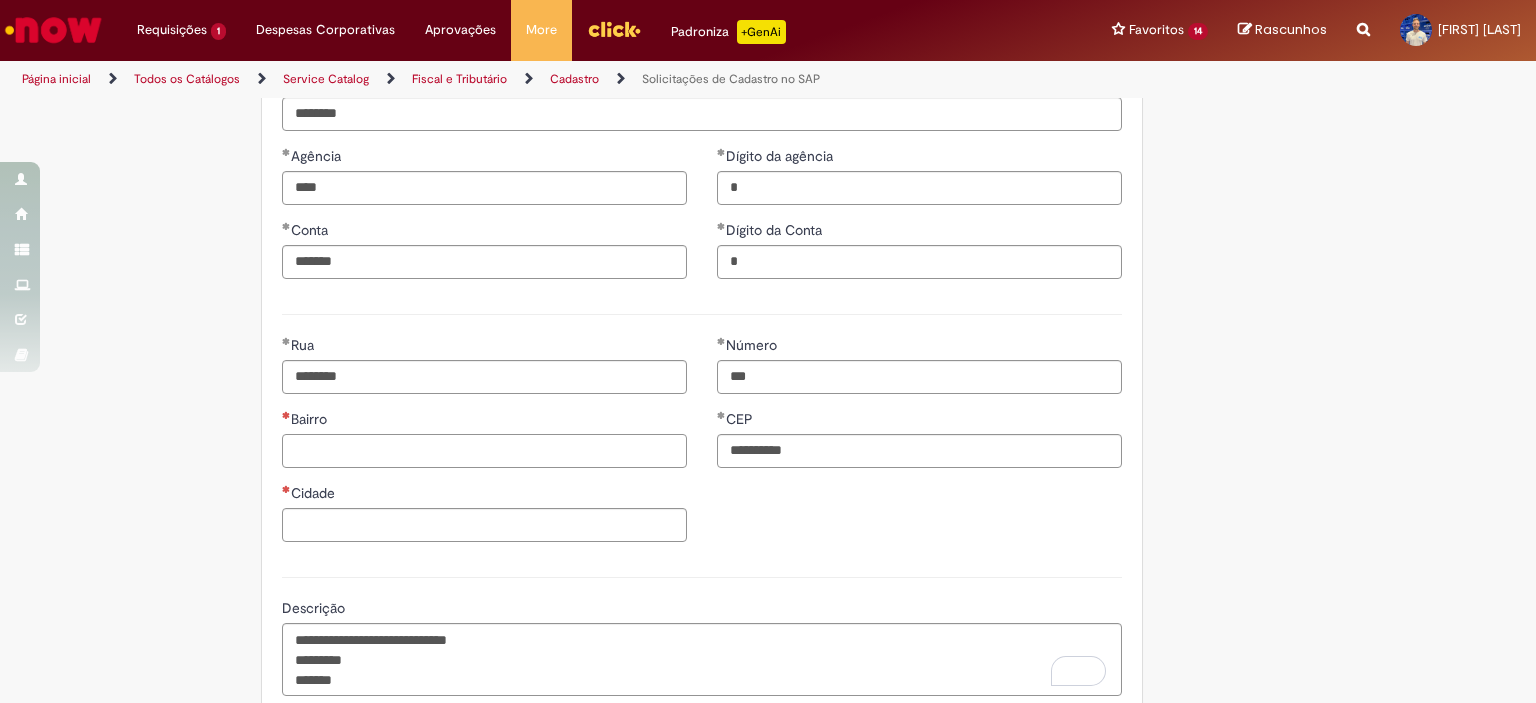 paste on "**********" 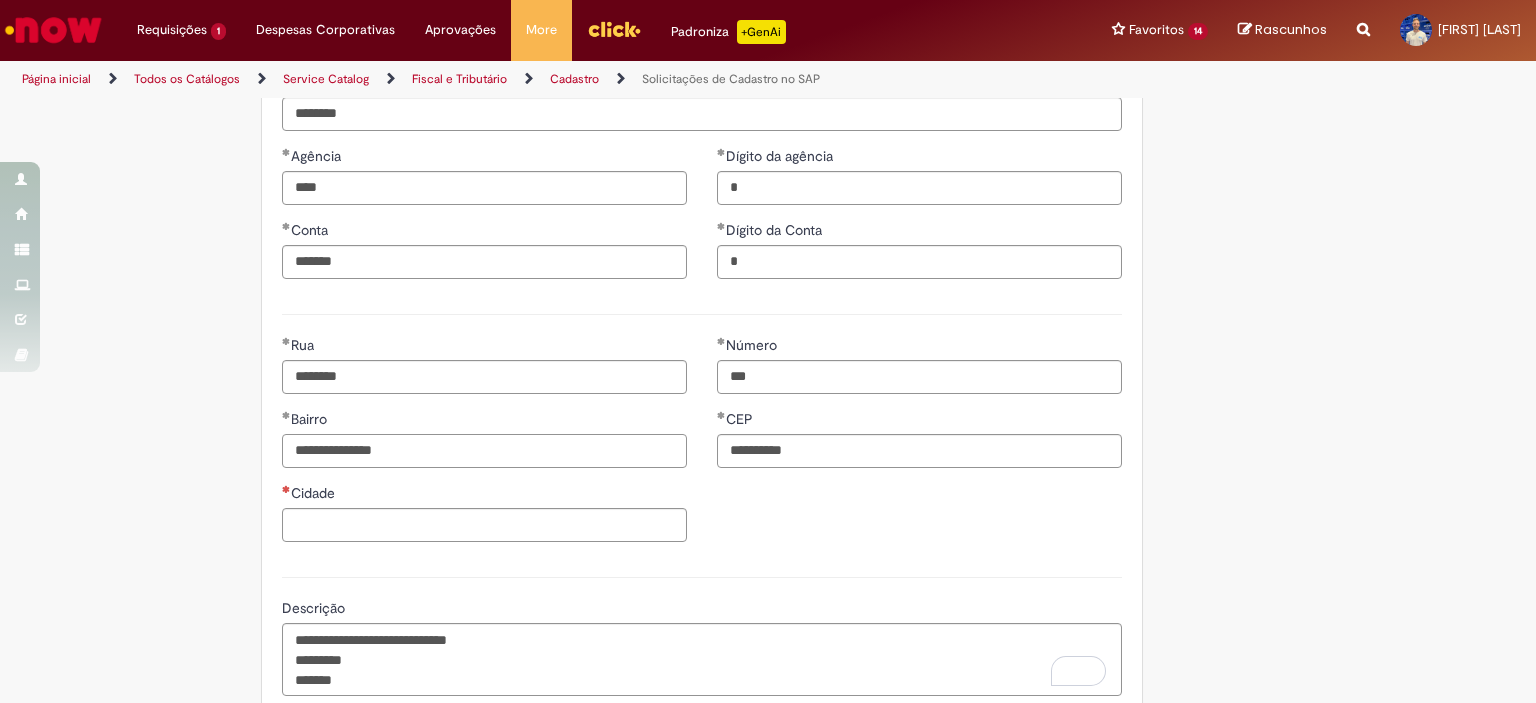 type on "**********" 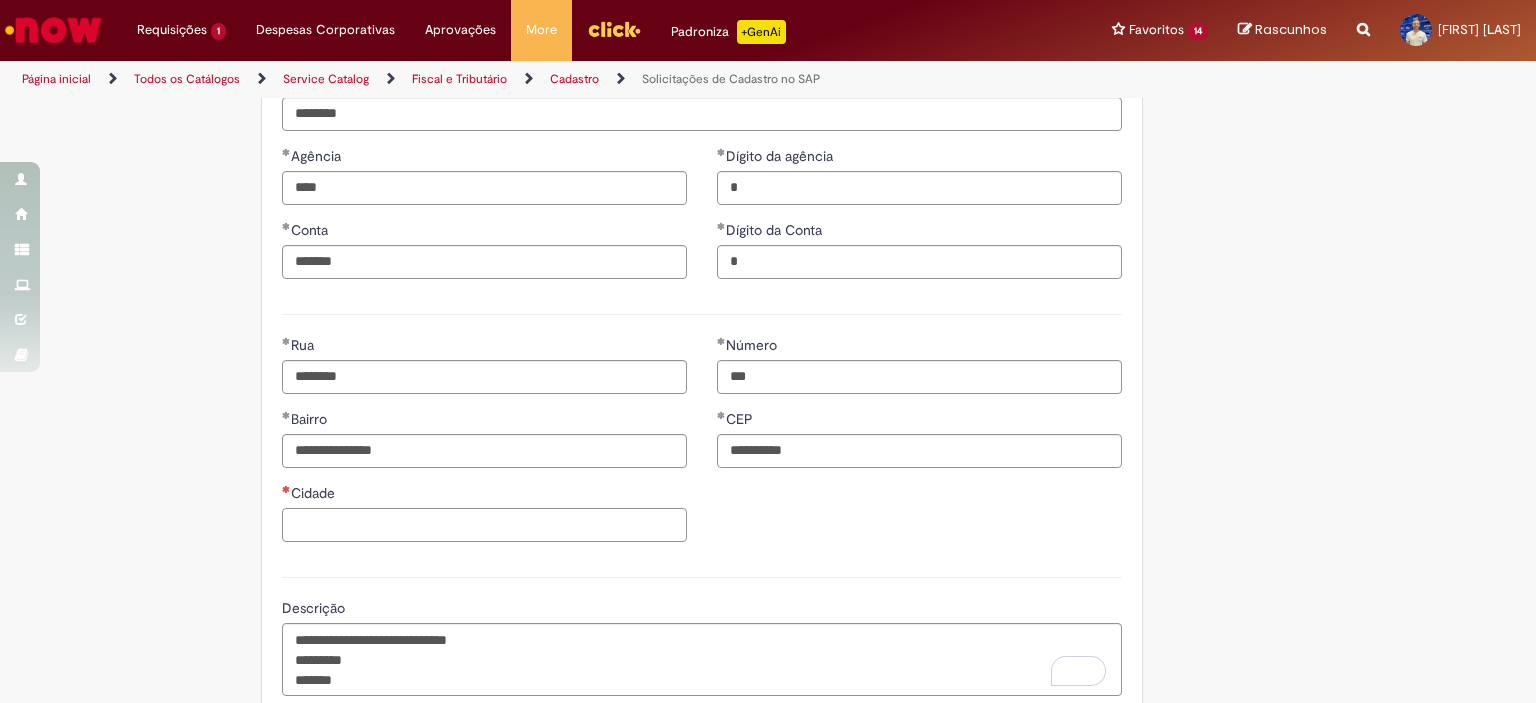 click on "Cidade" at bounding box center (484, 525) 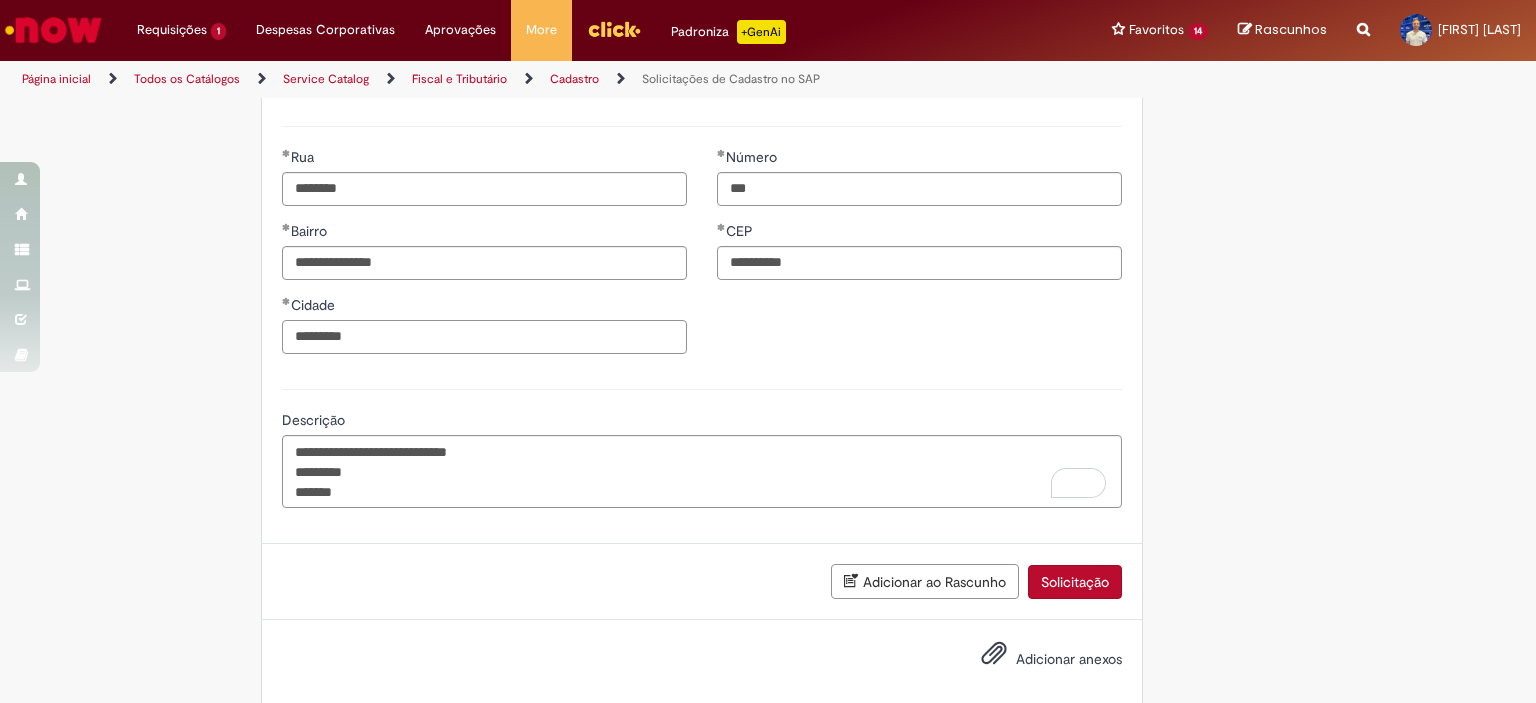scroll, scrollTop: 1111, scrollLeft: 0, axis: vertical 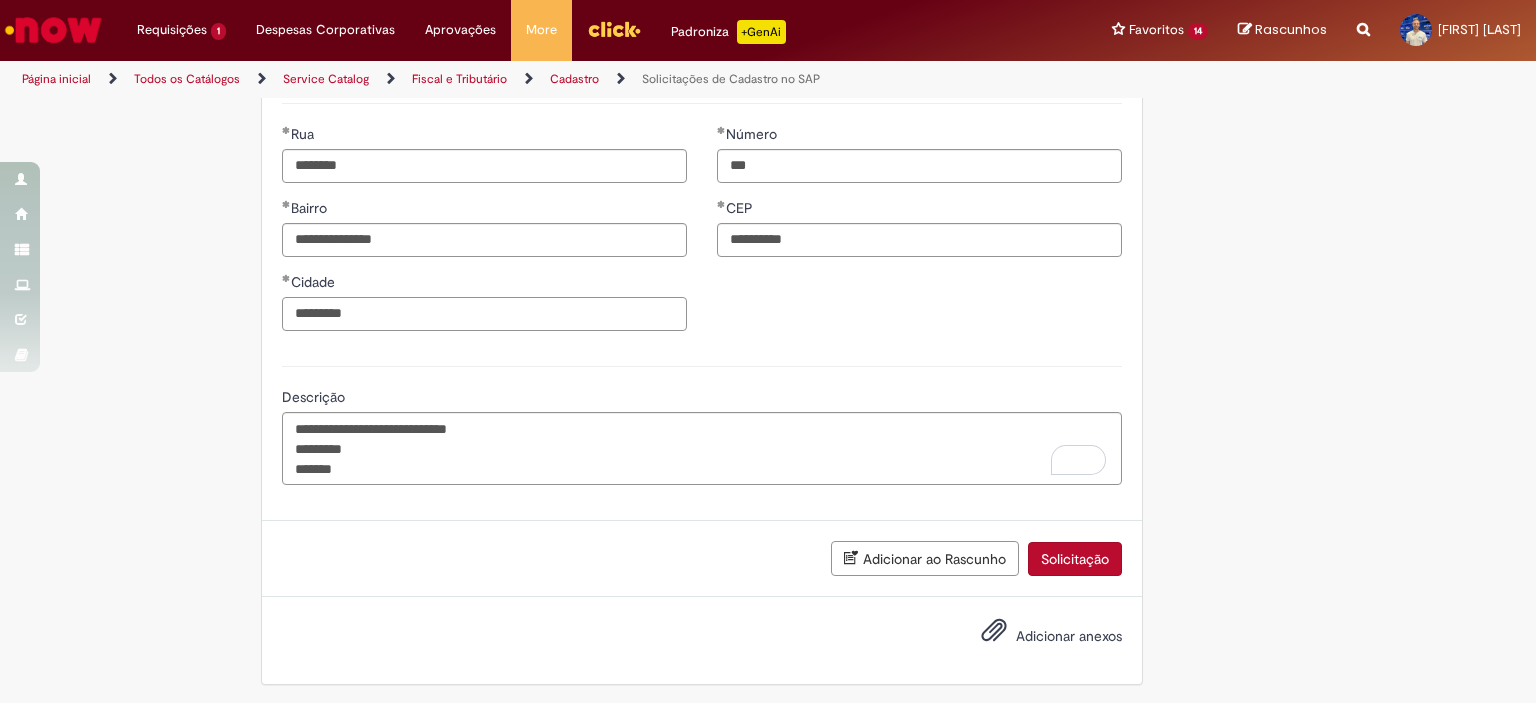 type on "*********" 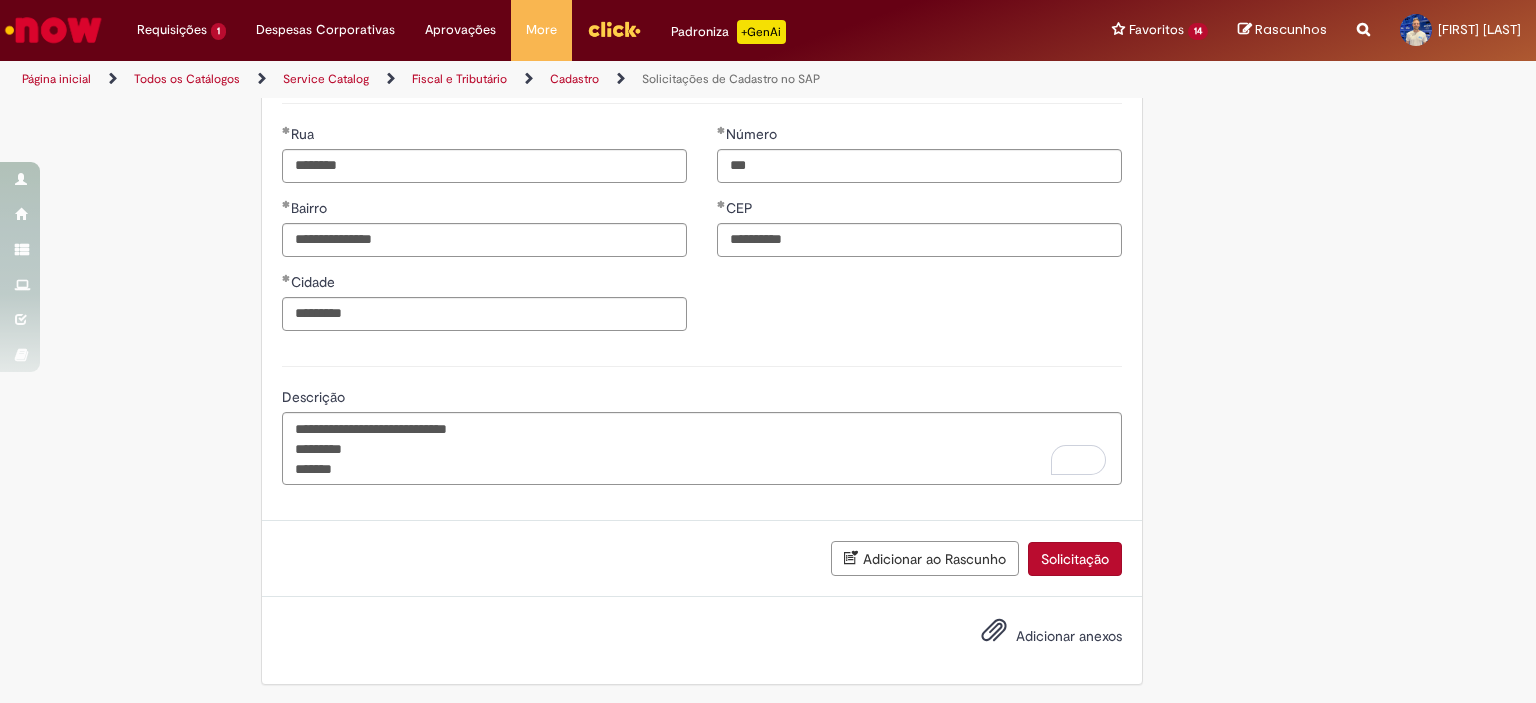 click on "**********" at bounding box center (702, 423) 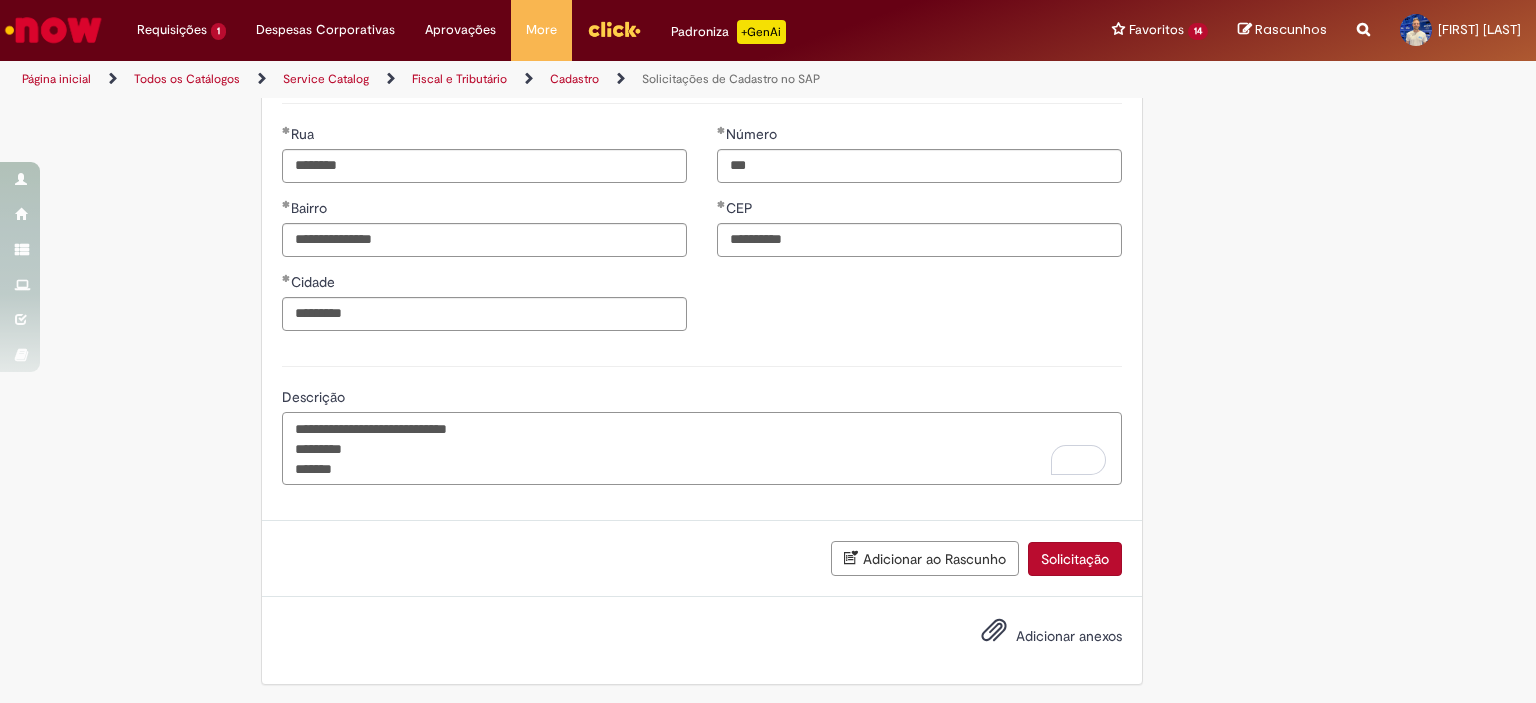 click on "**********" at bounding box center (702, 449) 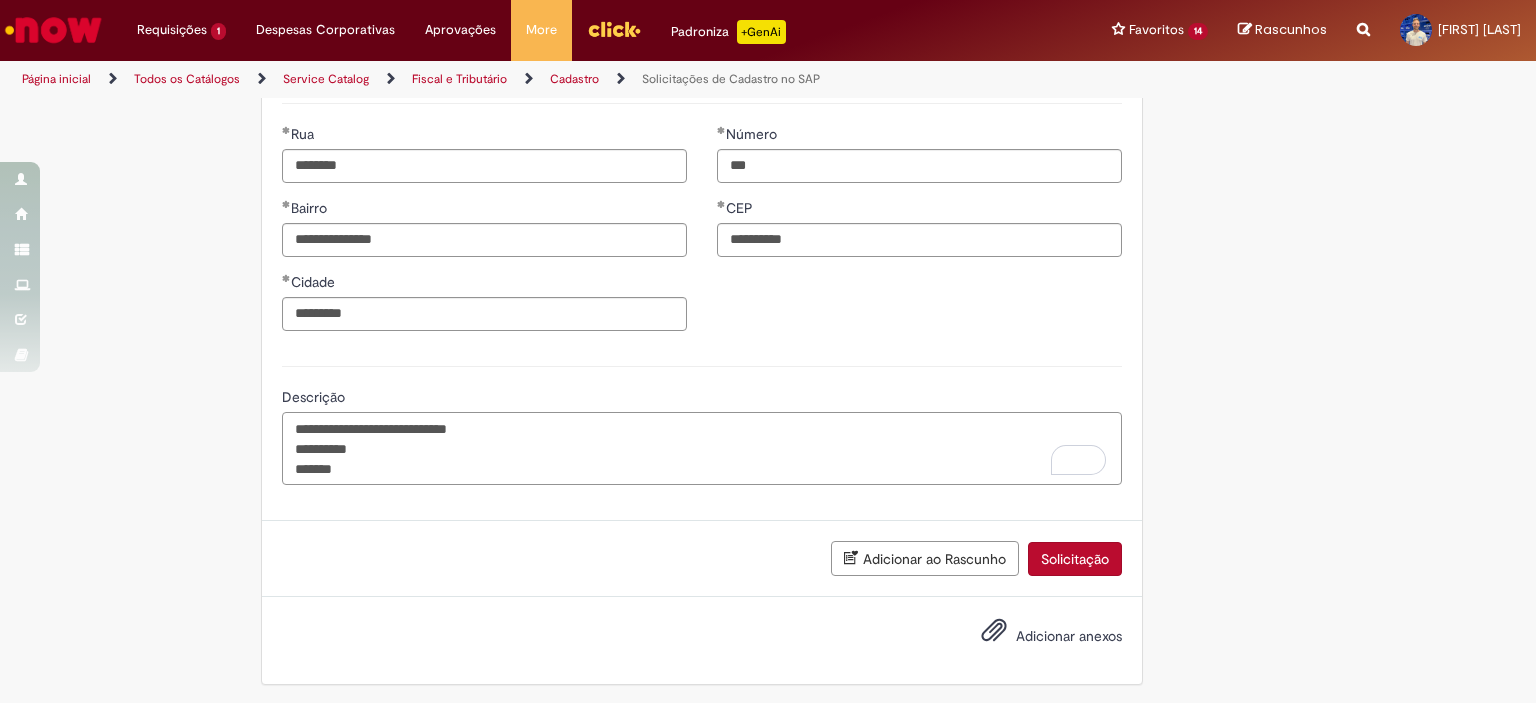 paste on "**********" 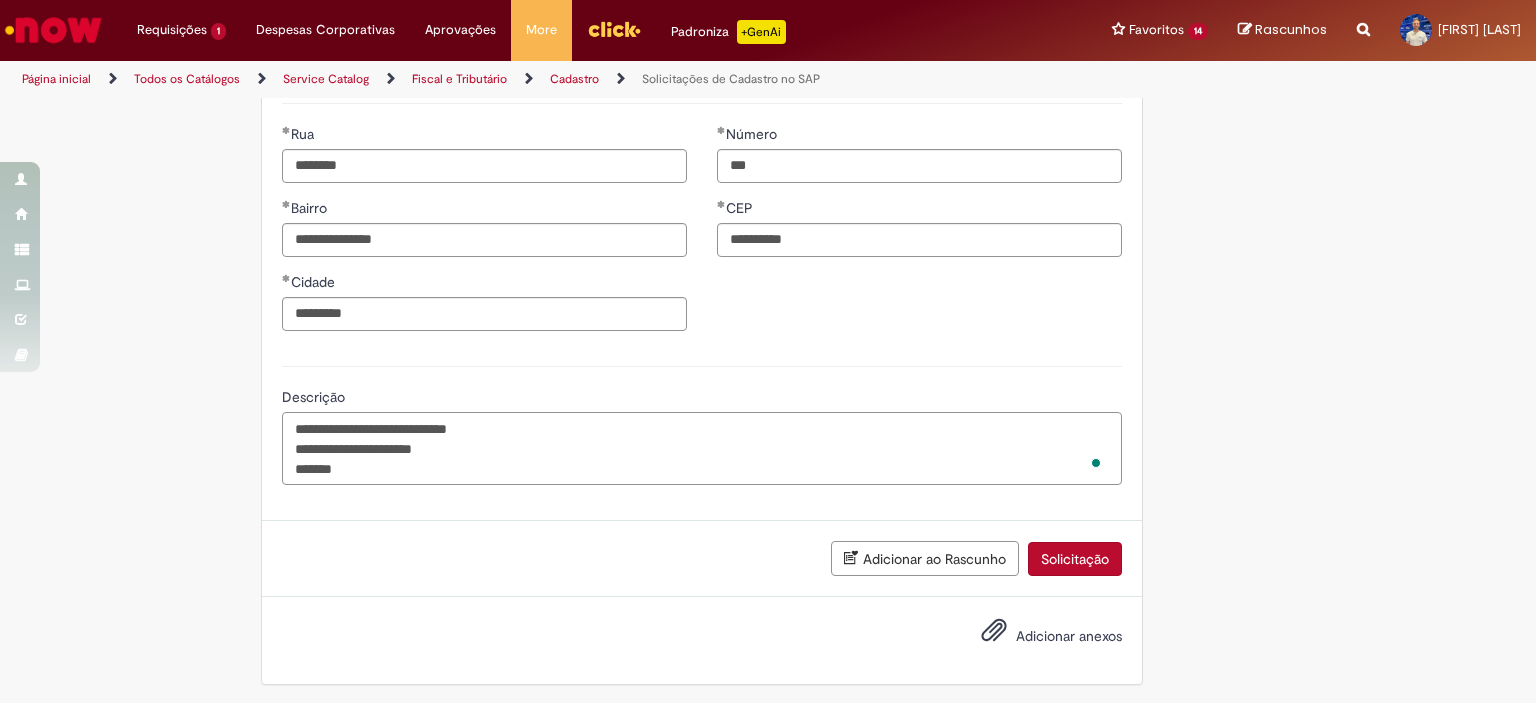 click on "**********" at bounding box center (702, 449) 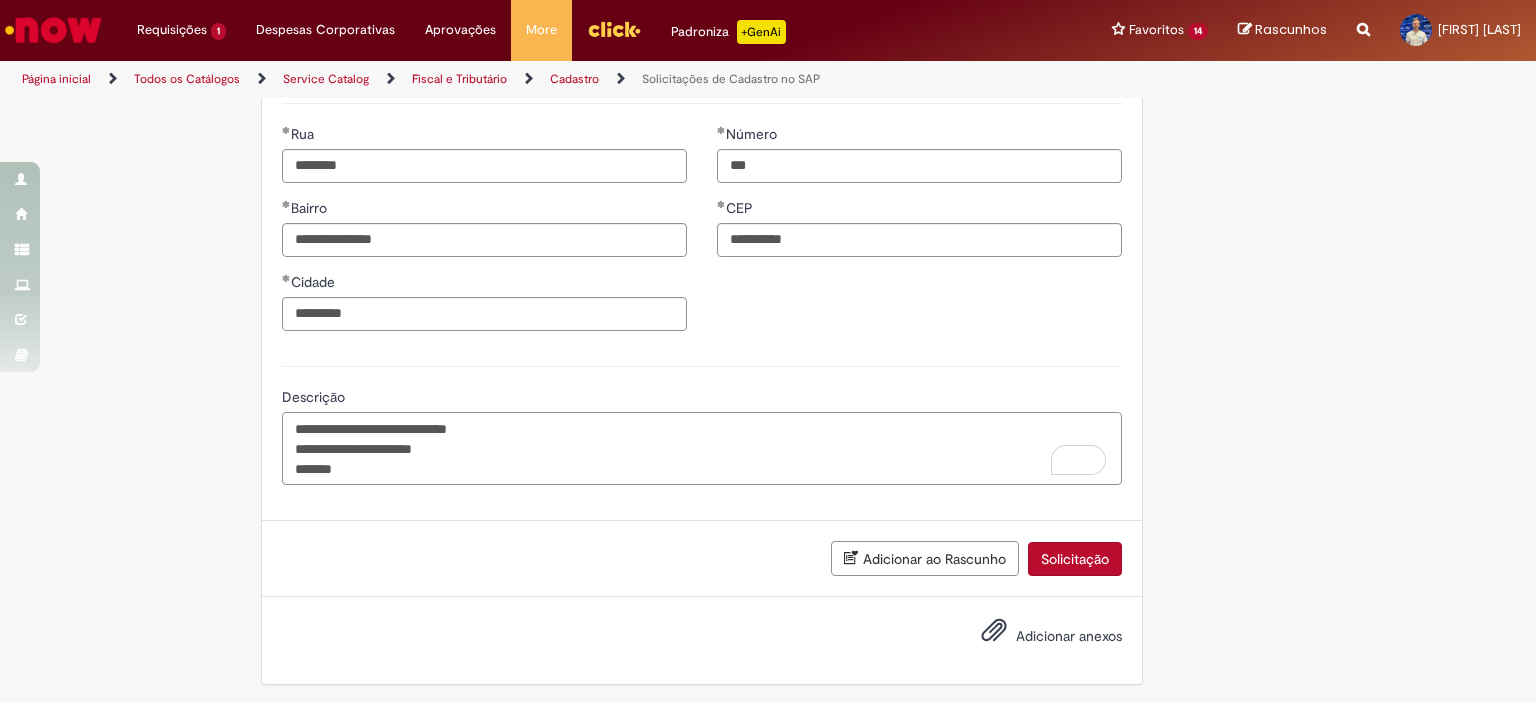 click on "**********" at bounding box center (702, 449) 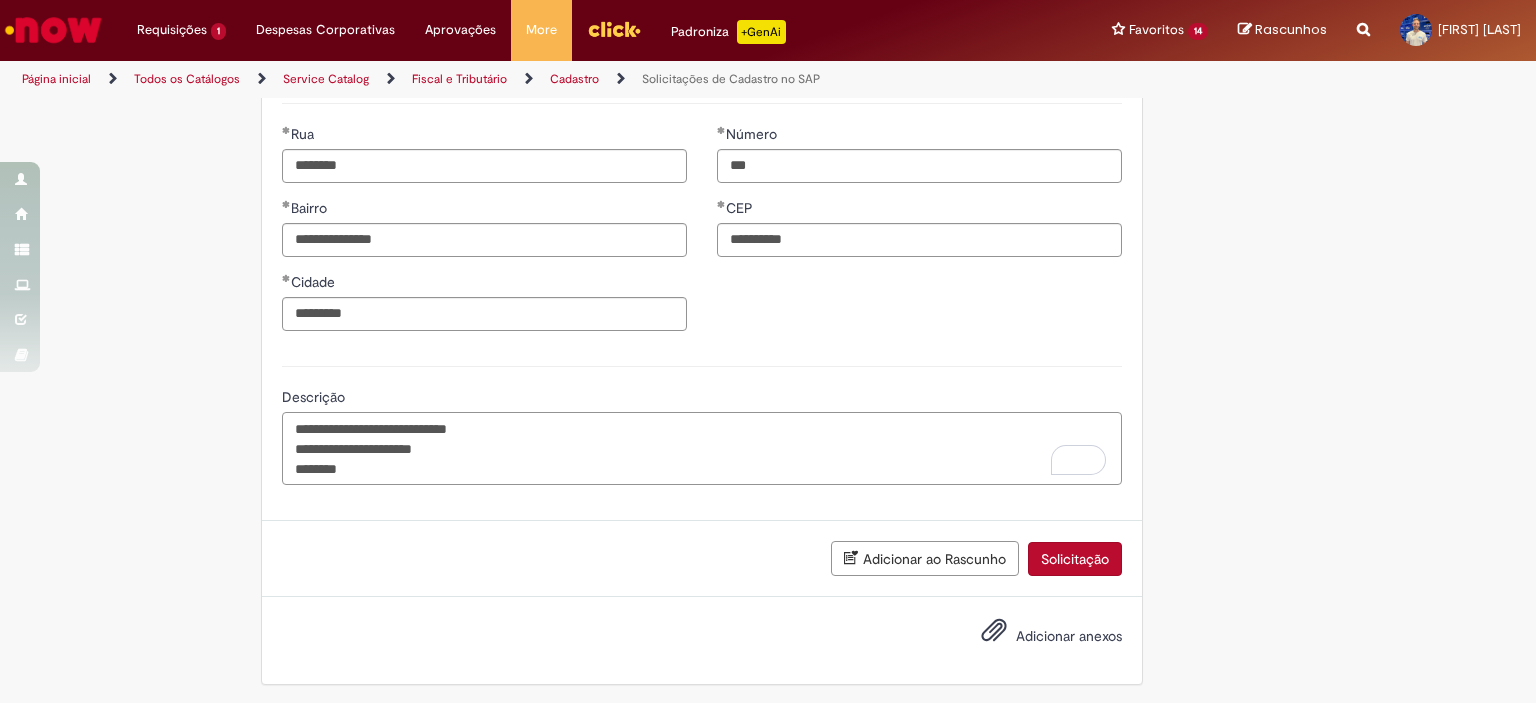 paste on "**********" 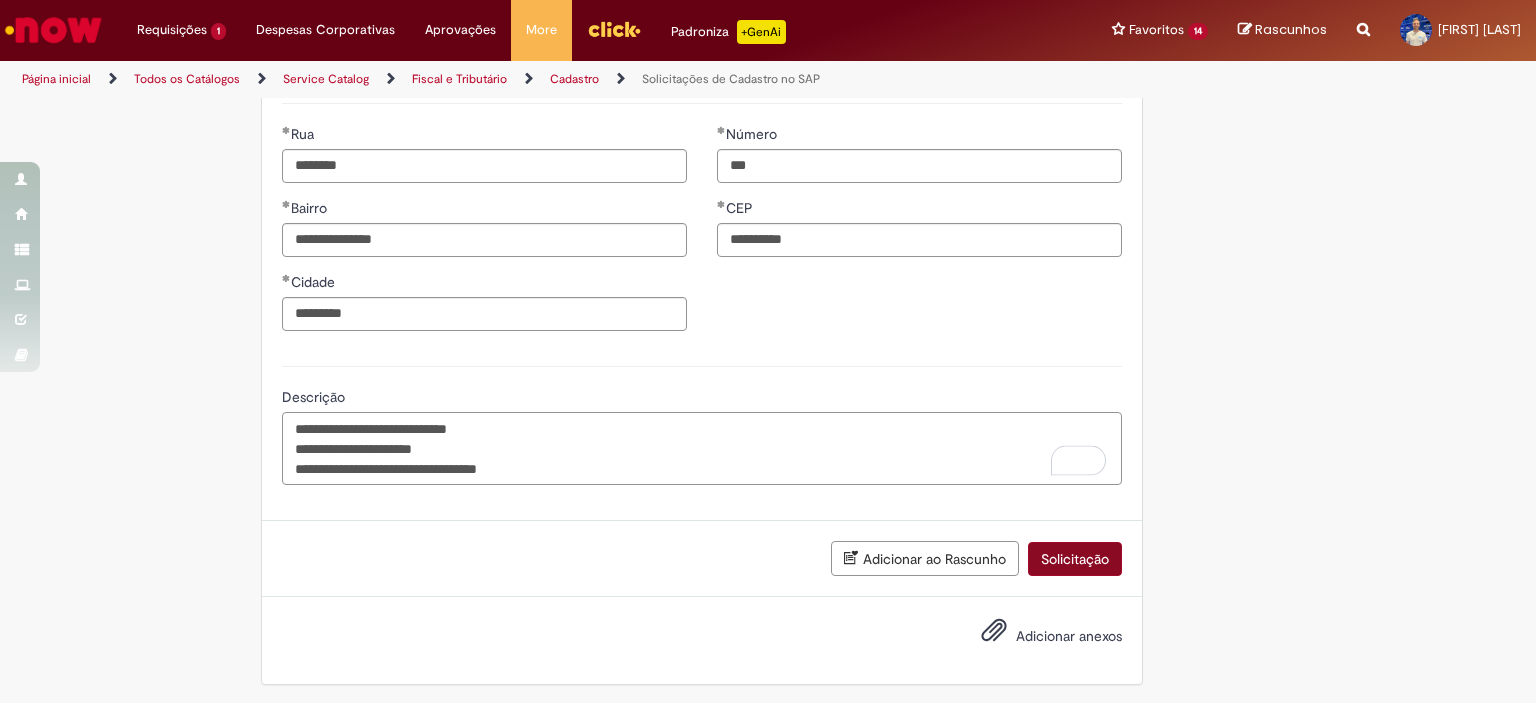 type on "**********" 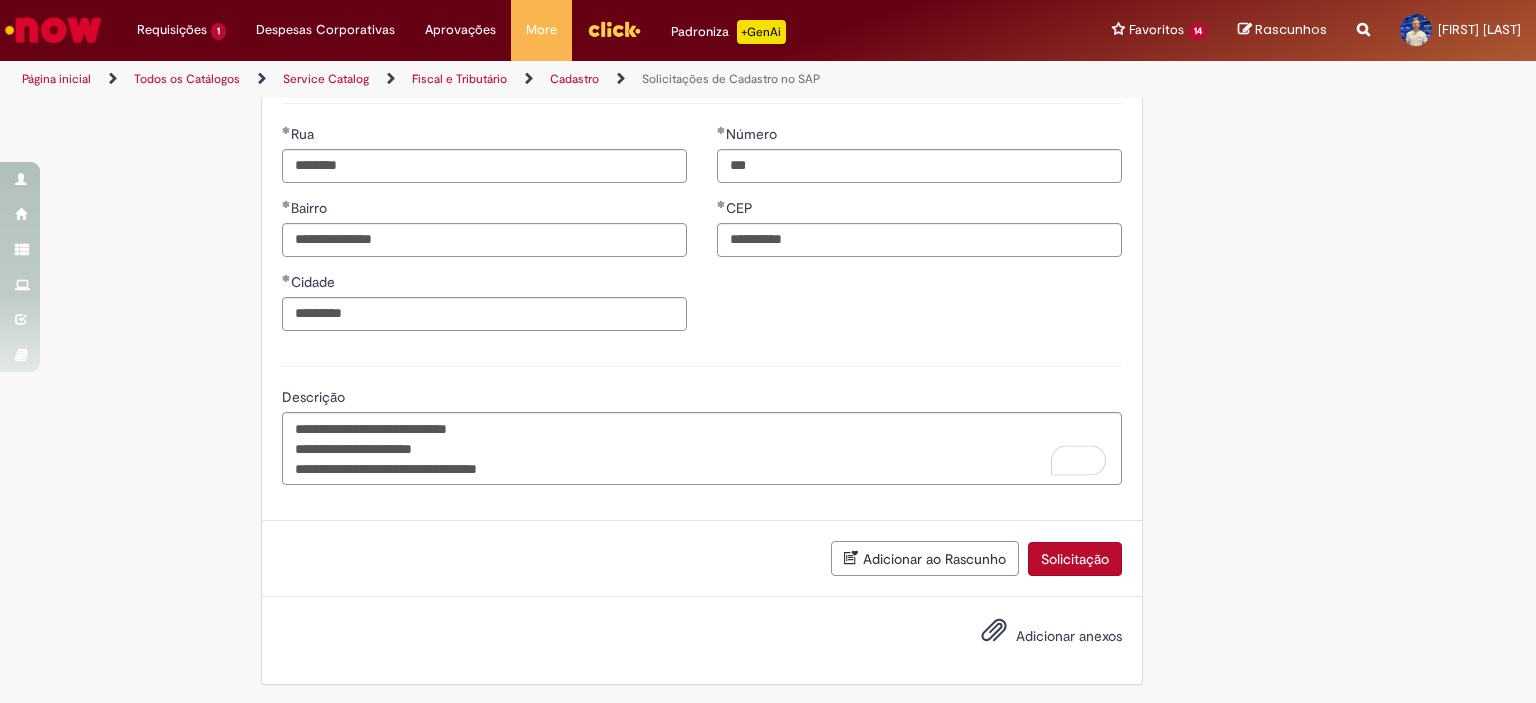 click on "Solicitação" at bounding box center [1075, 559] 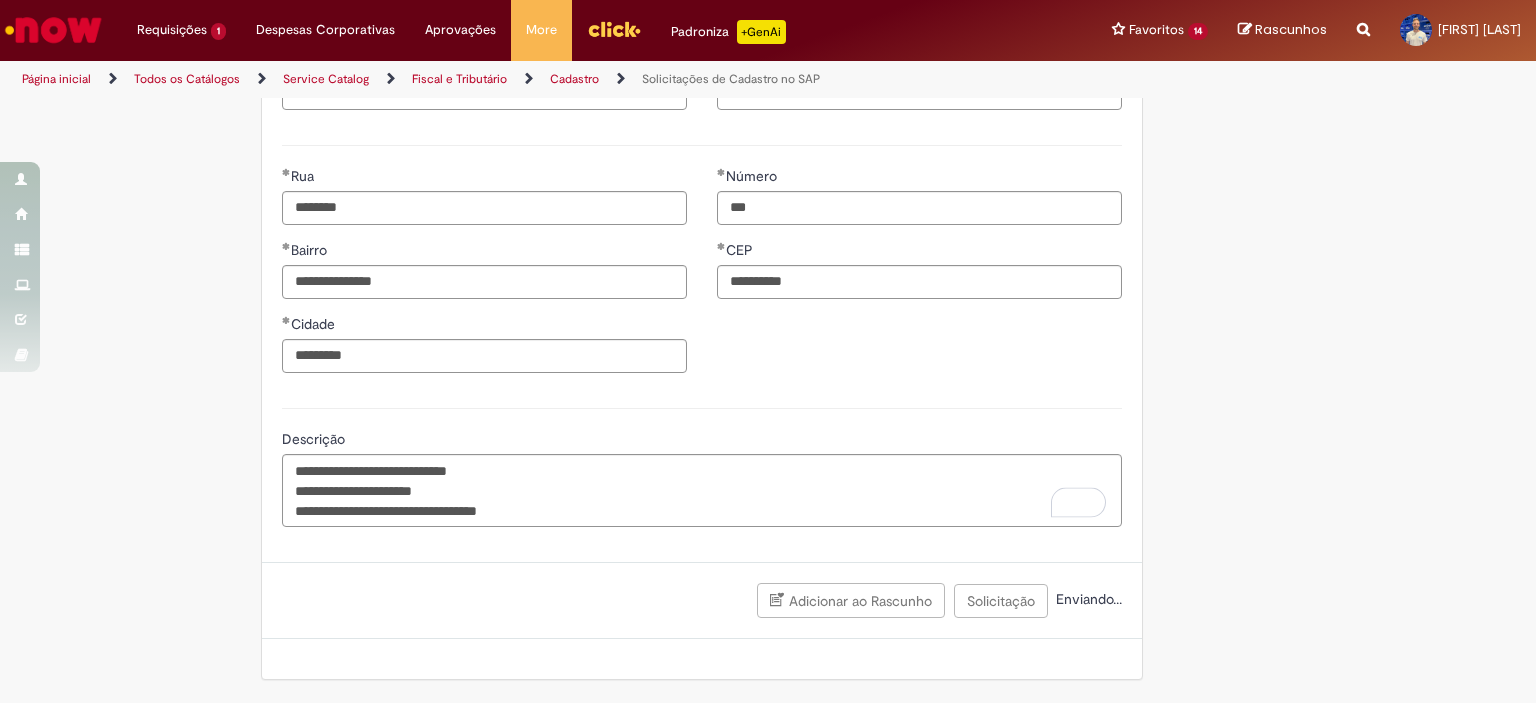 scroll, scrollTop: 1065, scrollLeft: 0, axis: vertical 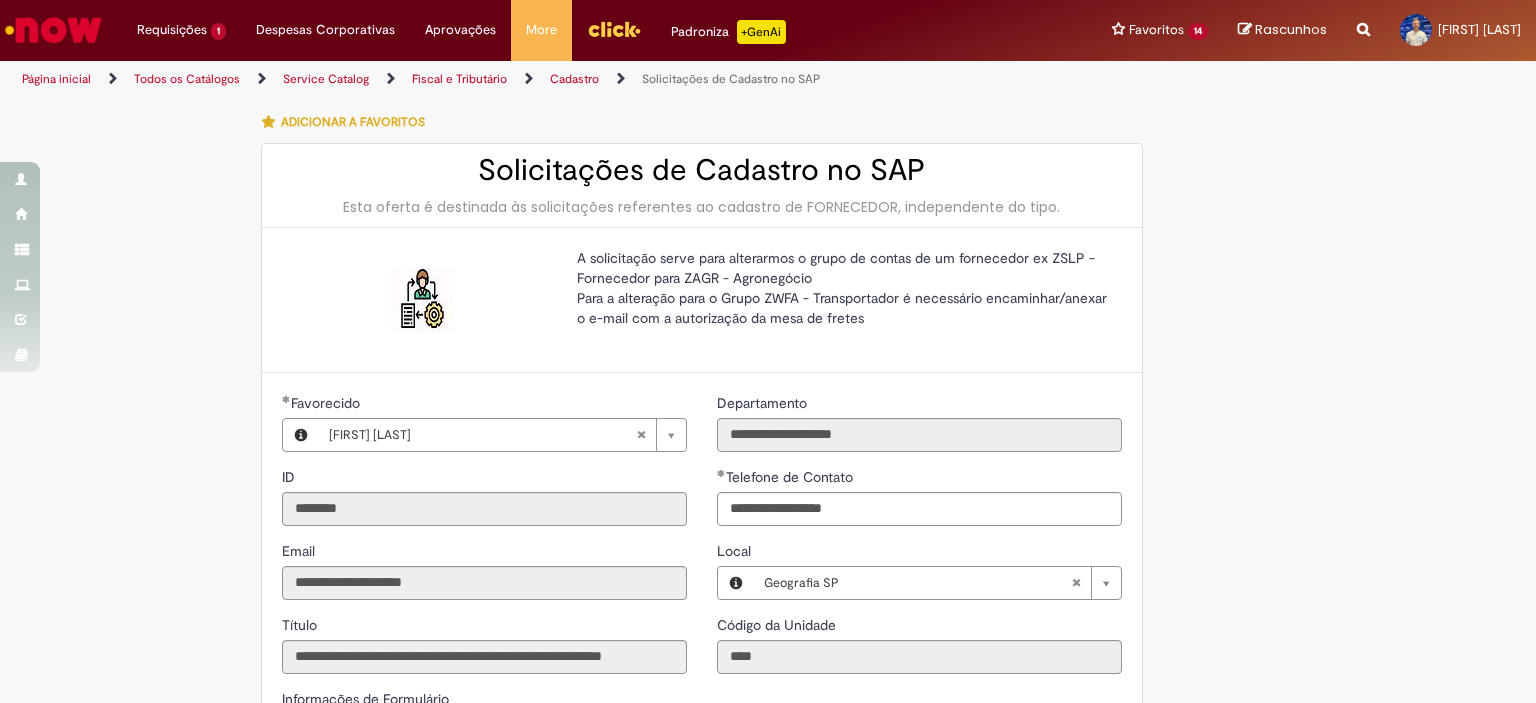 type on "**********" 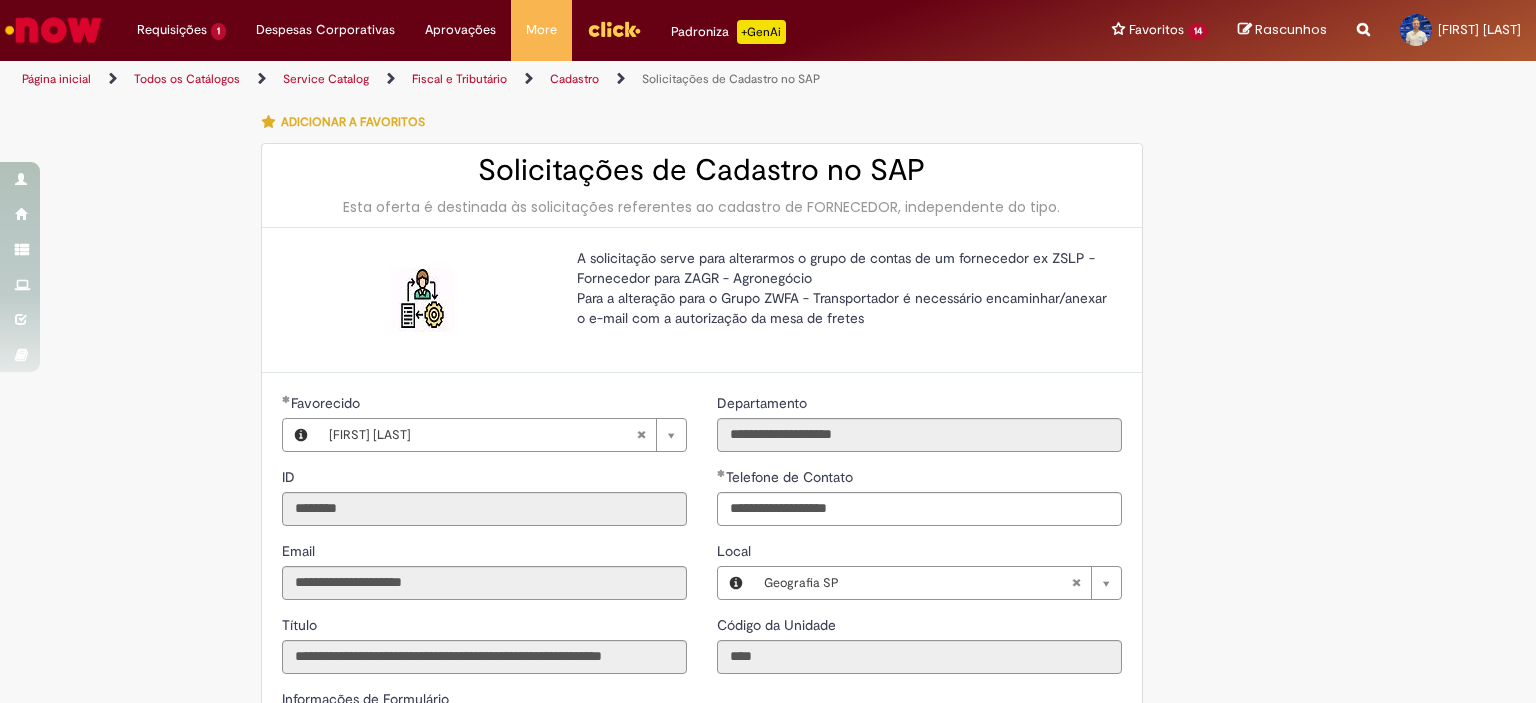 scroll, scrollTop: 0, scrollLeft: 0, axis: both 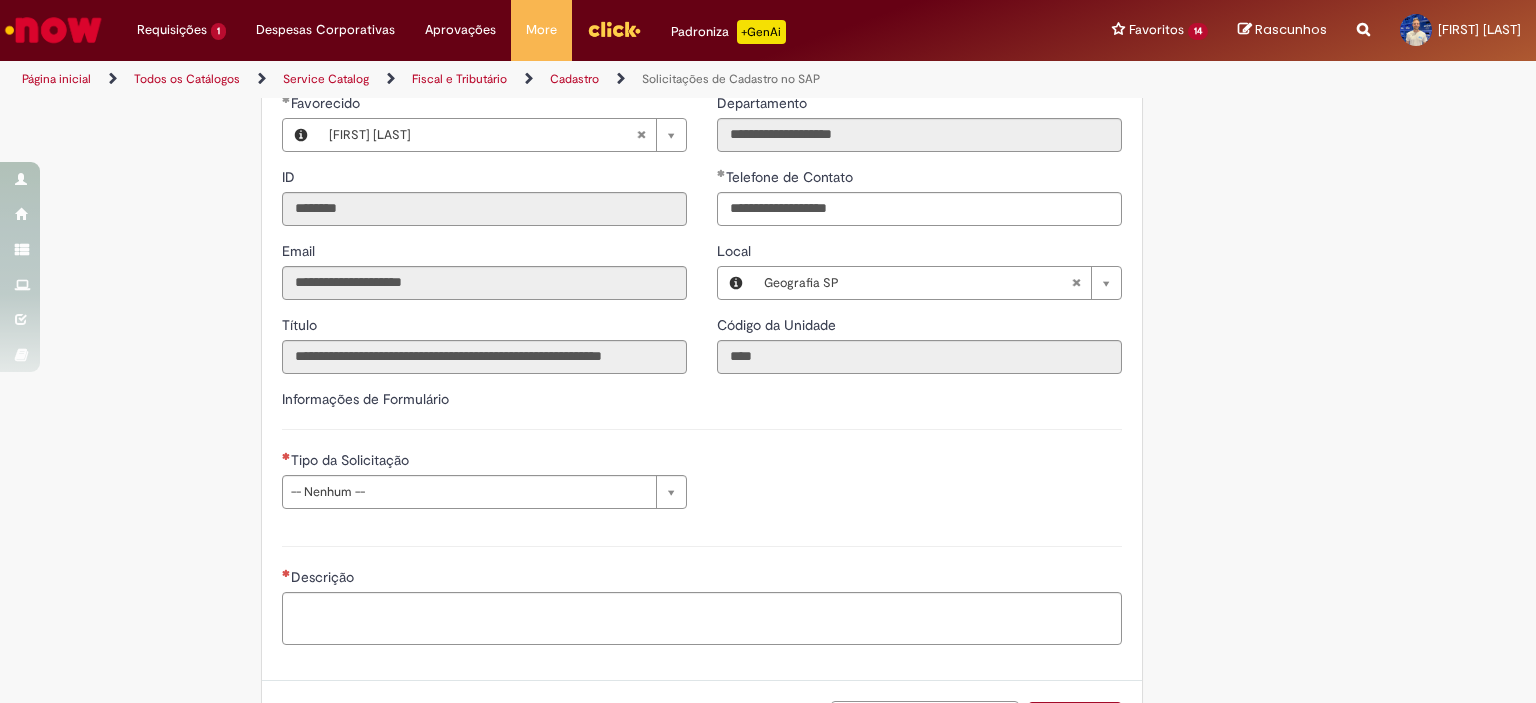 drag, startPoint x: 414, startPoint y: 509, endPoint x: 413, endPoint y: 487, distance: 22.022715 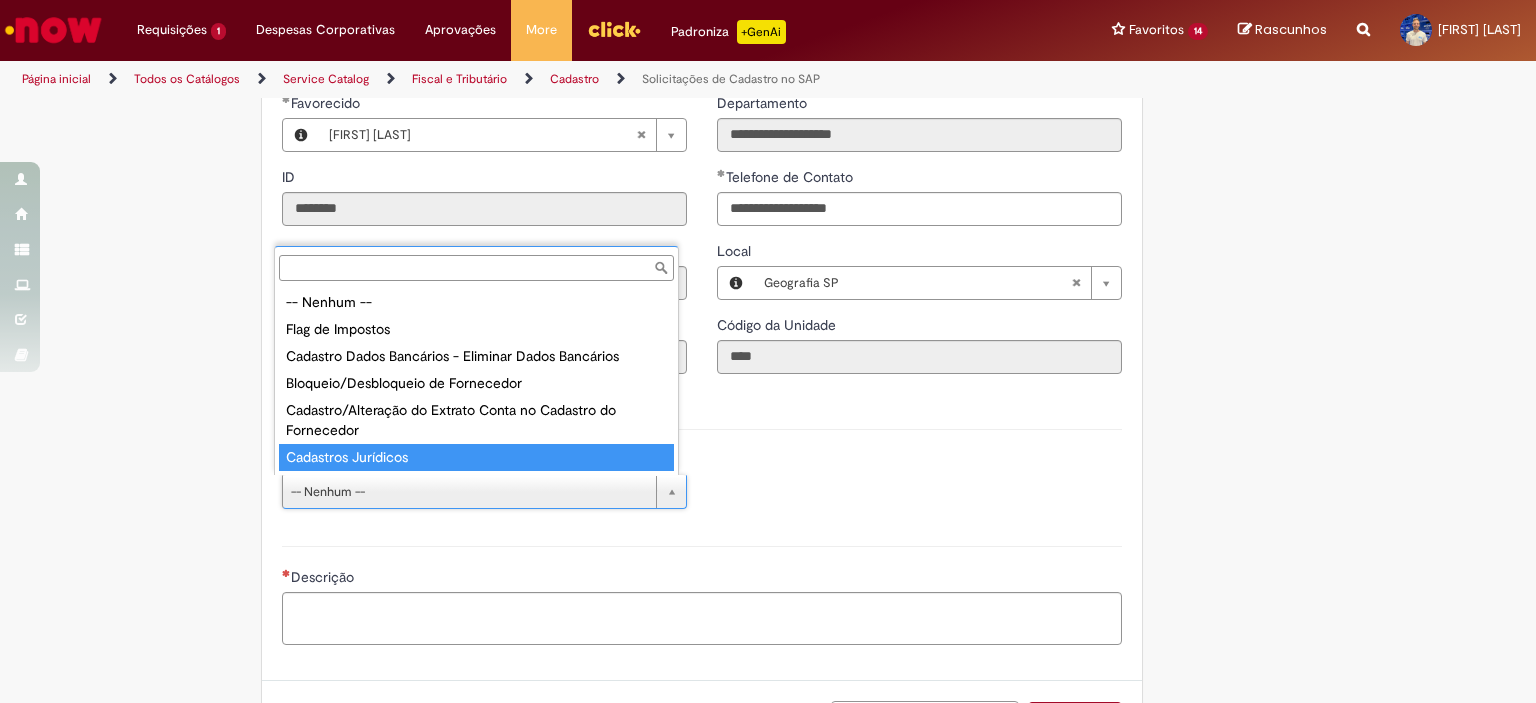 drag, startPoint x: 328, startPoint y: 457, endPoint x: 386, endPoint y: 475, distance: 60.728905 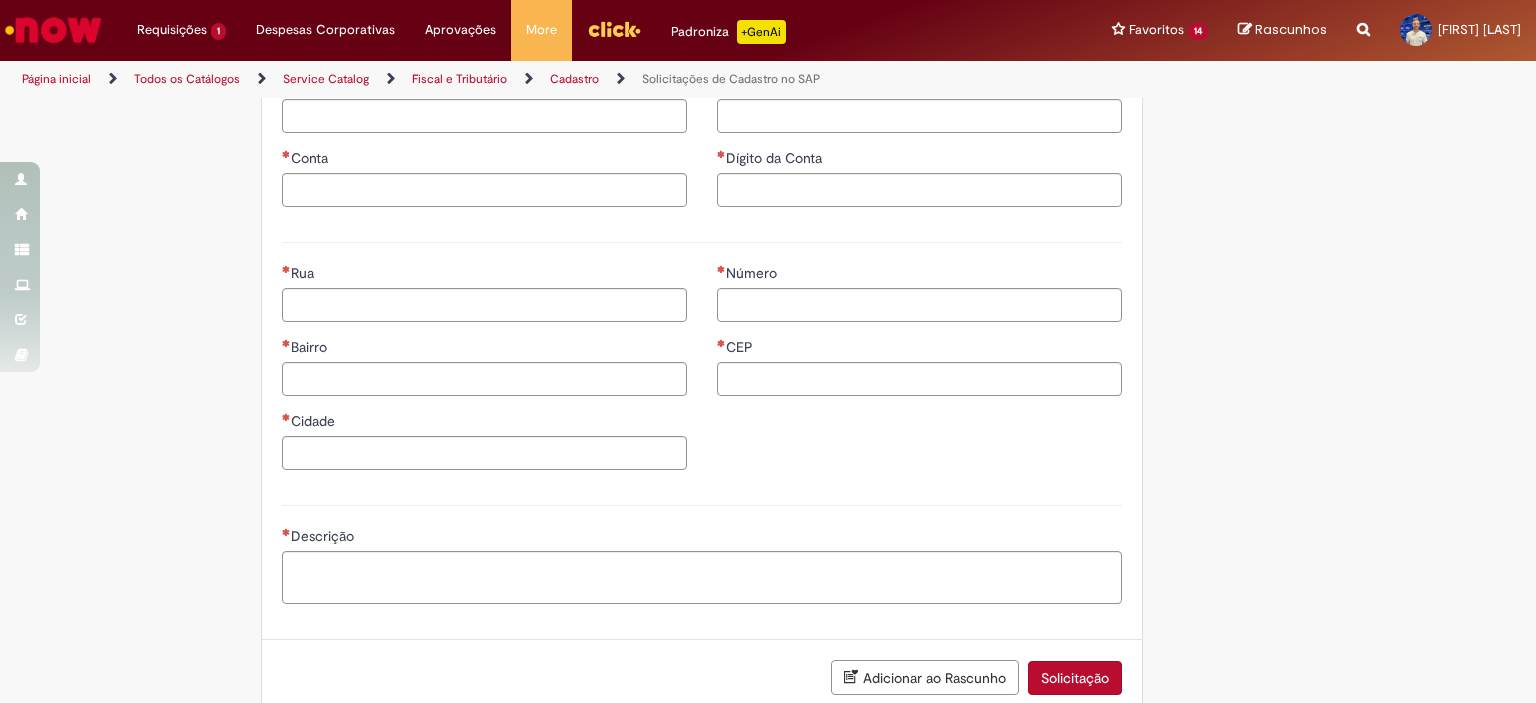 scroll, scrollTop: 1091, scrollLeft: 0, axis: vertical 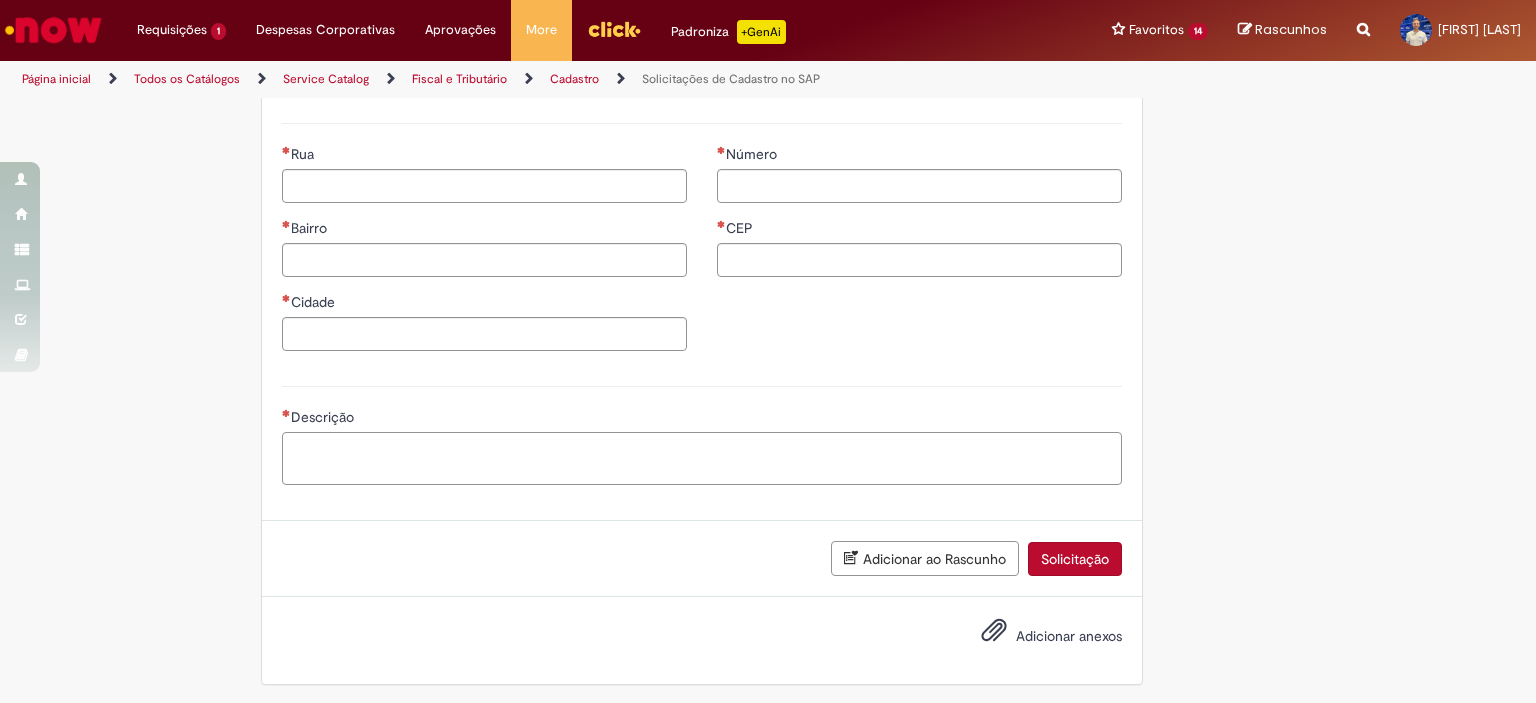 click on "Descrição" at bounding box center (702, 459) 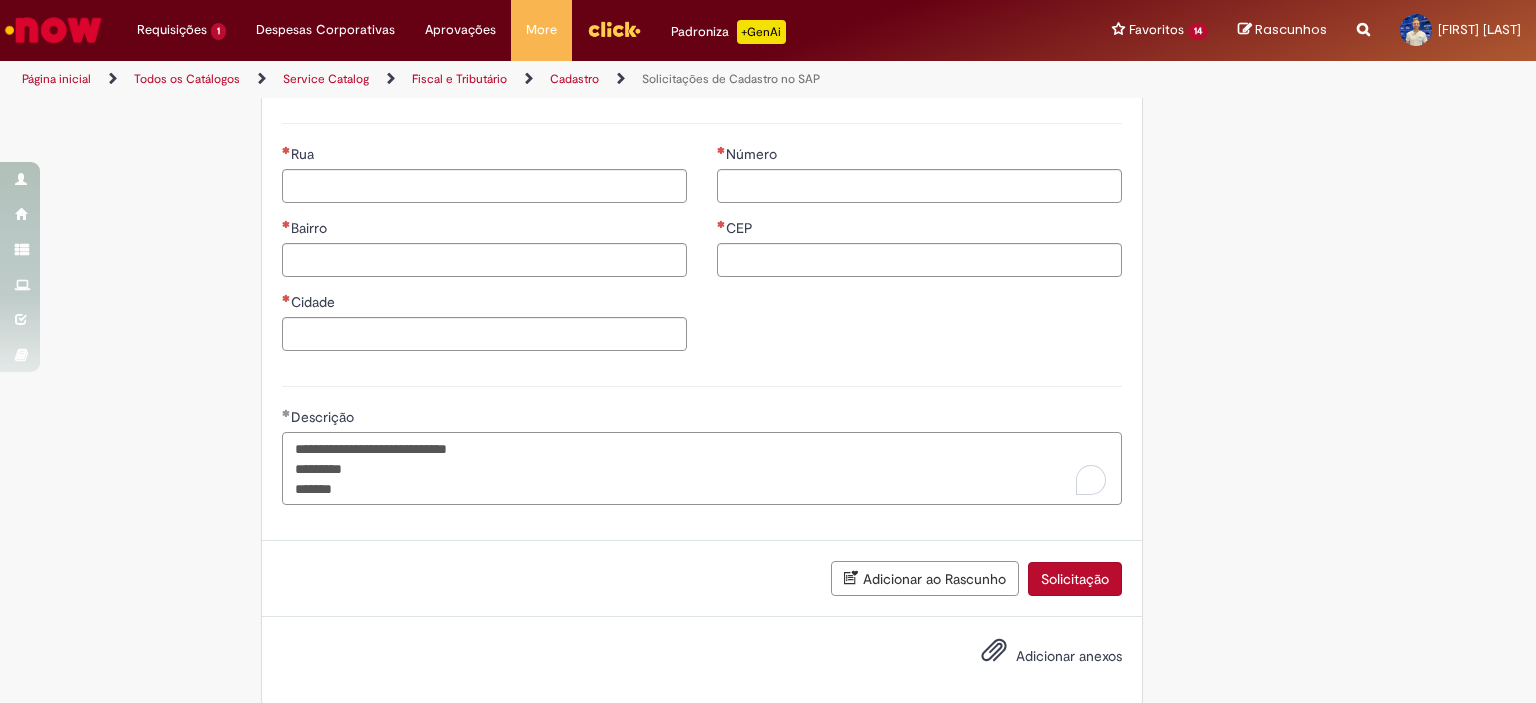 type on "**********" 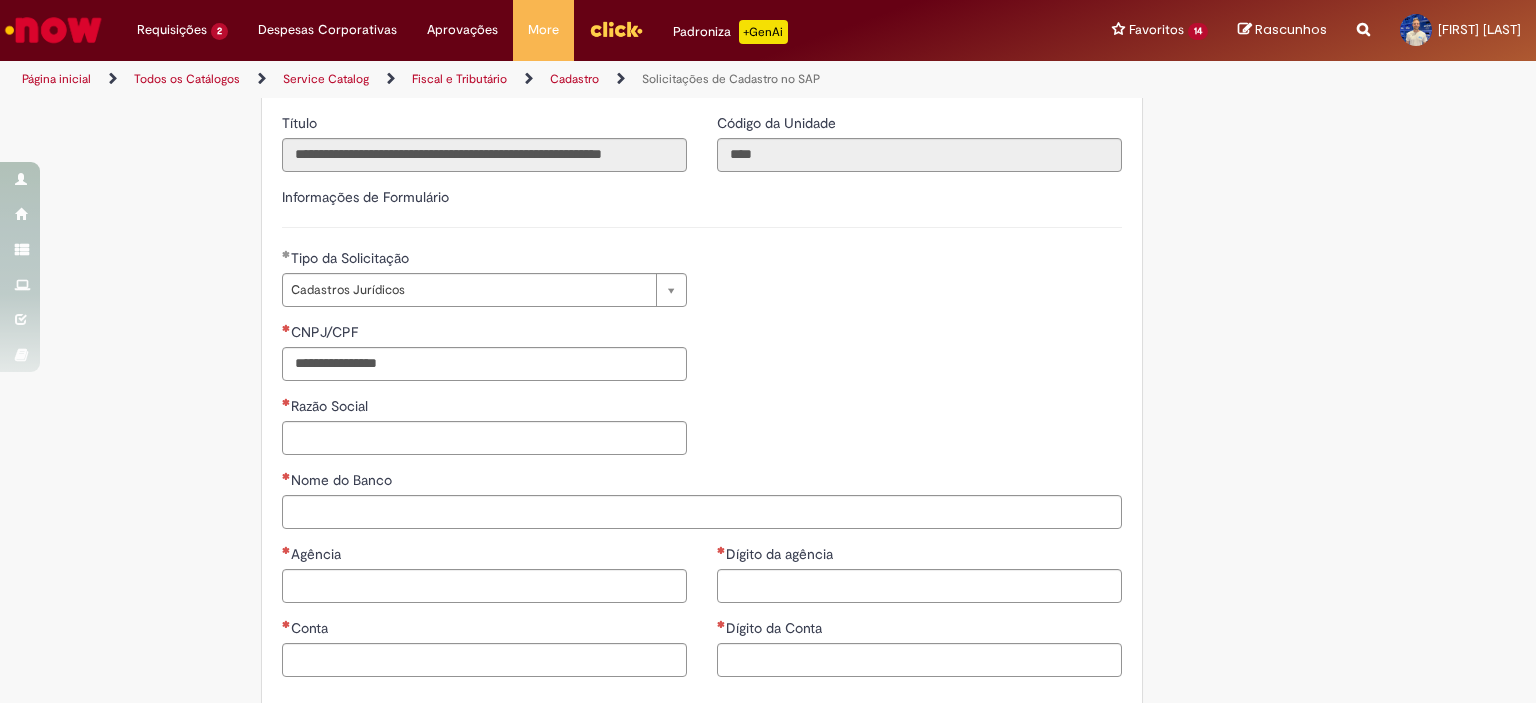 scroll, scrollTop: 491, scrollLeft: 0, axis: vertical 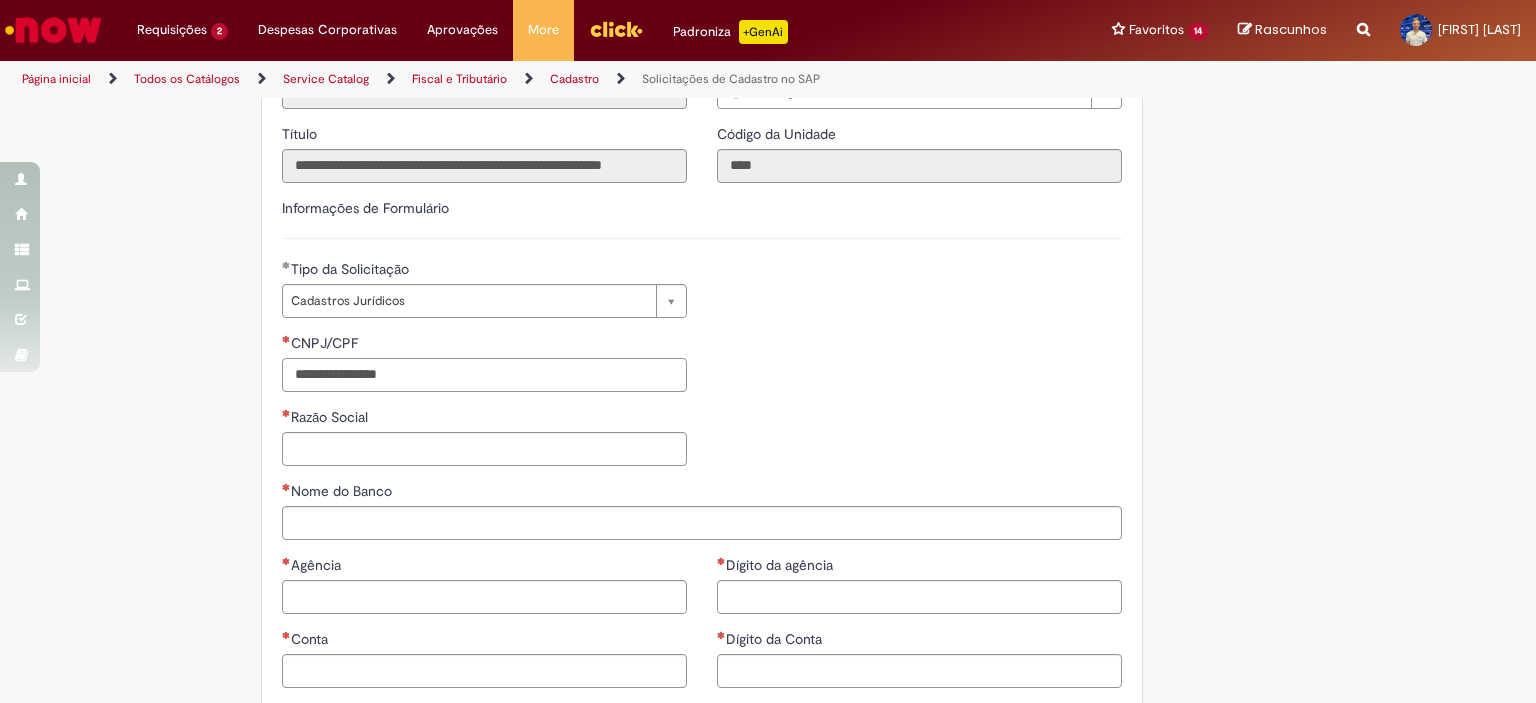 click on "CNPJ/CPF" at bounding box center [484, 375] 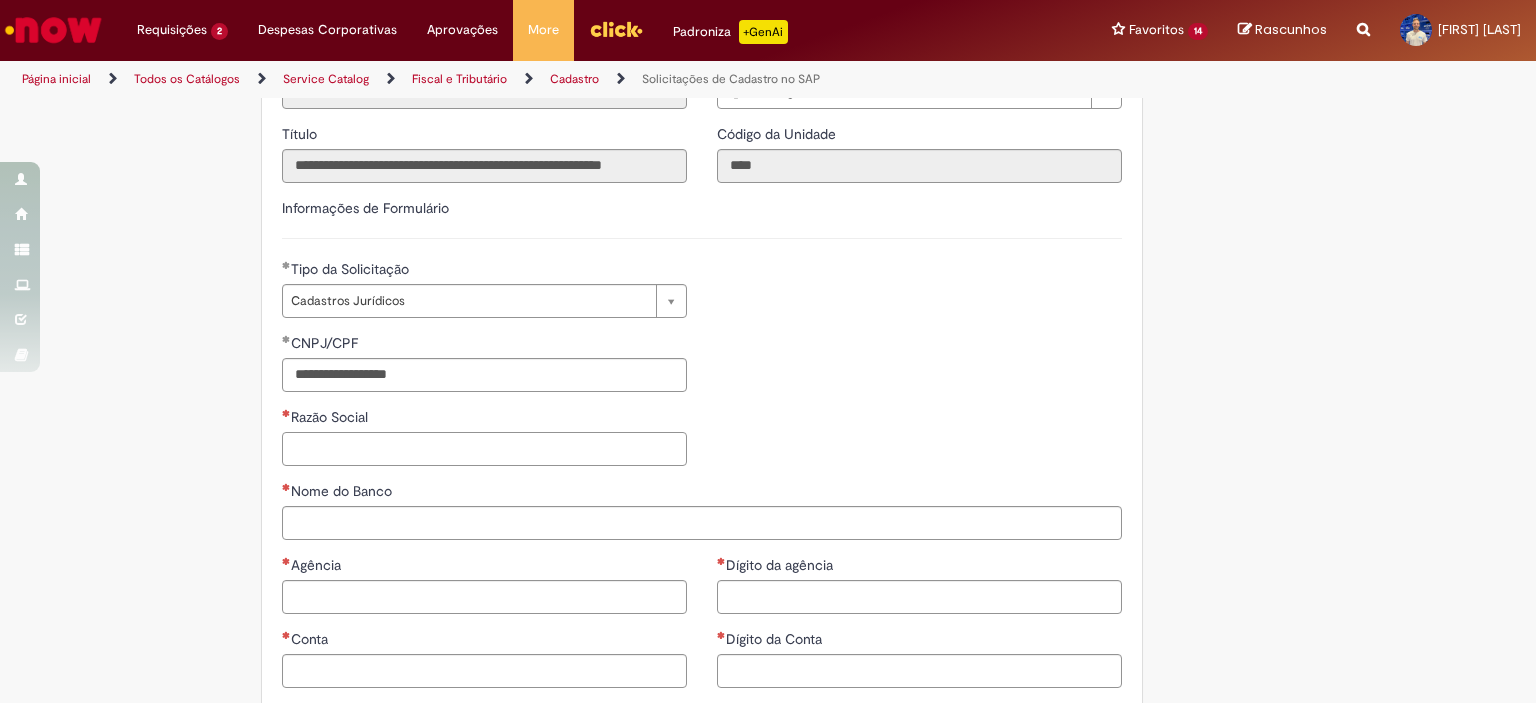 click on "Razão Social" at bounding box center (484, 449) 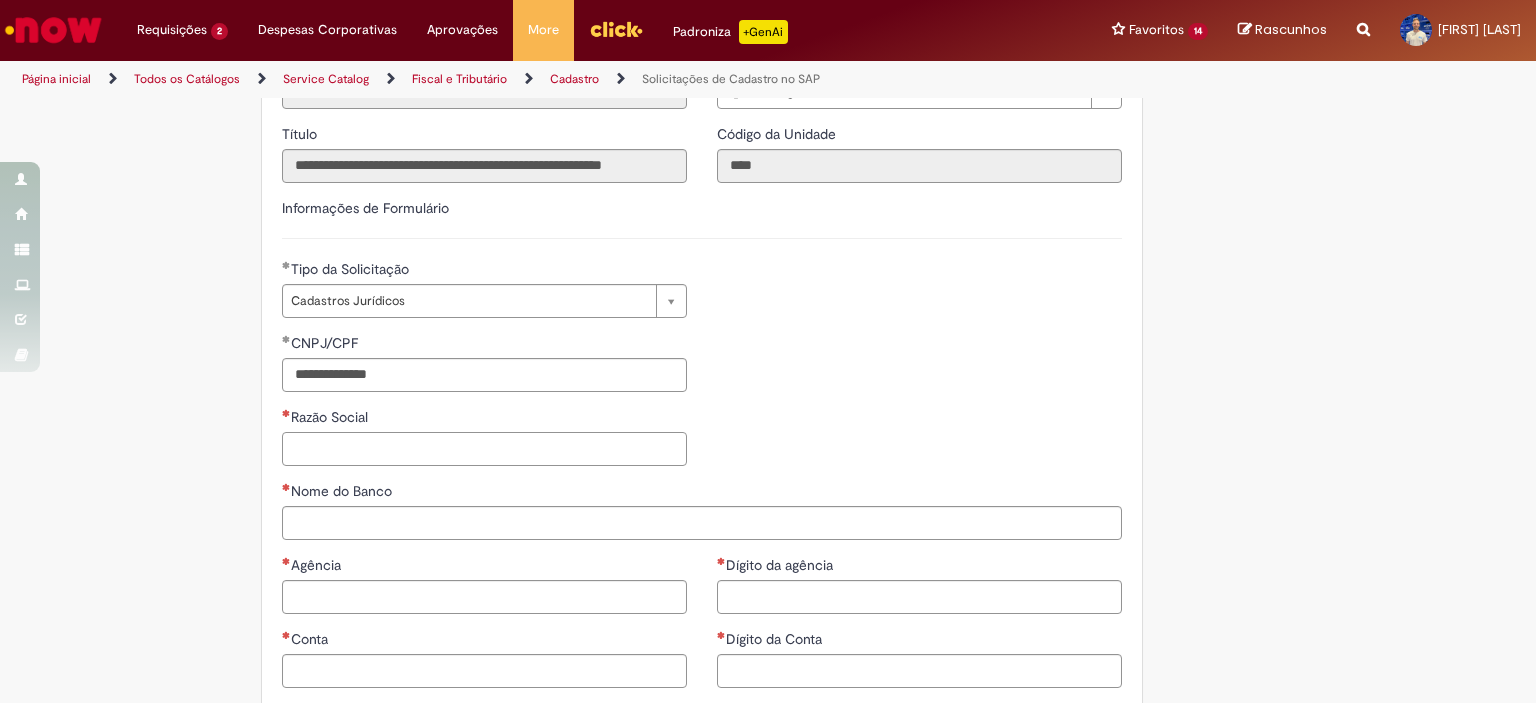 paste on "**********" 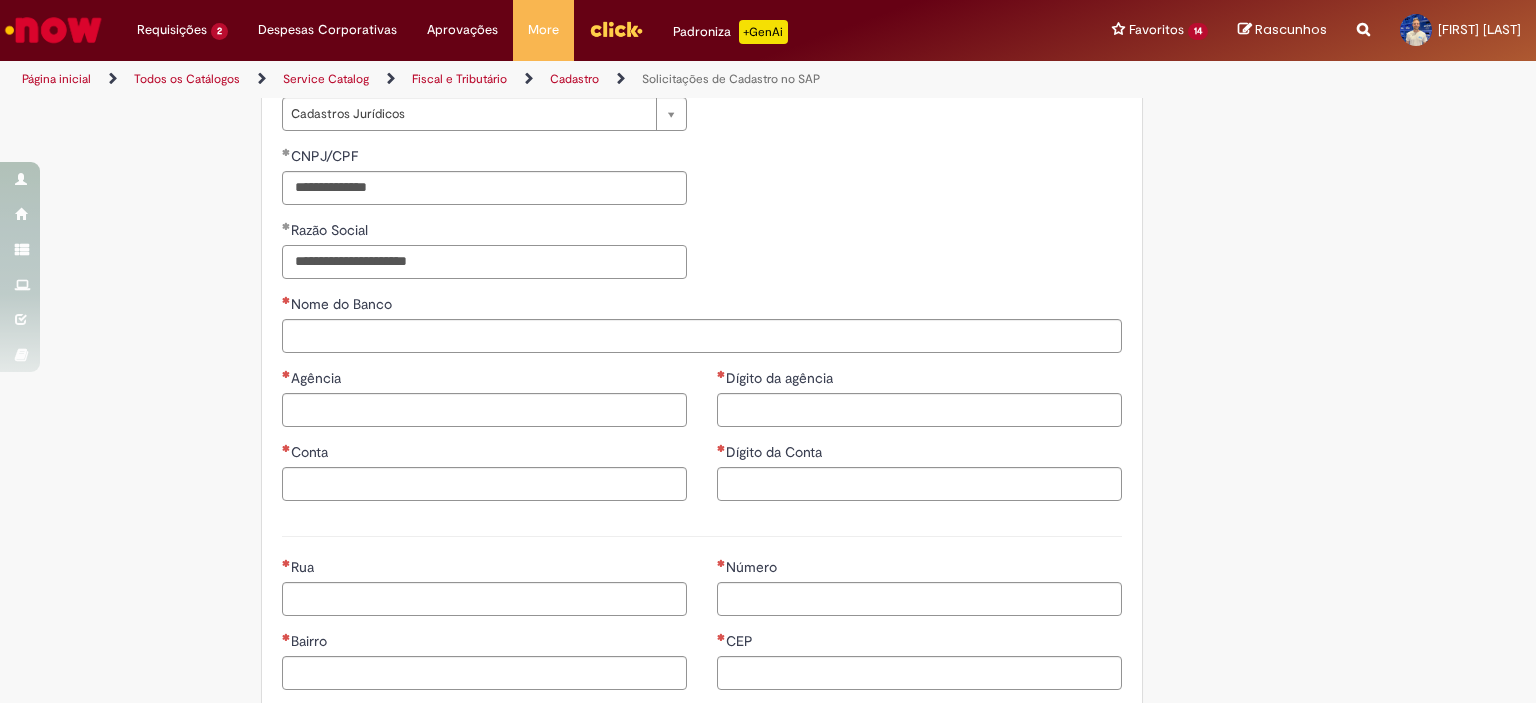 scroll, scrollTop: 691, scrollLeft: 0, axis: vertical 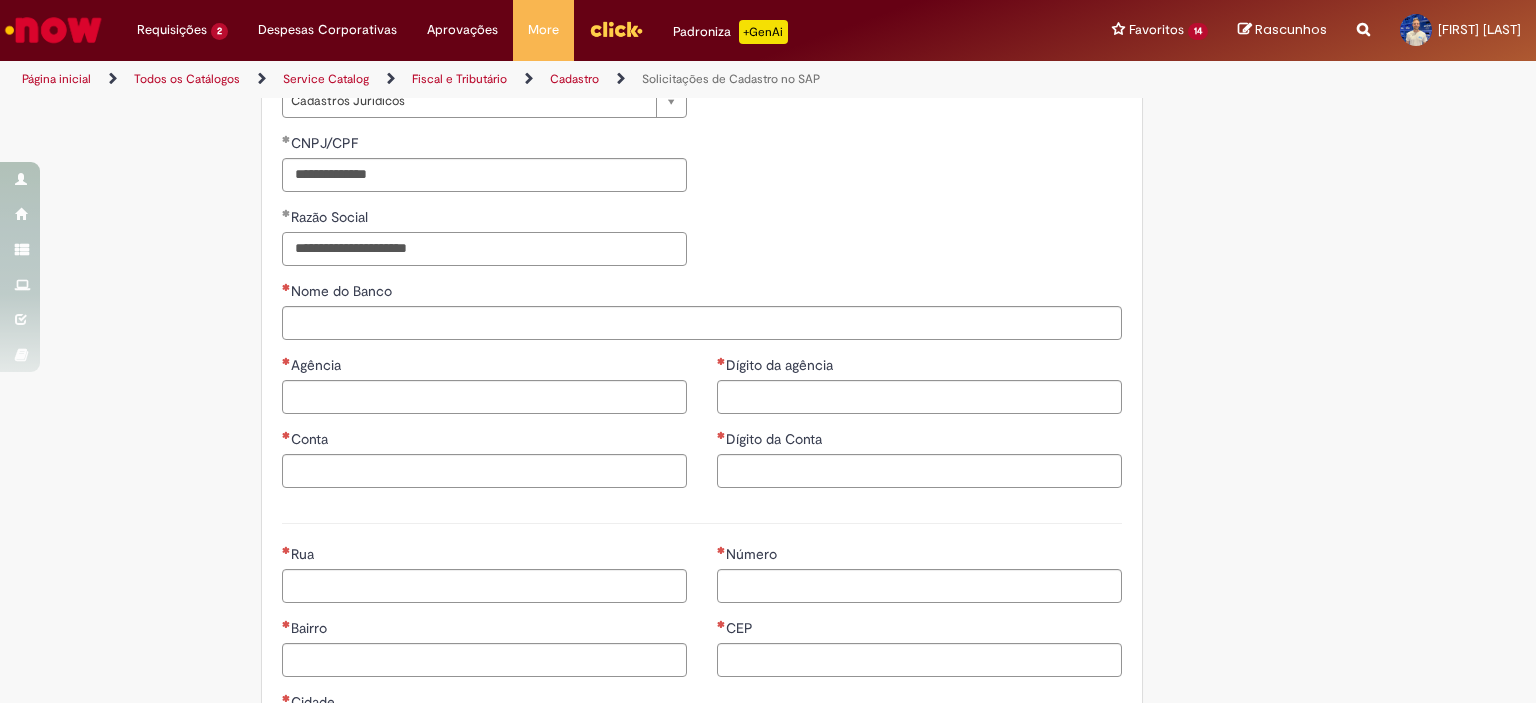 type on "**********" 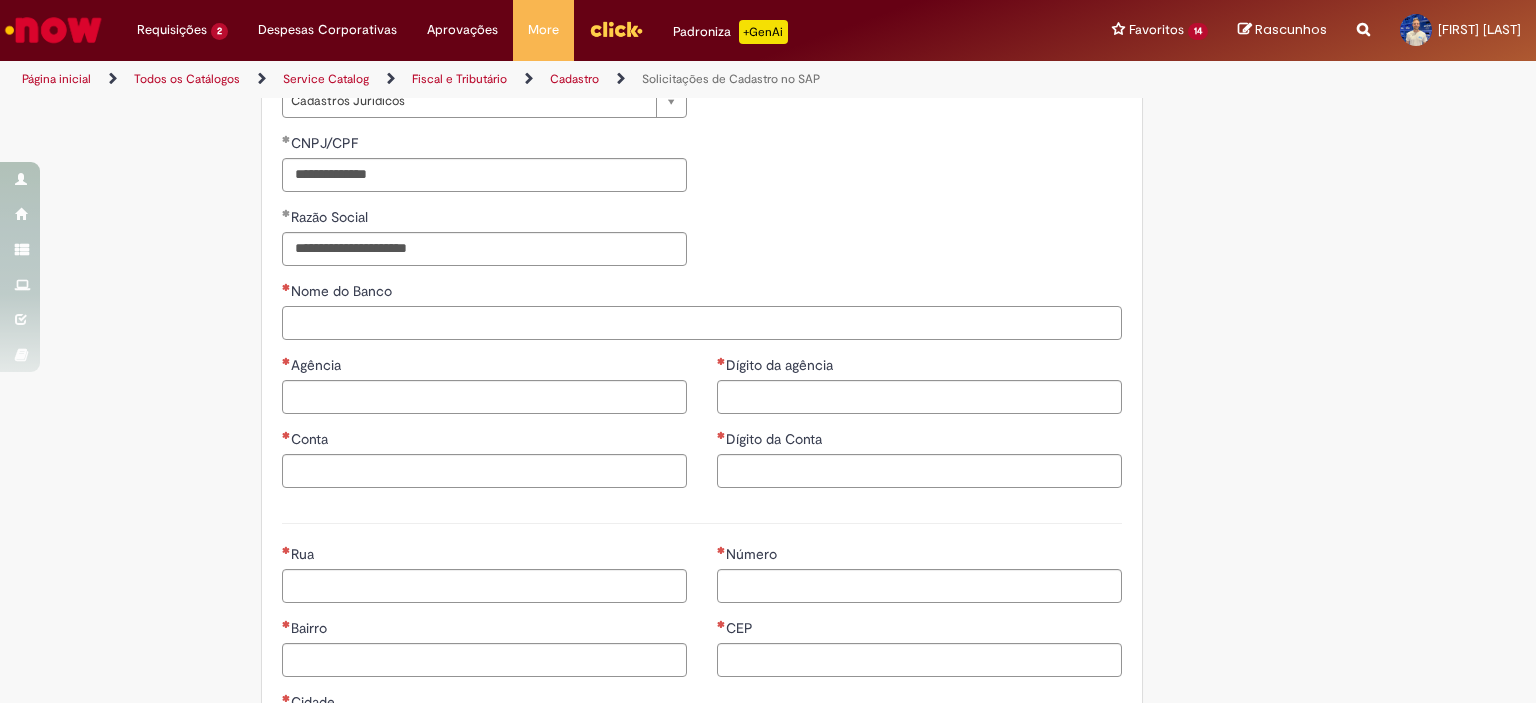 click on "Nome do Banco" at bounding box center [702, 323] 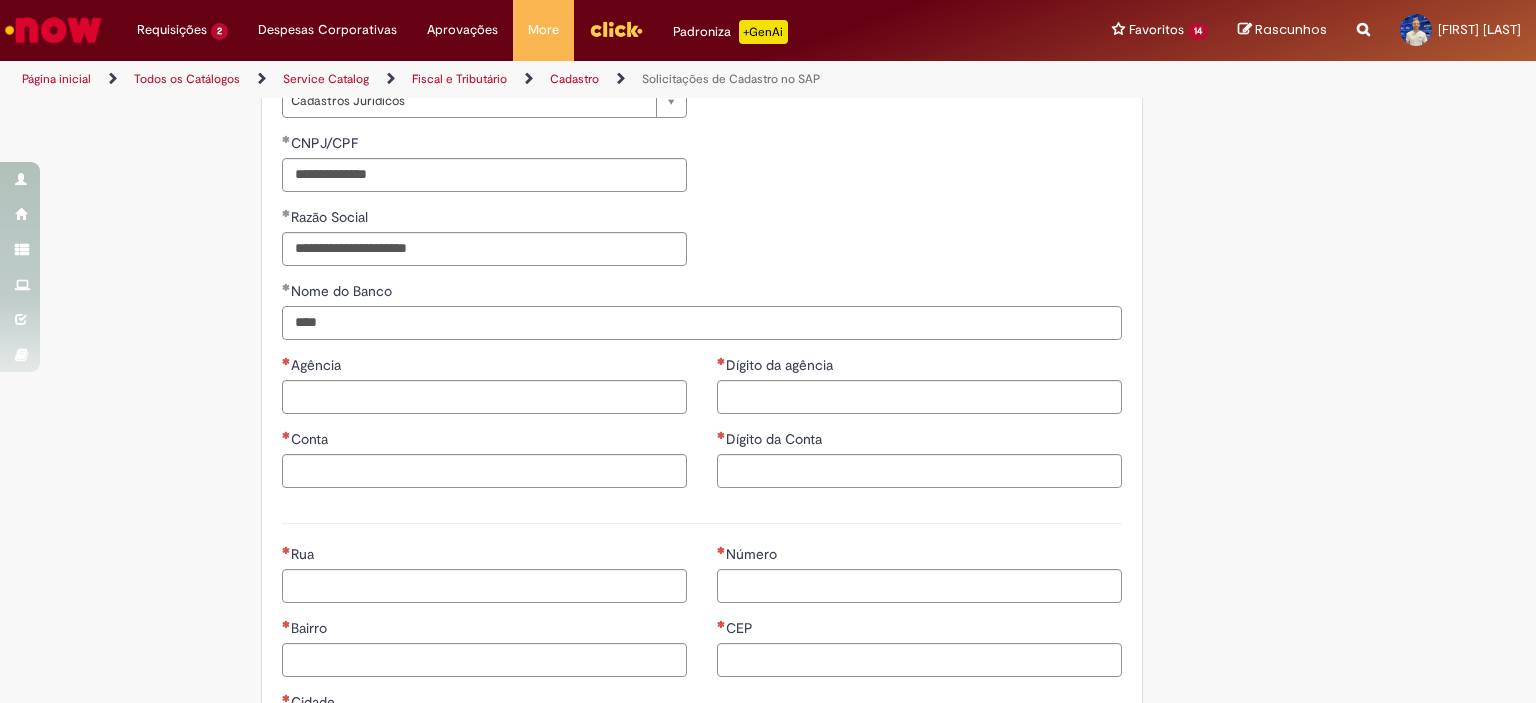 type on "****" 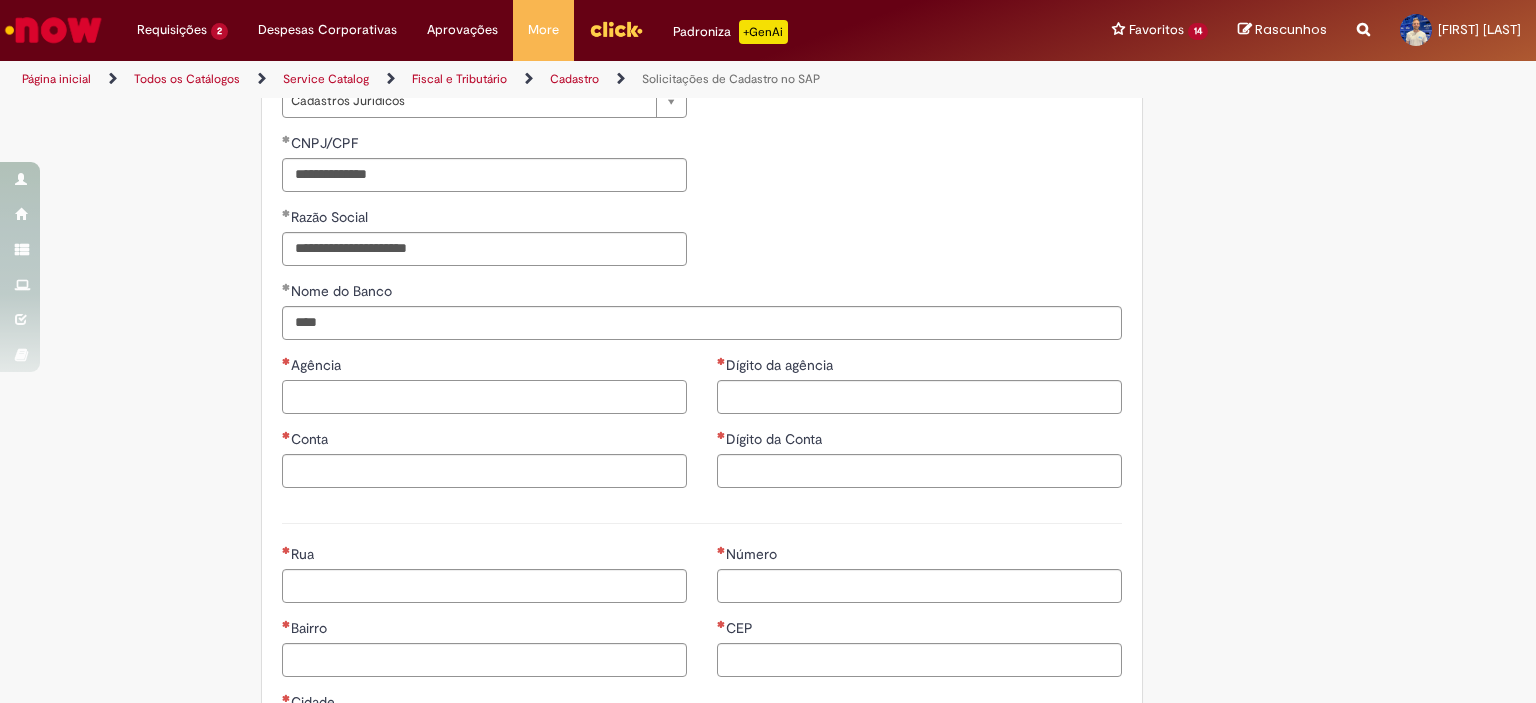 paste on "****" 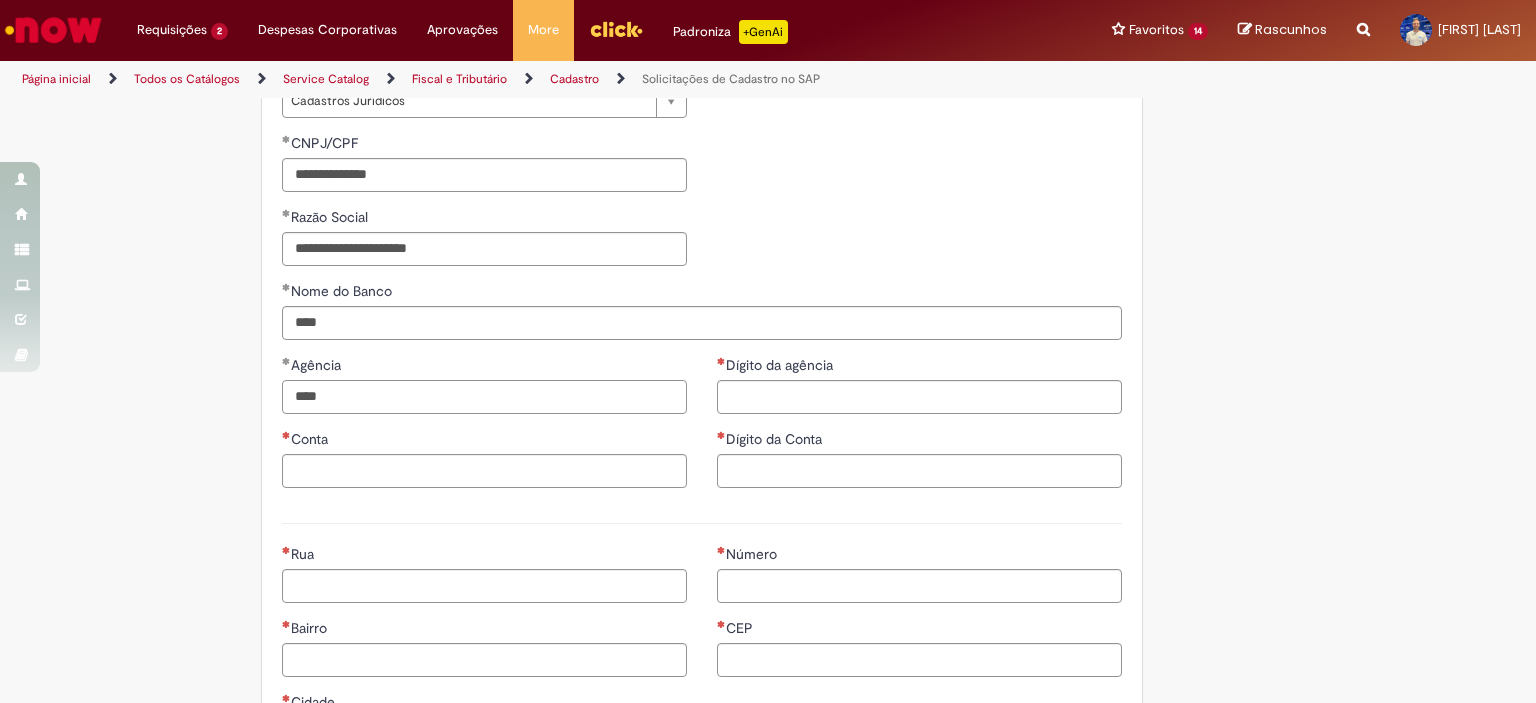 type on "****" 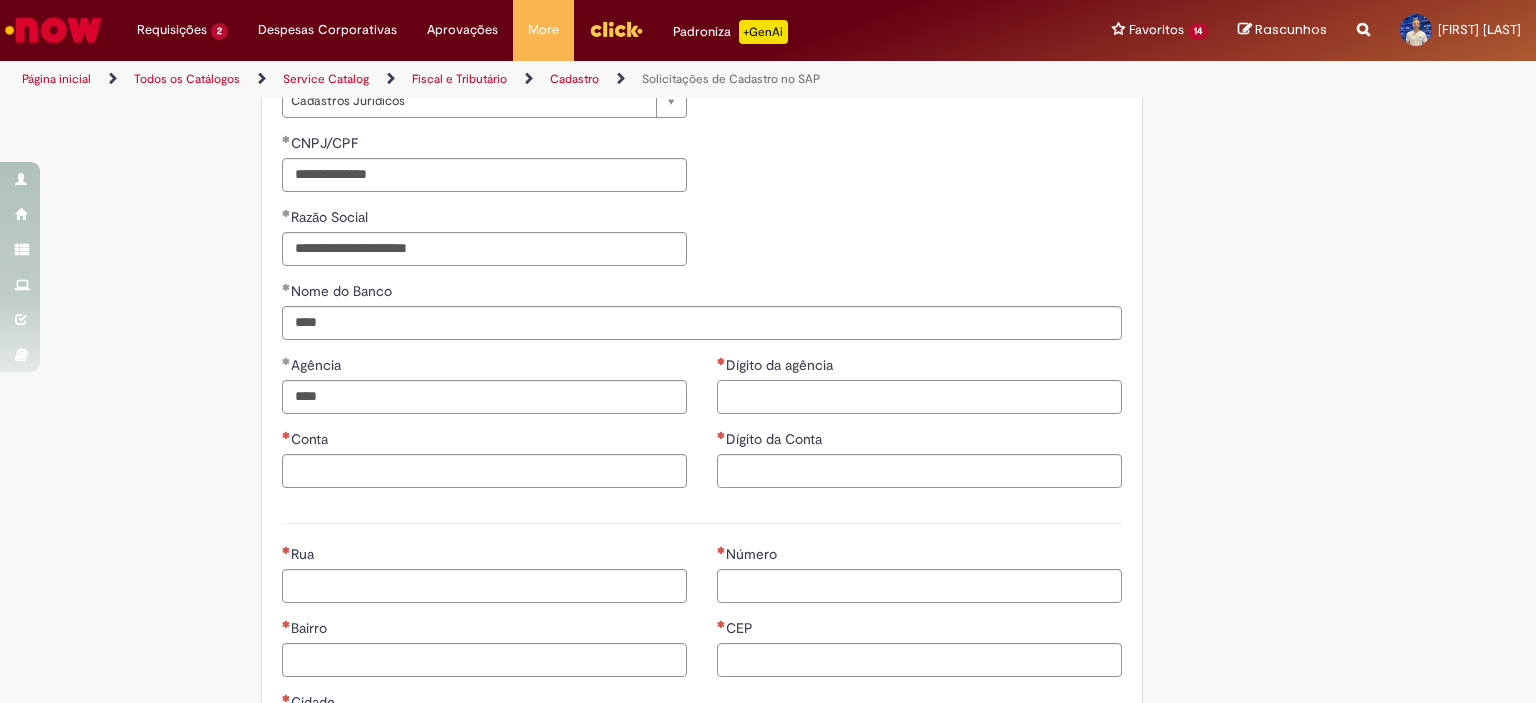 drag, startPoint x: 781, startPoint y: 403, endPoint x: 790, endPoint y: 395, distance: 12.0415945 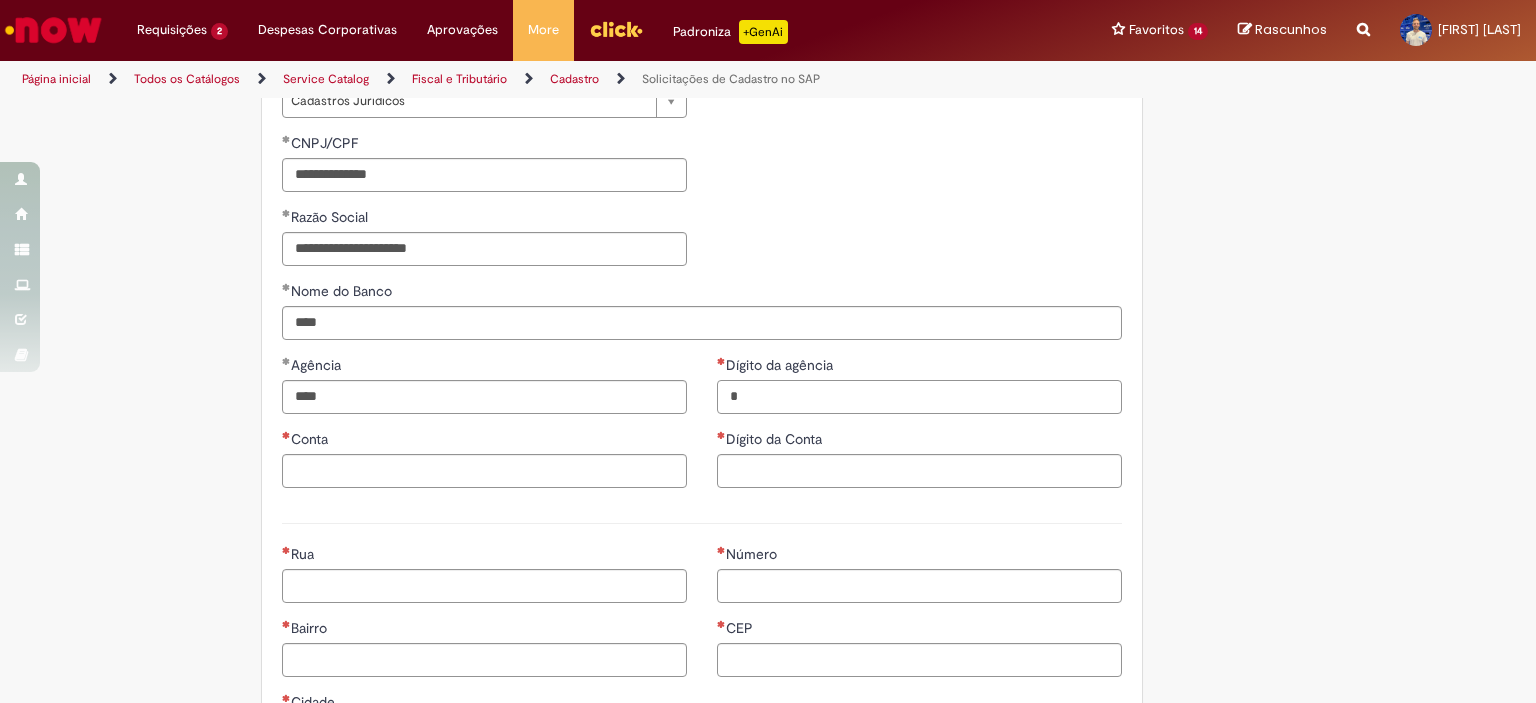 type on "*" 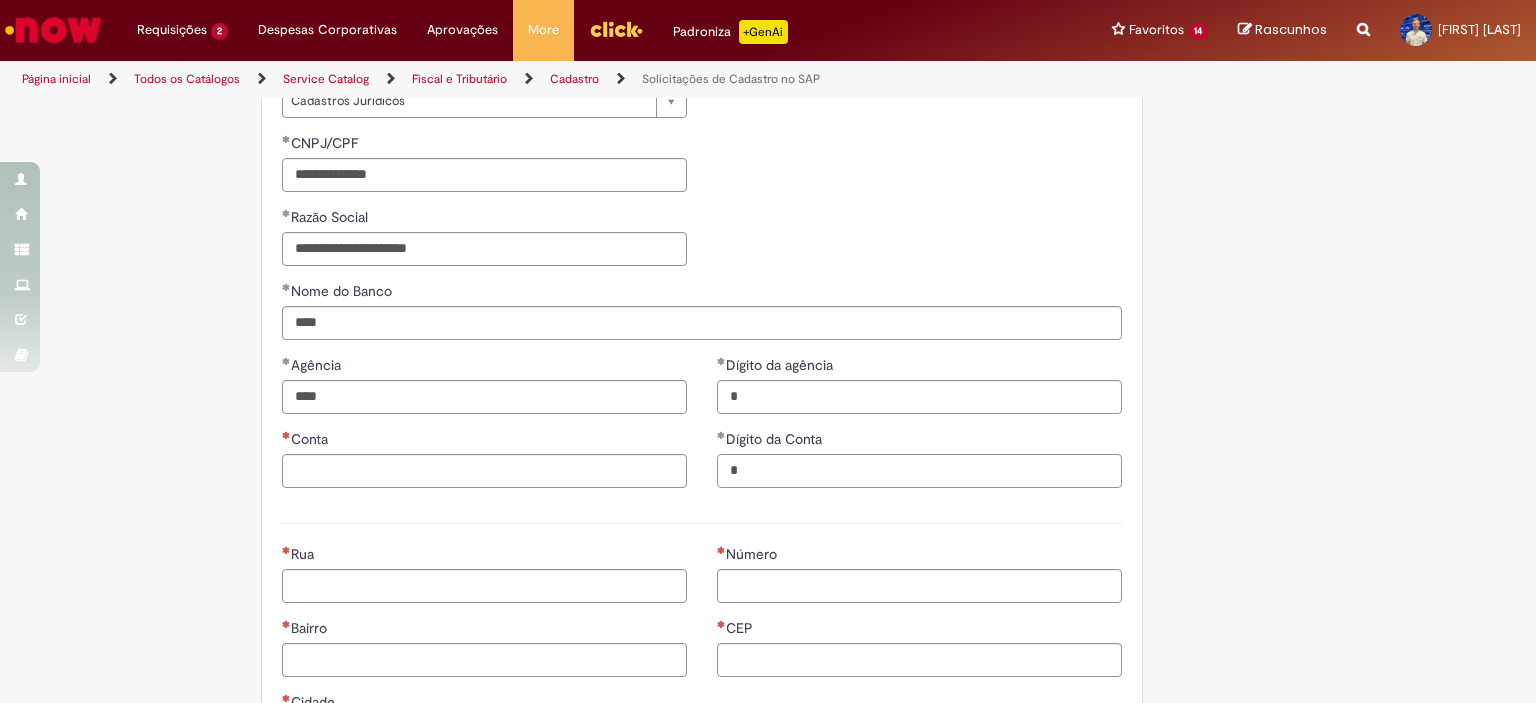 type on "*" 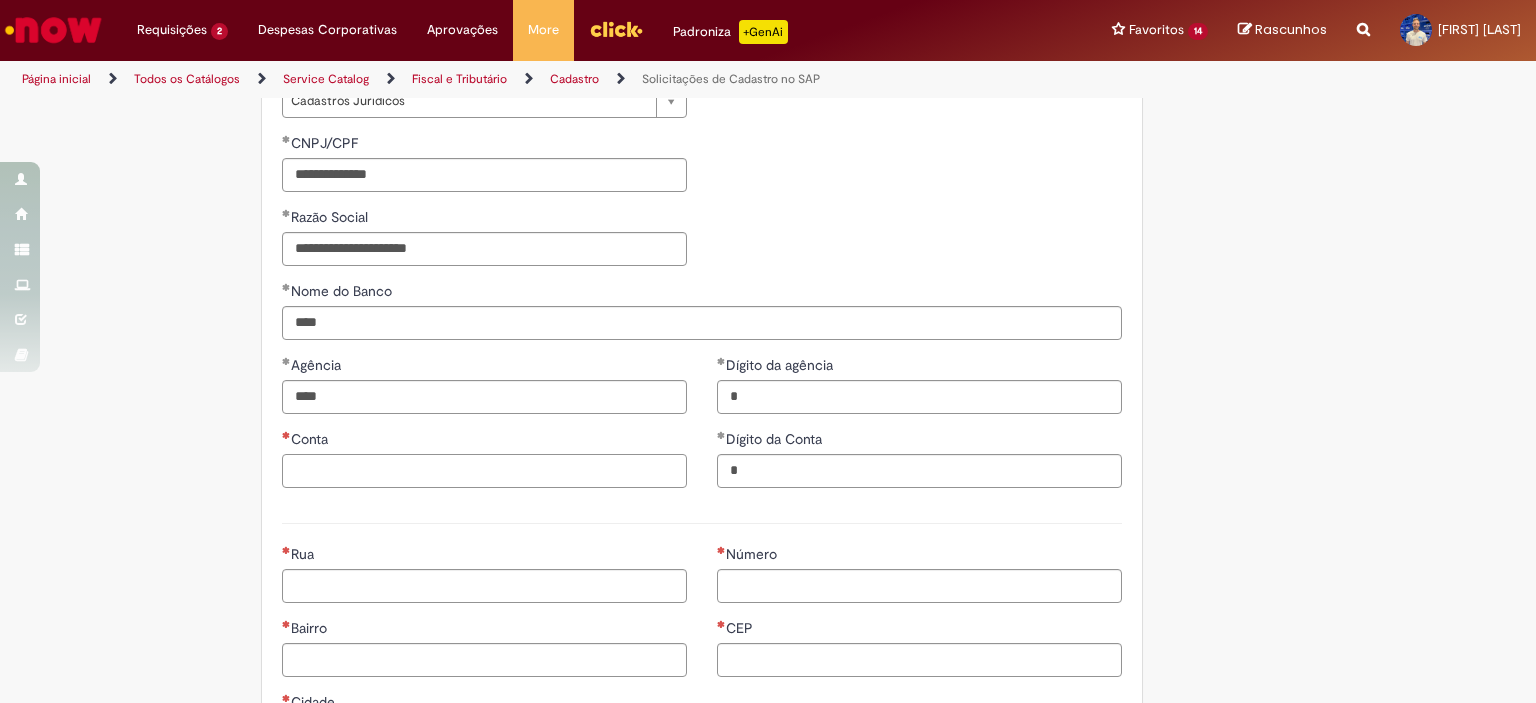 click on "Conta" at bounding box center [484, 471] 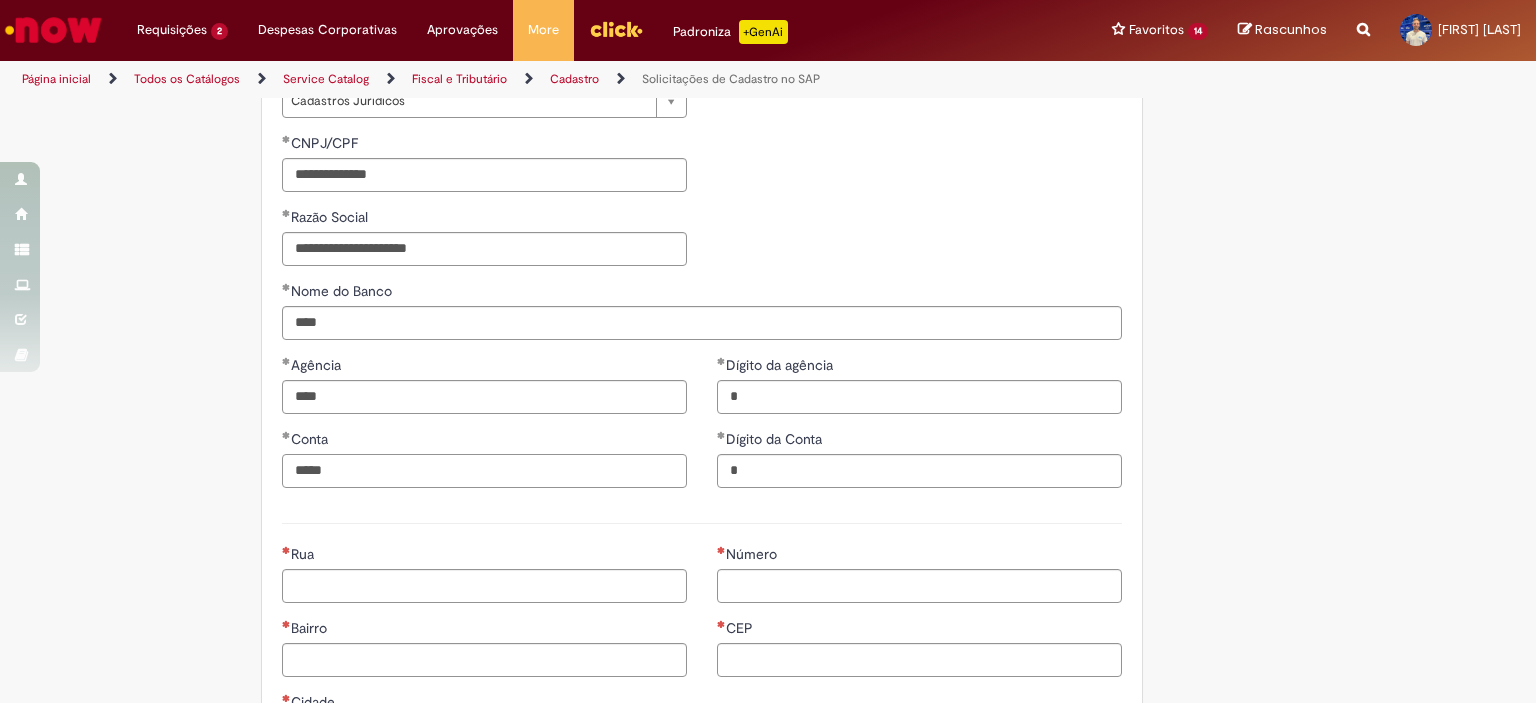 type on "*****" 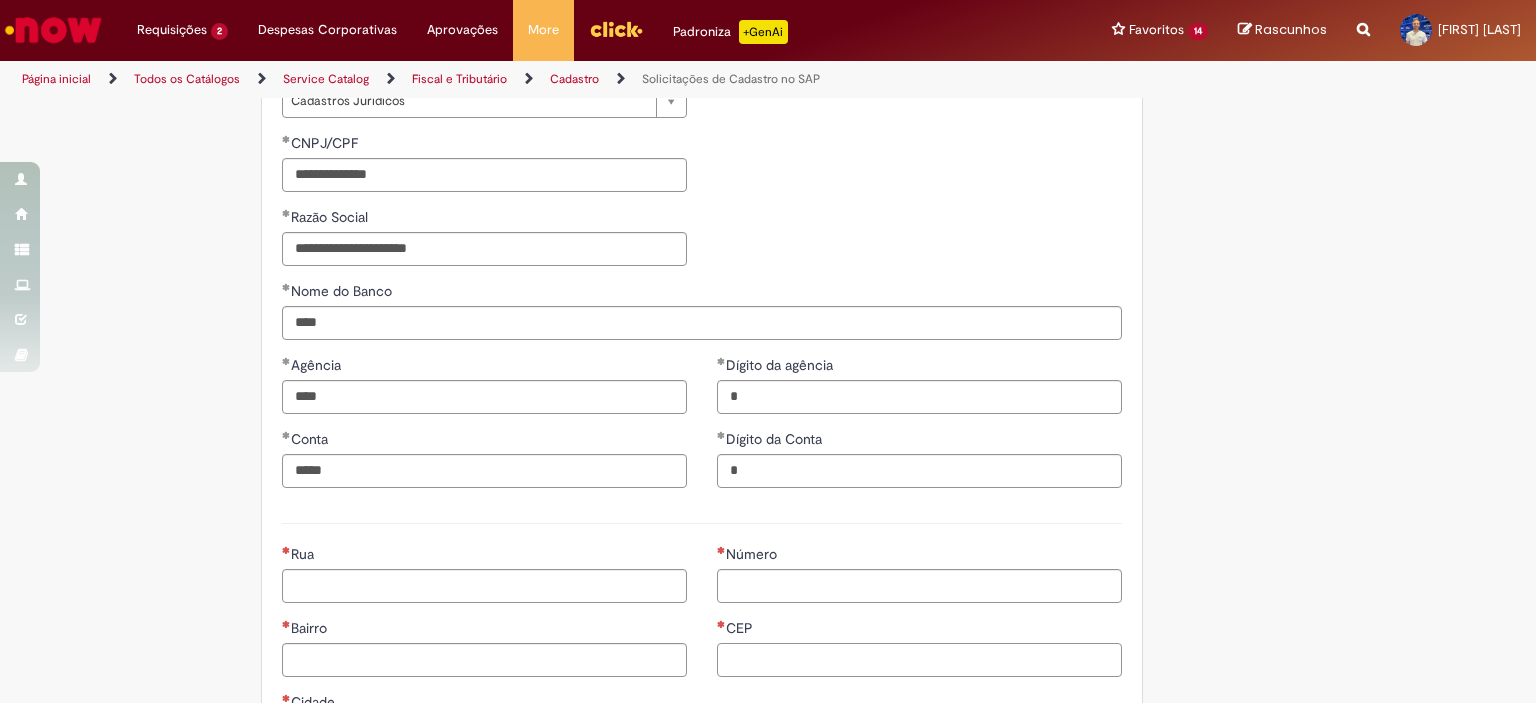 click on "CEP" at bounding box center (919, 660) 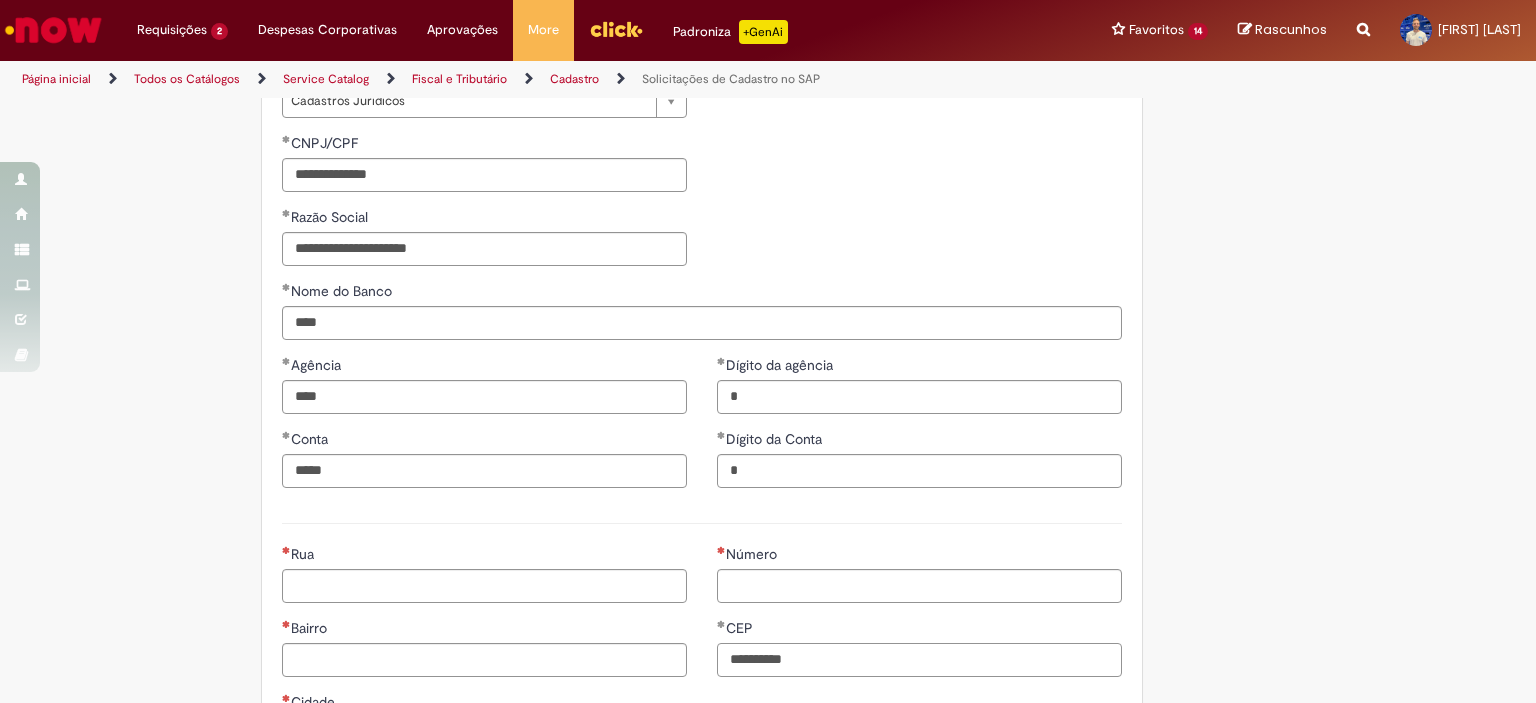 type on "**********" 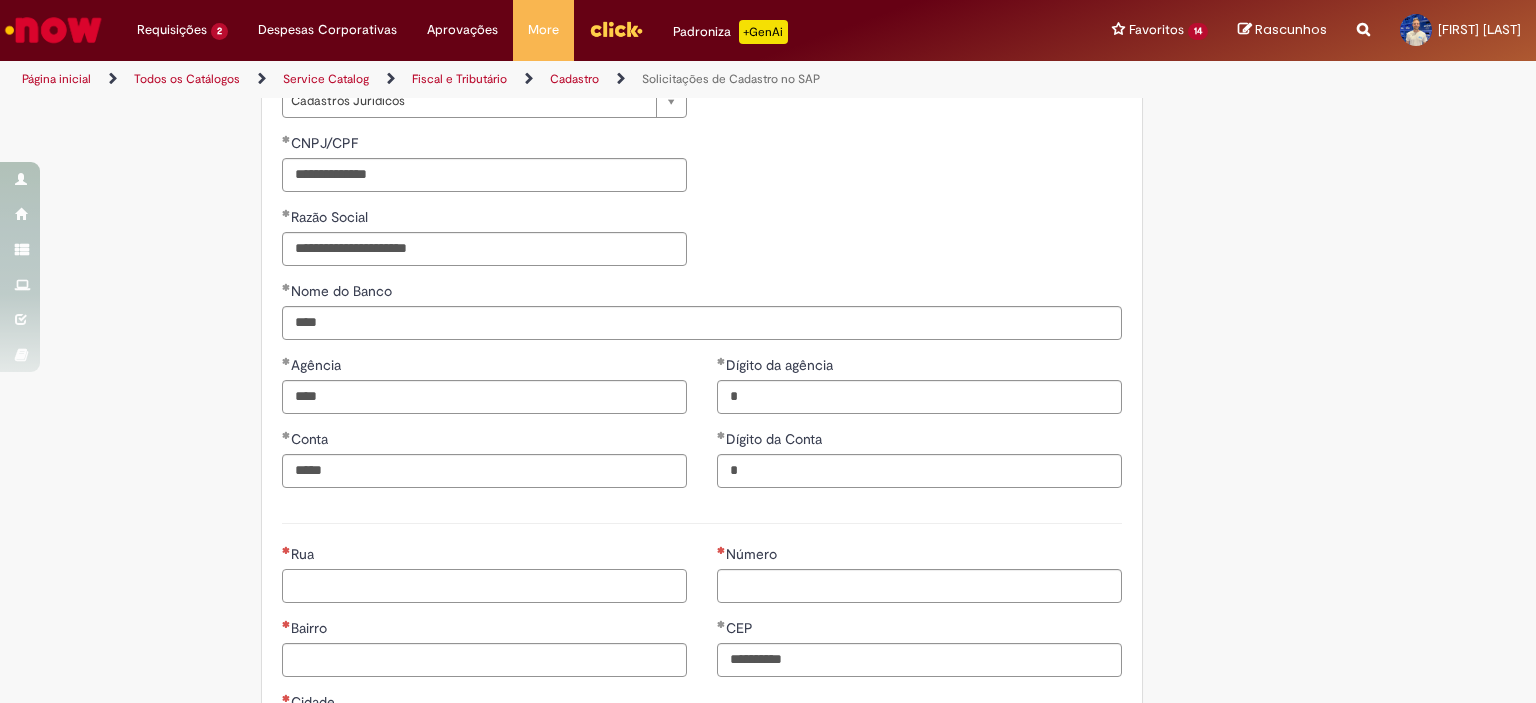 click on "Rua" at bounding box center [484, 586] 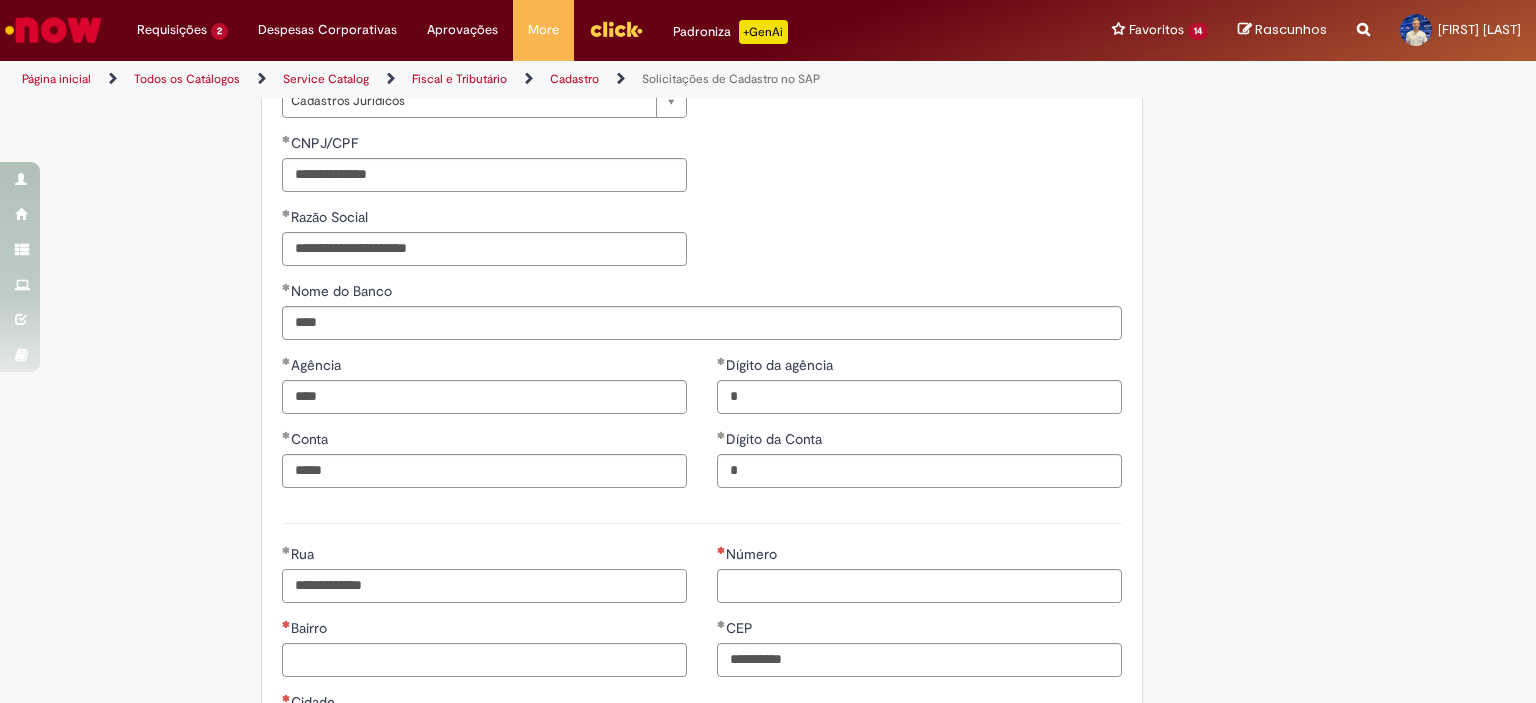 type on "**********" 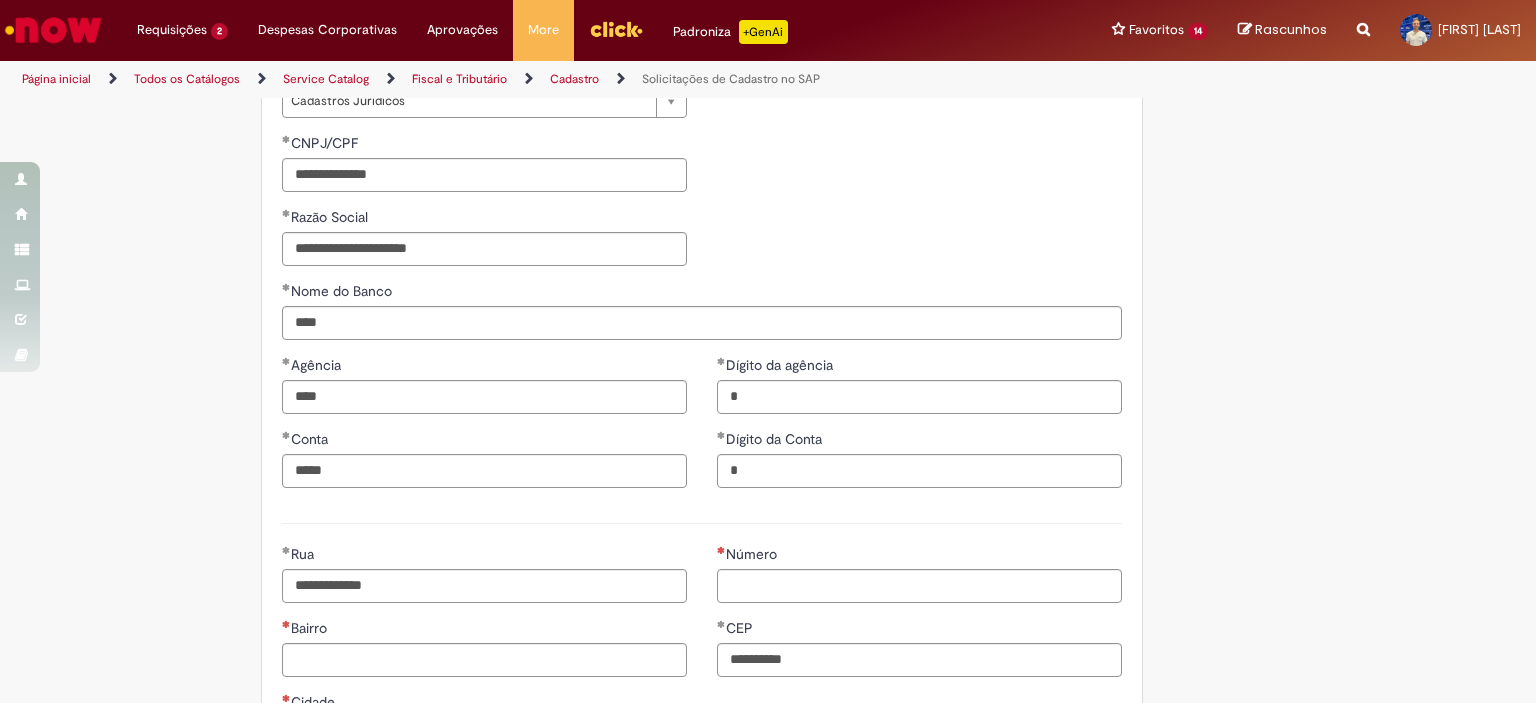 click on "Número" at bounding box center [753, 554] 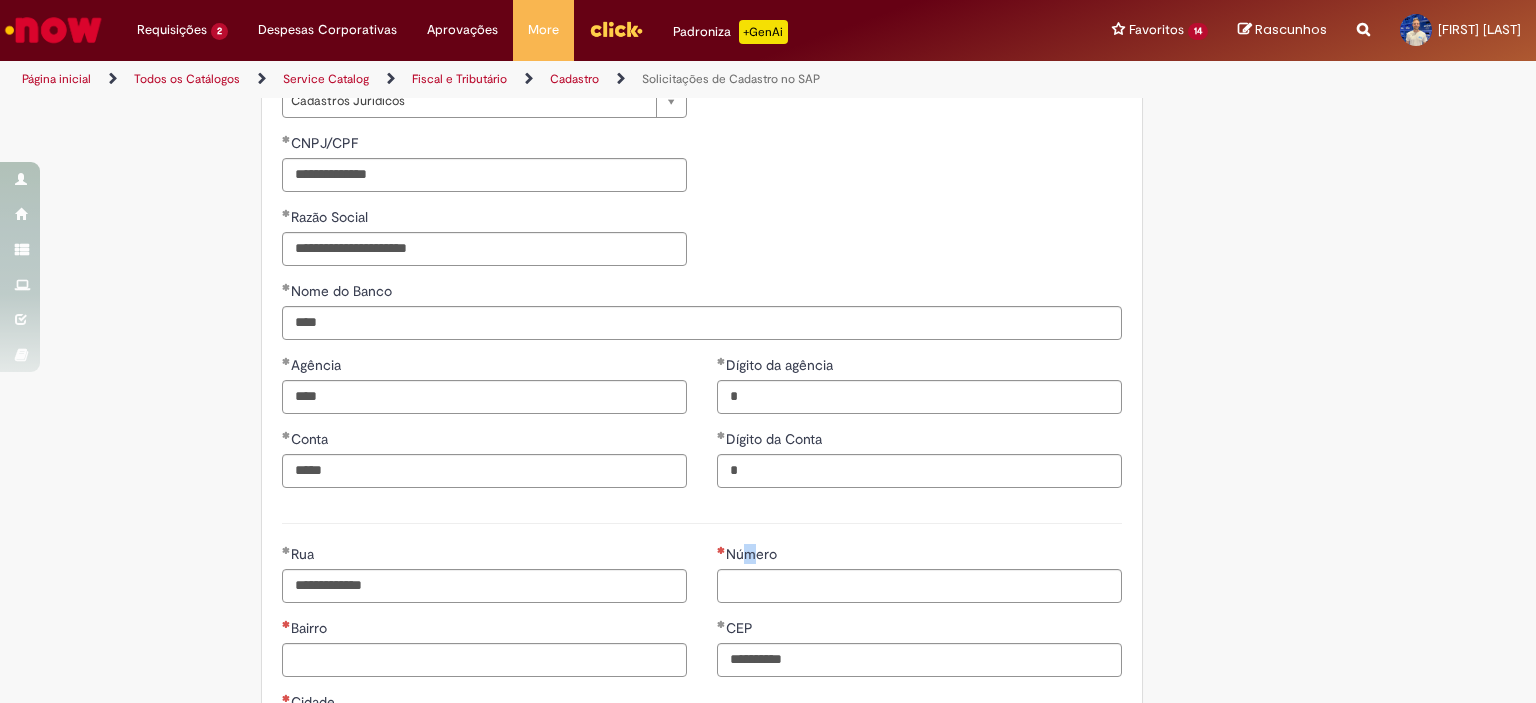 drag, startPoint x: 742, startPoint y: 560, endPoint x: 748, endPoint y: 570, distance: 11.661903 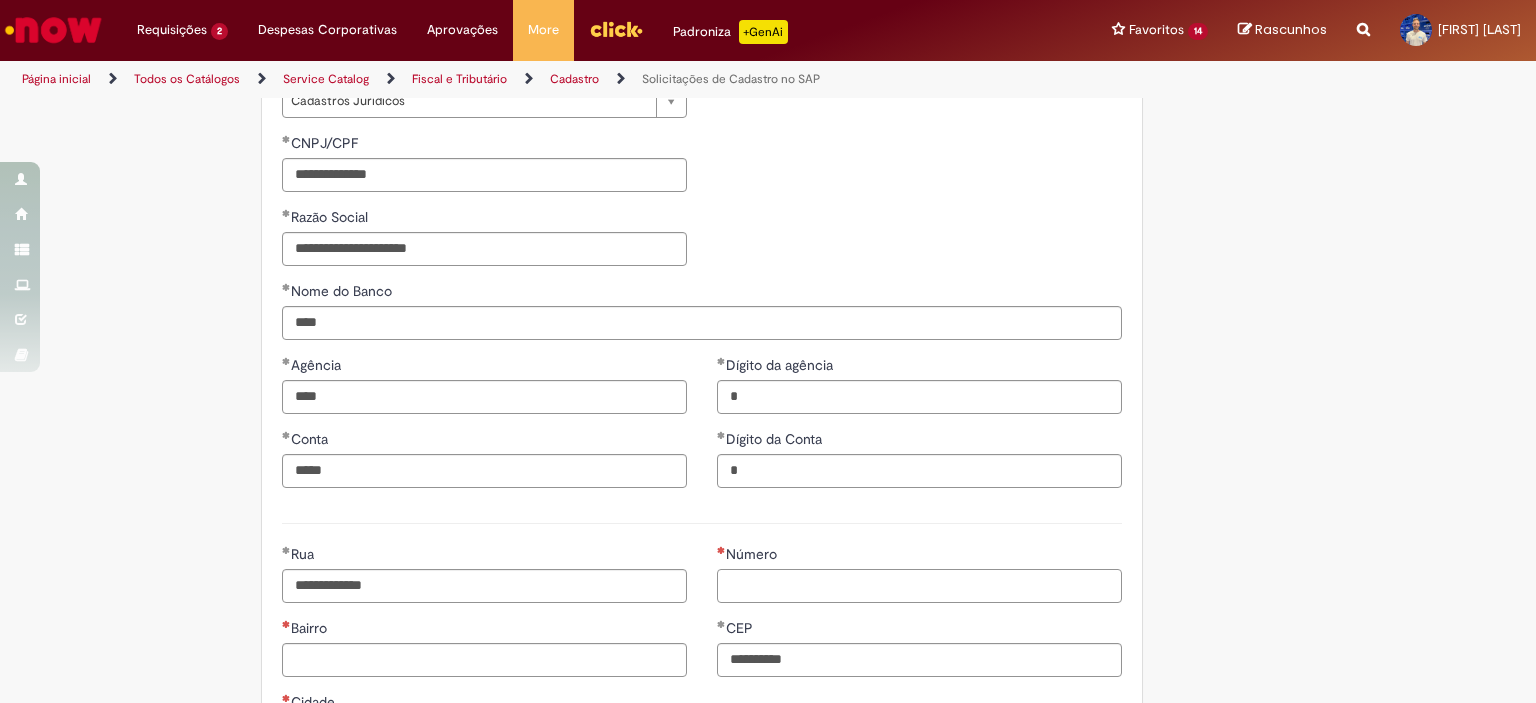 click on "Número" at bounding box center (919, 586) 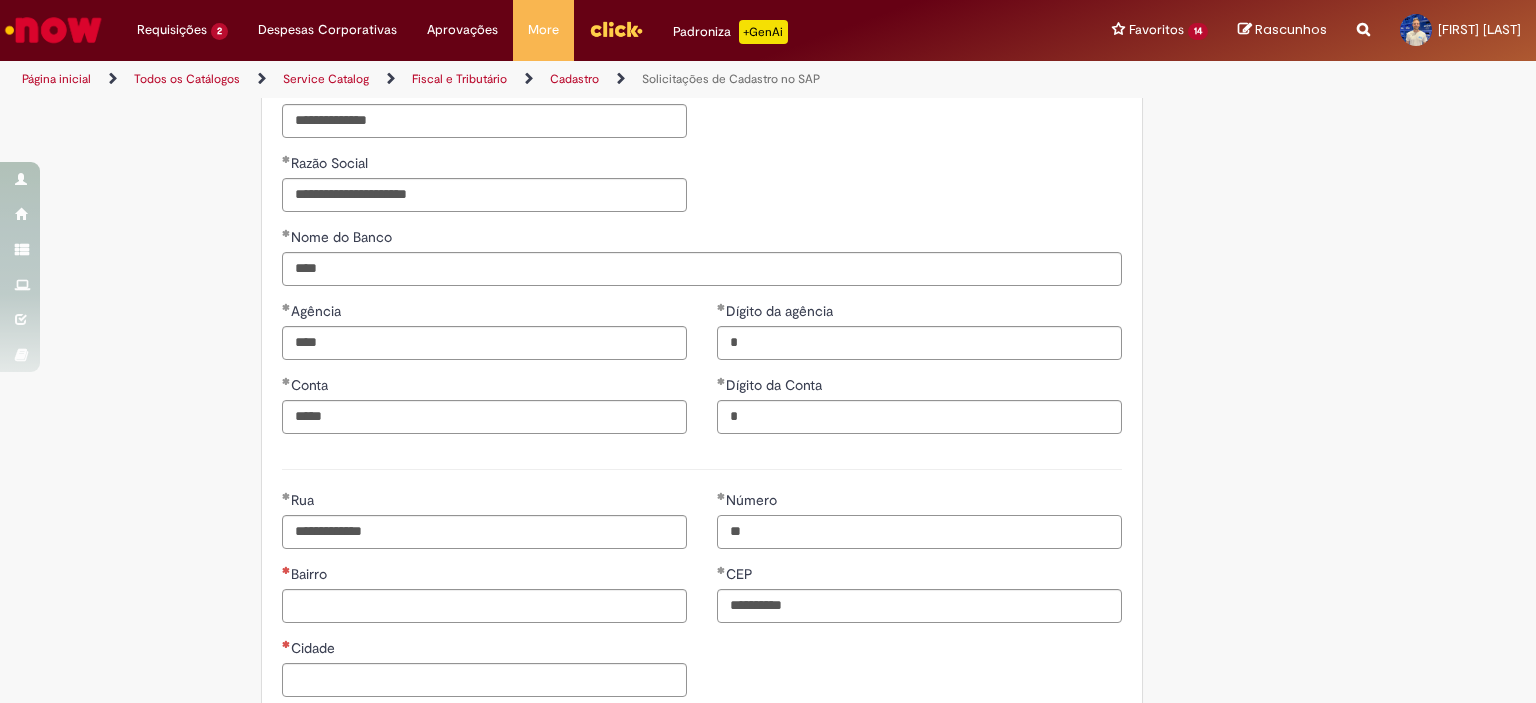 scroll, scrollTop: 891, scrollLeft: 0, axis: vertical 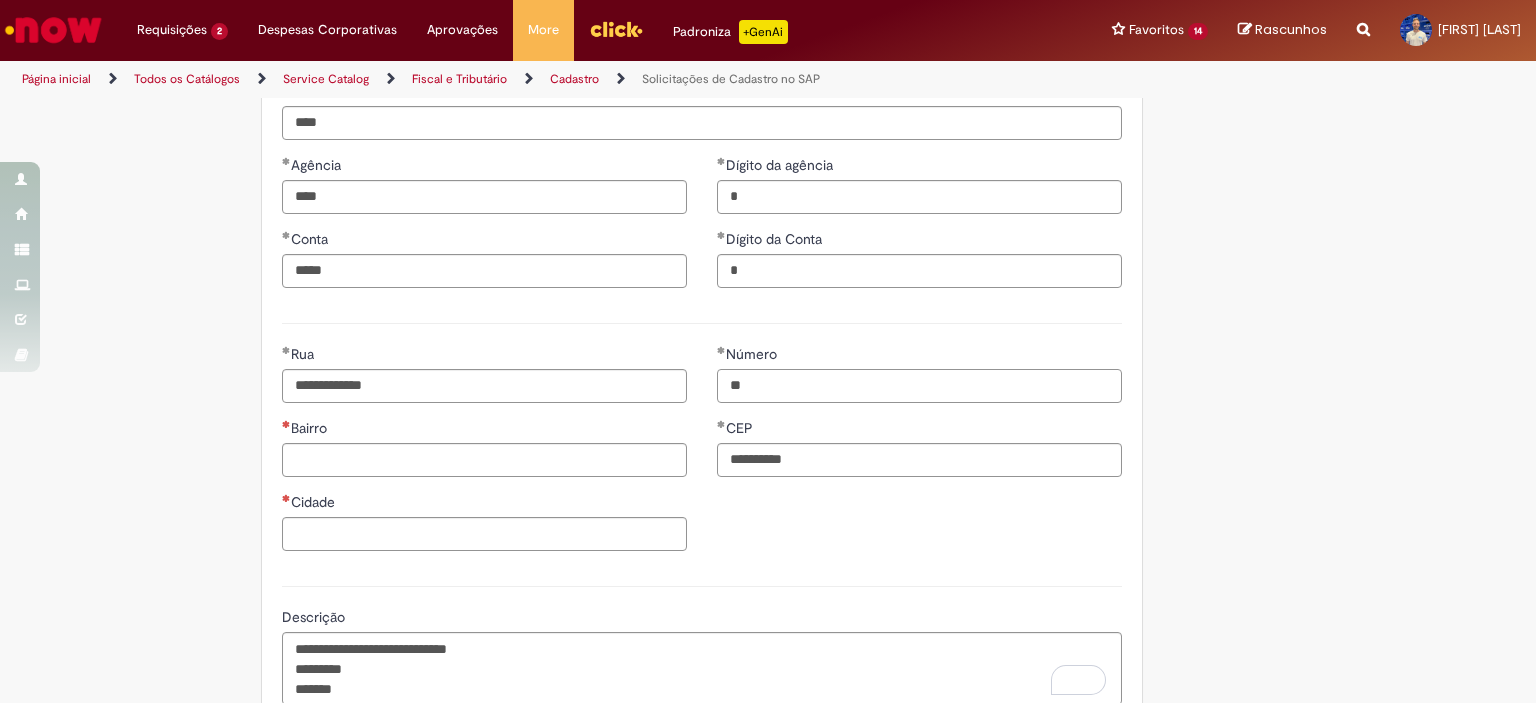 type on "**" 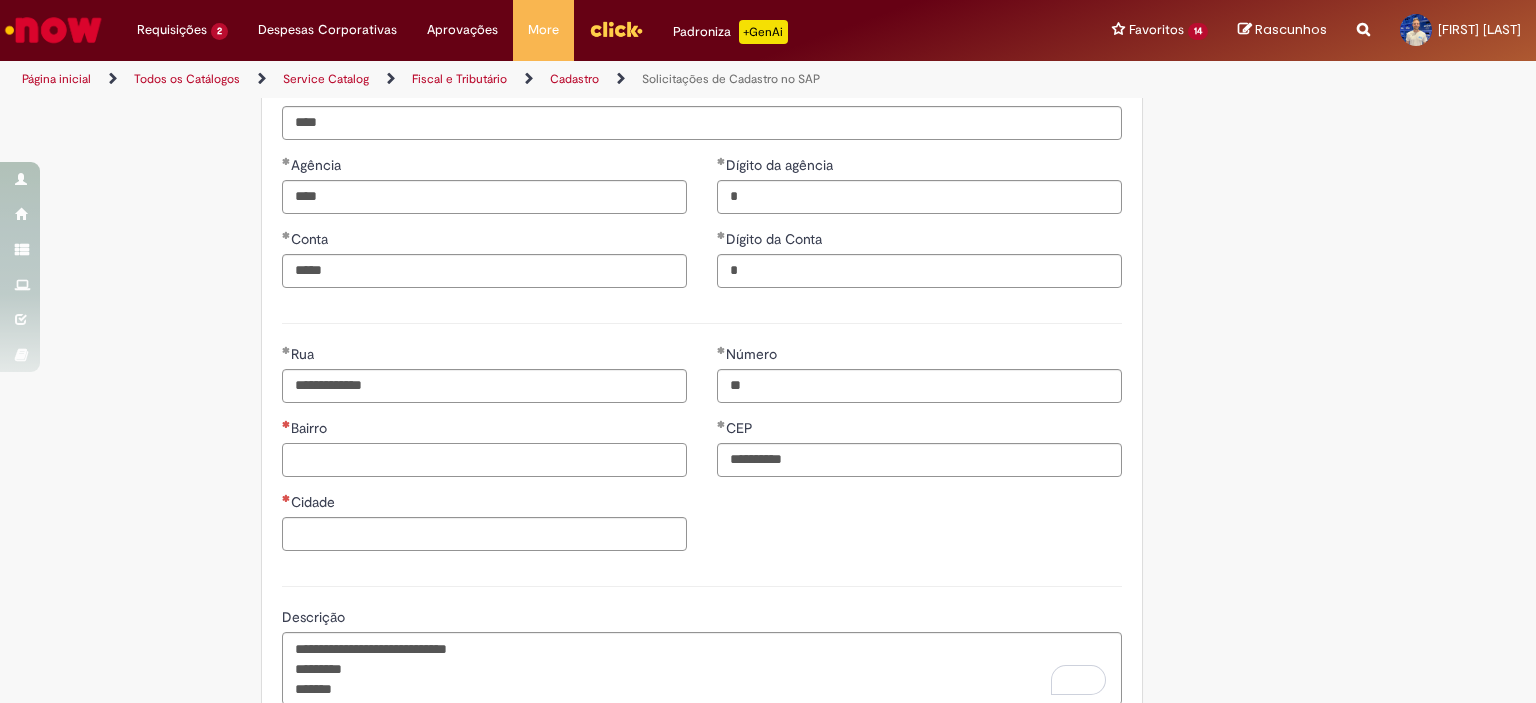 click on "Bairro" at bounding box center (484, 460) 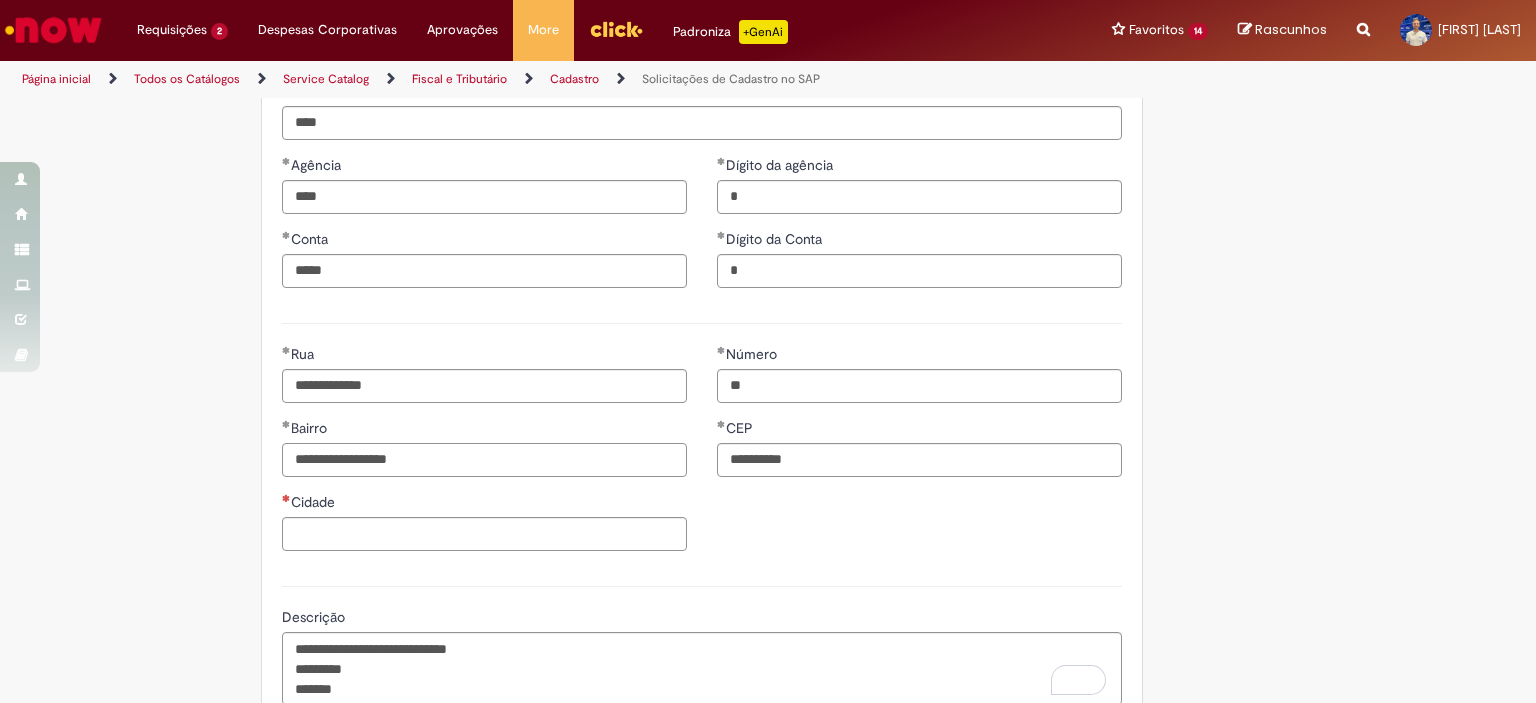 type on "**********" 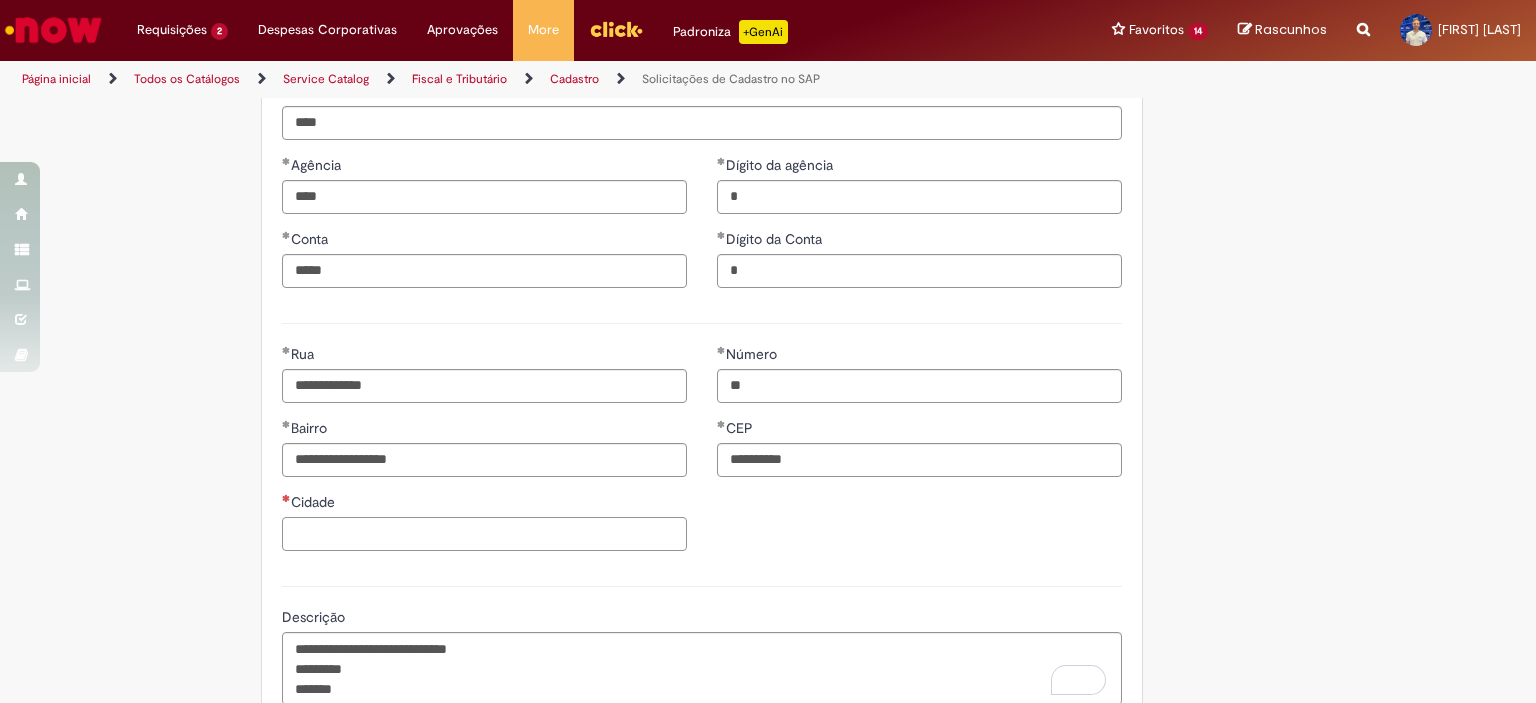 drag, startPoint x: 304, startPoint y: 525, endPoint x: 420, endPoint y: 516, distance: 116.34862 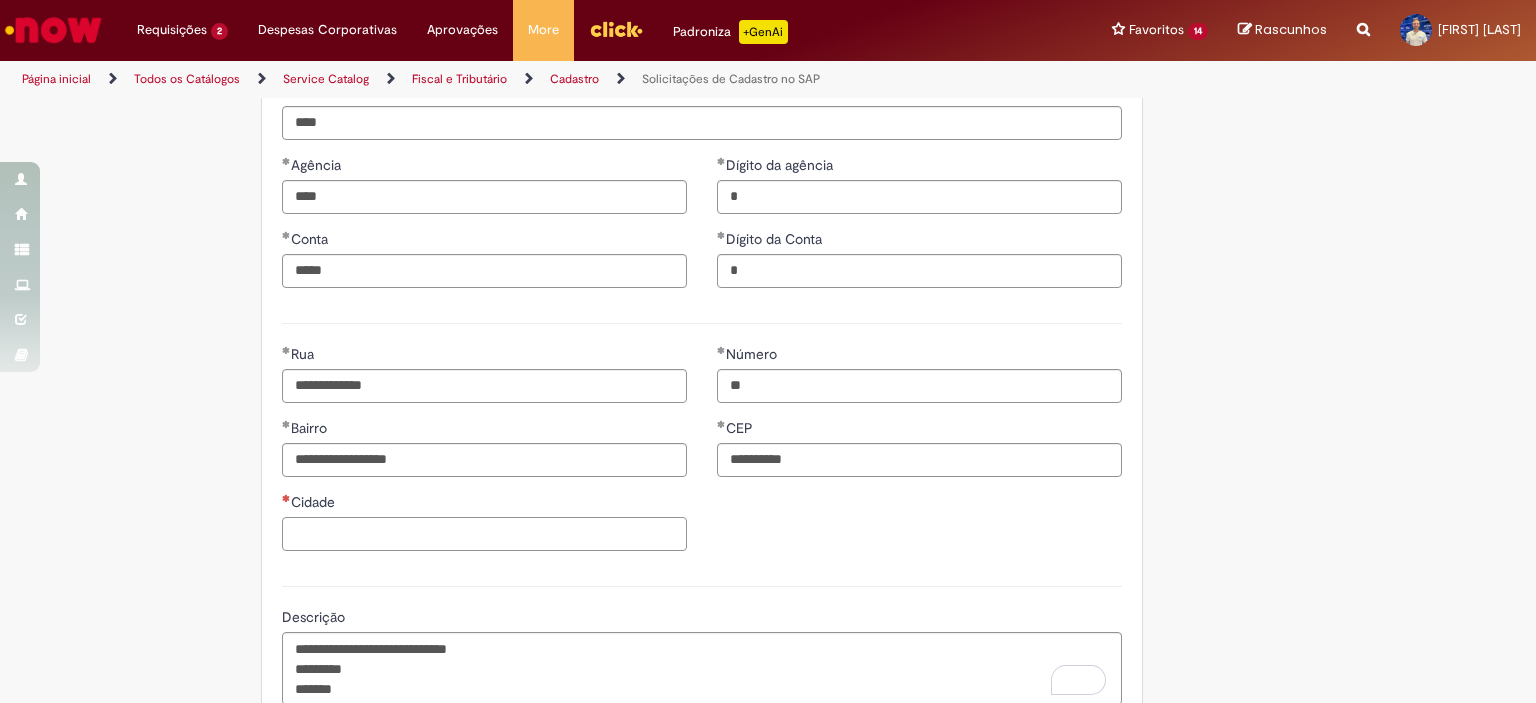 click on "Cidade" at bounding box center (484, 534) 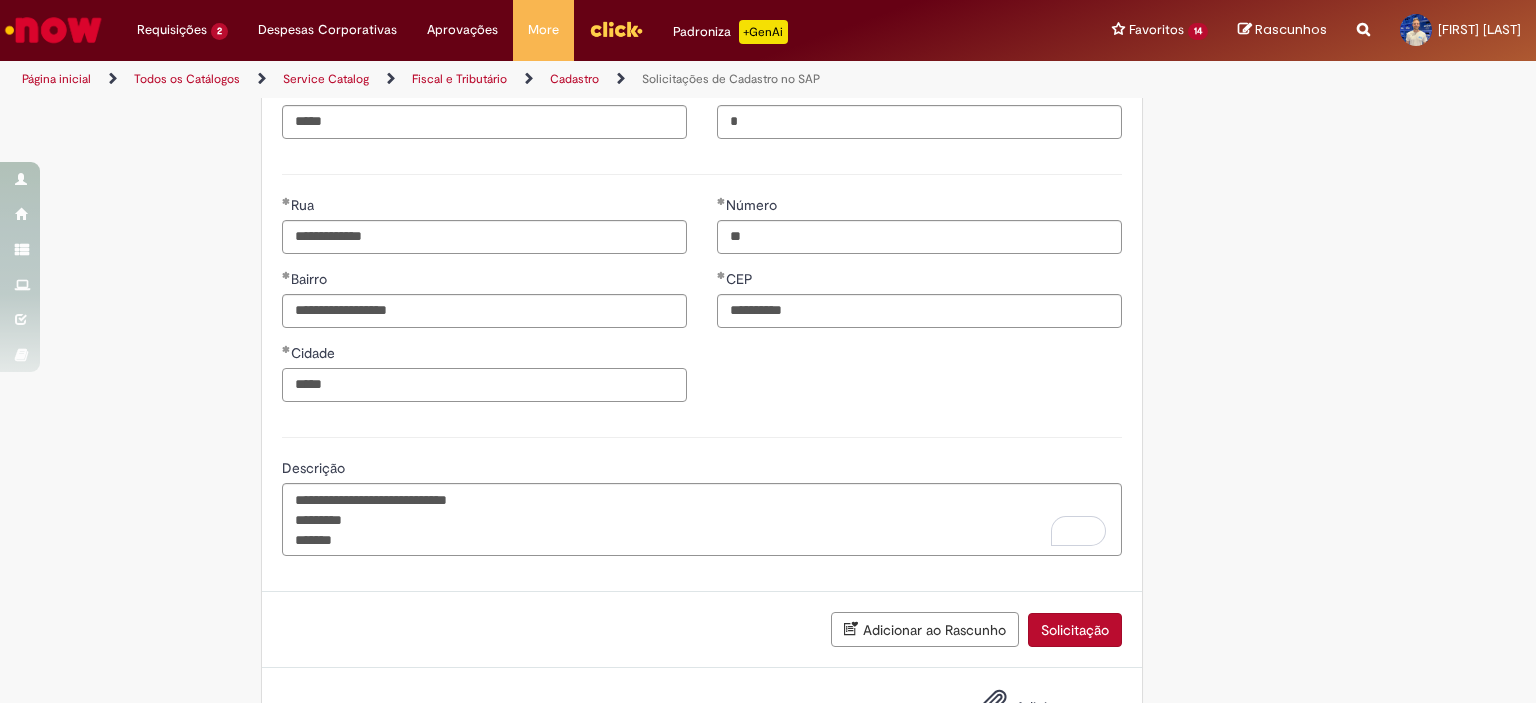 scroll, scrollTop: 1091, scrollLeft: 0, axis: vertical 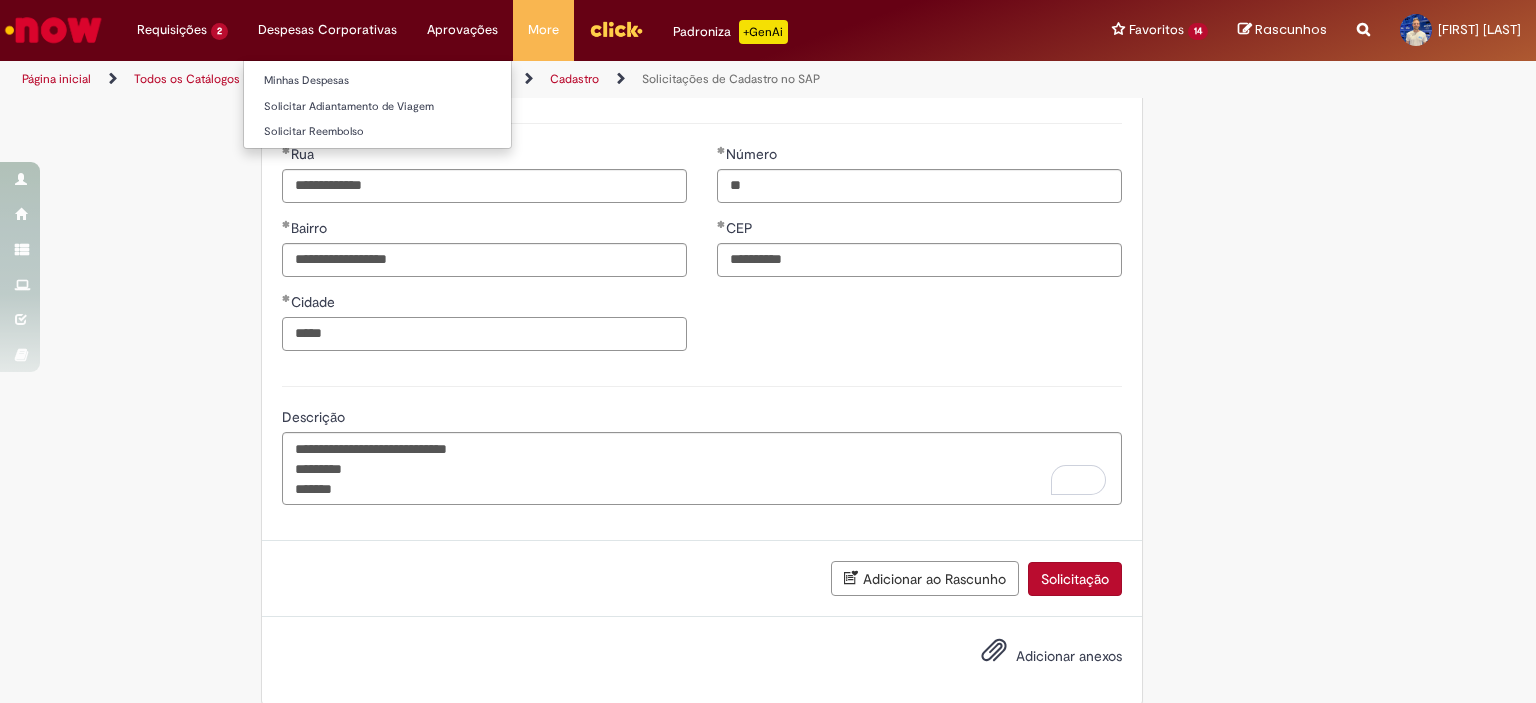 type on "*****" 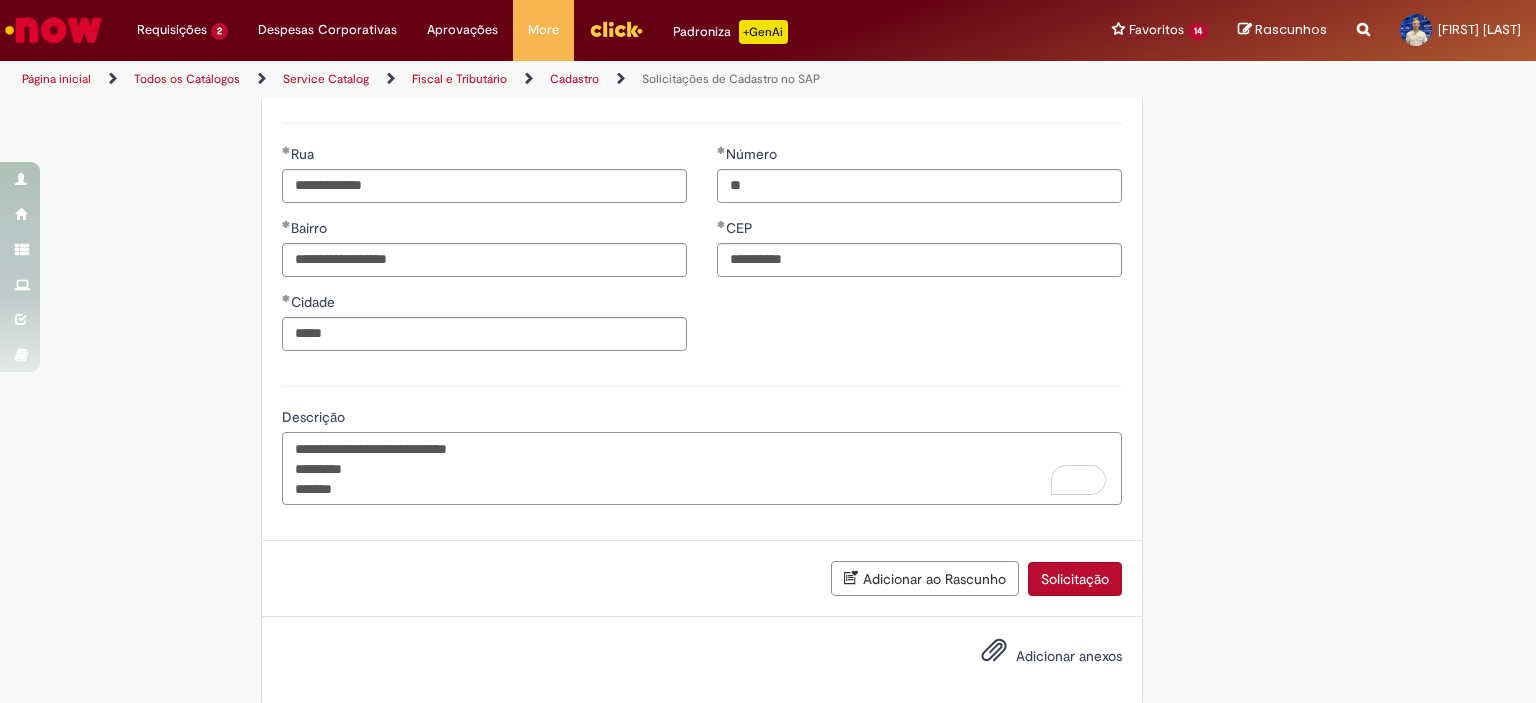 drag, startPoint x: 357, startPoint y: 485, endPoint x: 266, endPoint y: 459, distance: 94.641426 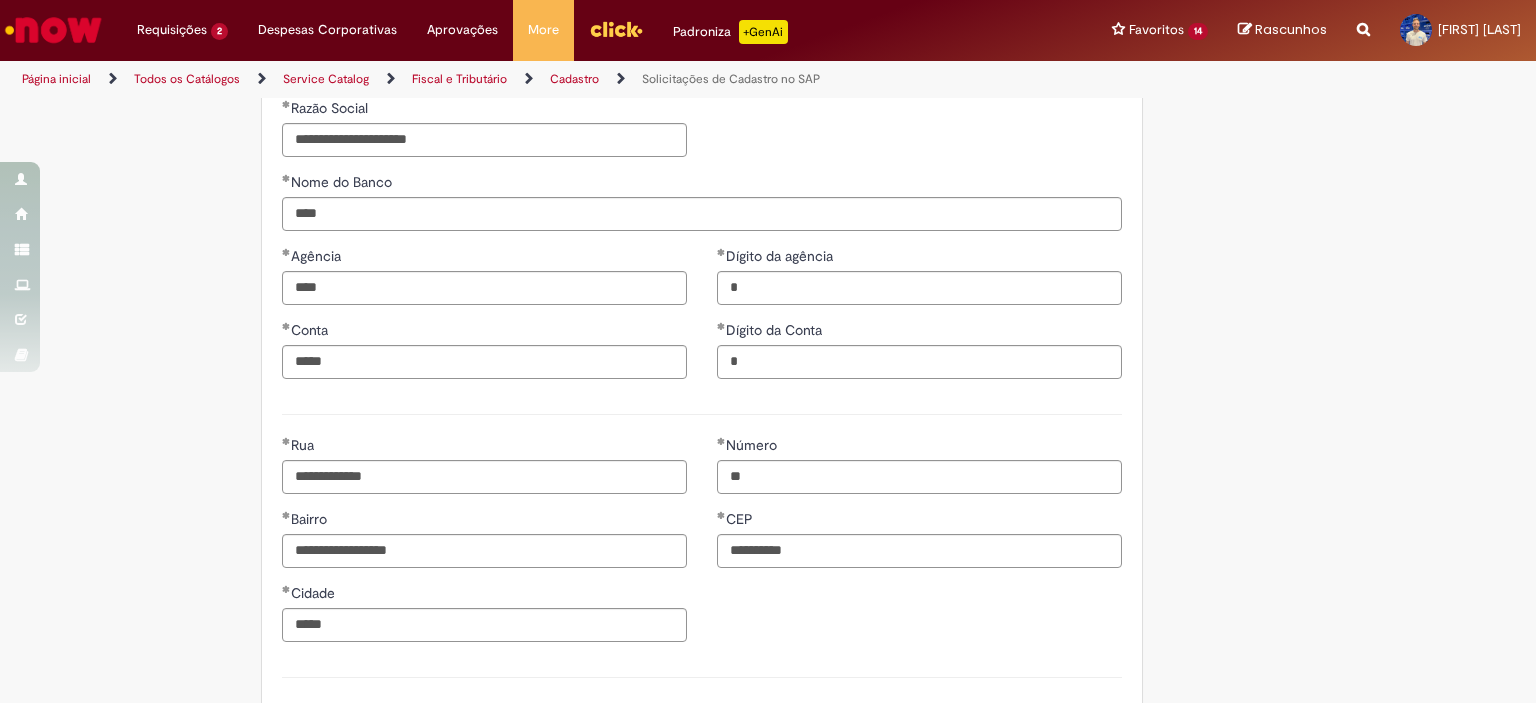 scroll, scrollTop: 1091, scrollLeft: 0, axis: vertical 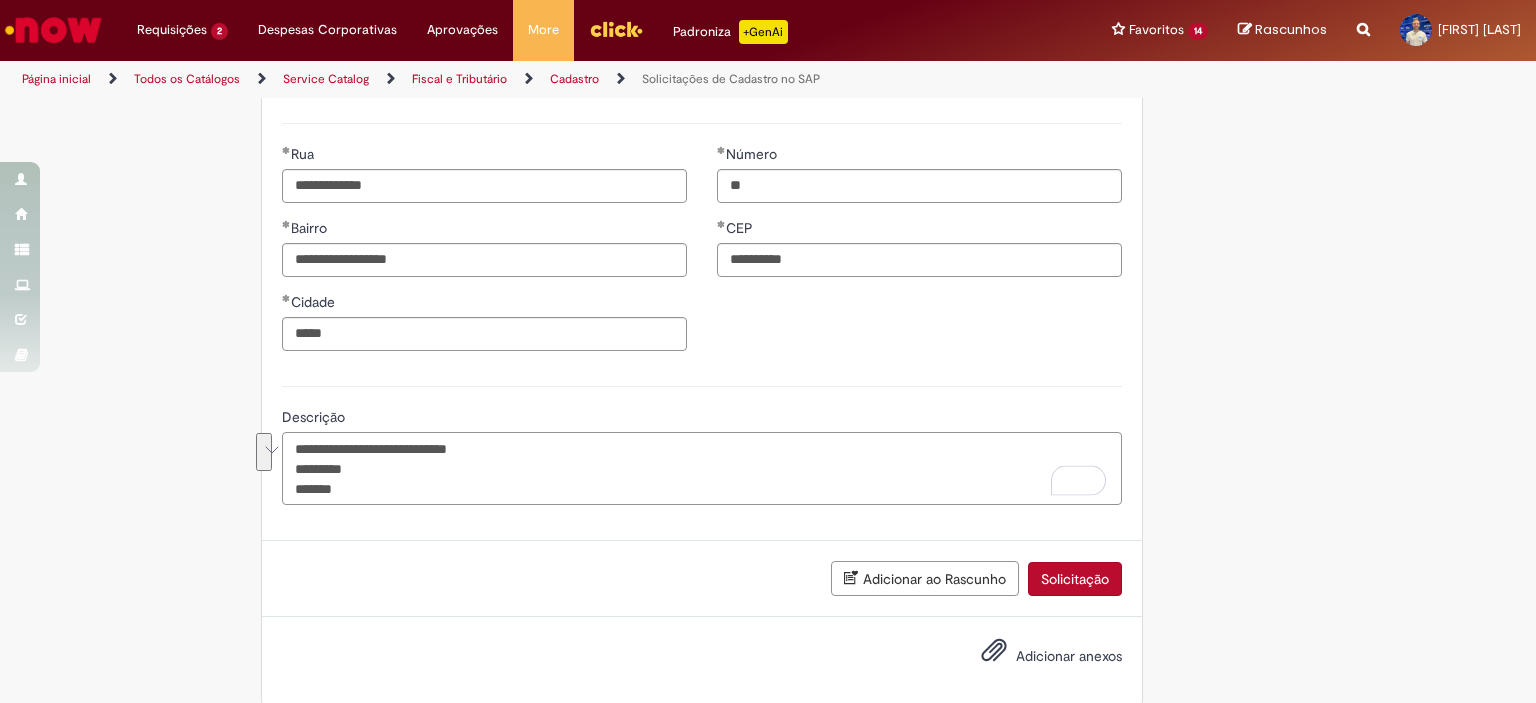 click on "**********" at bounding box center [702, 469] 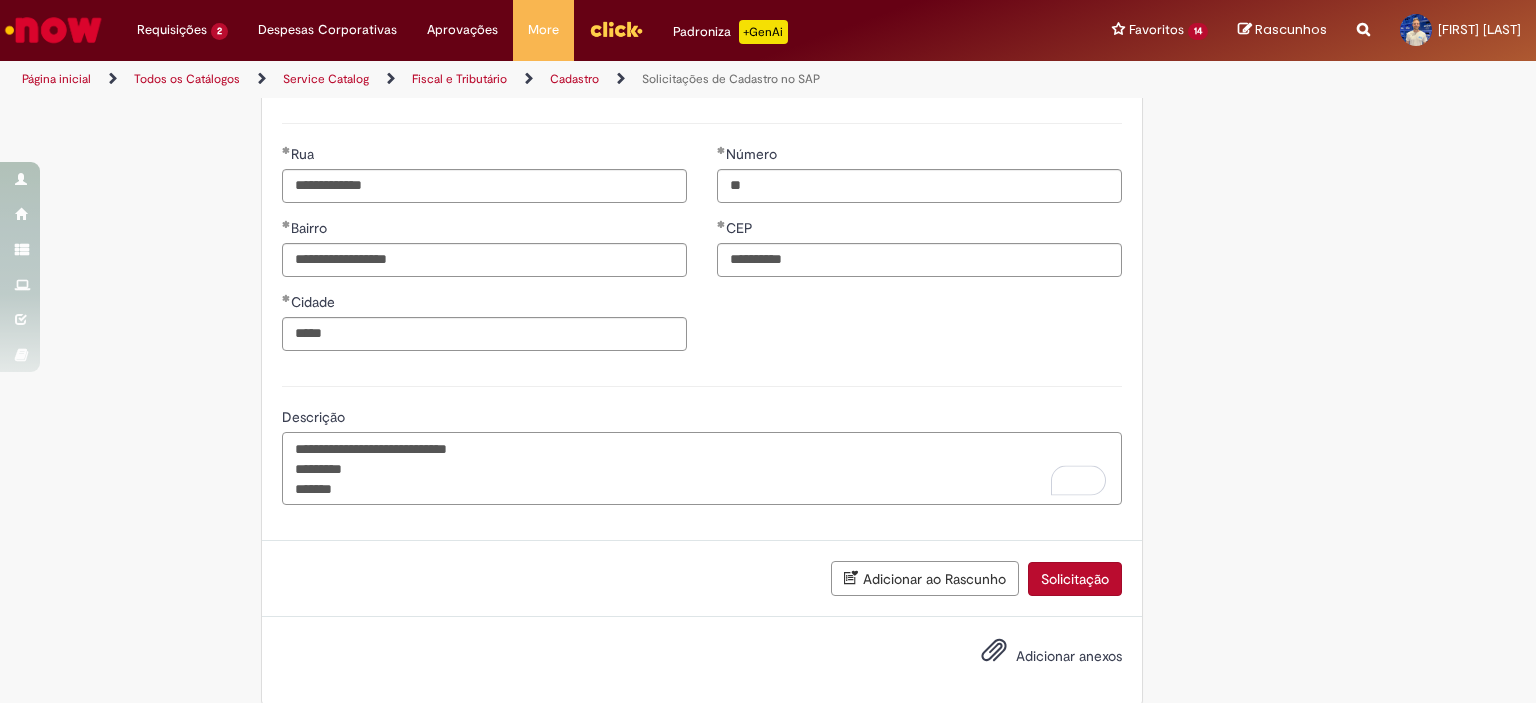 drag, startPoint x: 374, startPoint y: 467, endPoint x: 221, endPoint y: 443, distance: 154.87091 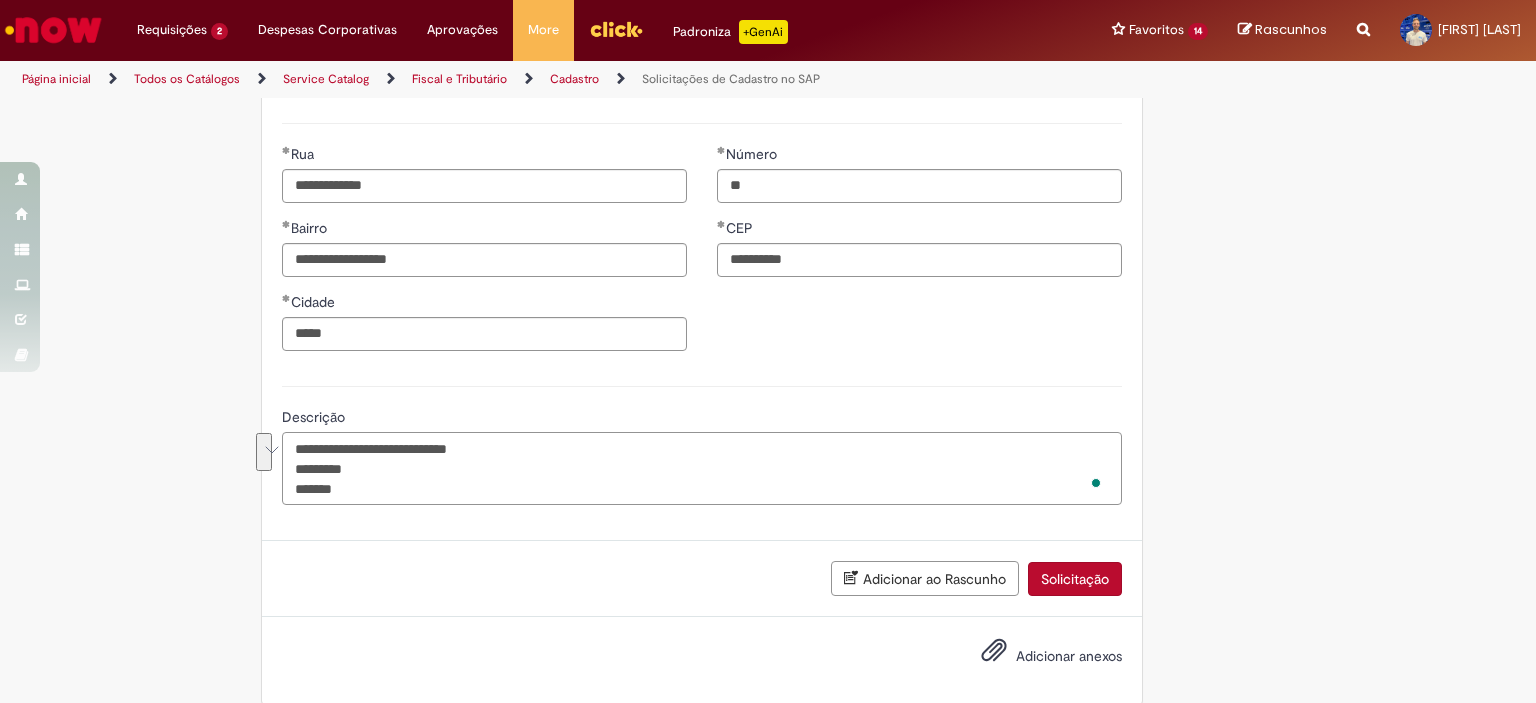 click on "**********" at bounding box center [702, 469] 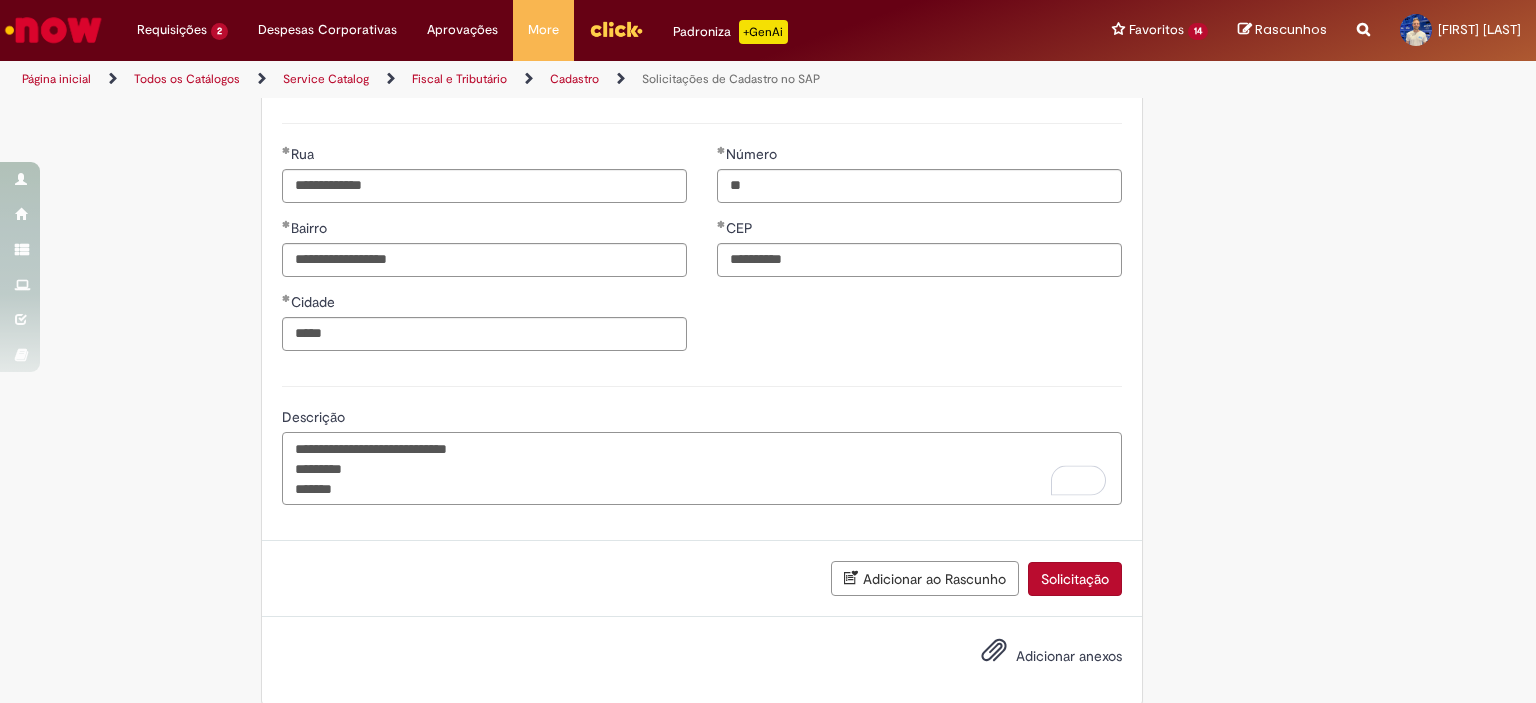 drag, startPoint x: 344, startPoint y: 464, endPoint x: 266, endPoint y: 466, distance: 78.025635 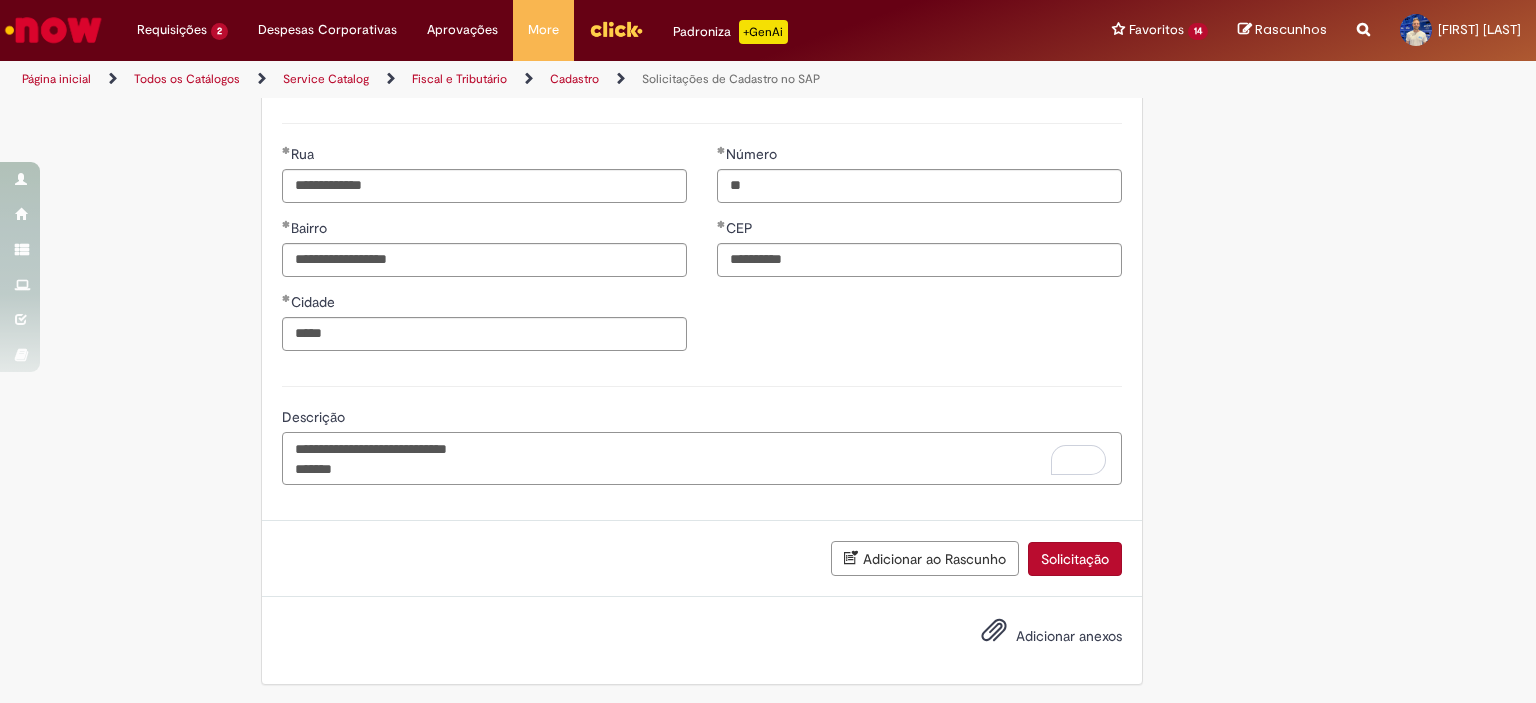 click on "**********" at bounding box center (702, 459) 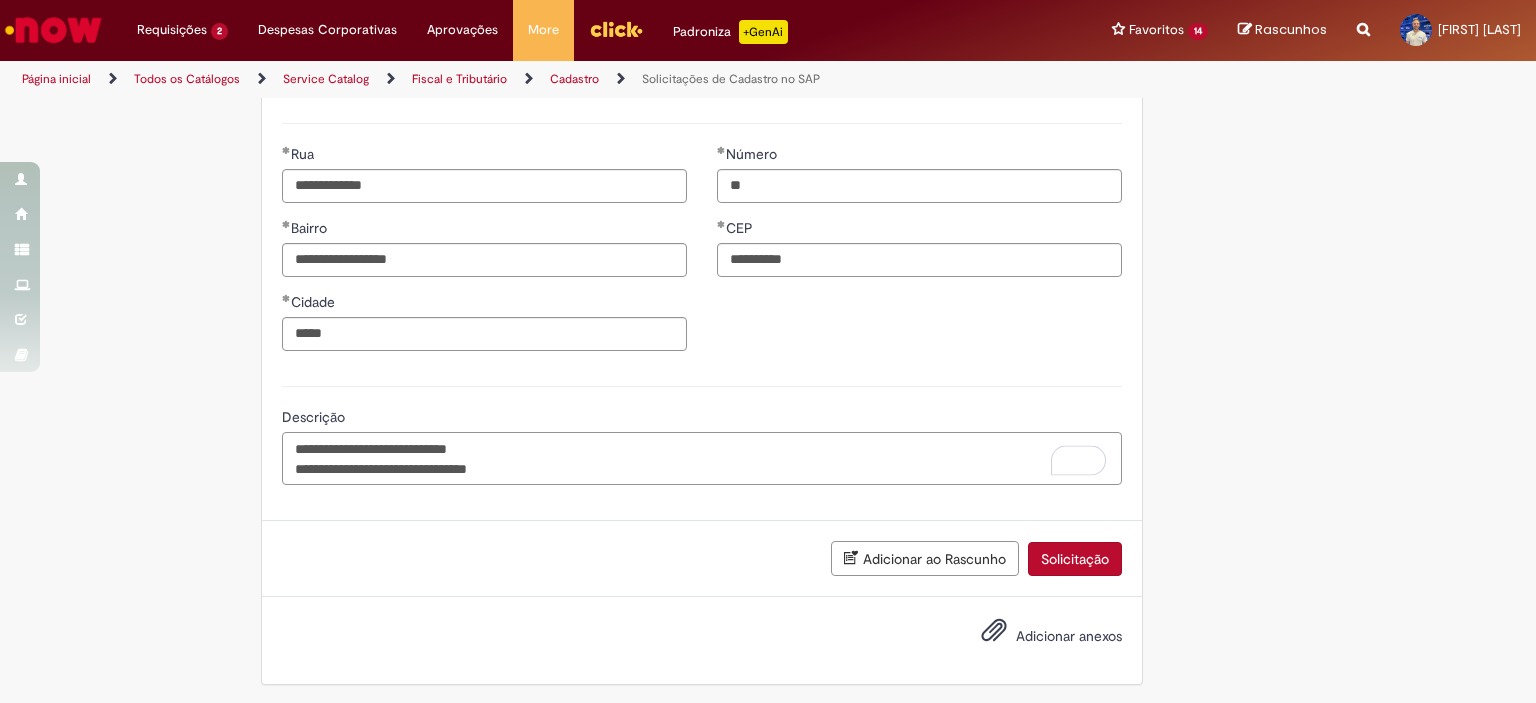 click on "**********" at bounding box center [702, 459] 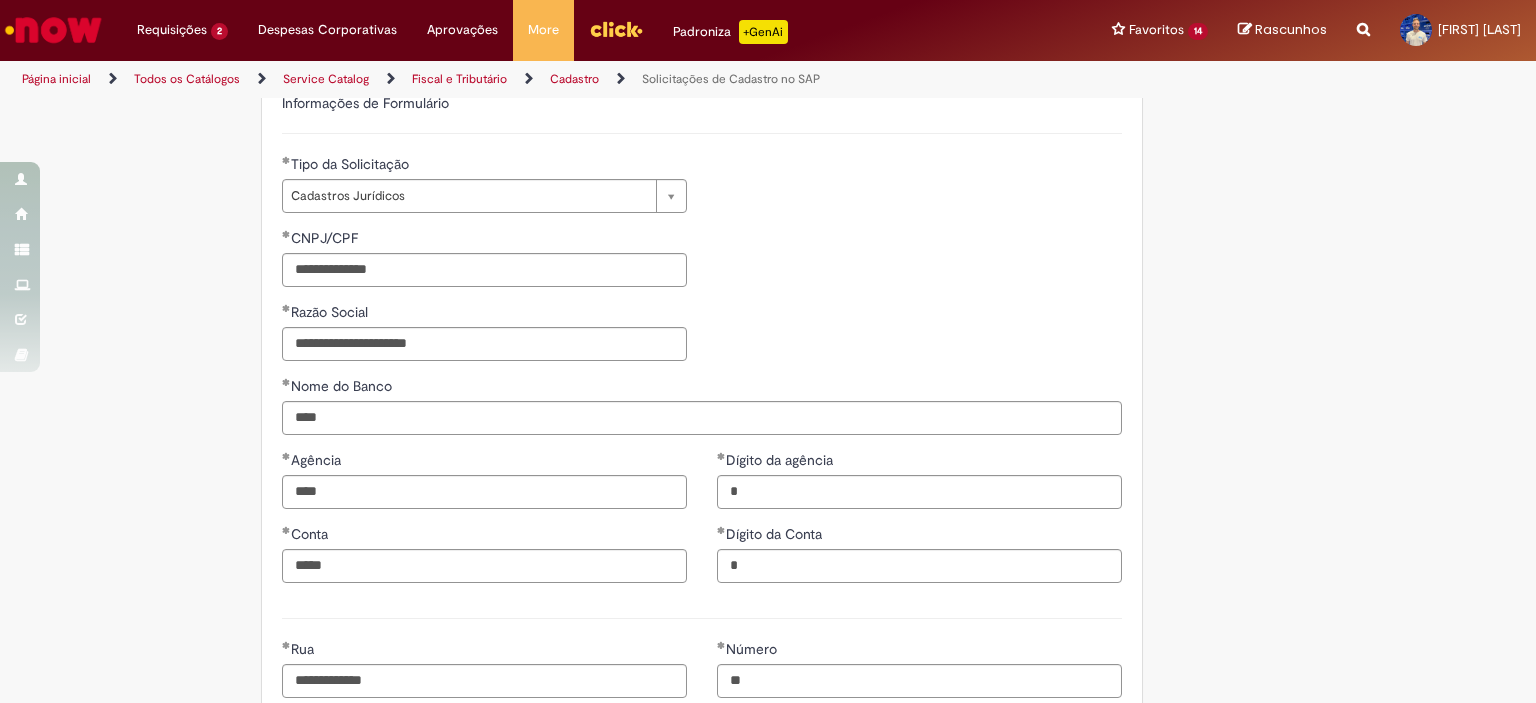 scroll, scrollTop: 591, scrollLeft: 0, axis: vertical 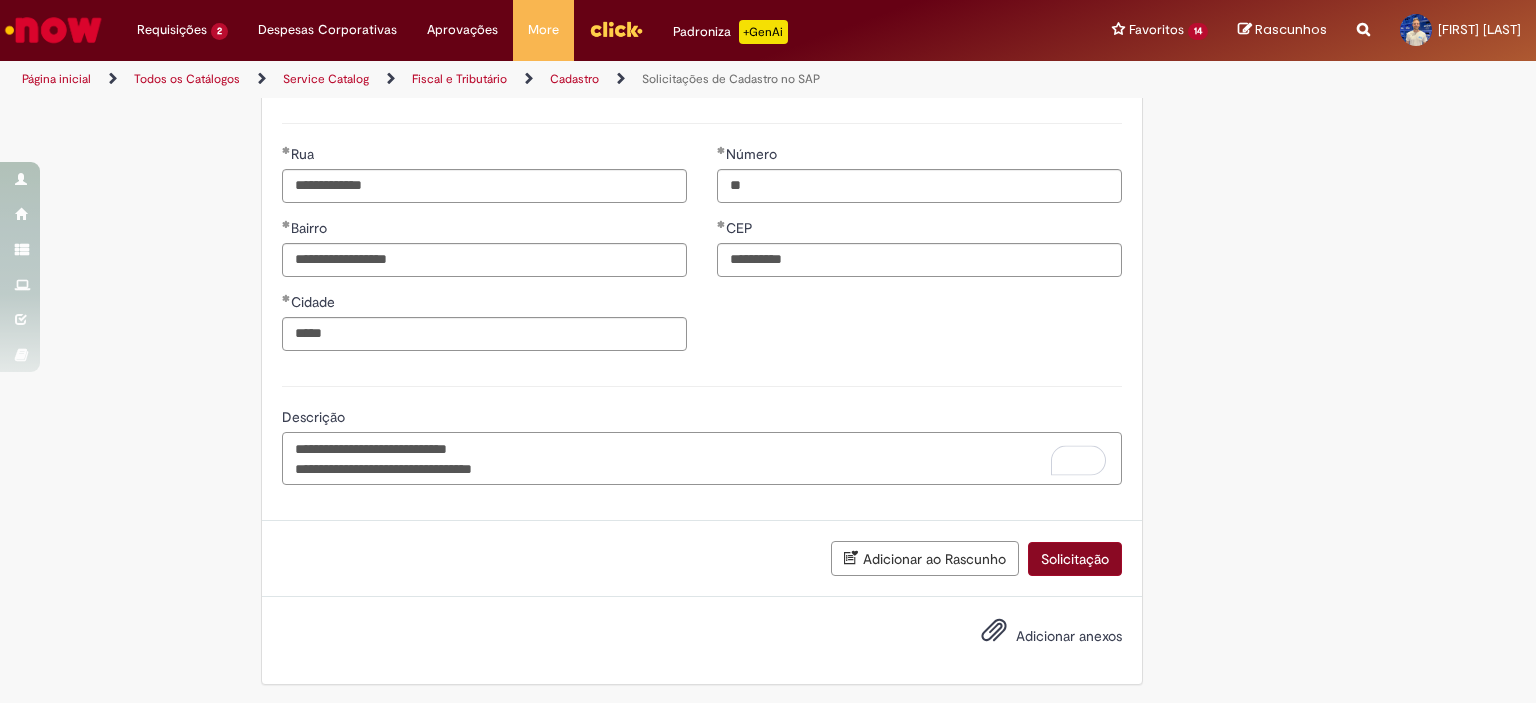 type on "**********" 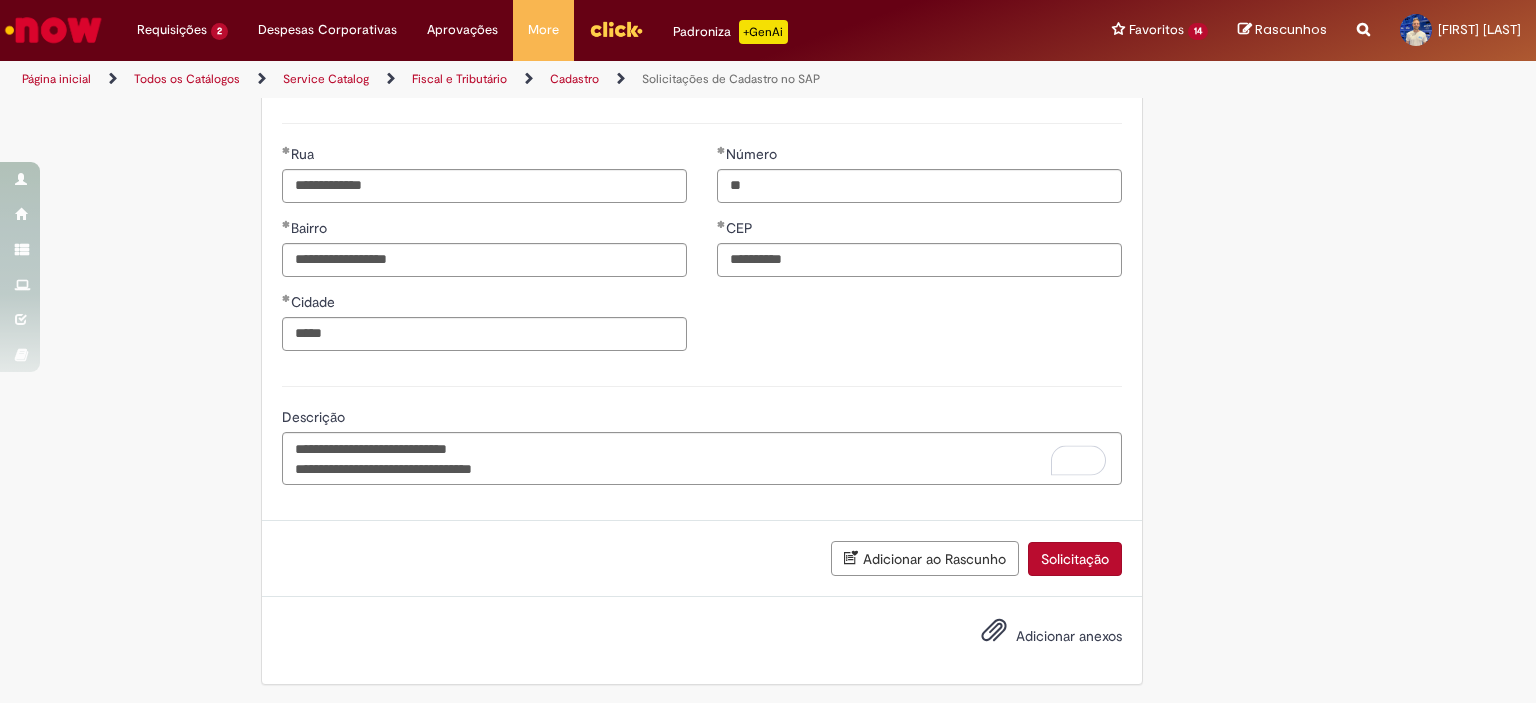 click on "Solicitação" at bounding box center (1075, 559) 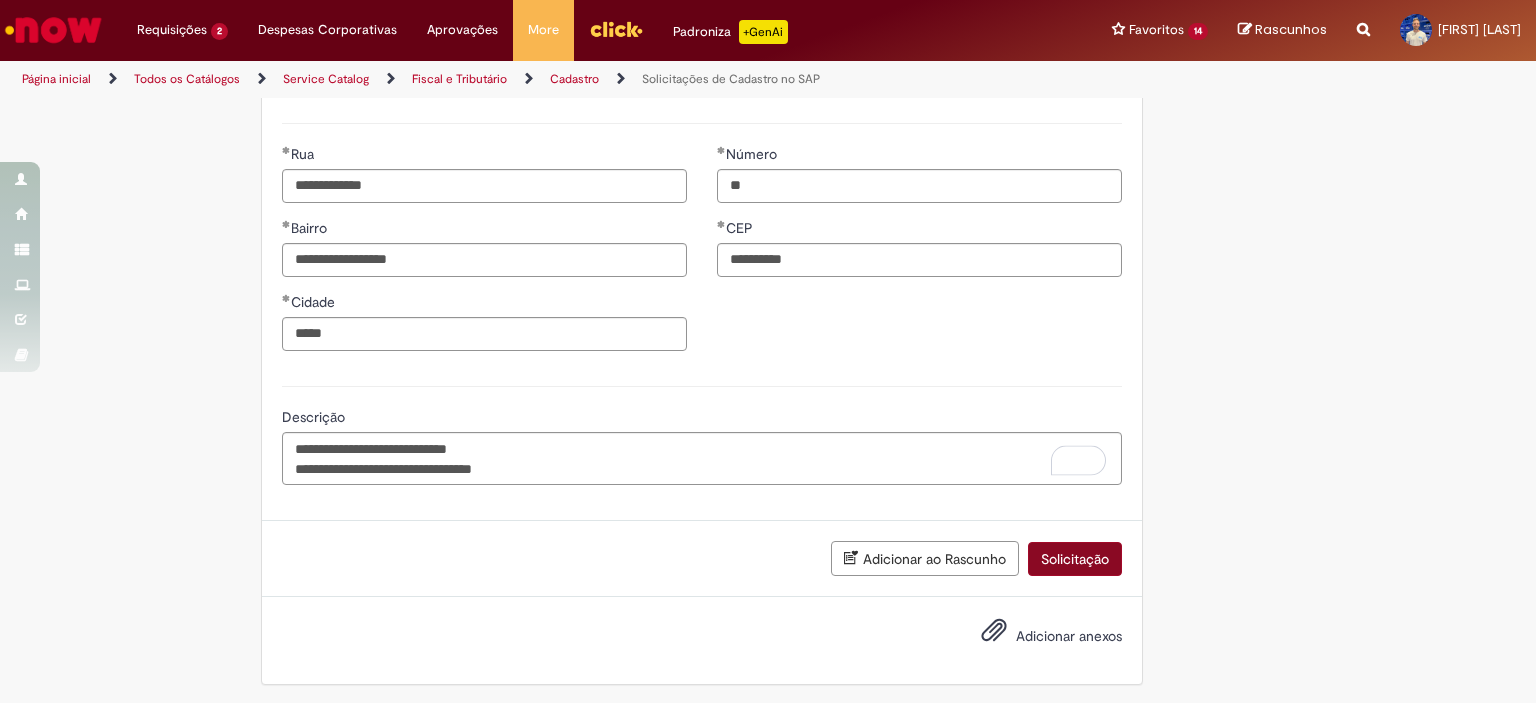 scroll, scrollTop: 1045, scrollLeft: 0, axis: vertical 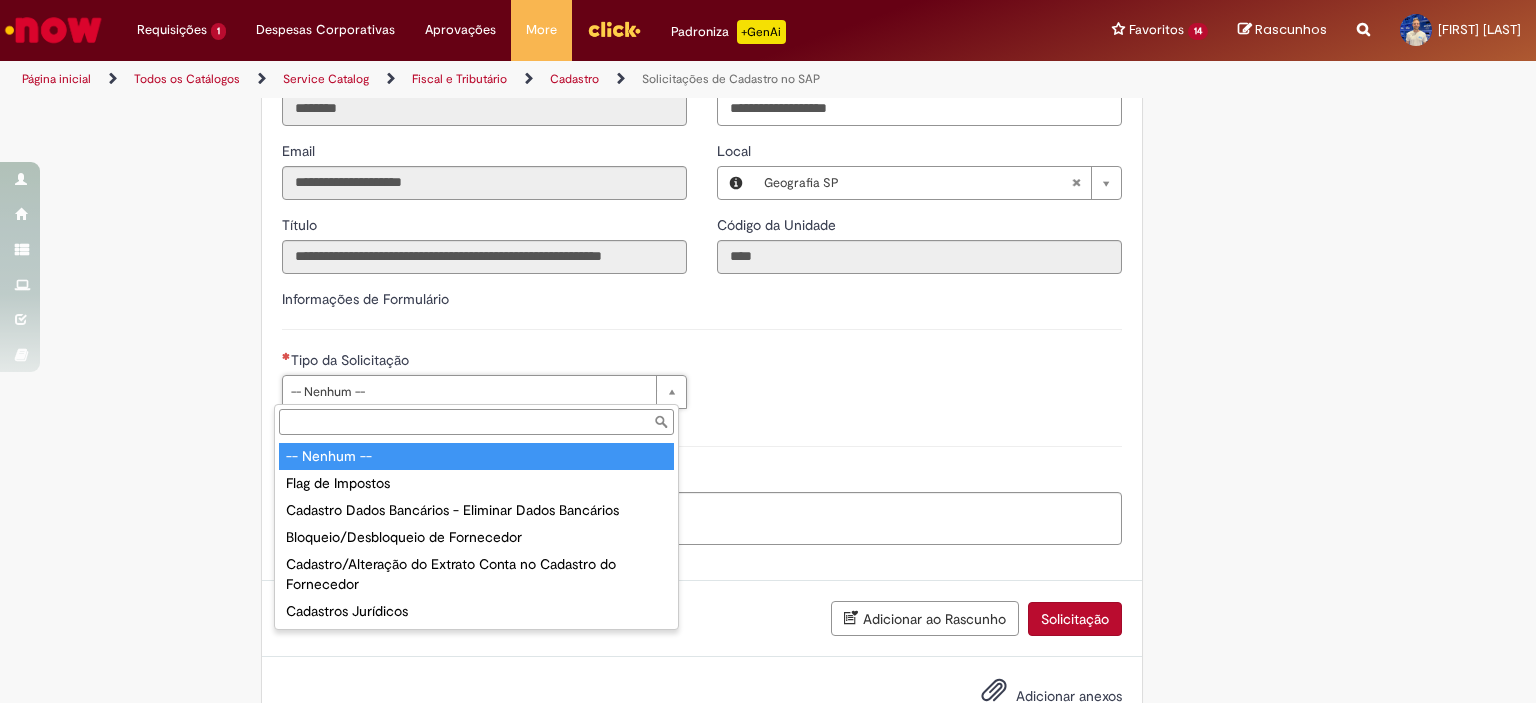 drag, startPoint x: 364, startPoint y: 373, endPoint x: 372, endPoint y: 416, distance: 43.737854 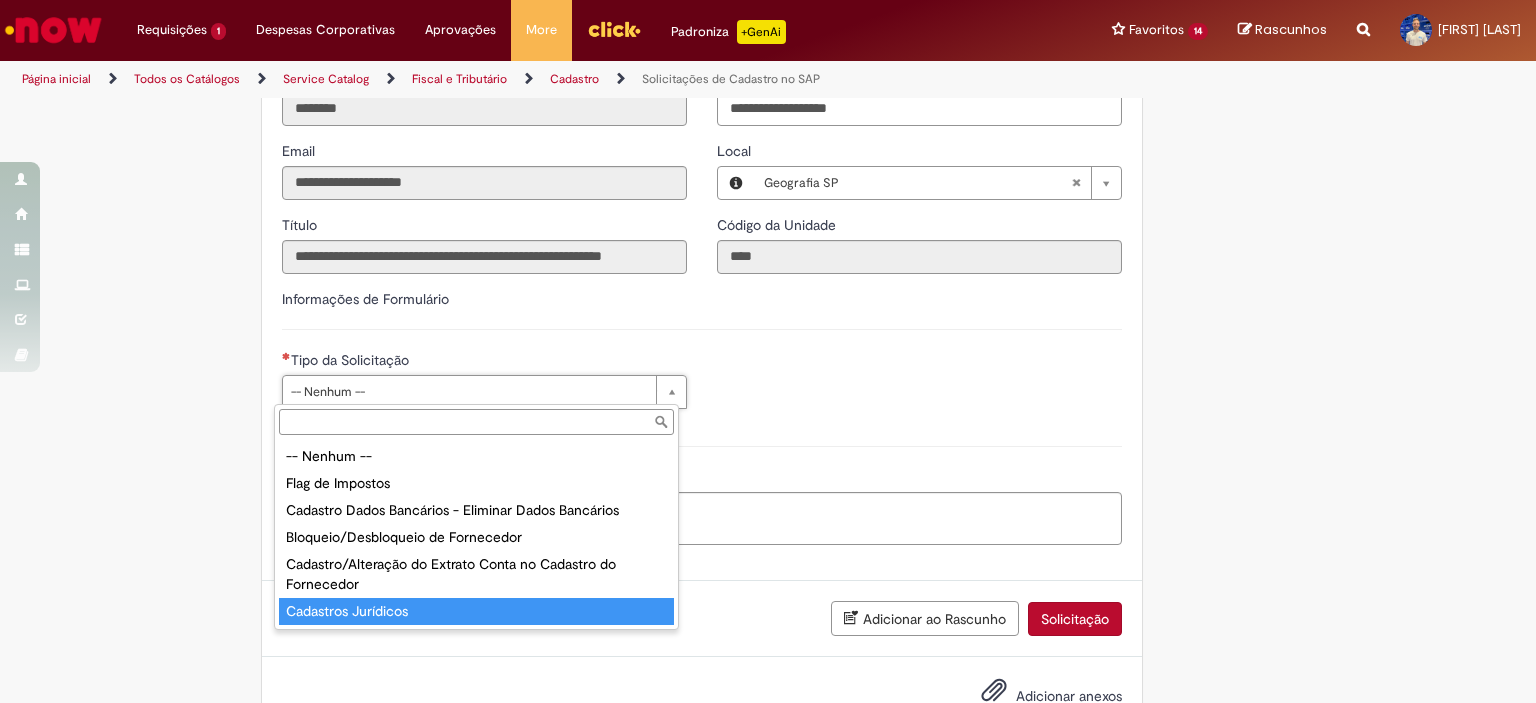 type on "**********" 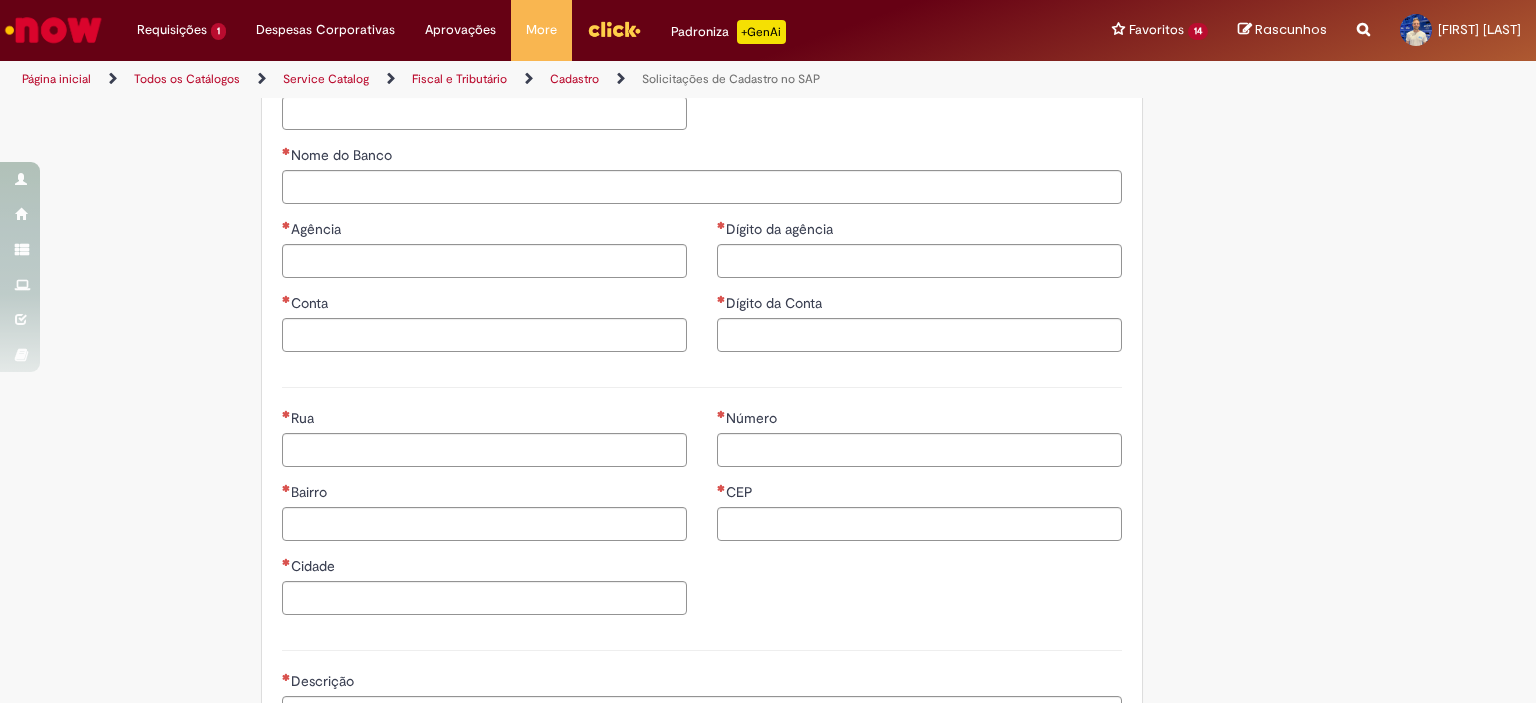 scroll, scrollTop: 900, scrollLeft: 0, axis: vertical 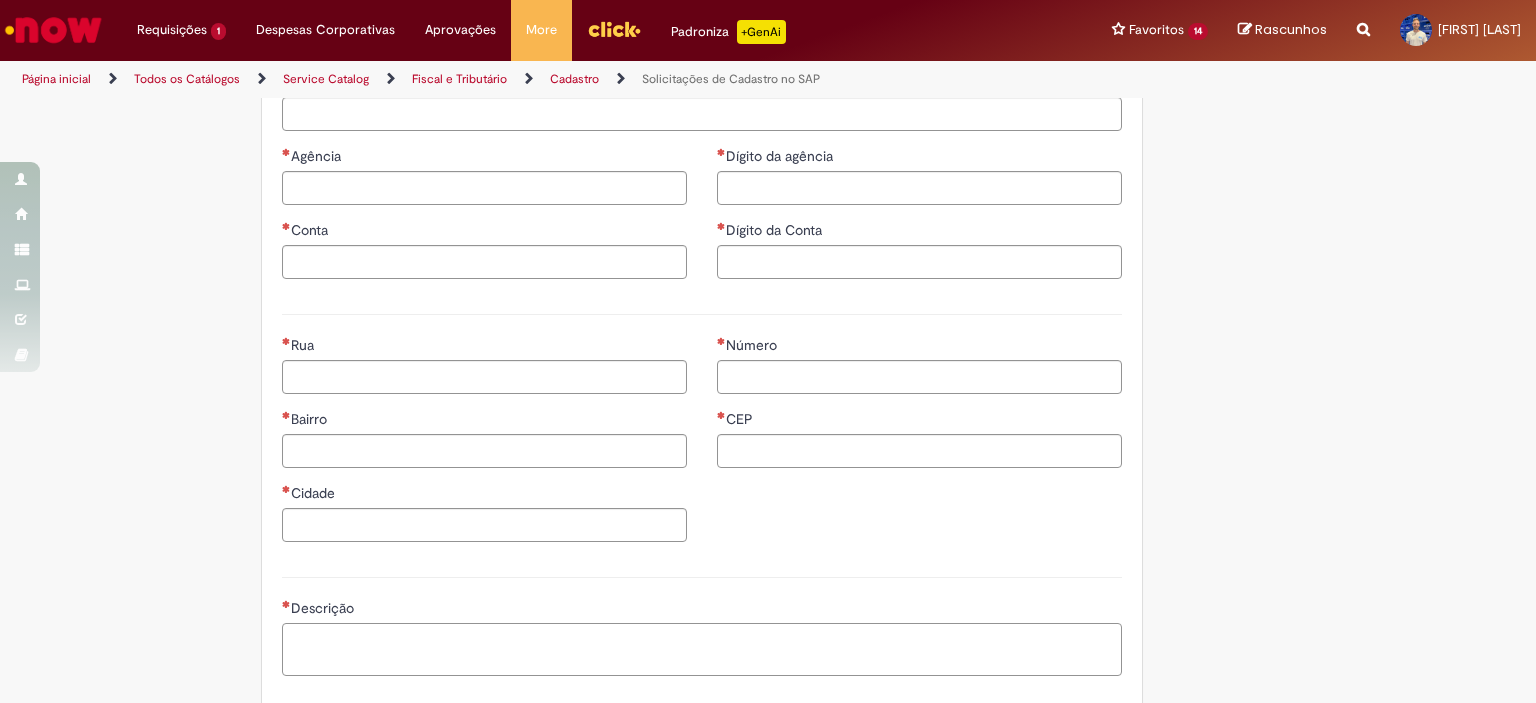 click on "Descrição" at bounding box center (702, 650) 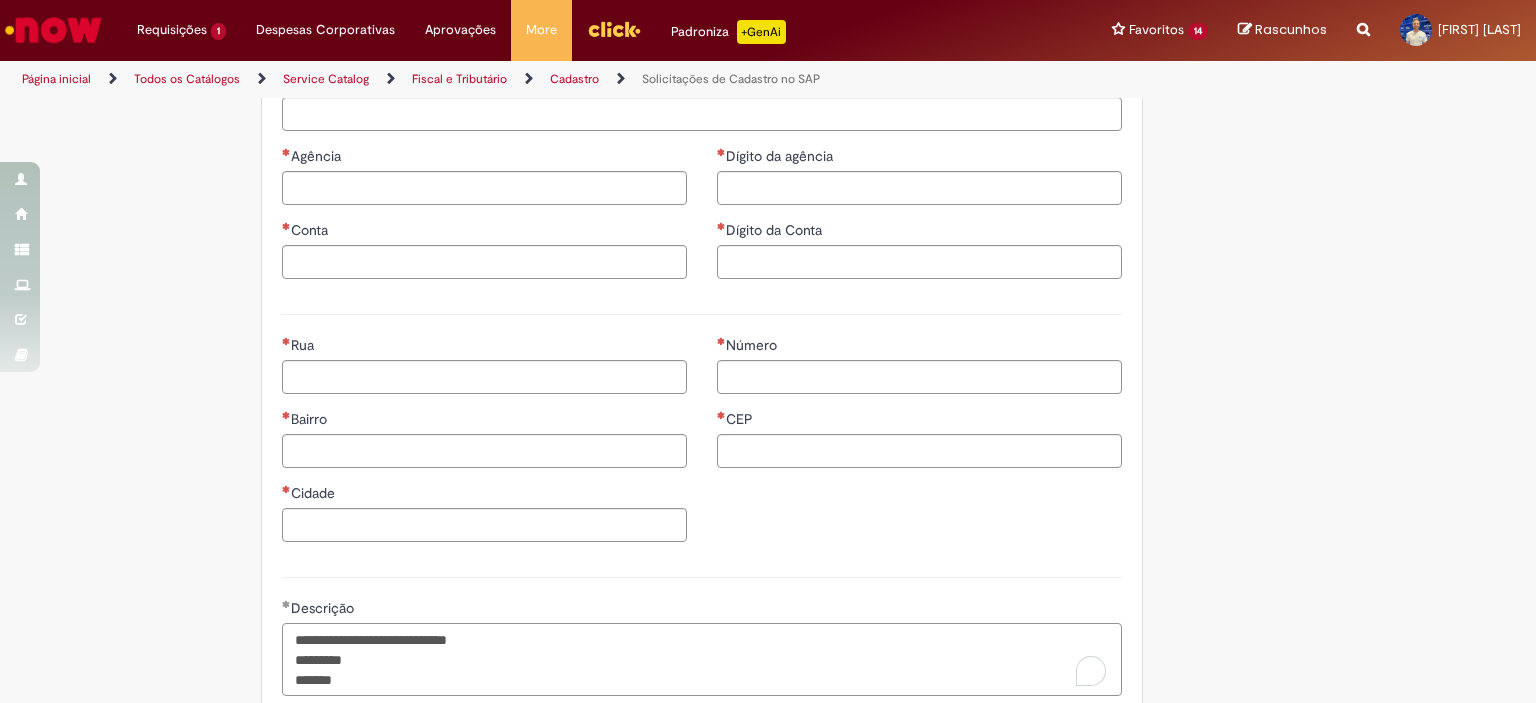 type on "**********" 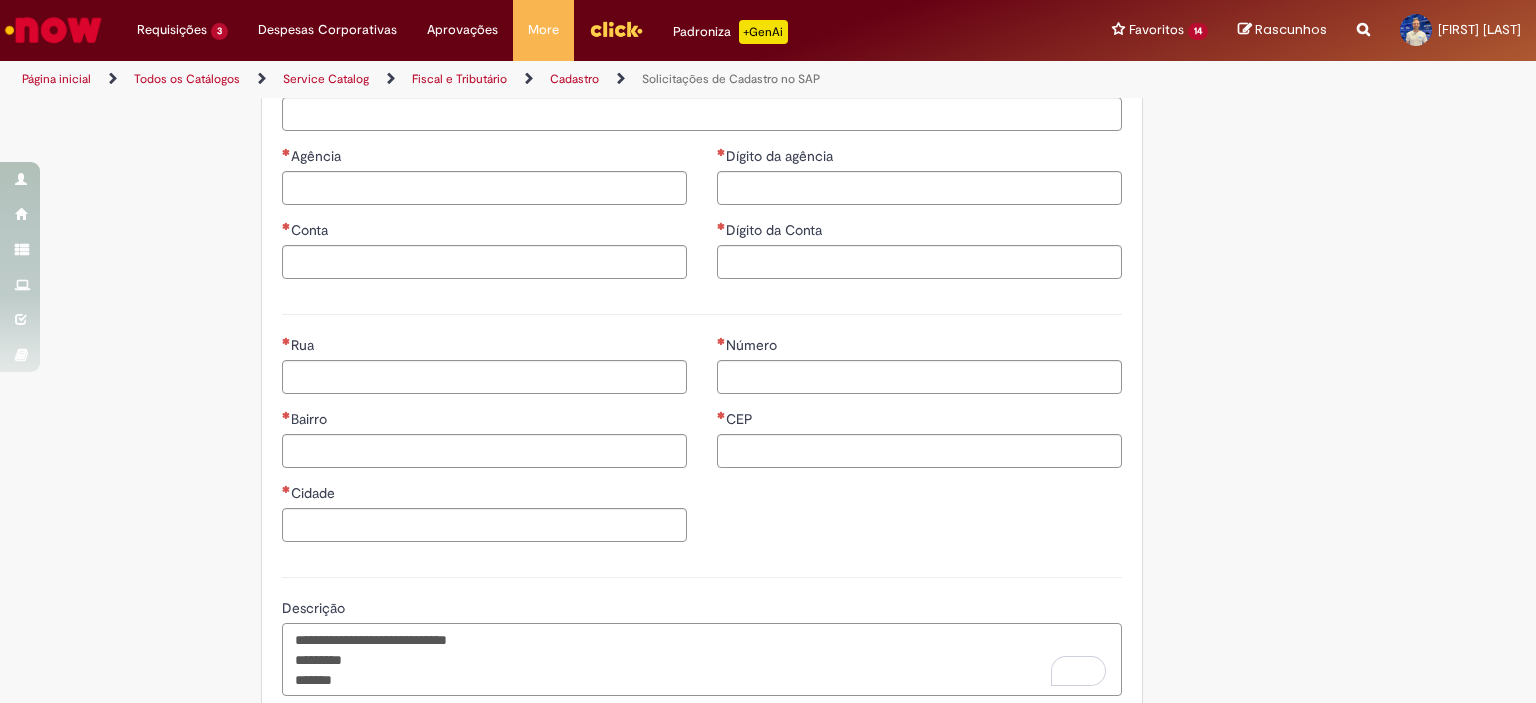 scroll, scrollTop: 500, scrollLeft: 0, axis: vertical 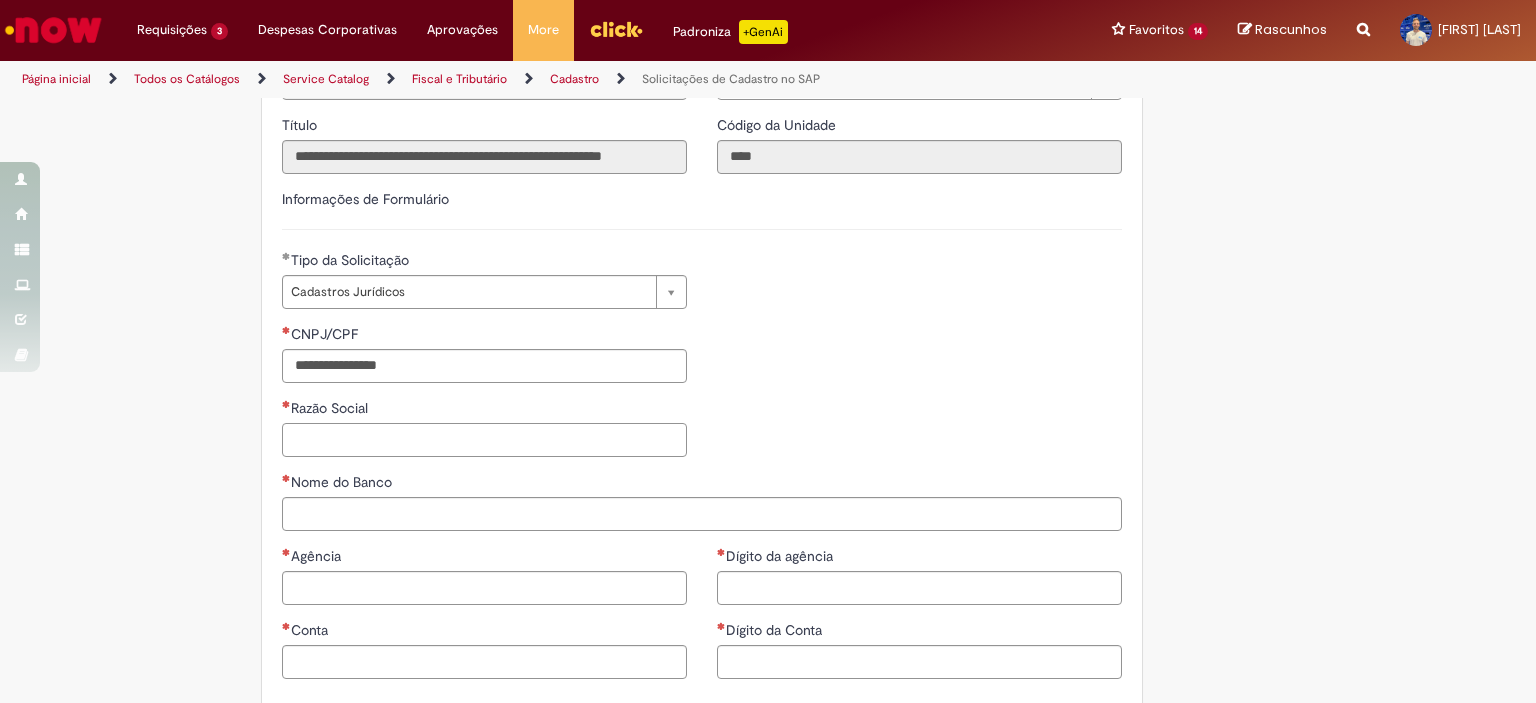 click on "Razão Social" at bounding box center (484, 440) 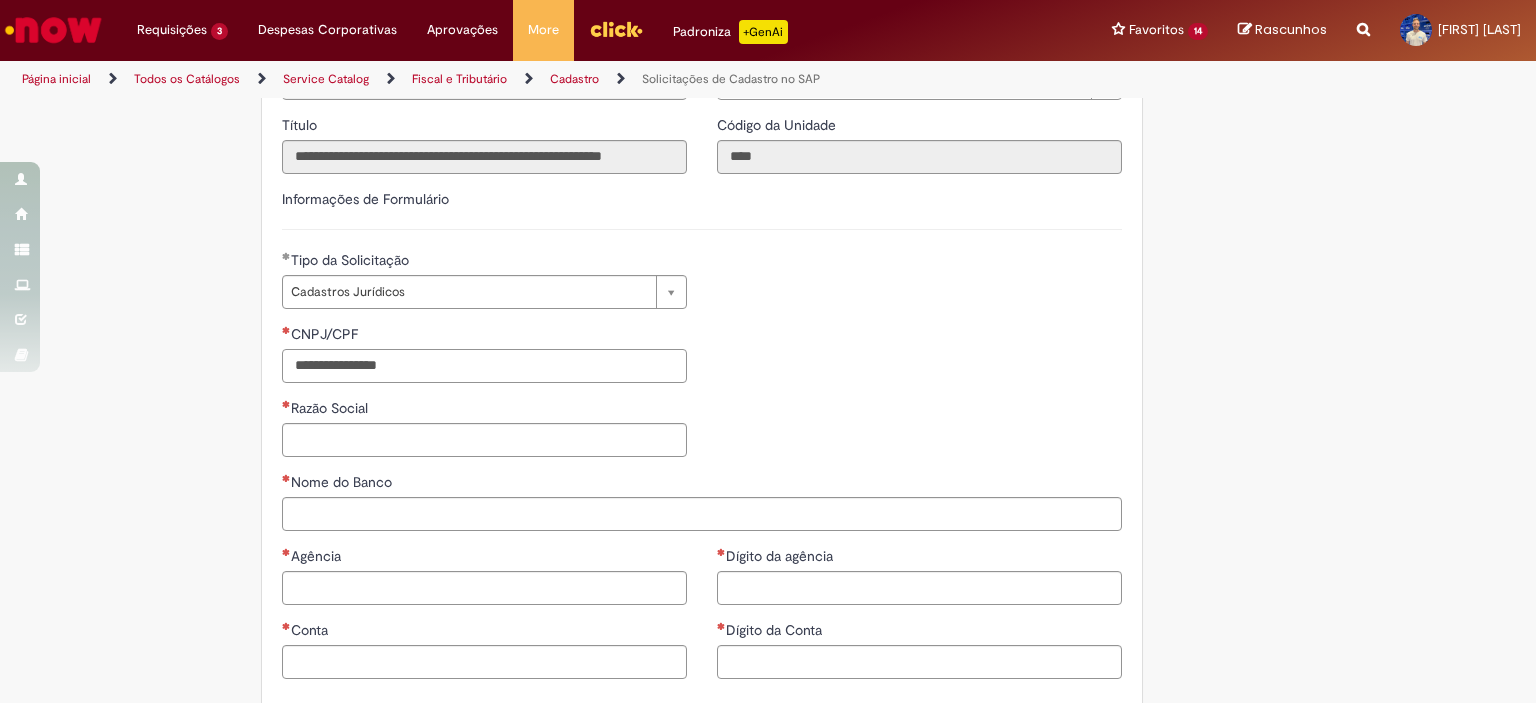 click on "CNPJ/CPF" at bounding box center (484, 366) 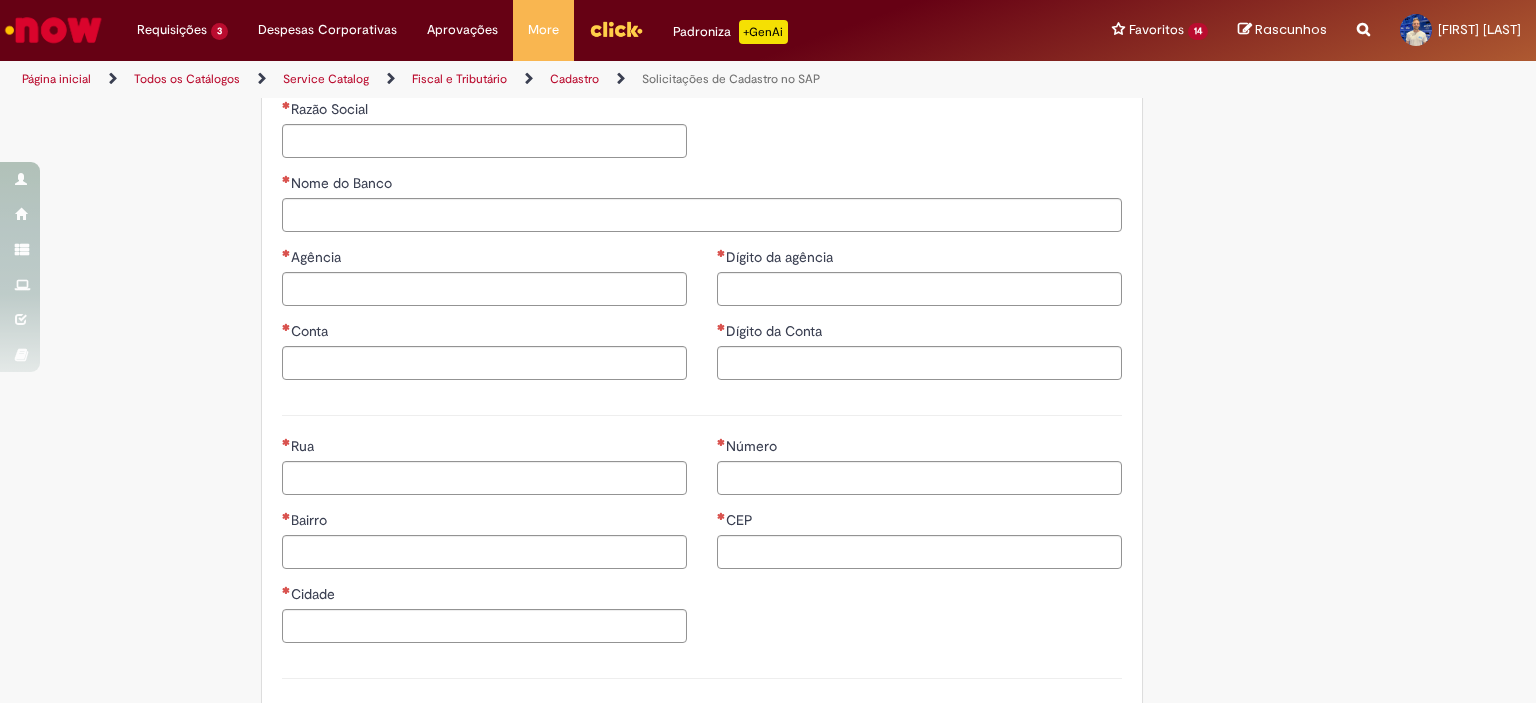 scroll, scrollTop: 800, scrollLeft: 0, axis: vertical 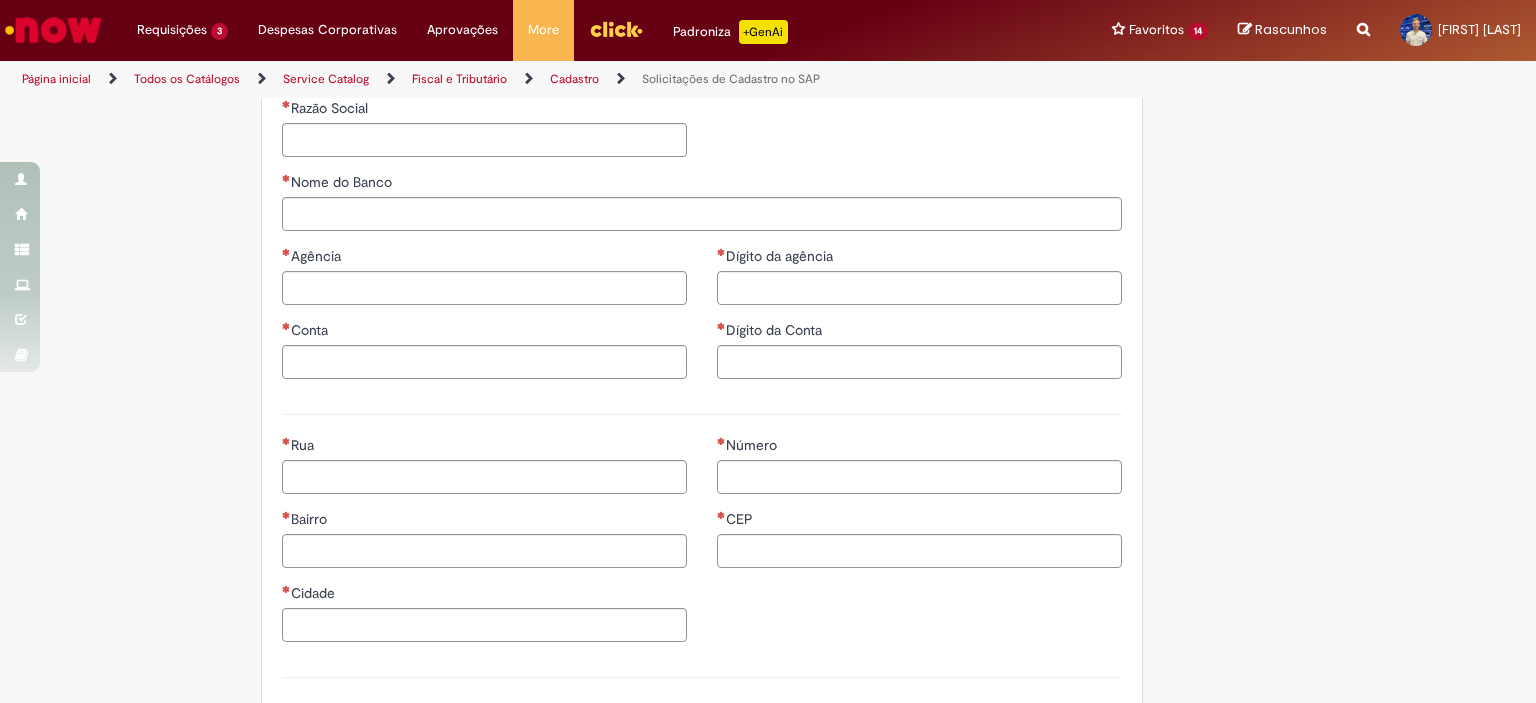 type on "**********" 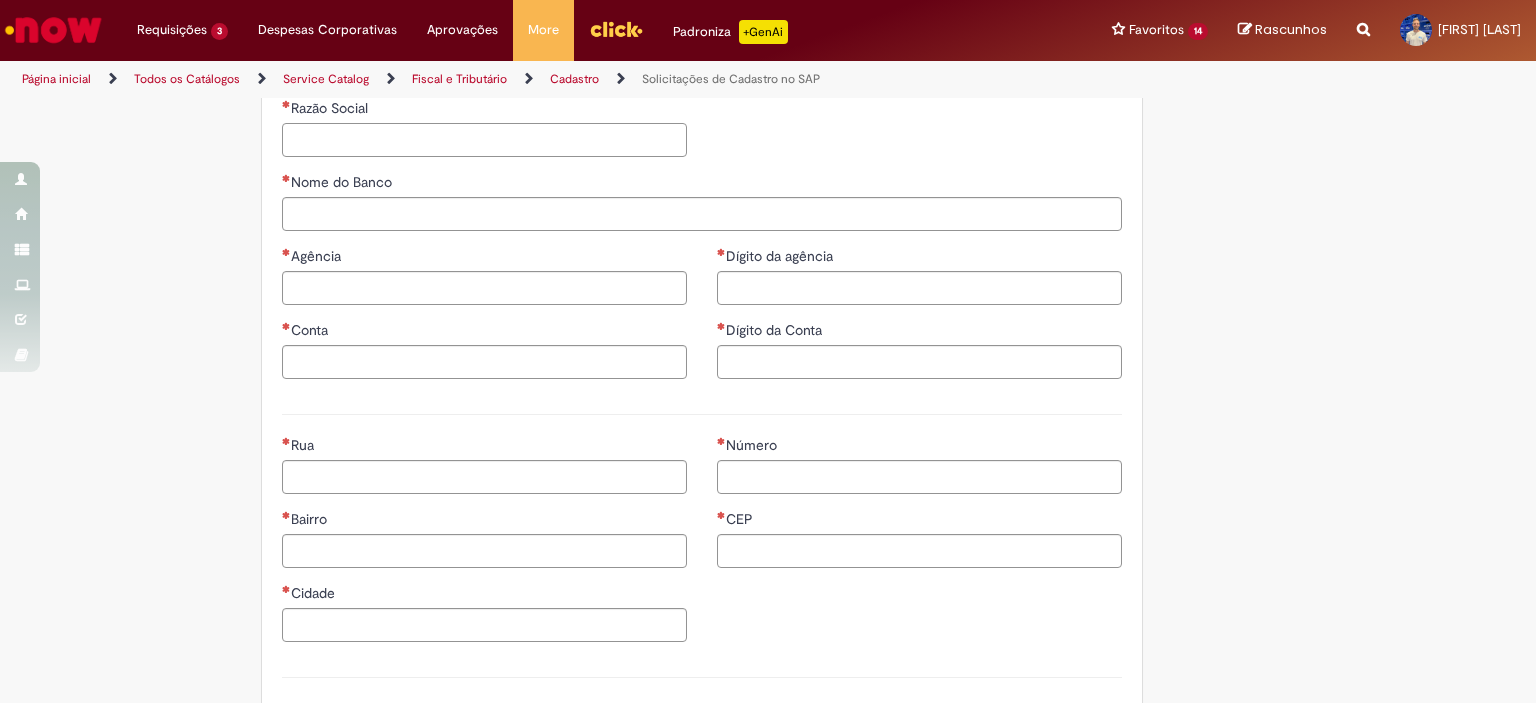 click on "Razão Social" at bounding box center [484, 140] 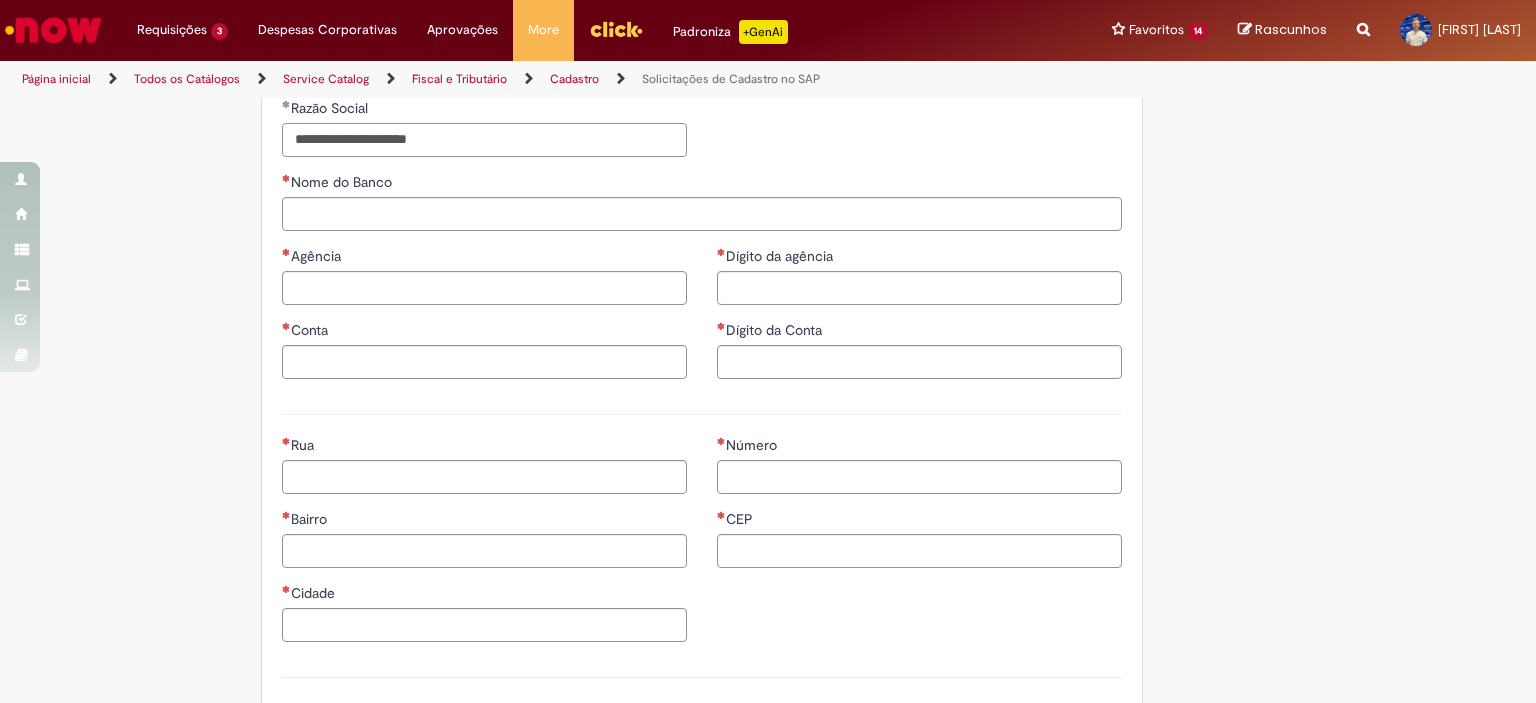 type on "**********" 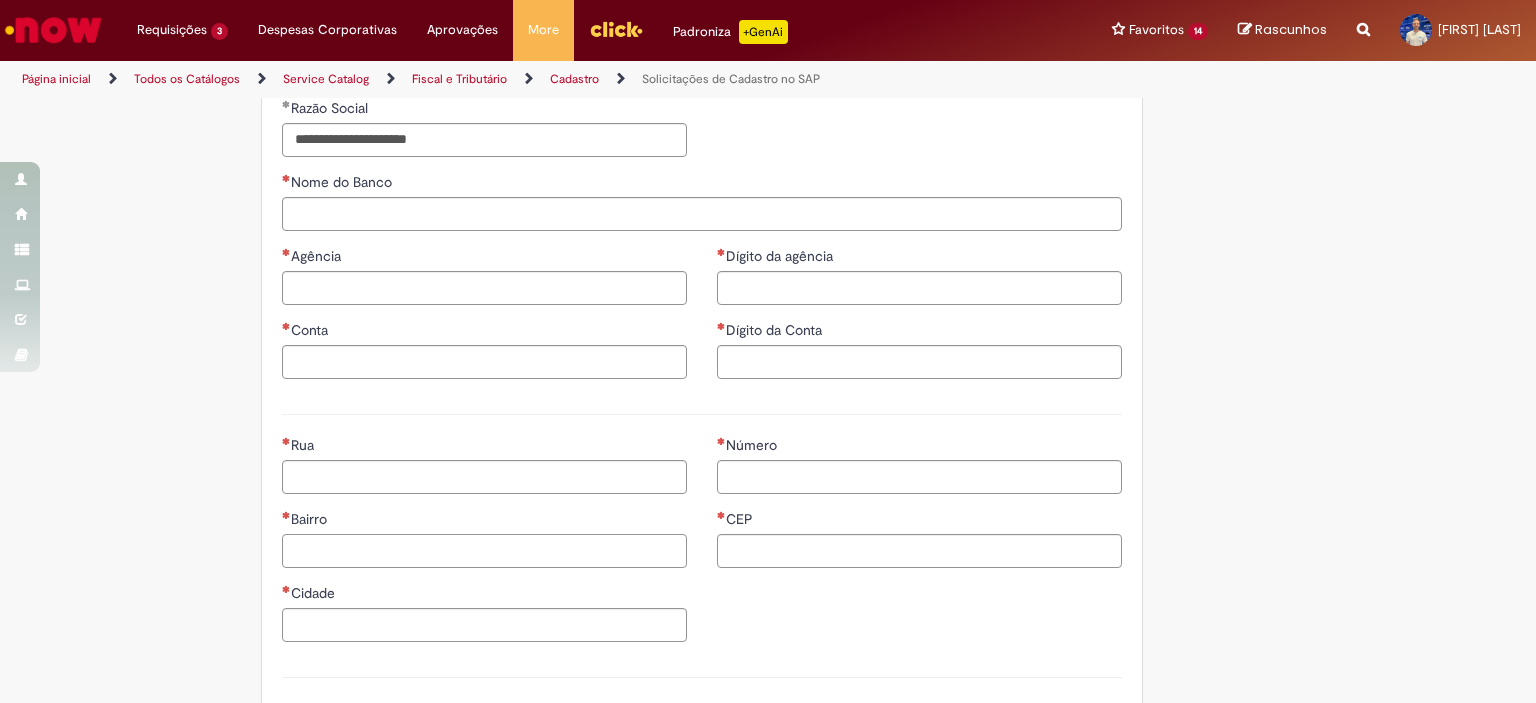 click on "Bairro" at bounding box center (484, 551) 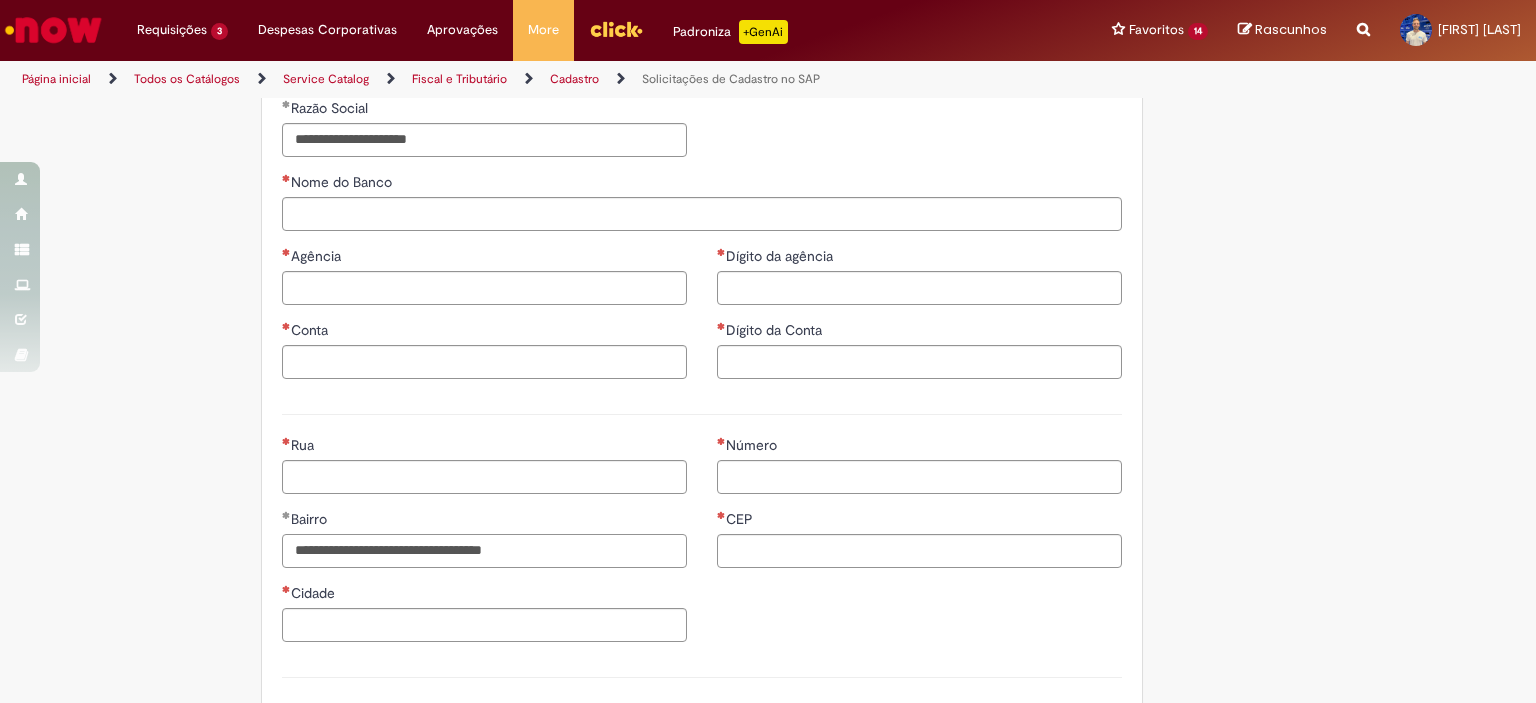 type on "**********" 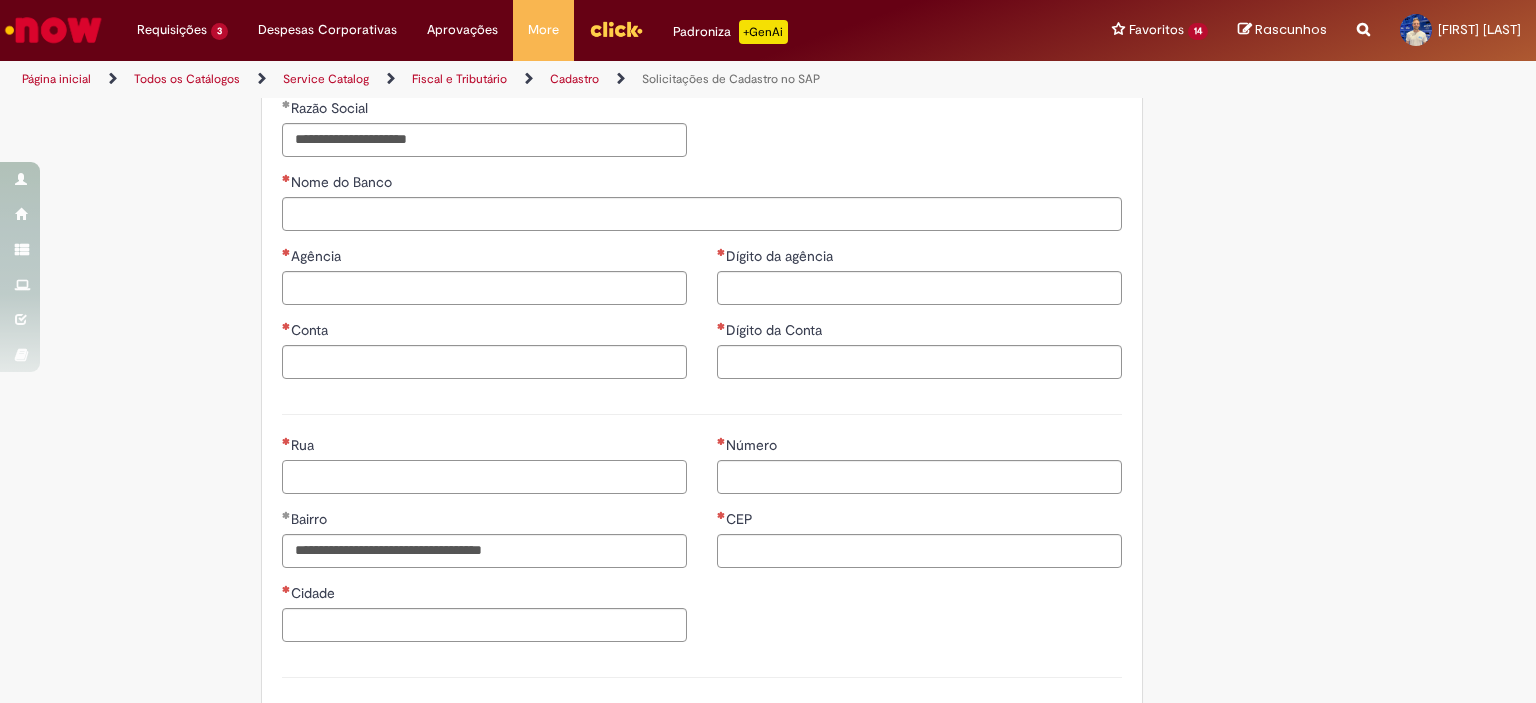 click on "Rua" at bounding box center [484, 477] 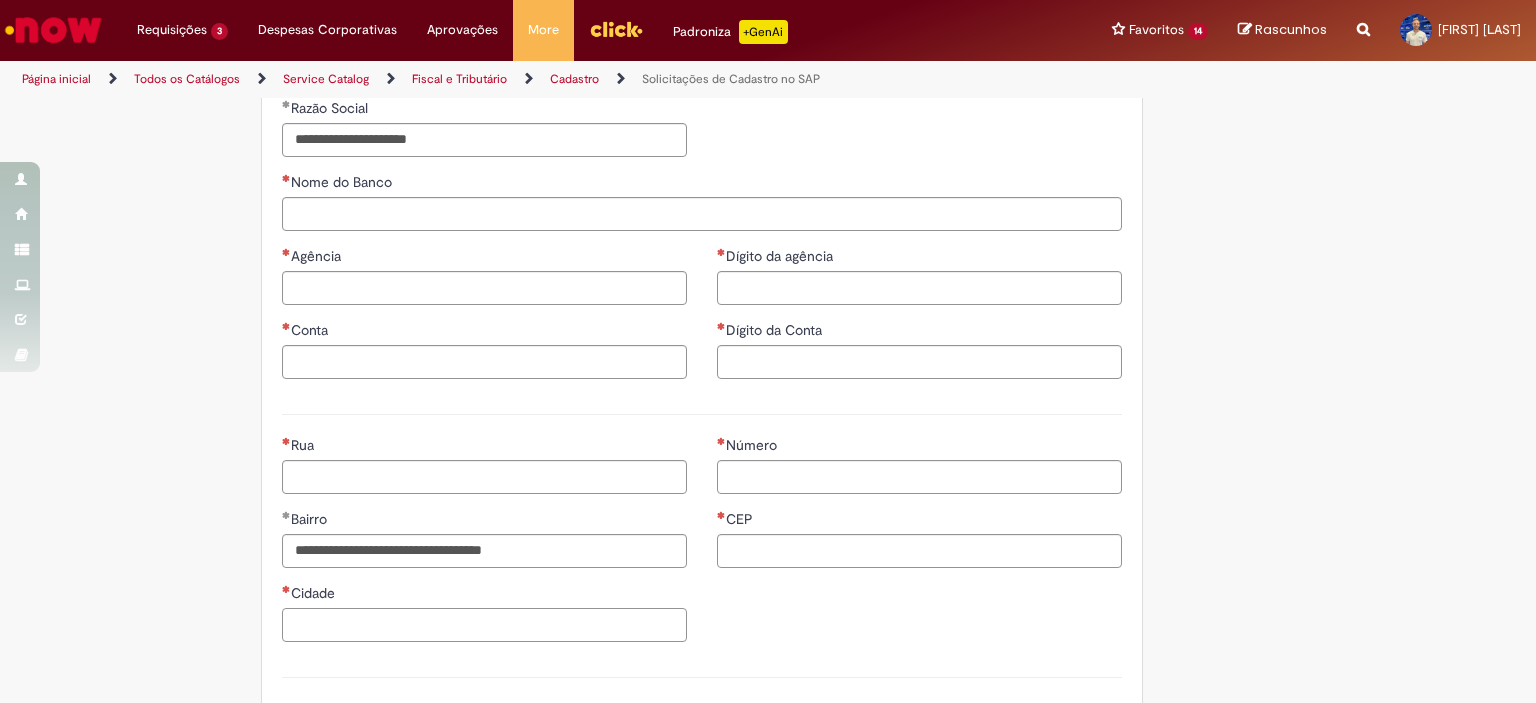 click on "Cidade" at bounding box center (484, 625) 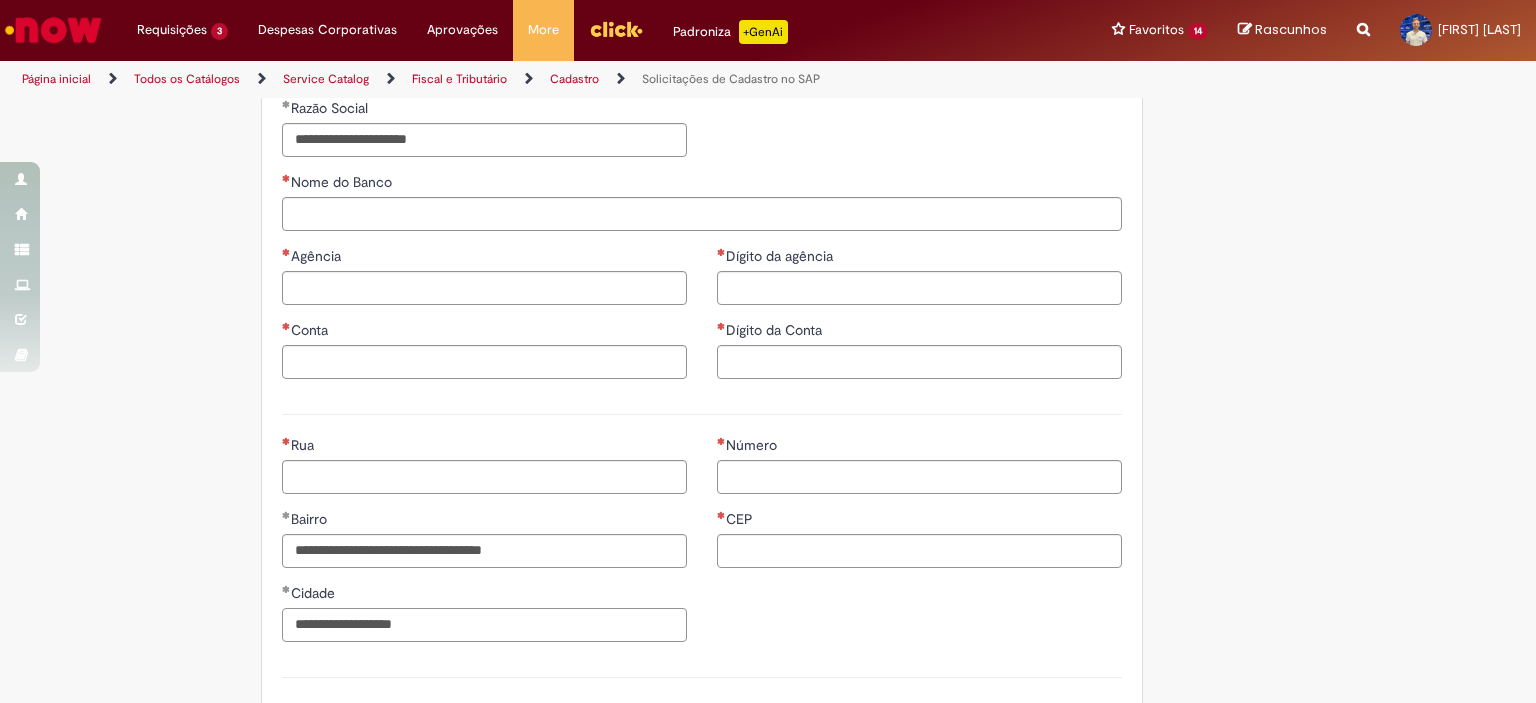 type on "**********" 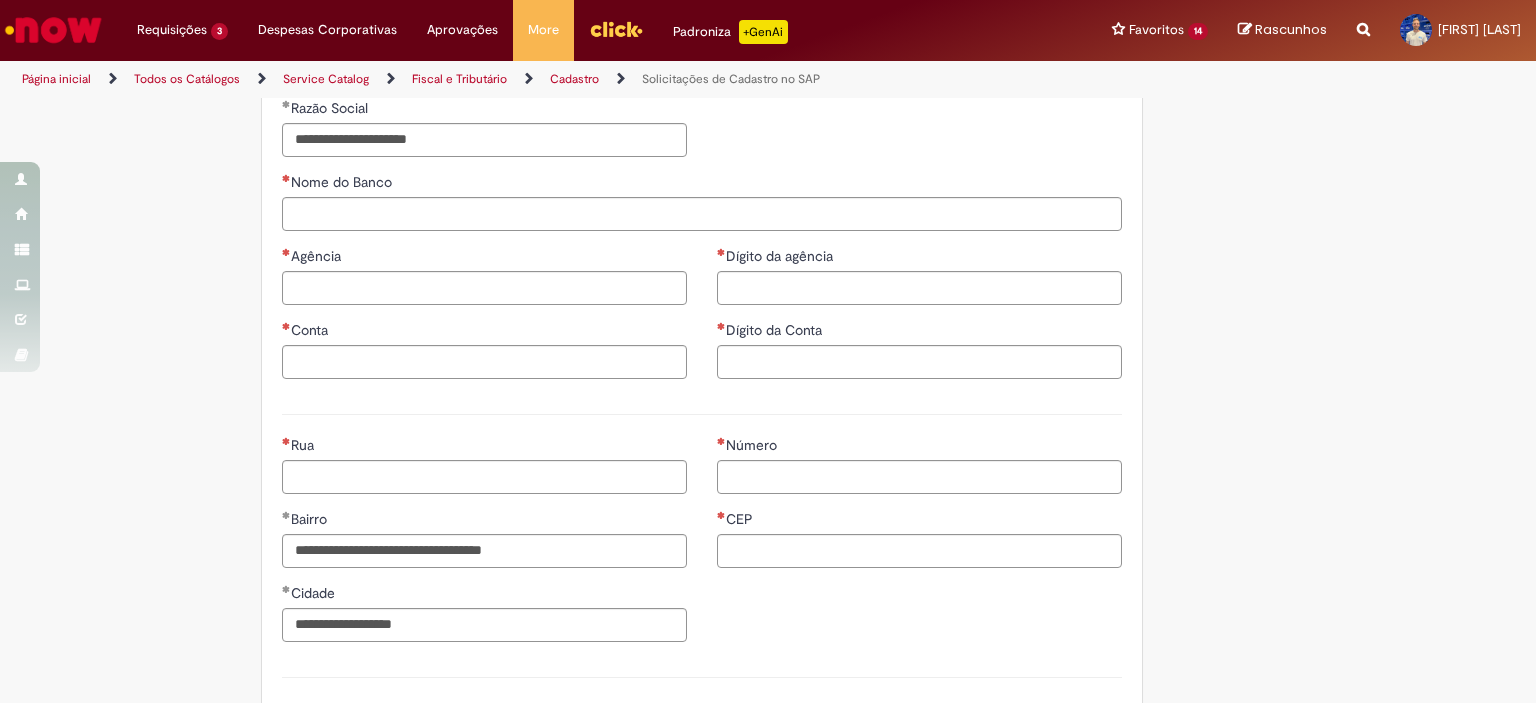 drag, startPoint x: 447, startPoint y: 455, endPoint x: 460, endPoint y: 474, distance: 23.021729 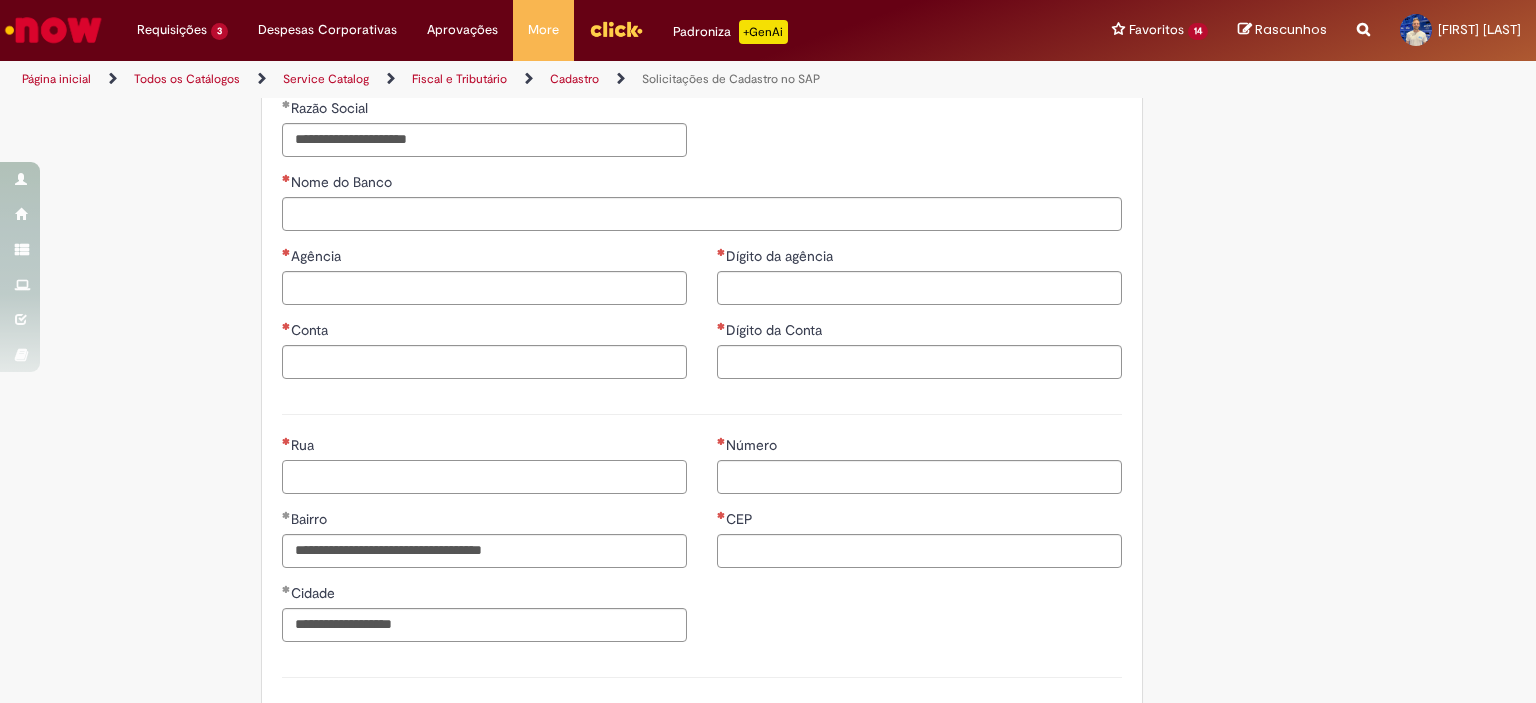 click on "Rua" at bounding box center [484, 477] 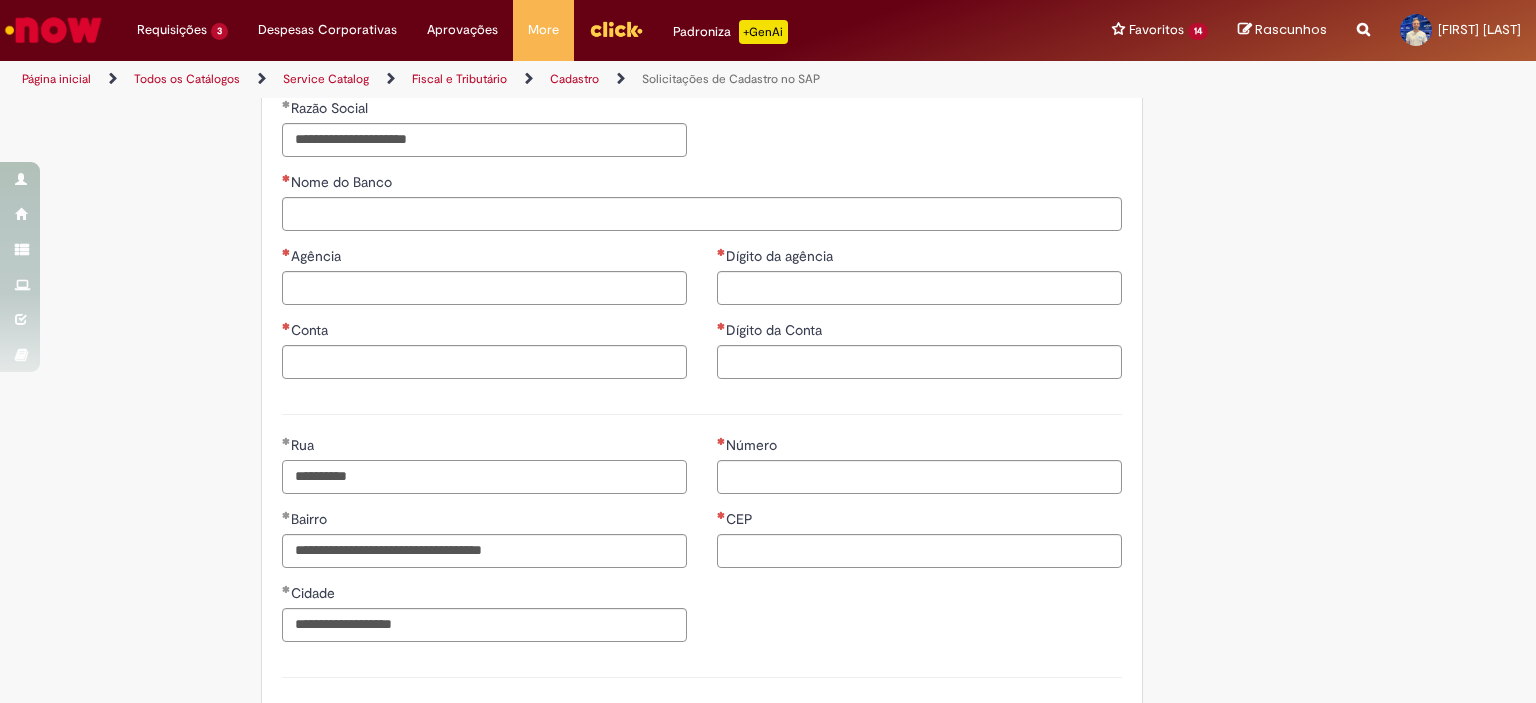 type on "**********" 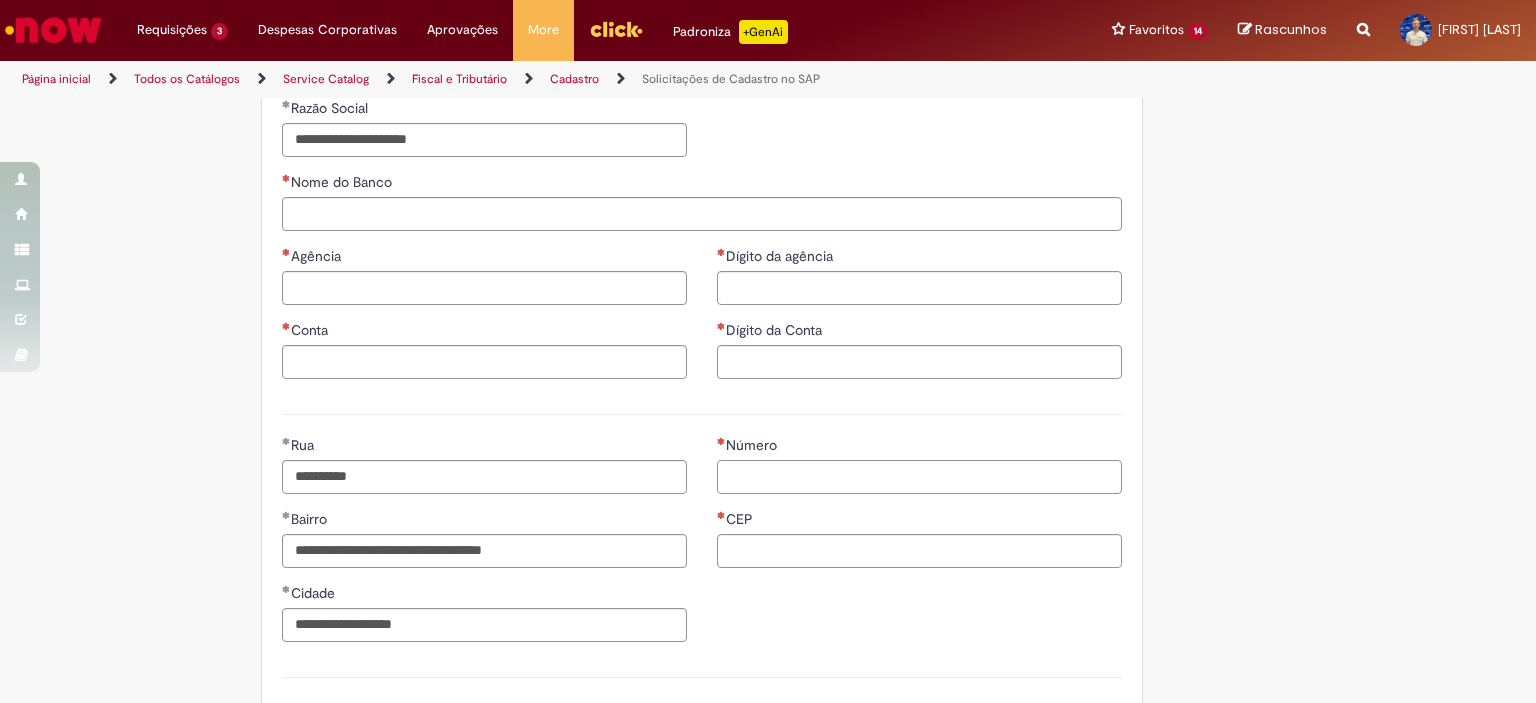 click on "Número" at bounding box center [919, 477] 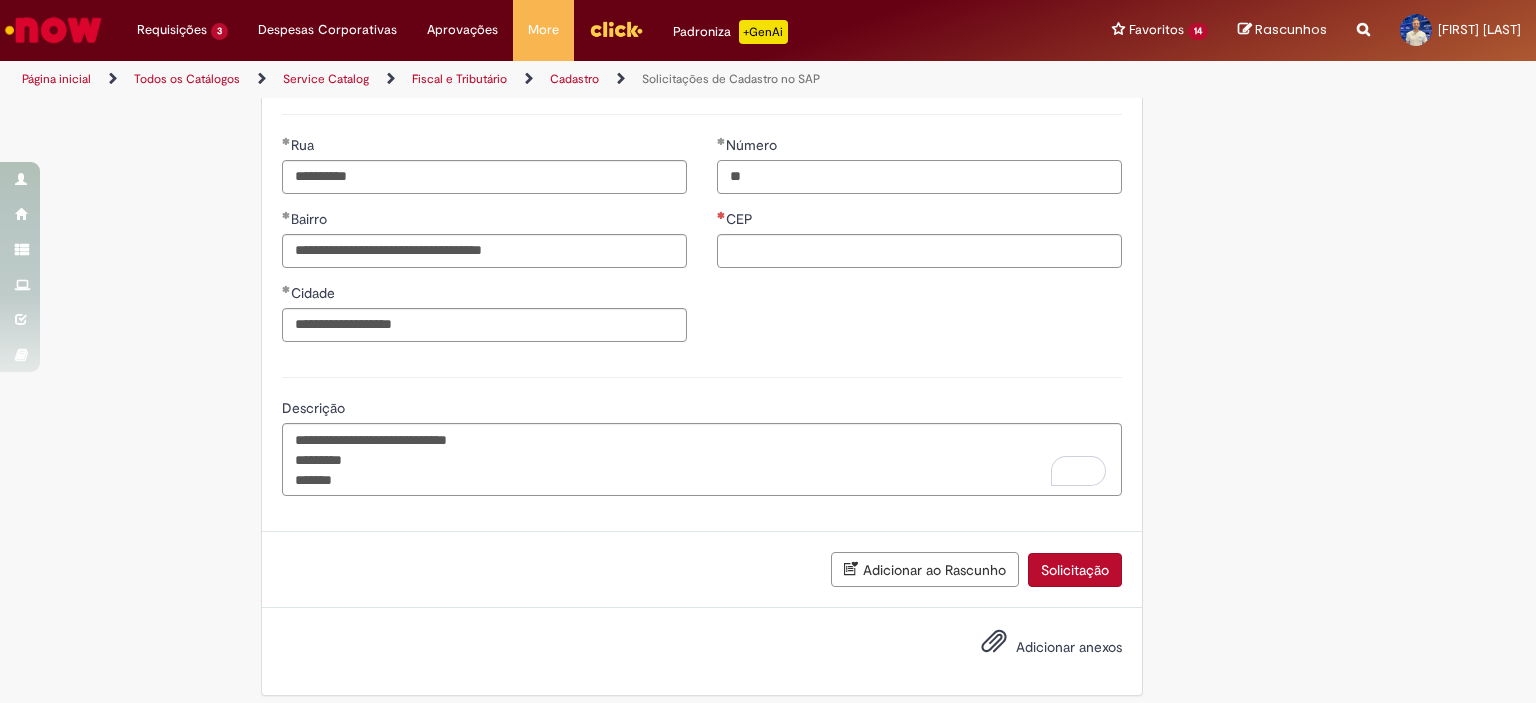 scroll, scrollTop: 1000, scrollLeft: 0, axis: vertical 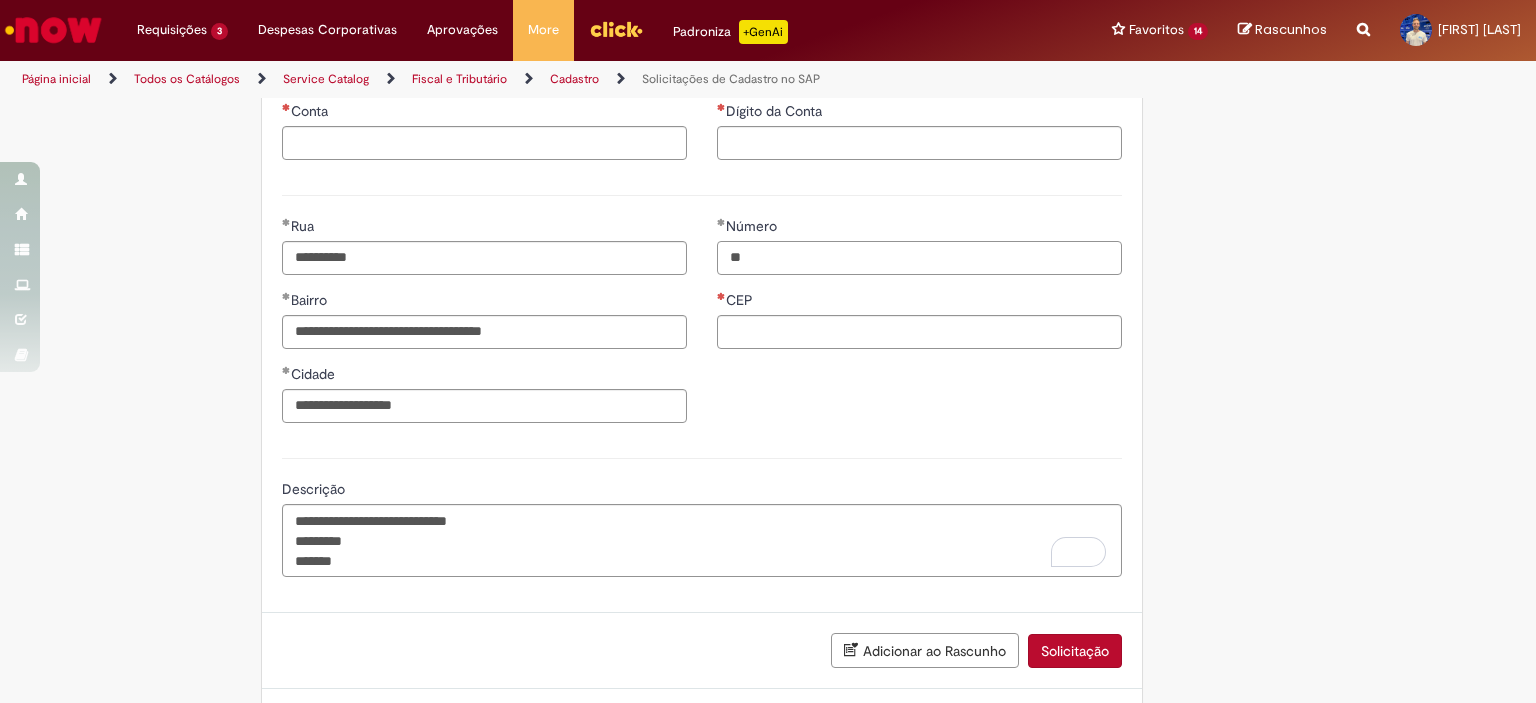 type on "**" 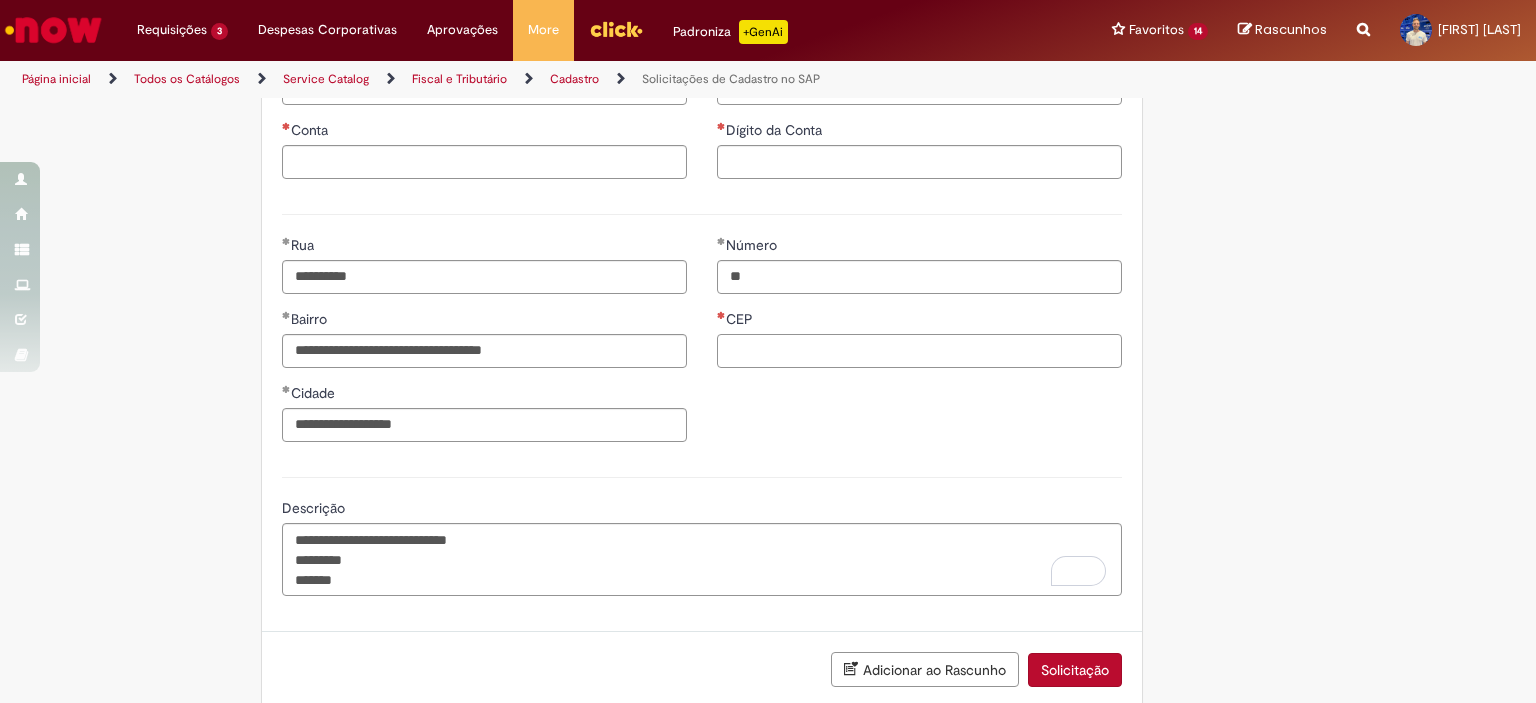 click on "CEP" at bounding box center [919, 351] 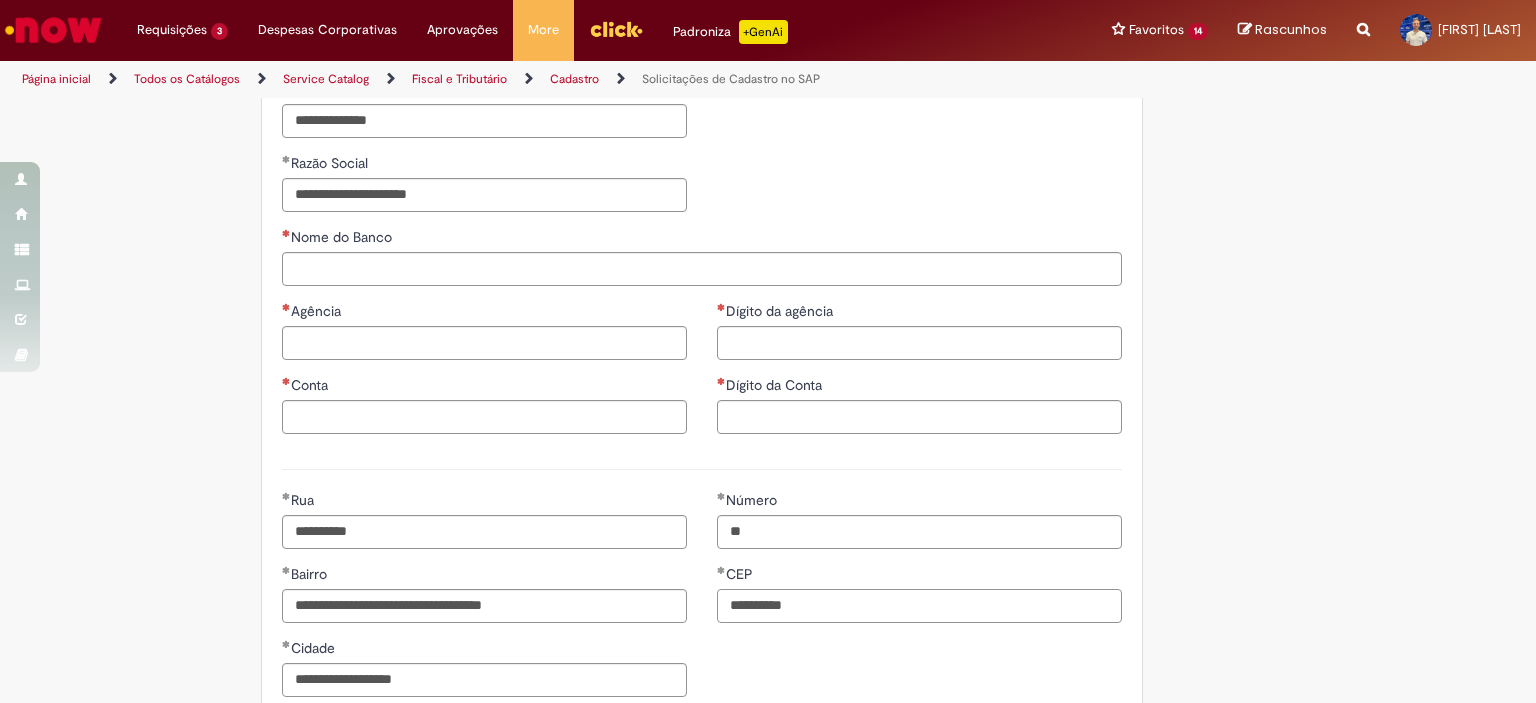 scroll, scrollTop: 700, scrollLeft: 0, axis: vertical 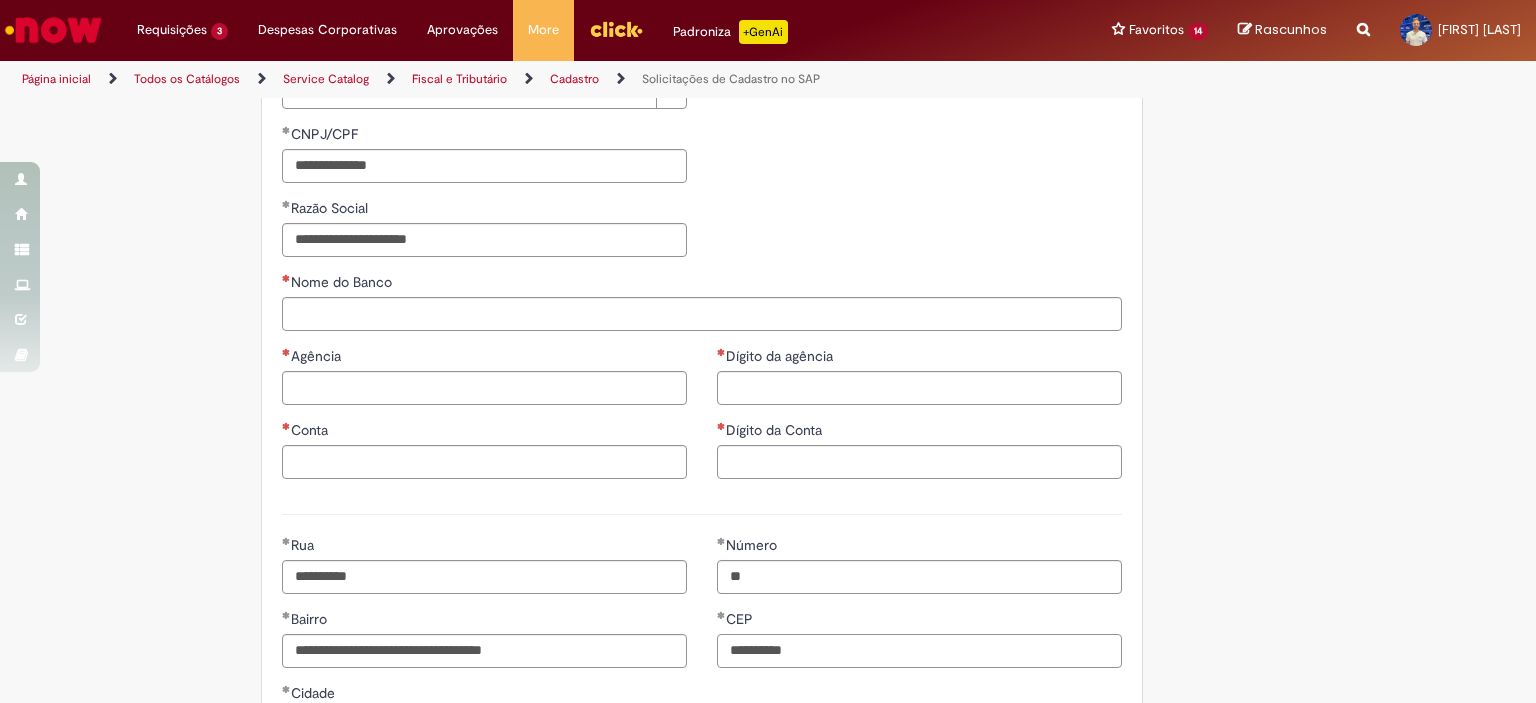 type on "**********" 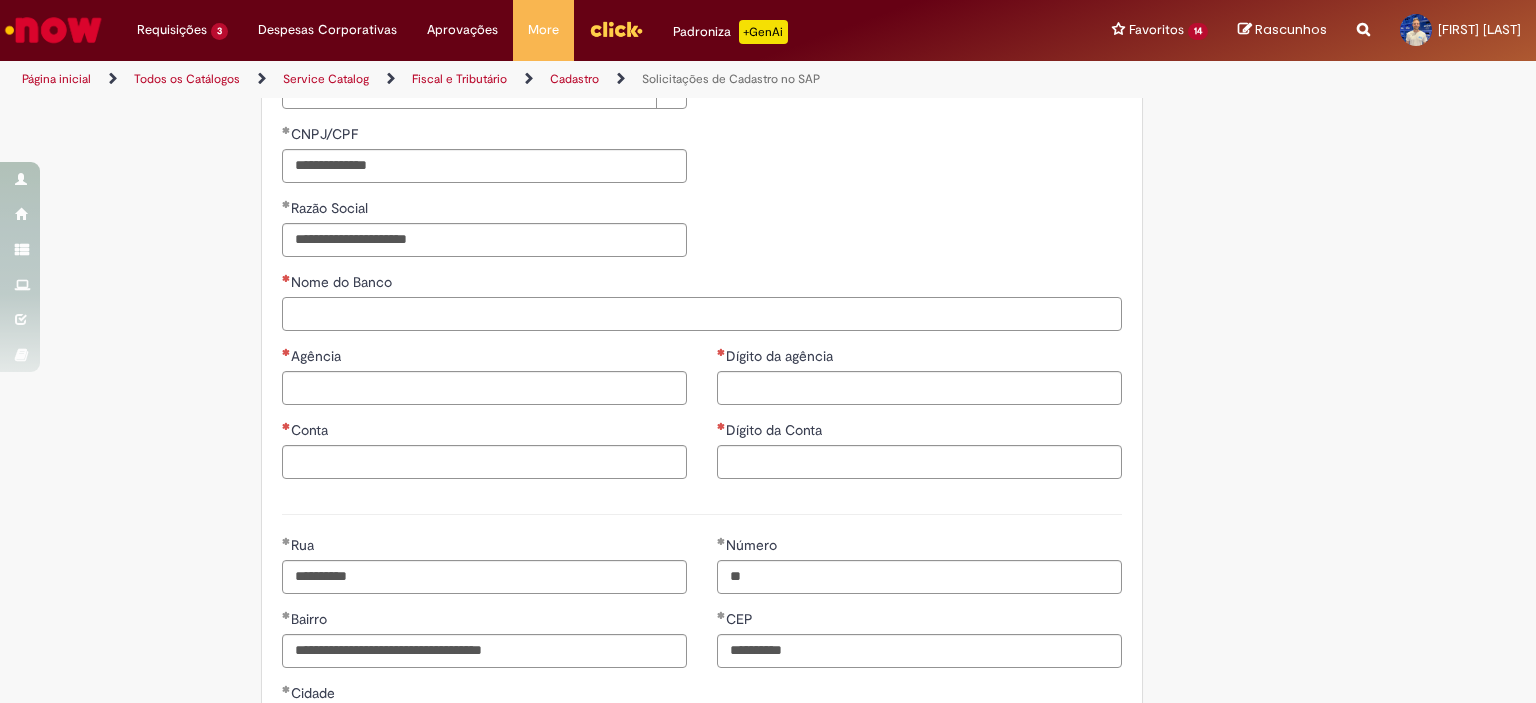 click on "Nome do Banco" at bounding box center (702, 314) 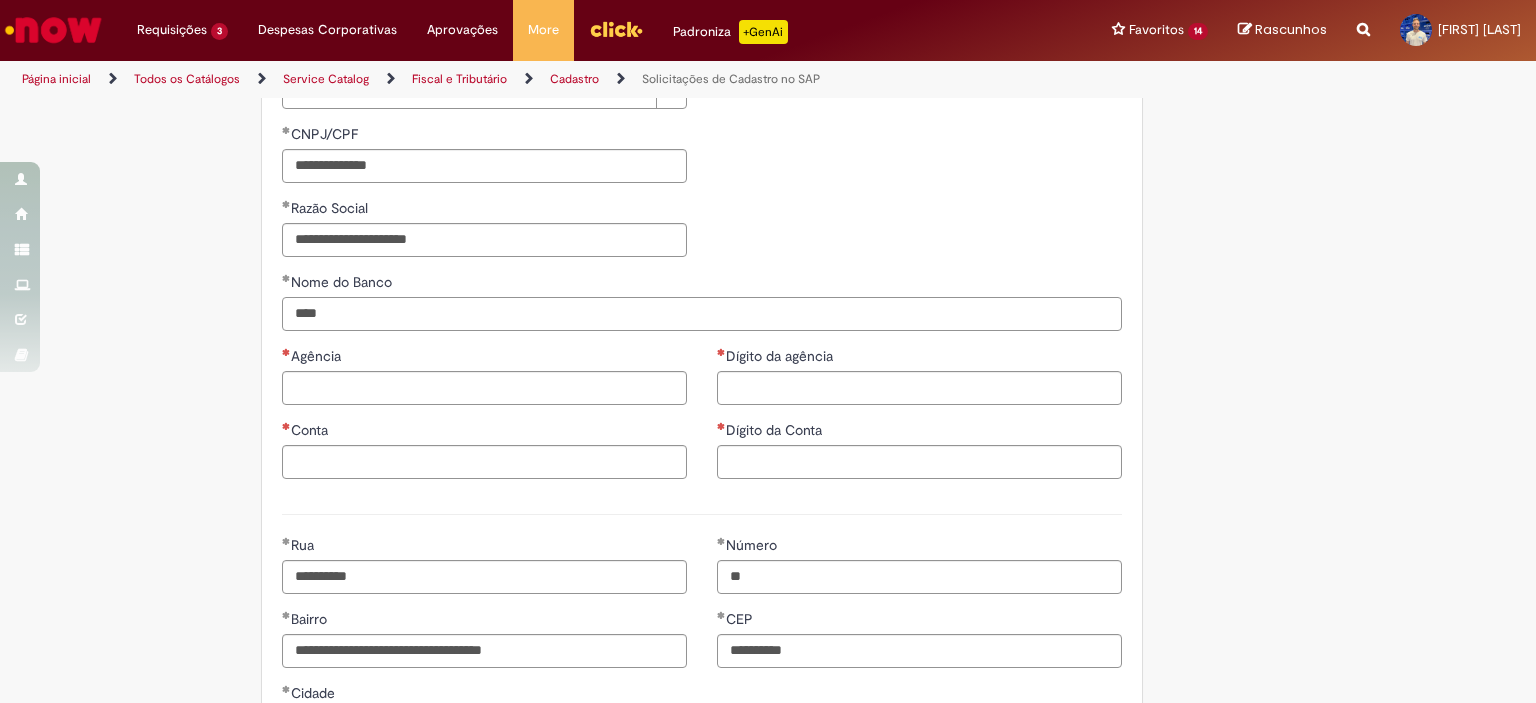 type on "****" 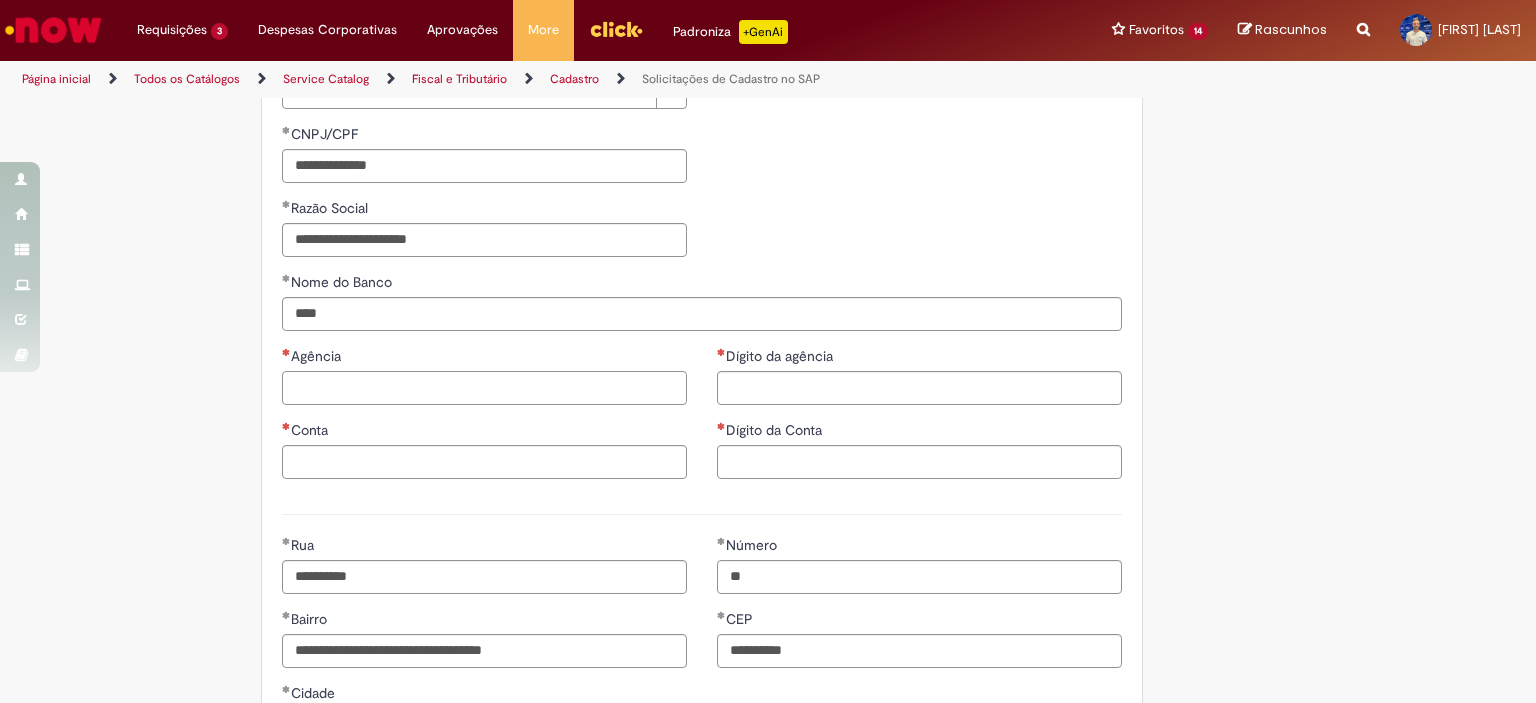 type on "*" 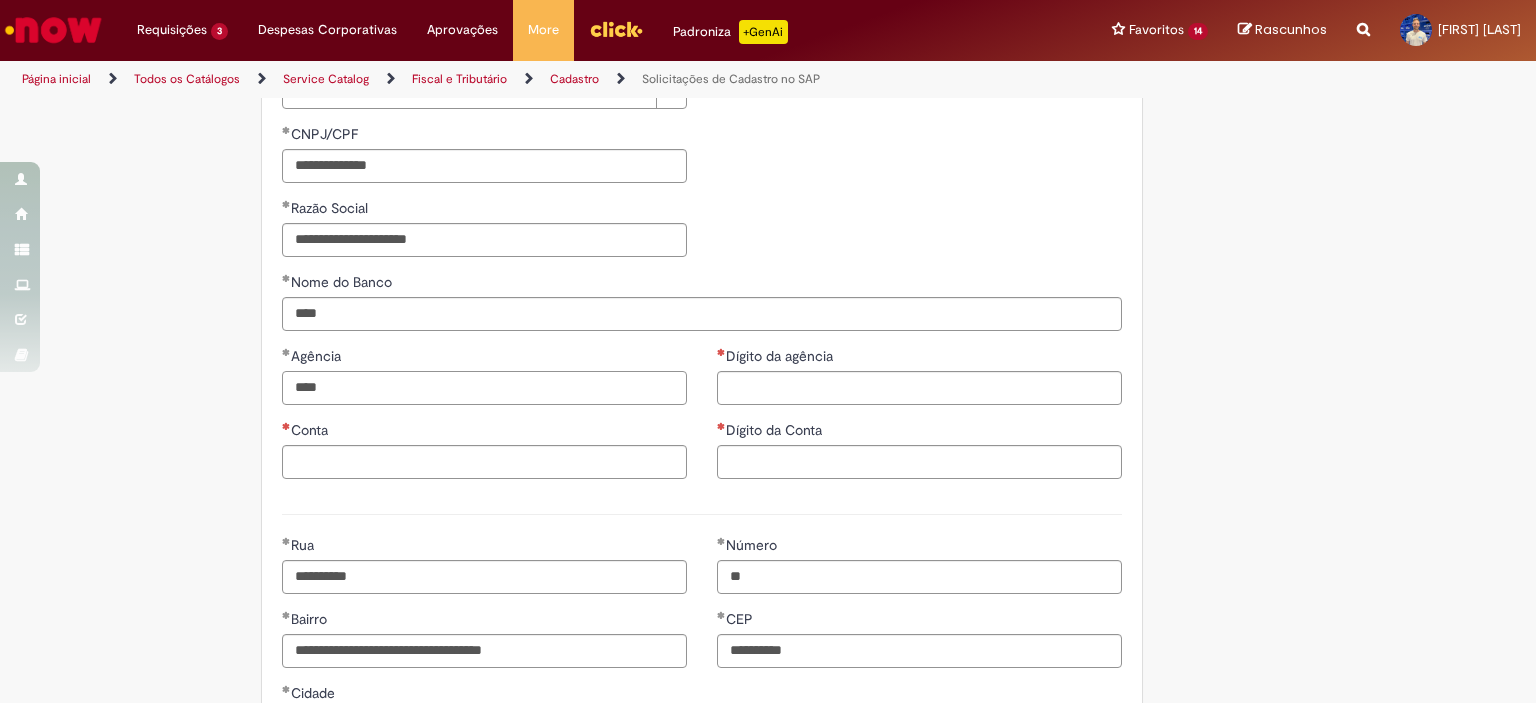 type on "****" 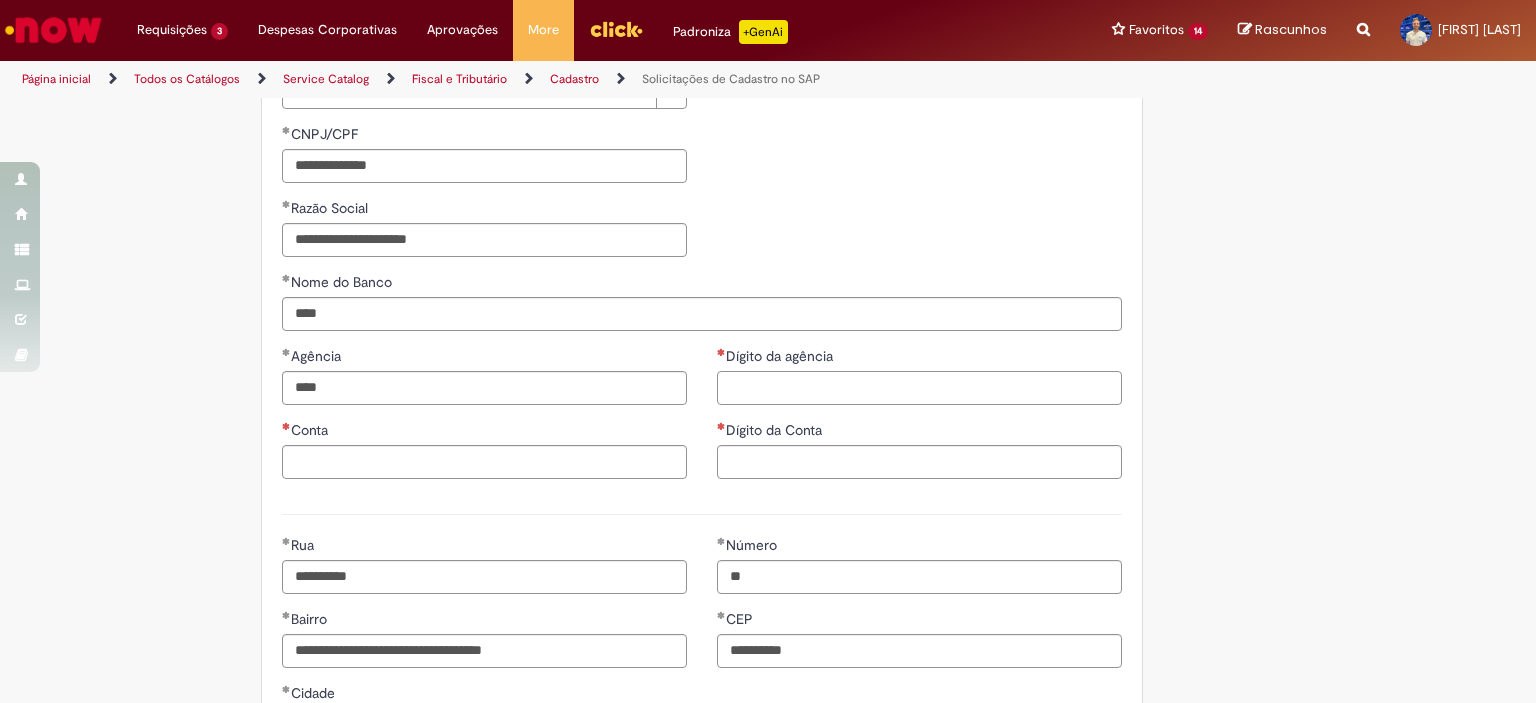 click on "Dígito da agência" at bounding box center (919, 388) 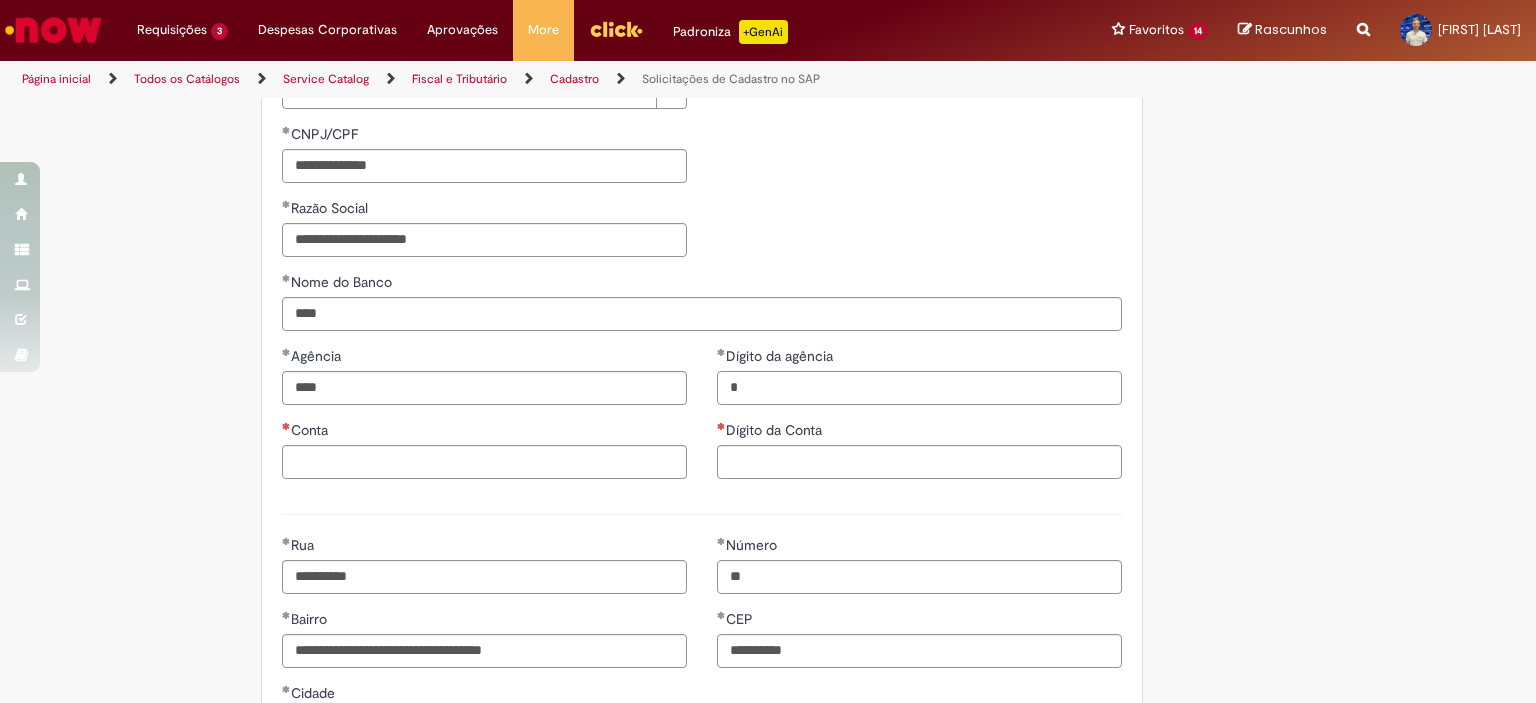 type on "*" 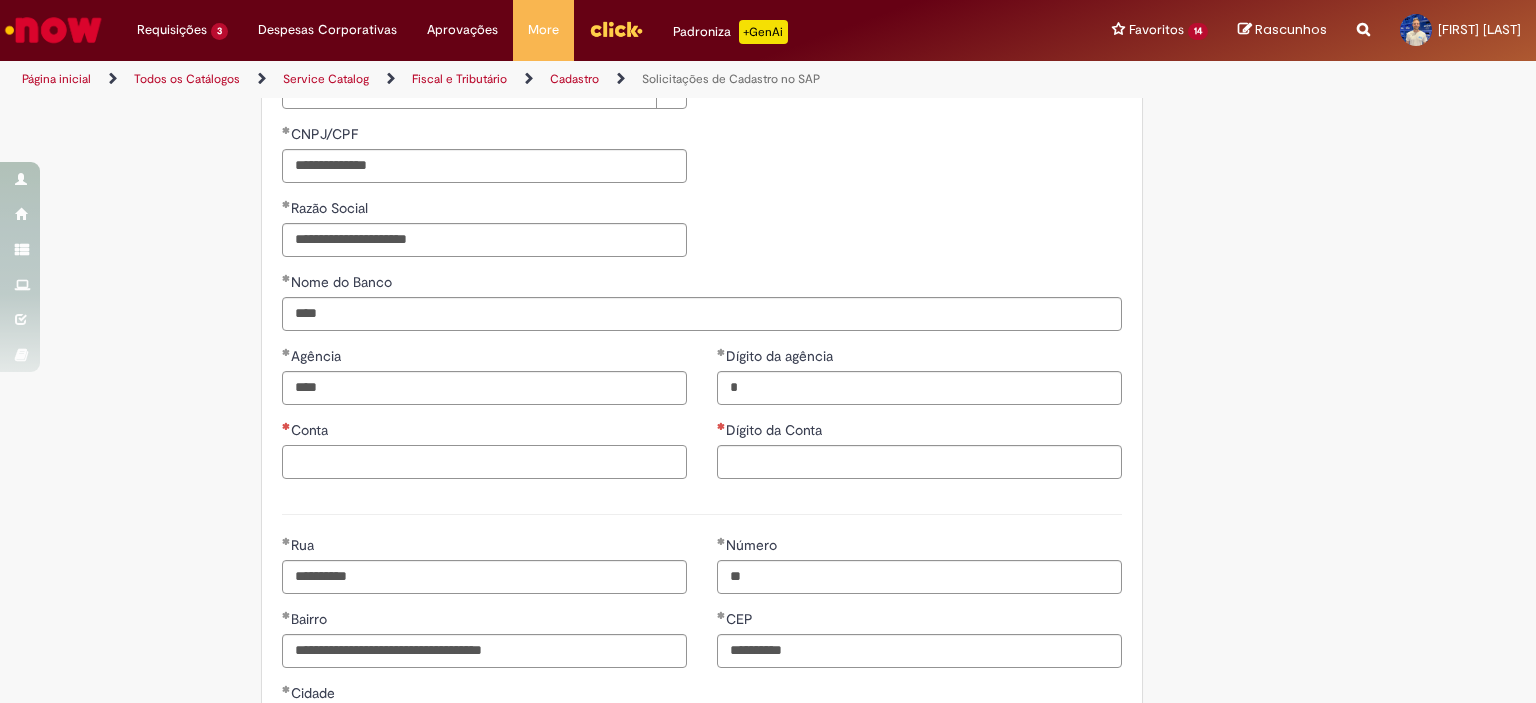 click on "Conta" at bounding box center [484, 462] 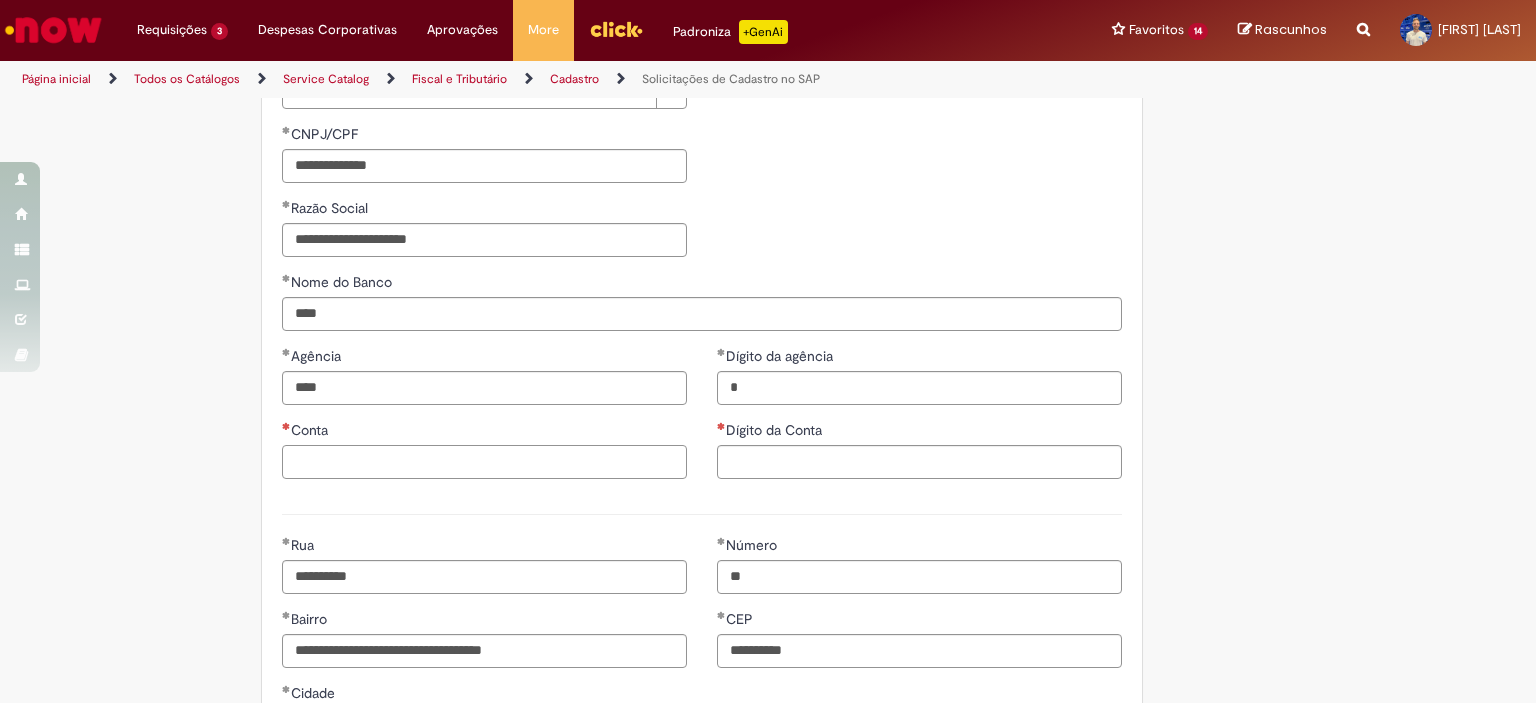 click on "Conta" at bounding box center (484, 462) 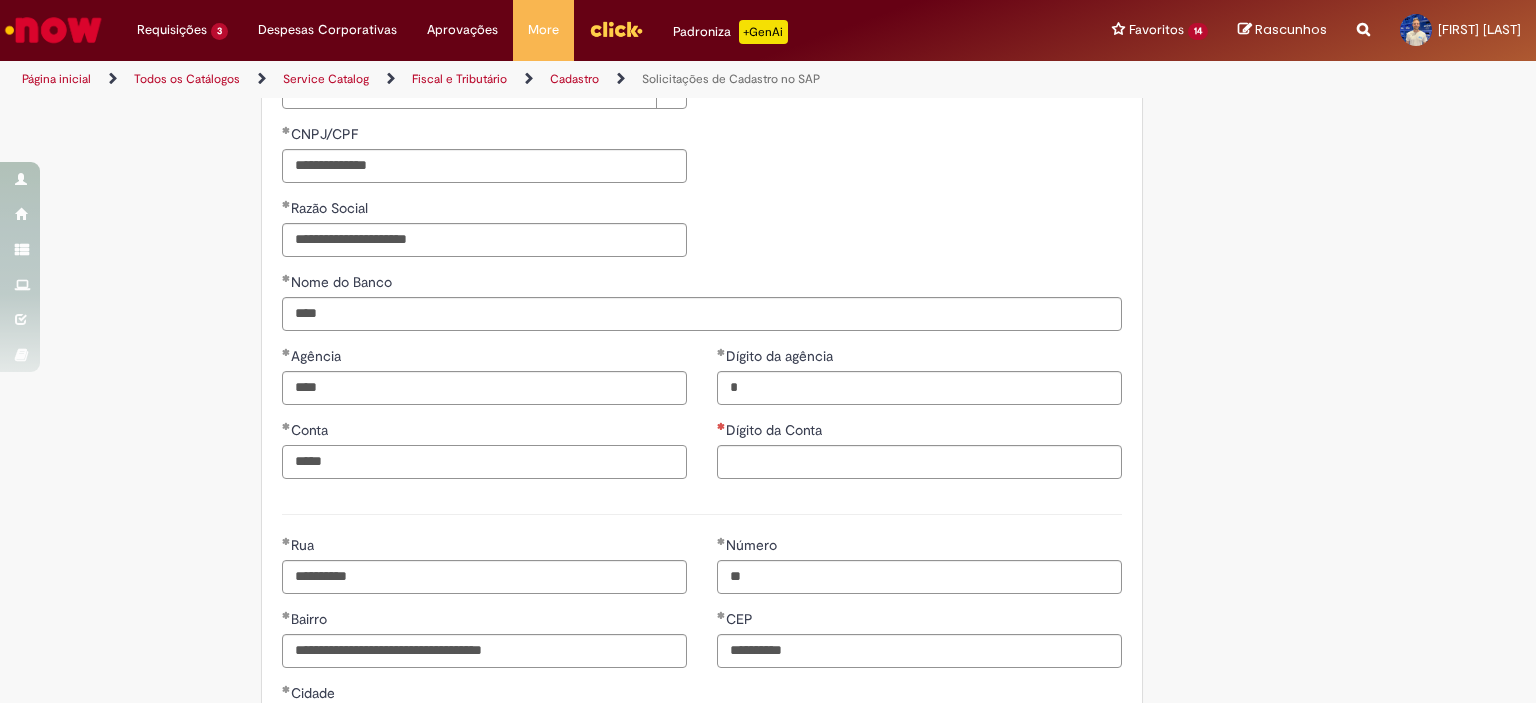 type on "*****" 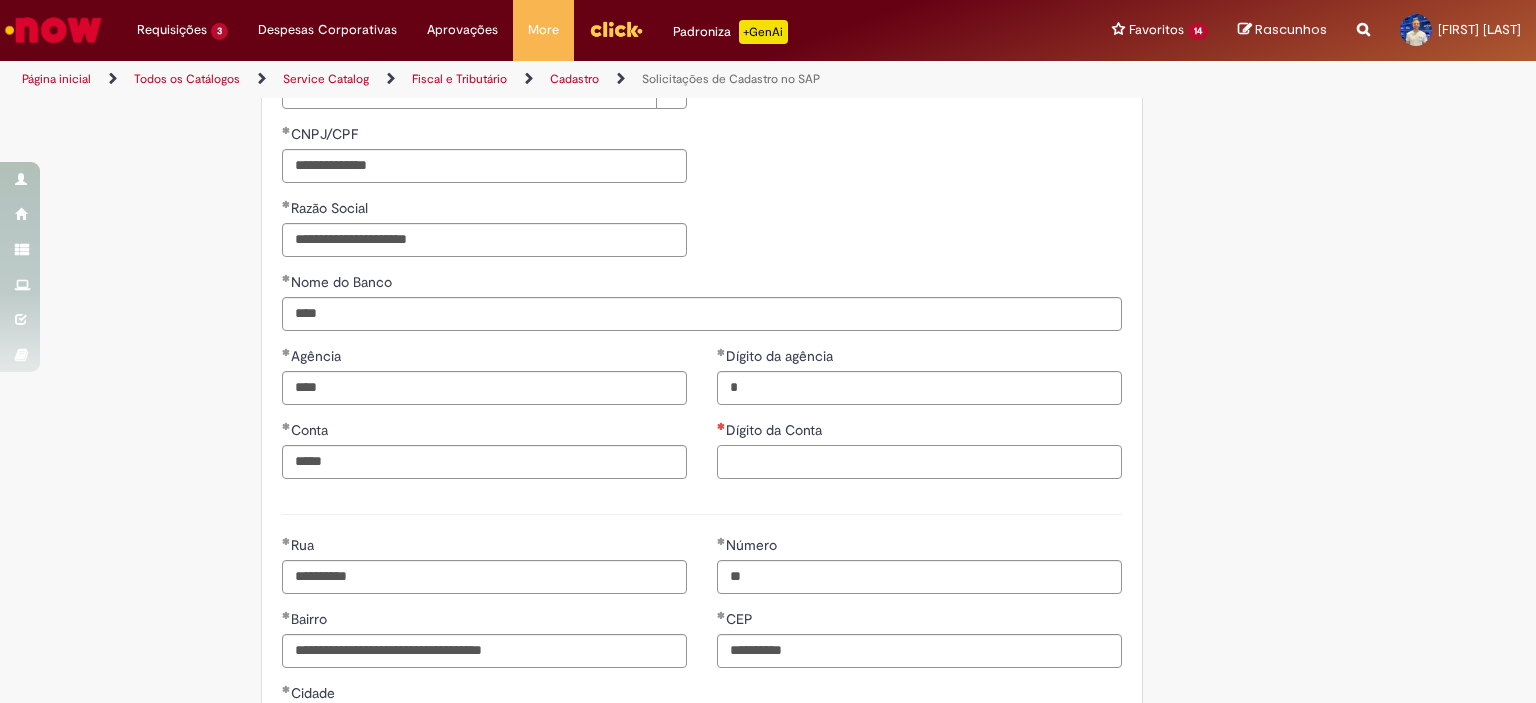 click on "Dígito da Conta" at bounding box center (919, 462) 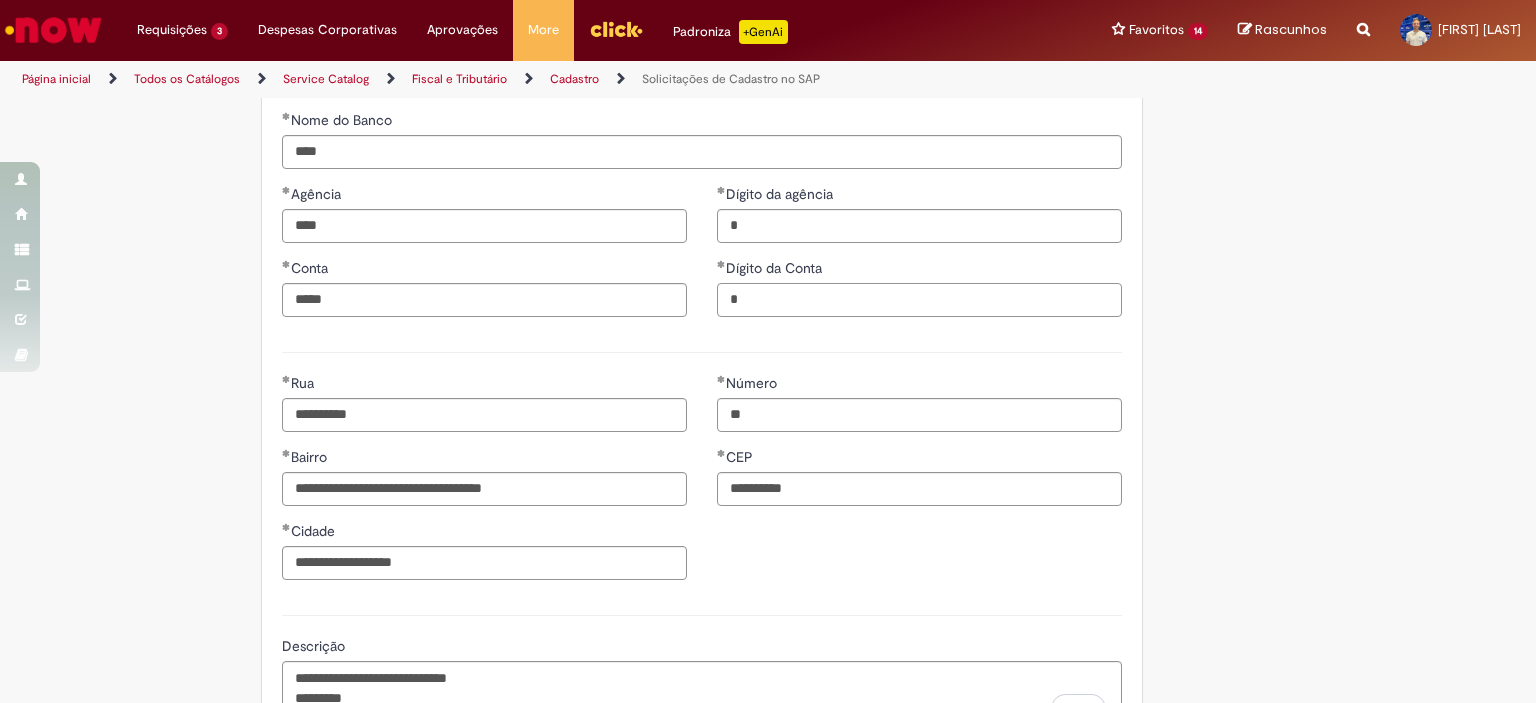 scroll, scrollTop: 1111, scrollLeft: 0, axis: vertical 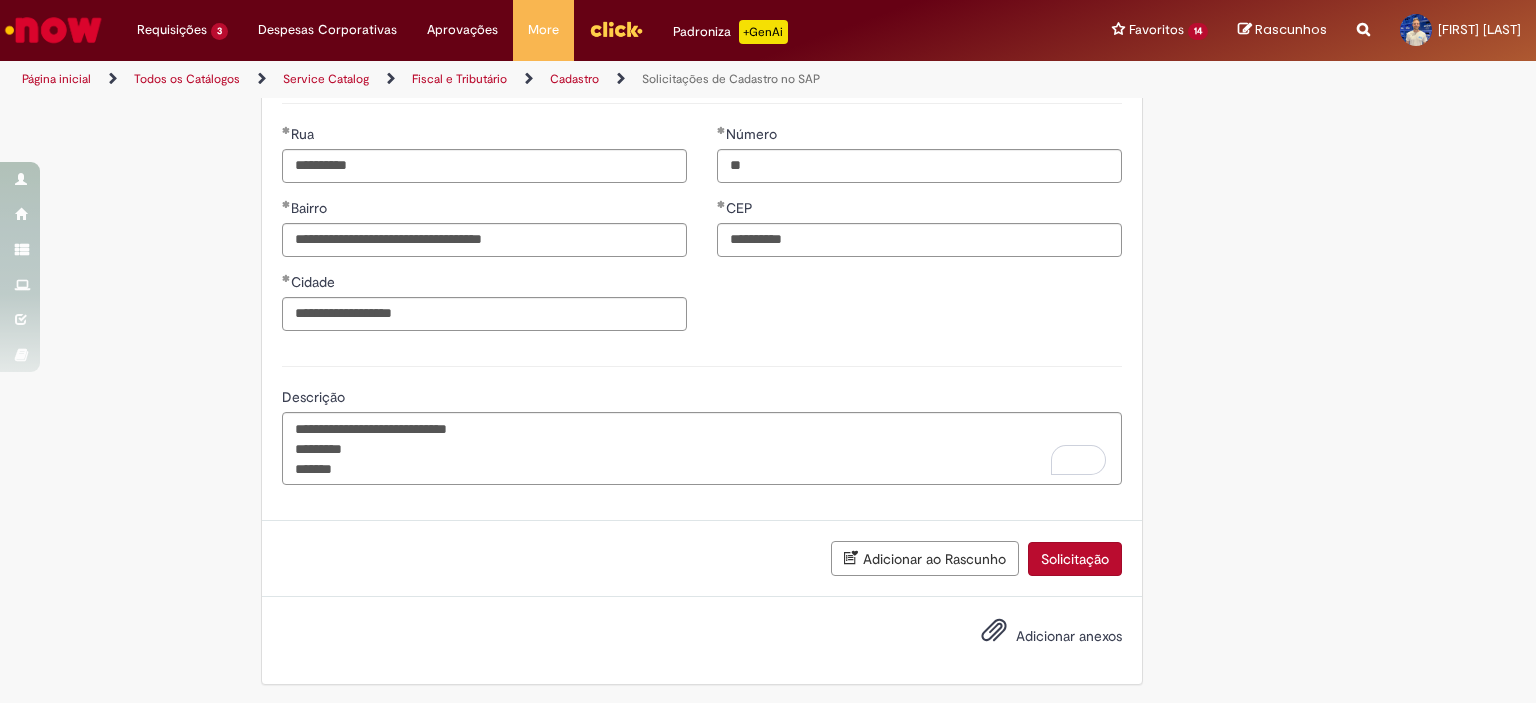 type on "*" 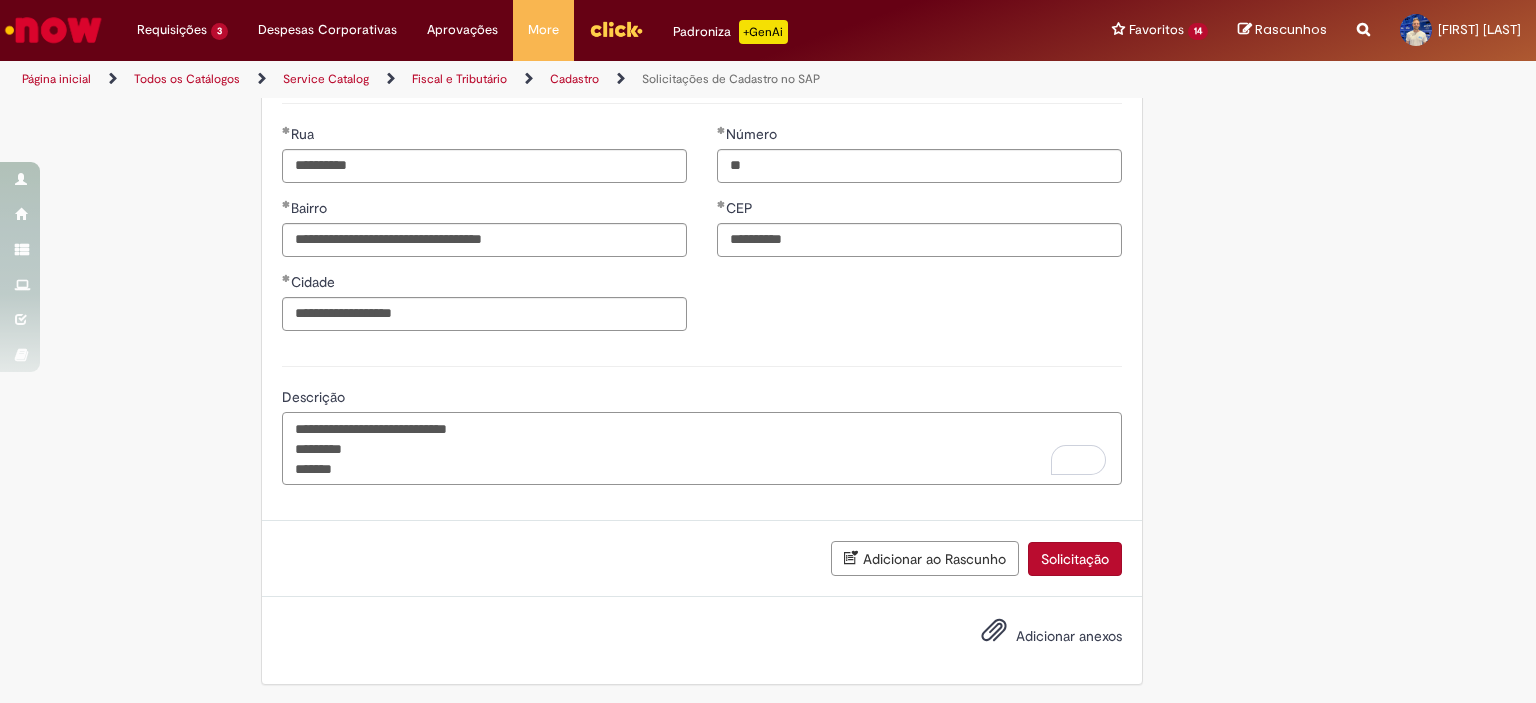 drag, startPoint x: 308, startPoint y: 445, endPoint x: 266, endPoint y: 448, distance: 42.107006 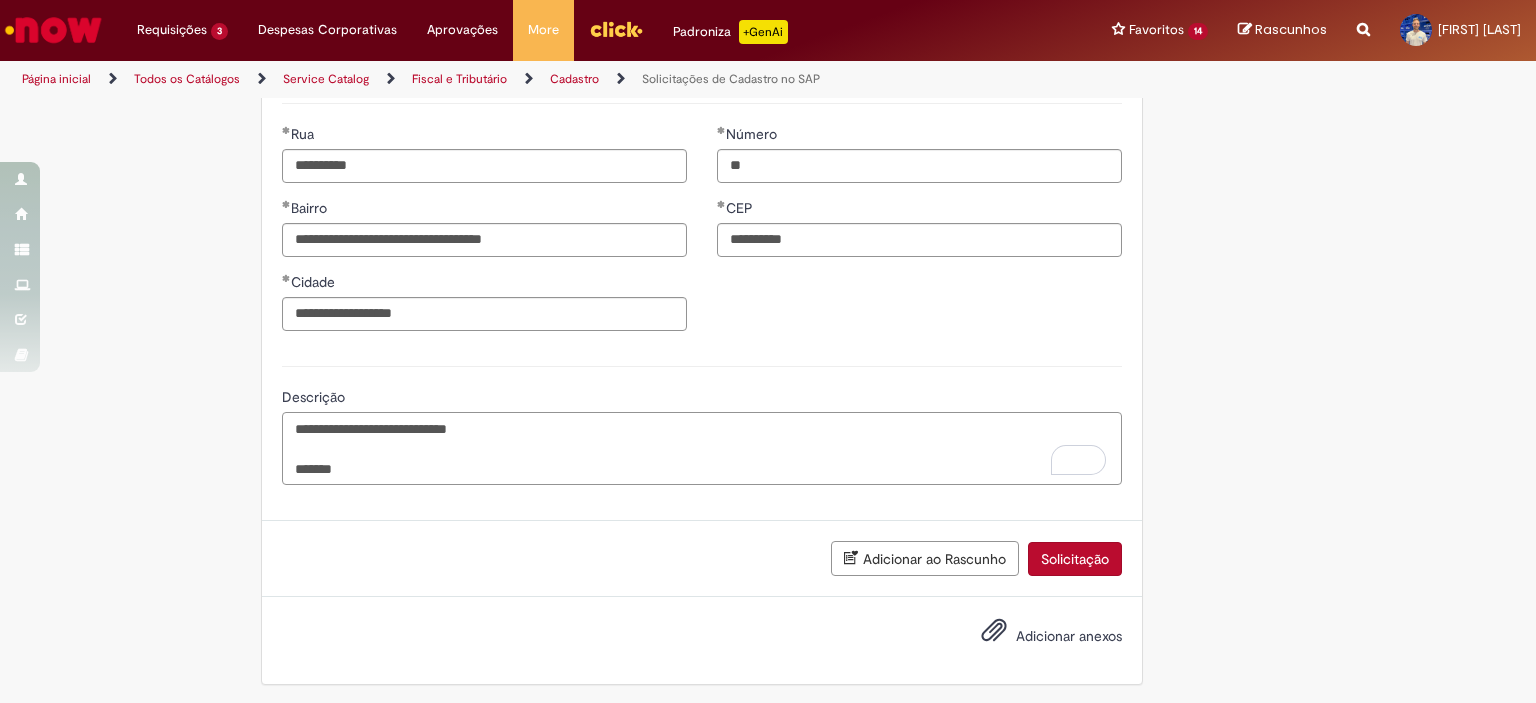 click on "**********" at bounding box center [702, 449] 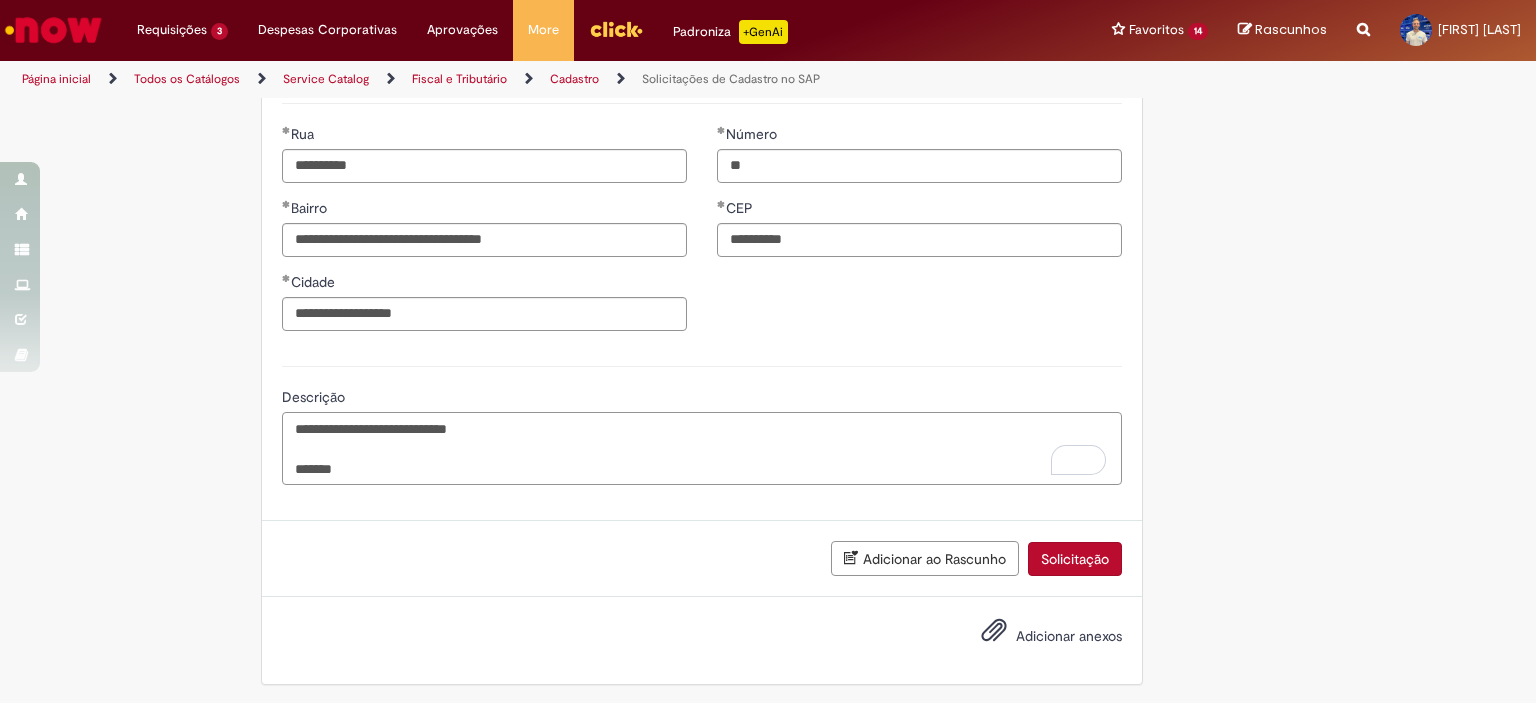 paste on "**********" 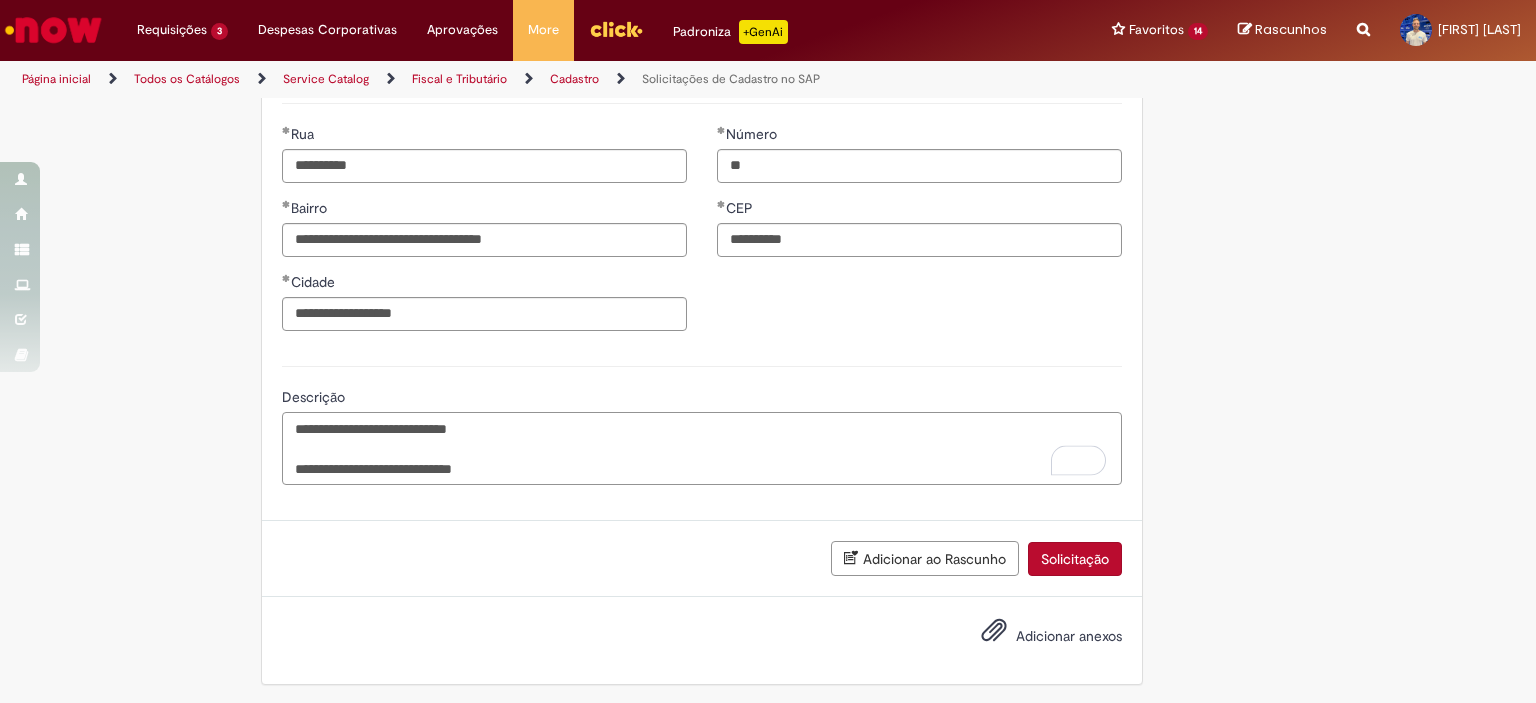 drag, startPoint x: 329, startPoint y: 464, endPoint x: 380, endPoint y: 478, distance: 52.886673 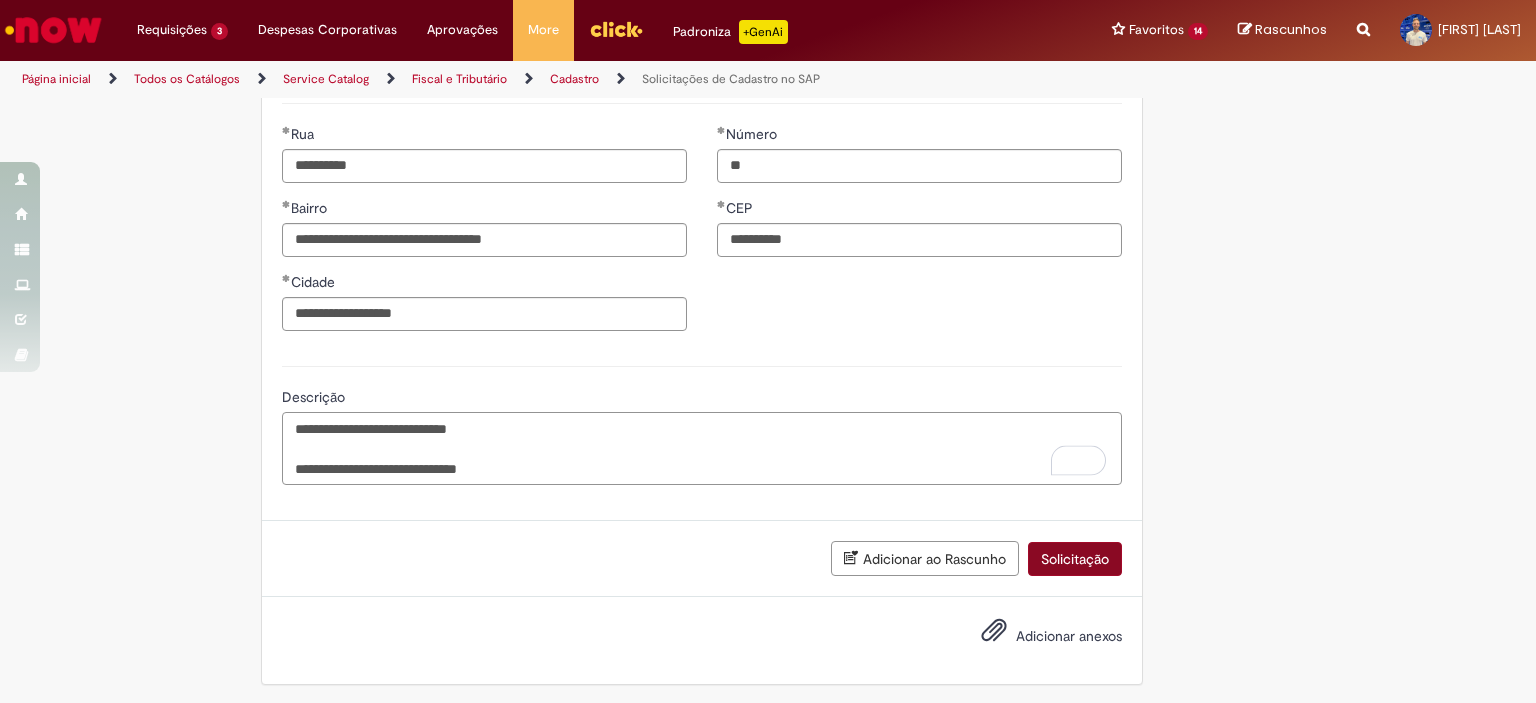 type on "**********" 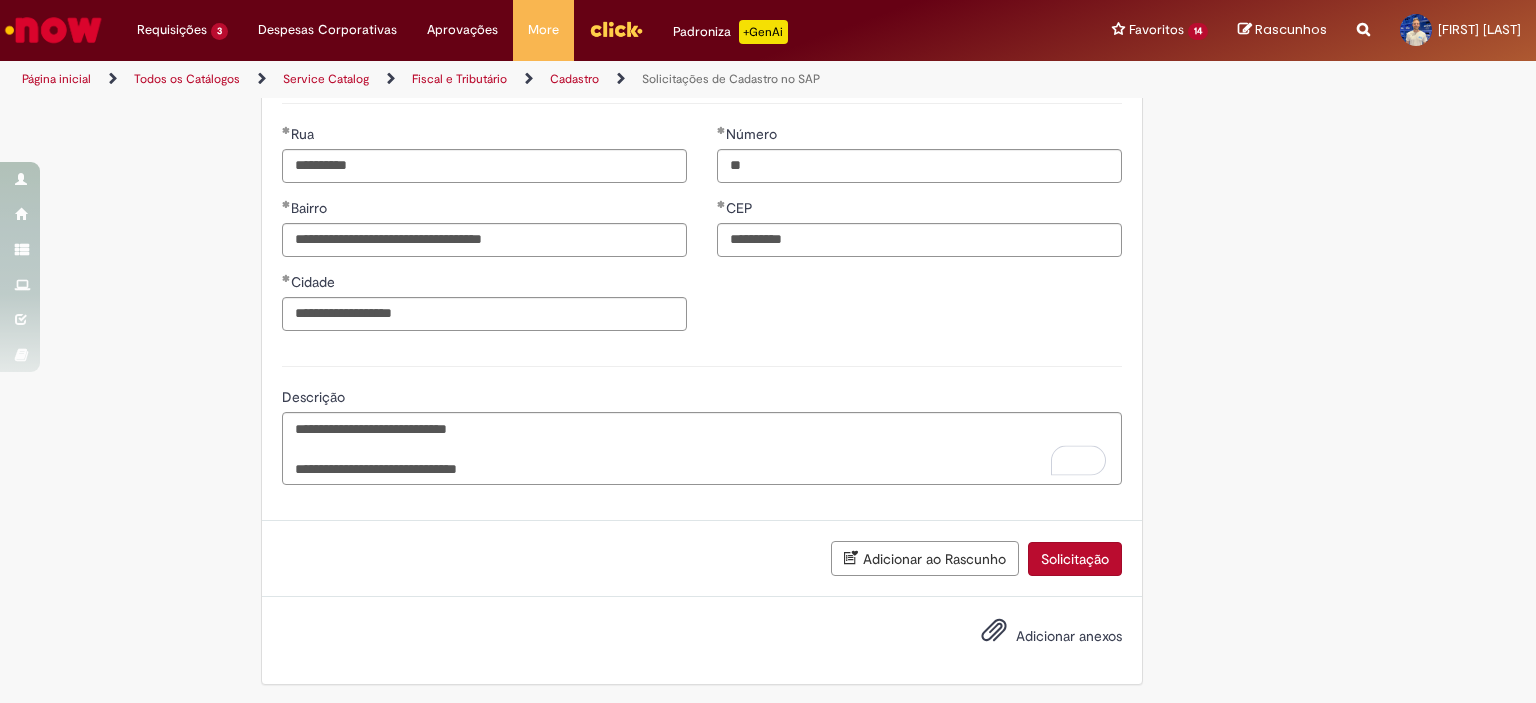 click on "Solicitação" at bounding box center [1075, 559] 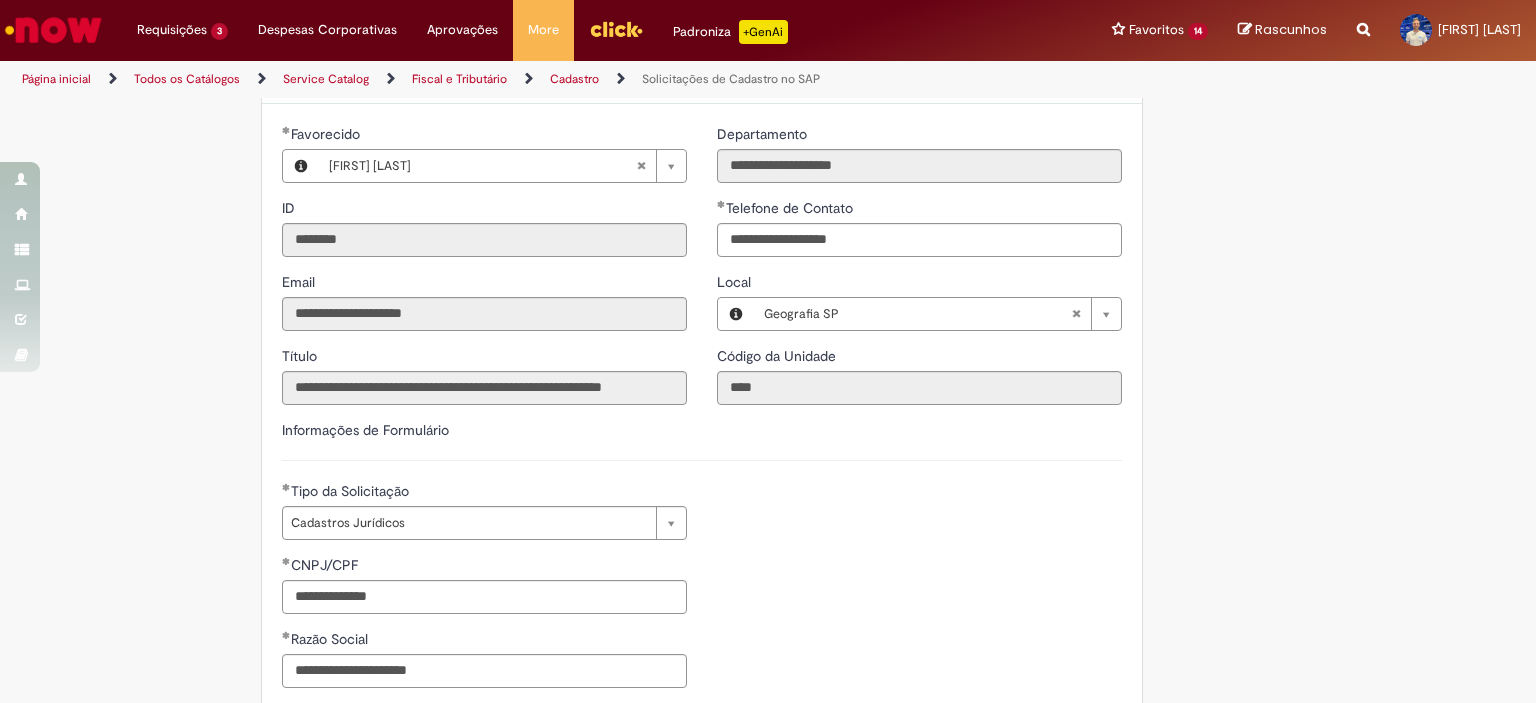 scroll, scrollTop: 265, scrollLeft: 0, axis: vertical 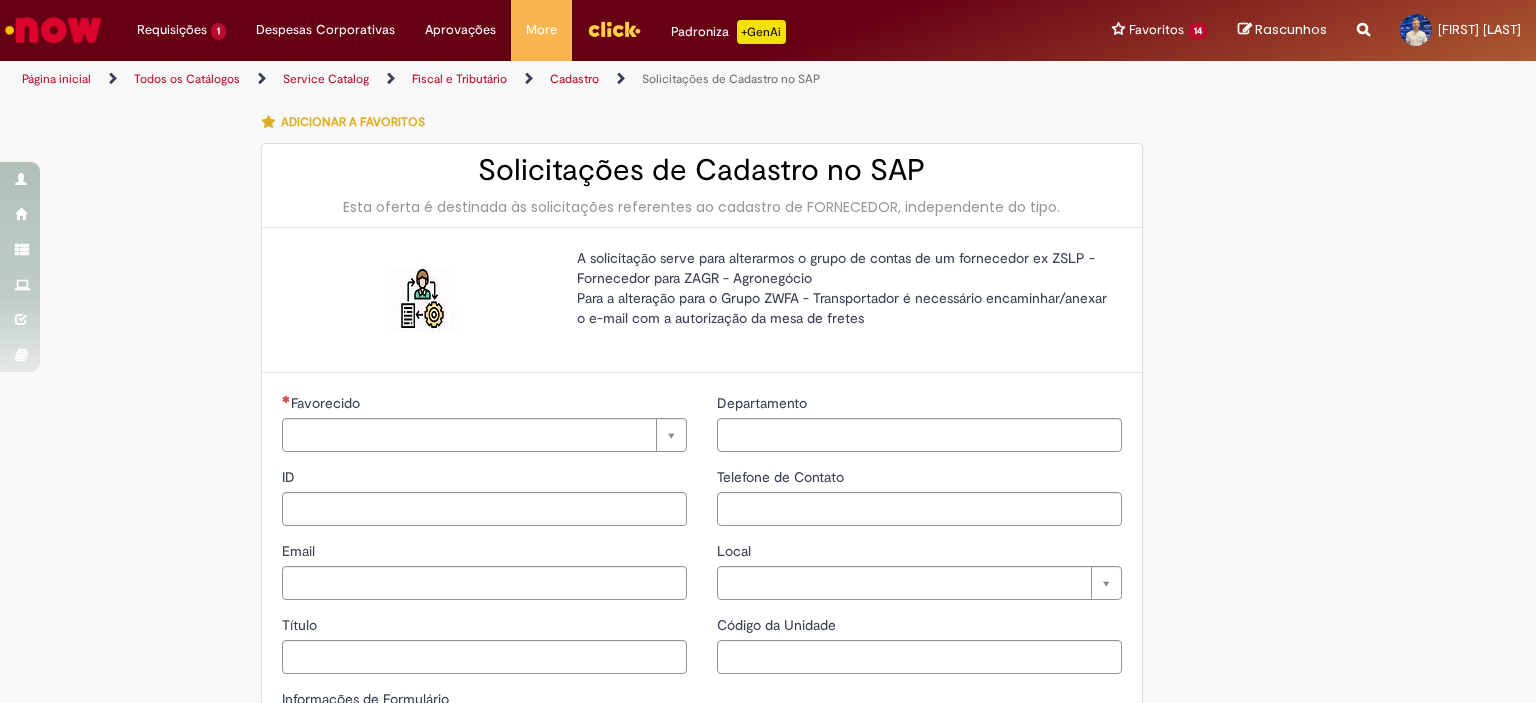 type on "********" 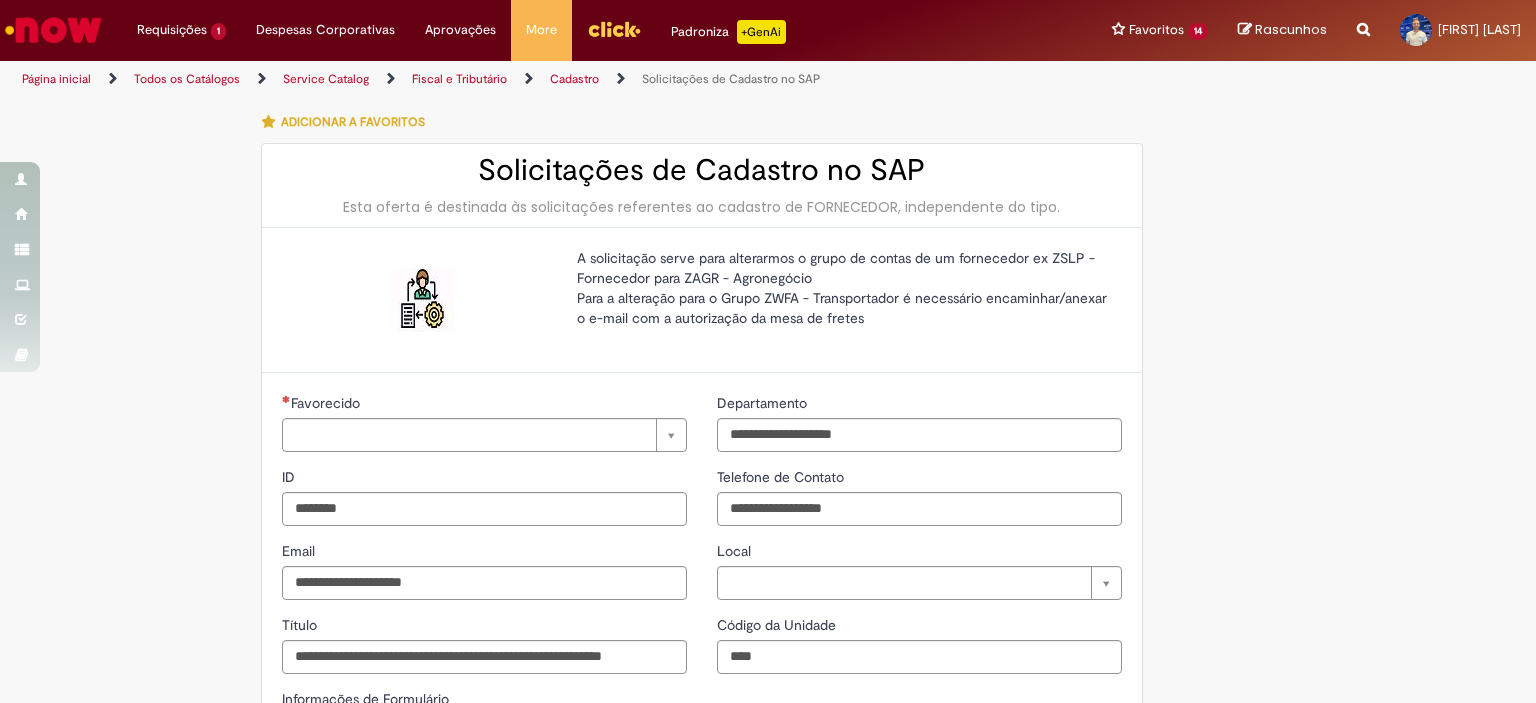 type on "**********" 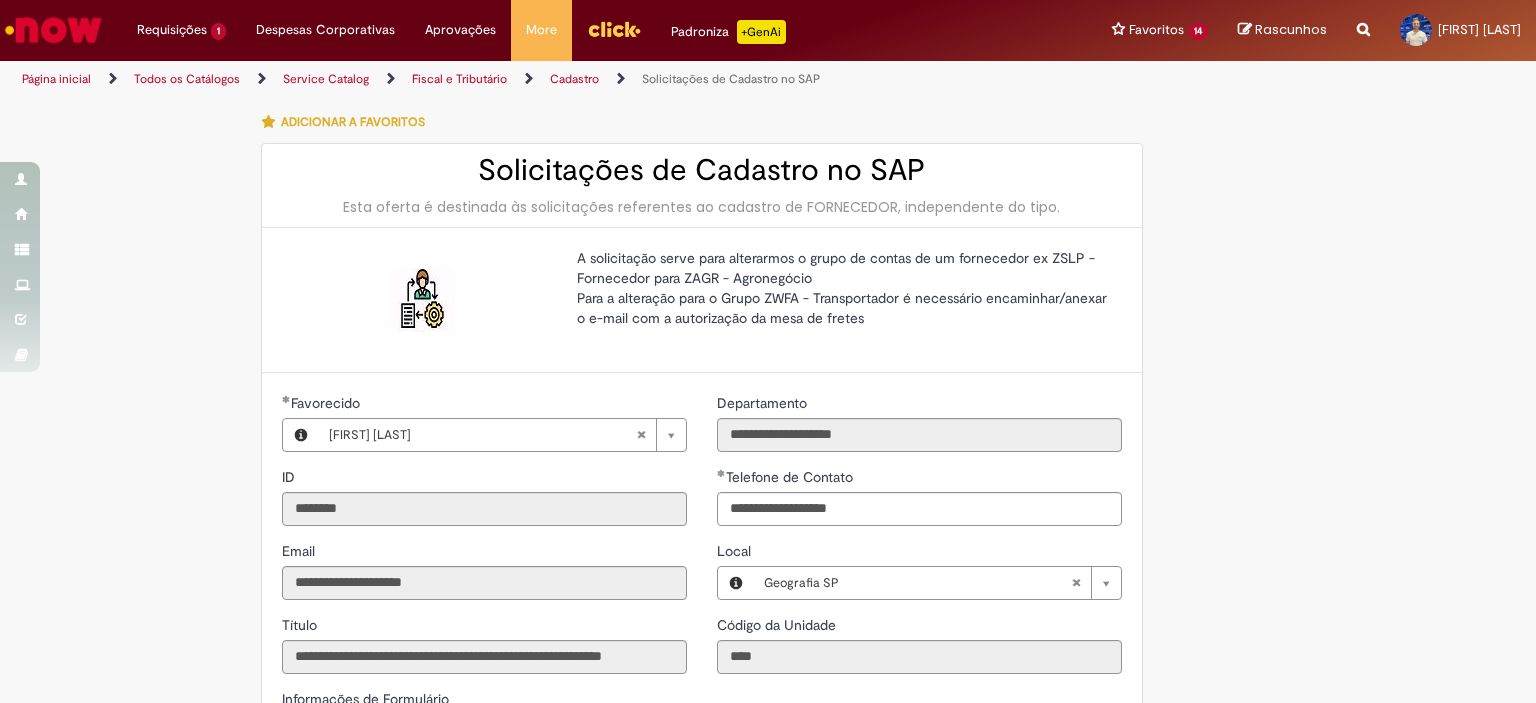 scroll, scrollTop: 0, scrollLeft: 0, axis: both 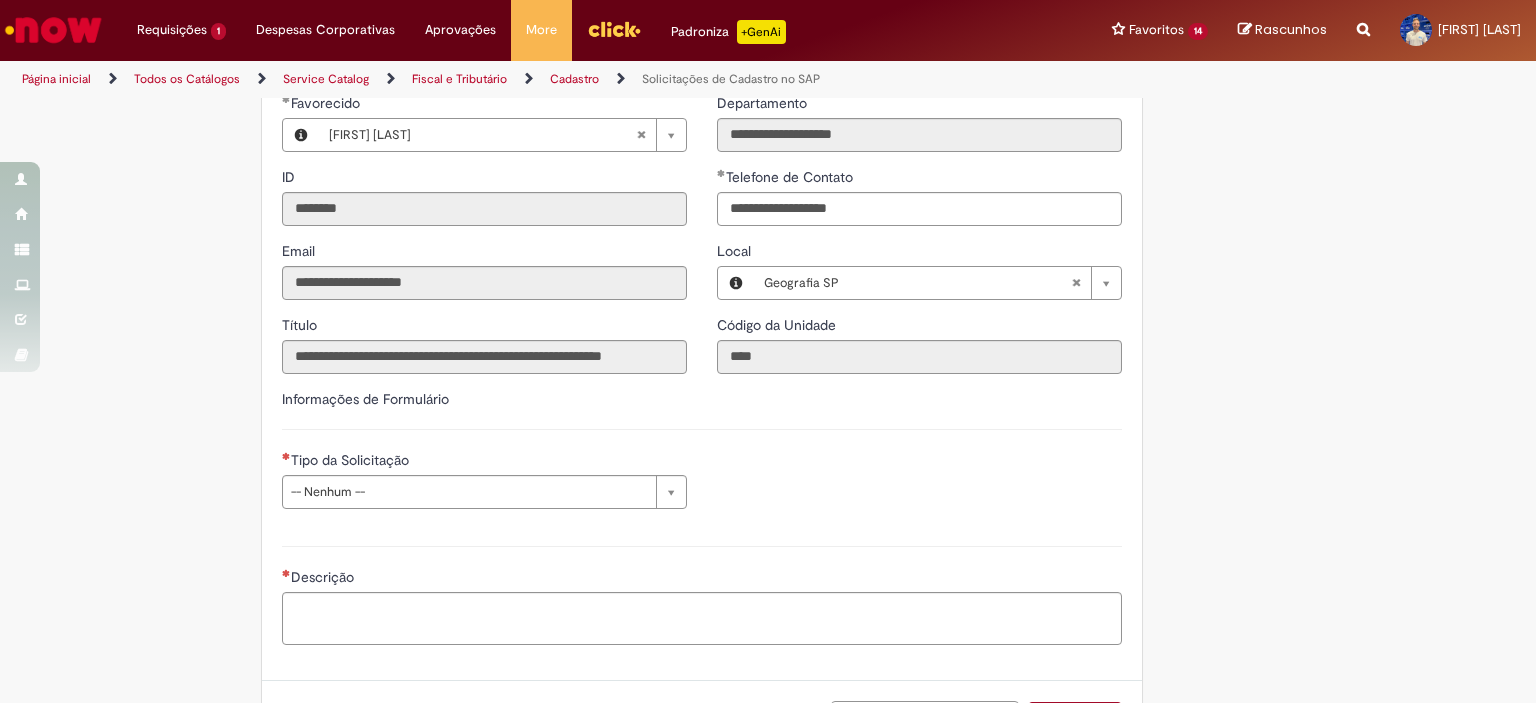 click on "**********" at bounding box center [484, 487] 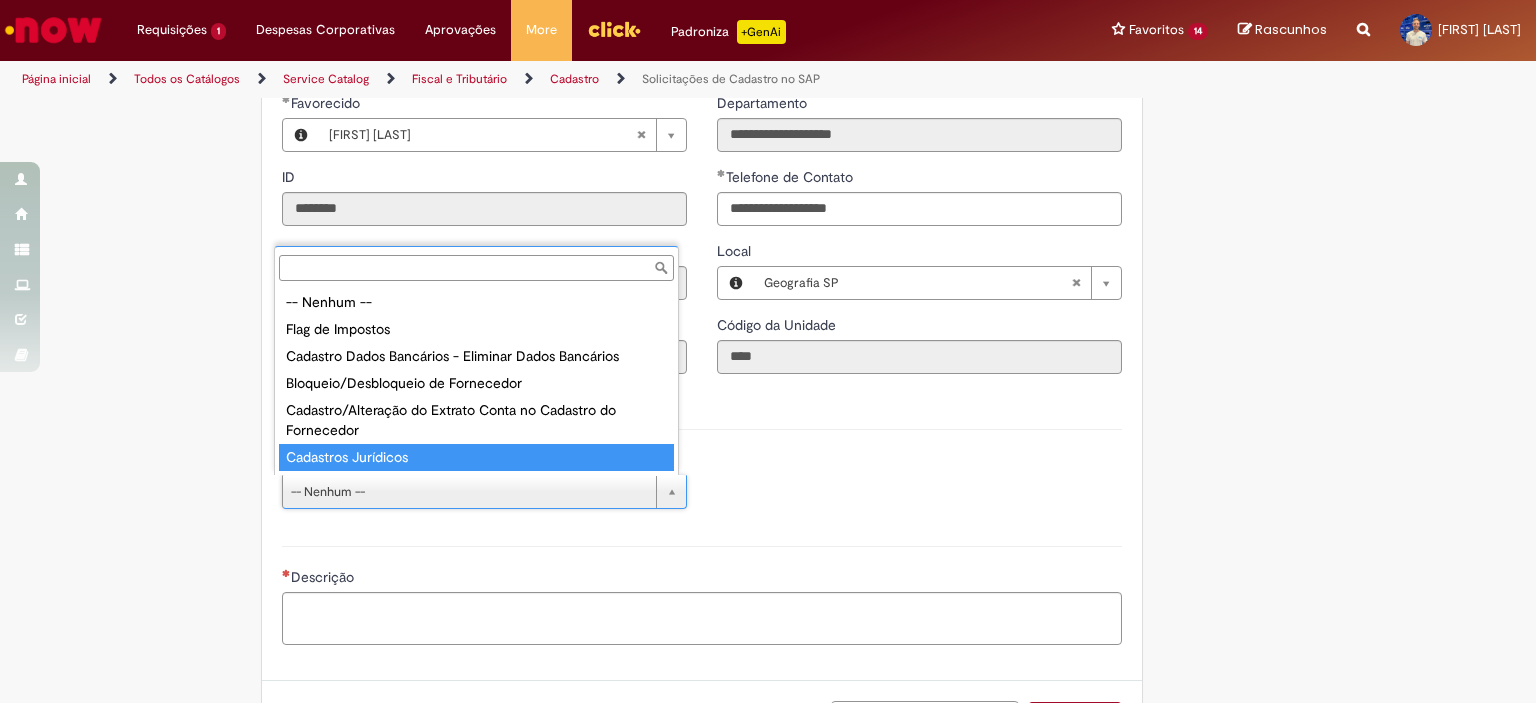 drag, startPoint x: 342, startPoint y: 458, endPoint x: 380, endPoint y: 466, distance: 38.832977 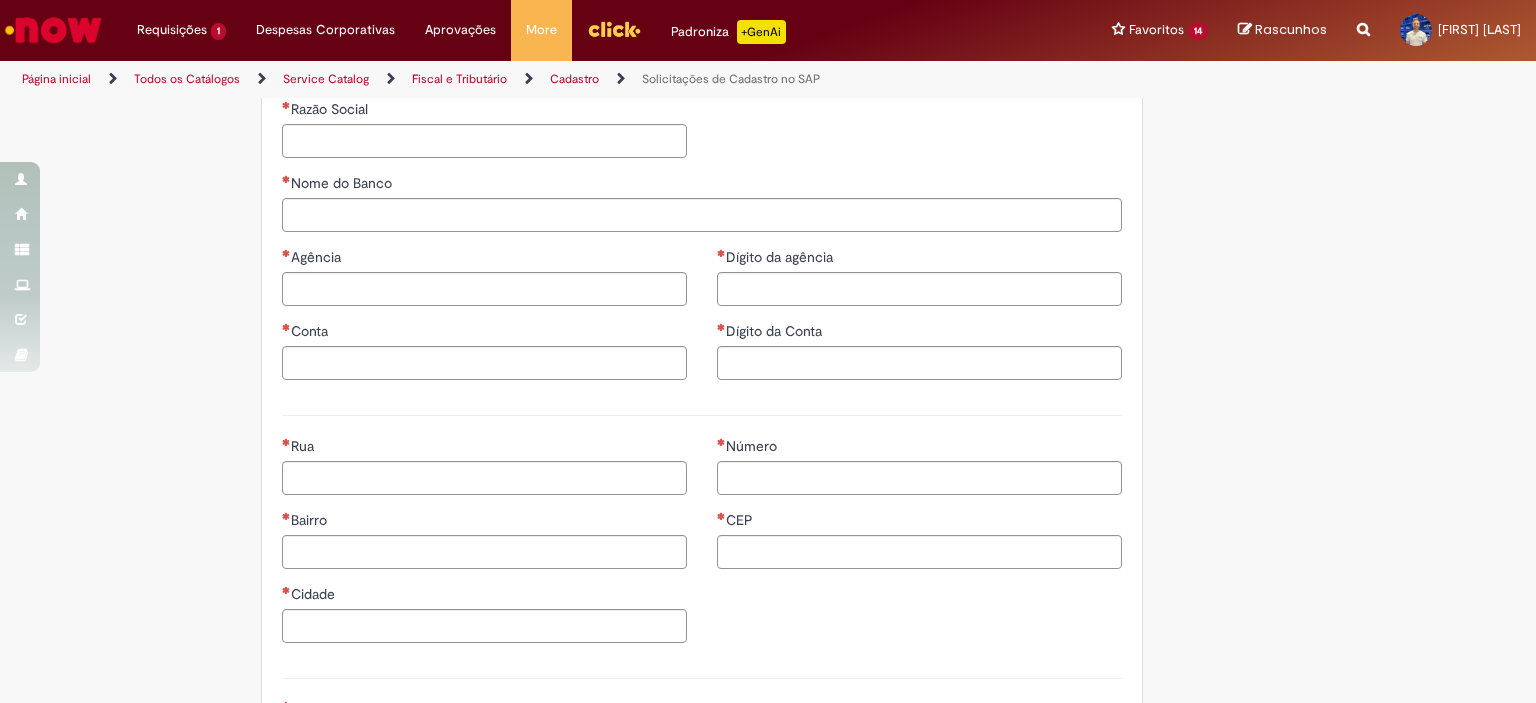 scroll, scrollTop: 1091, scrollLeft: 0, axis: vertical 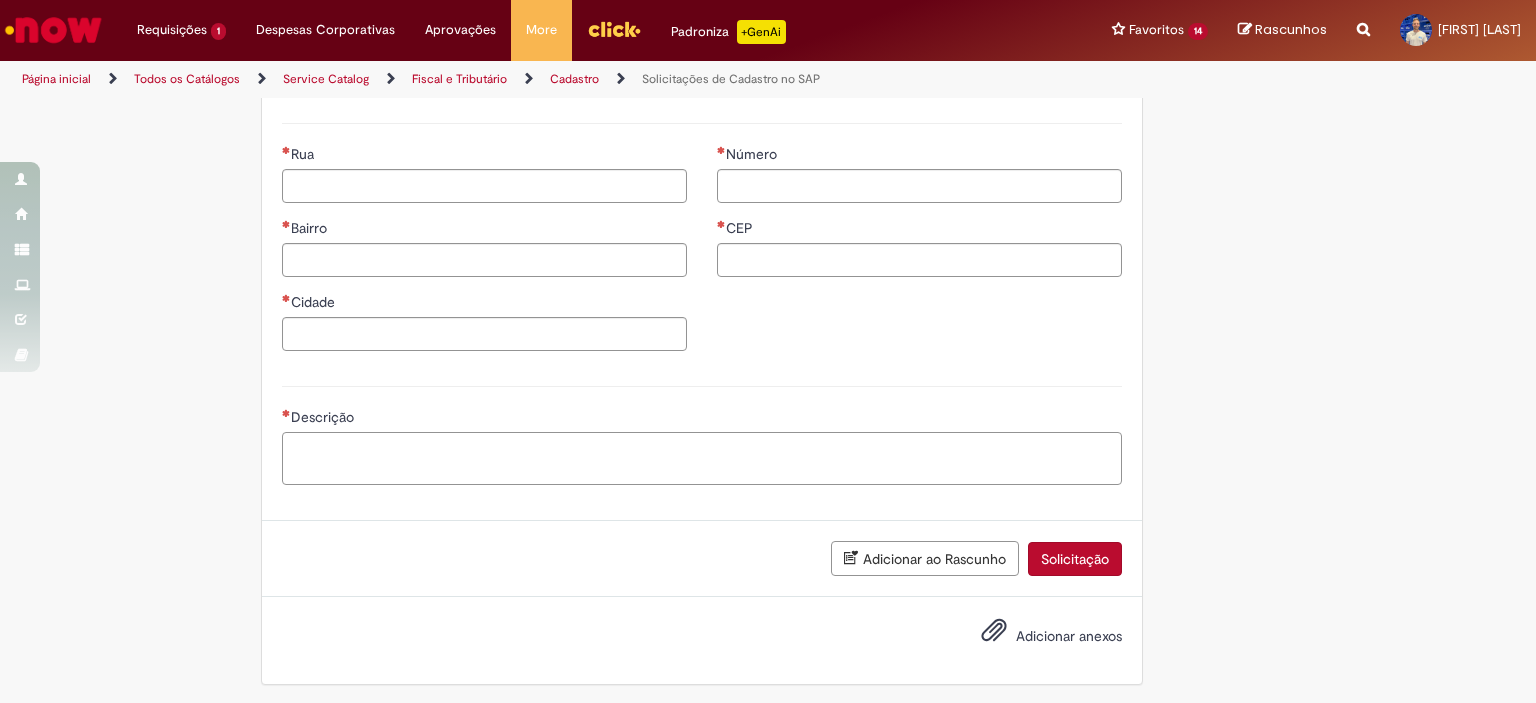 click on "Descrição" at bounding box center (702, 459) 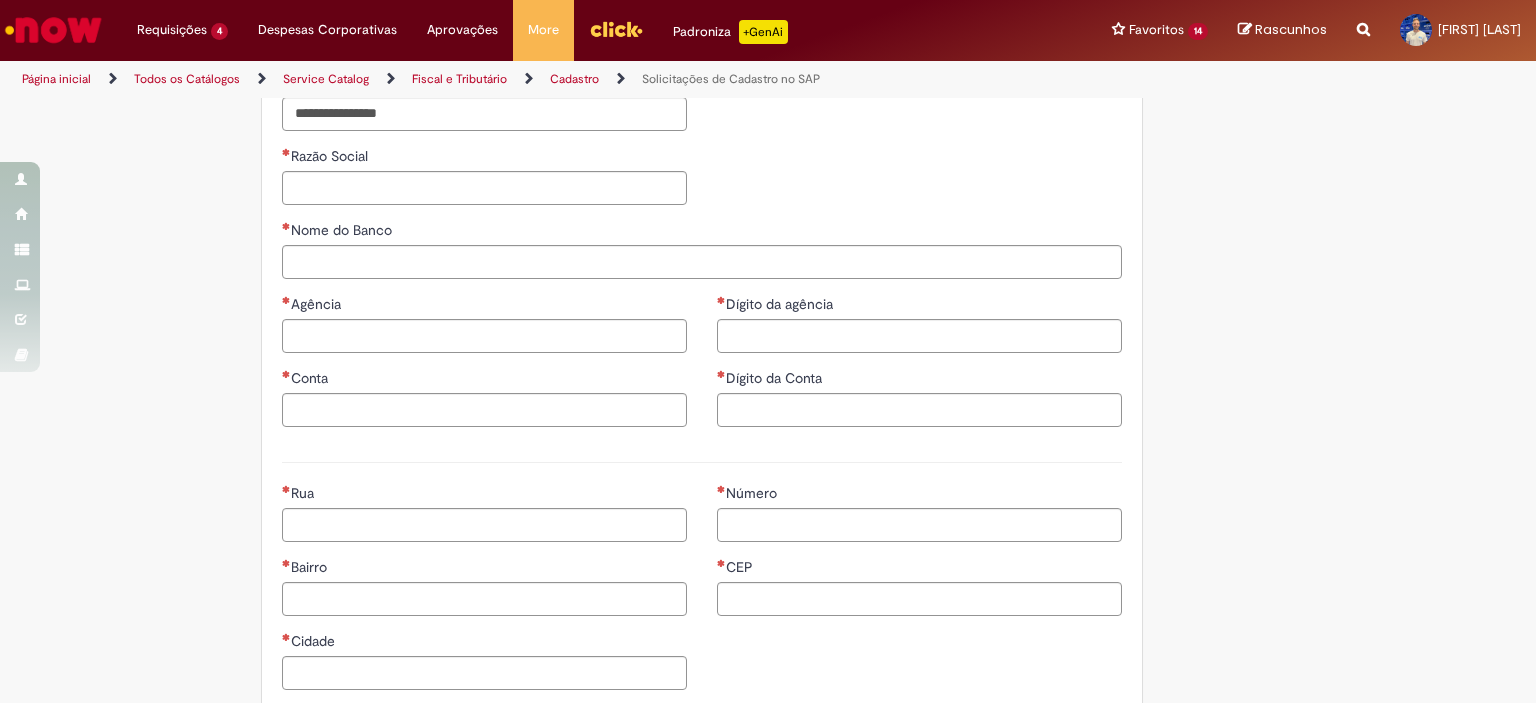 scroll, scrollTop: 1111, scrollLeft: 0, axis: vertical 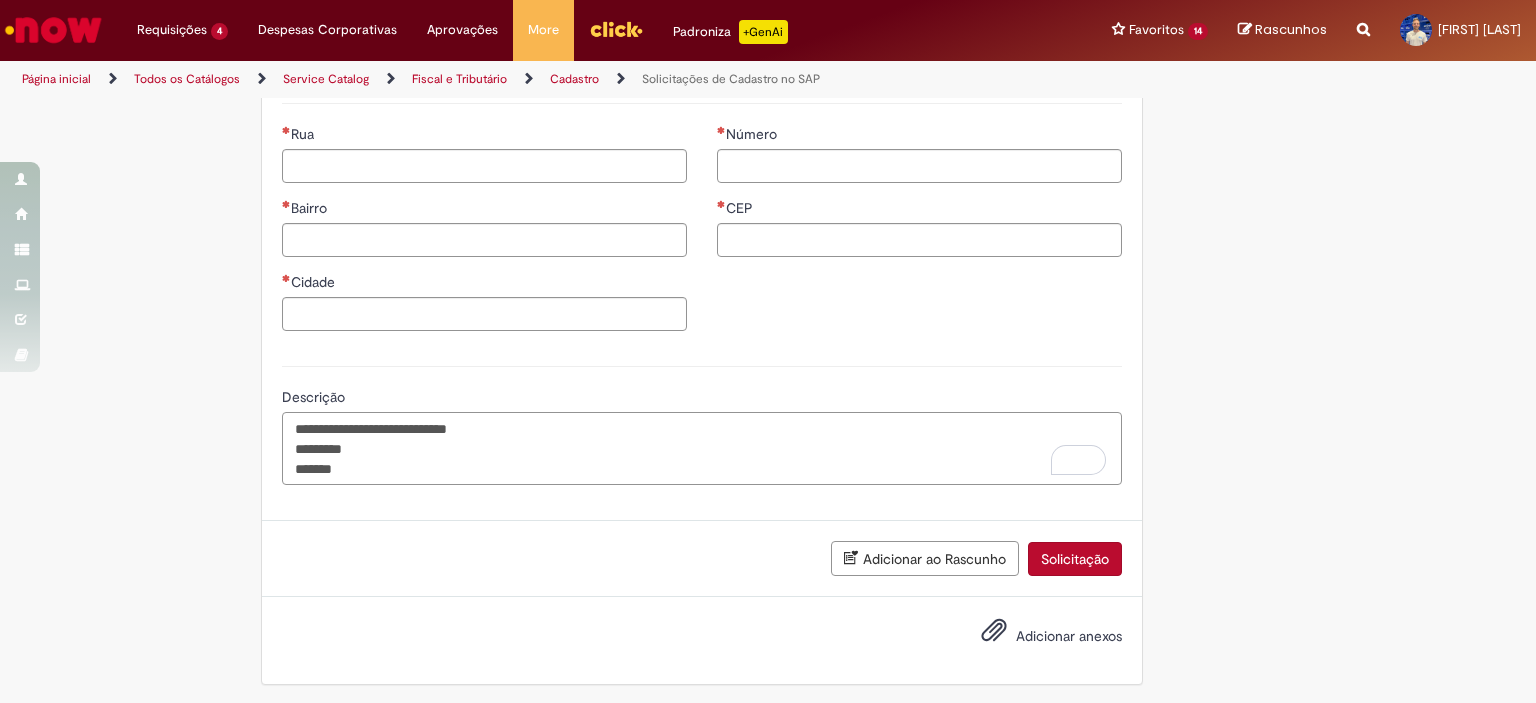 drag, startPoint x: 356, startPoint y: 451, endPoint x: 276, endPoint y: 443, distance: 80.399 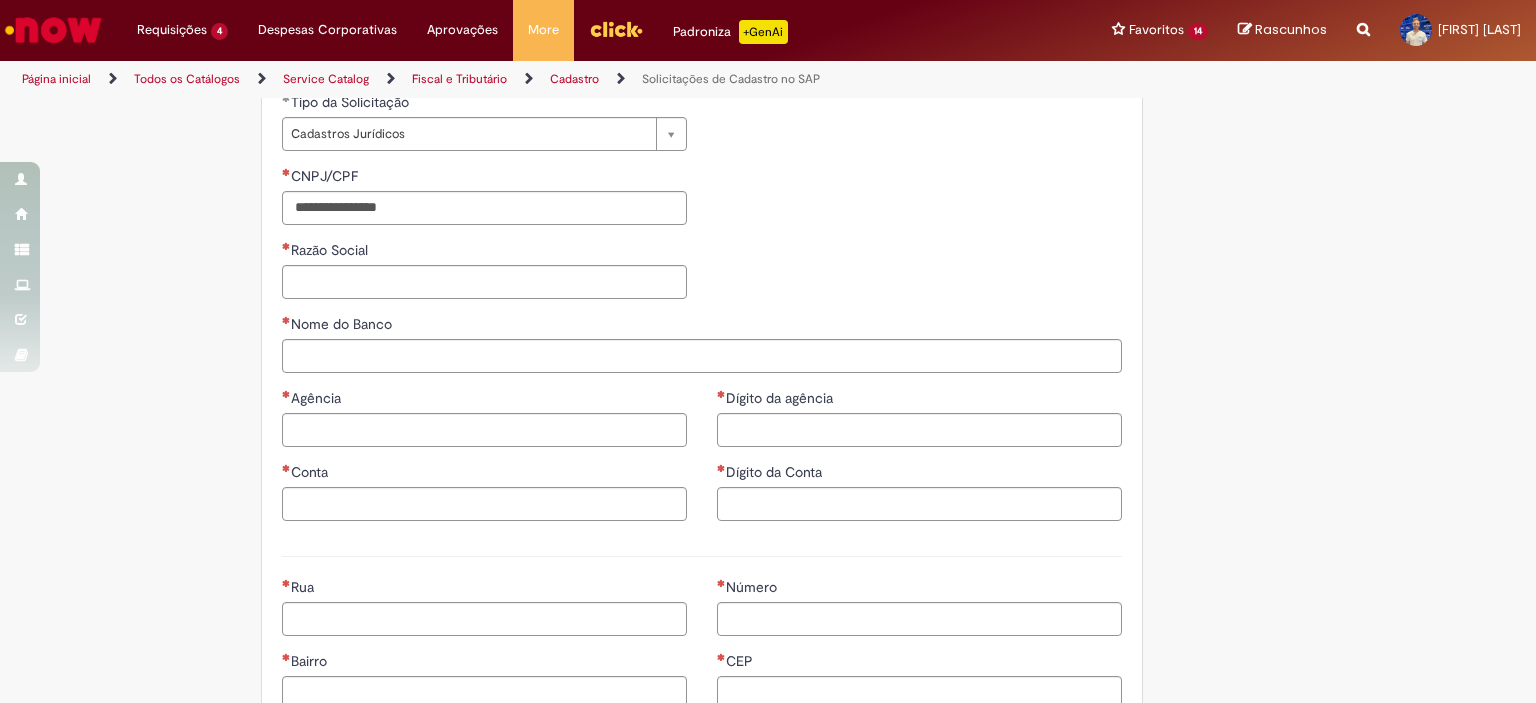 scroll, scrollTop: 511, scrollLeft: 0, axis: vertical 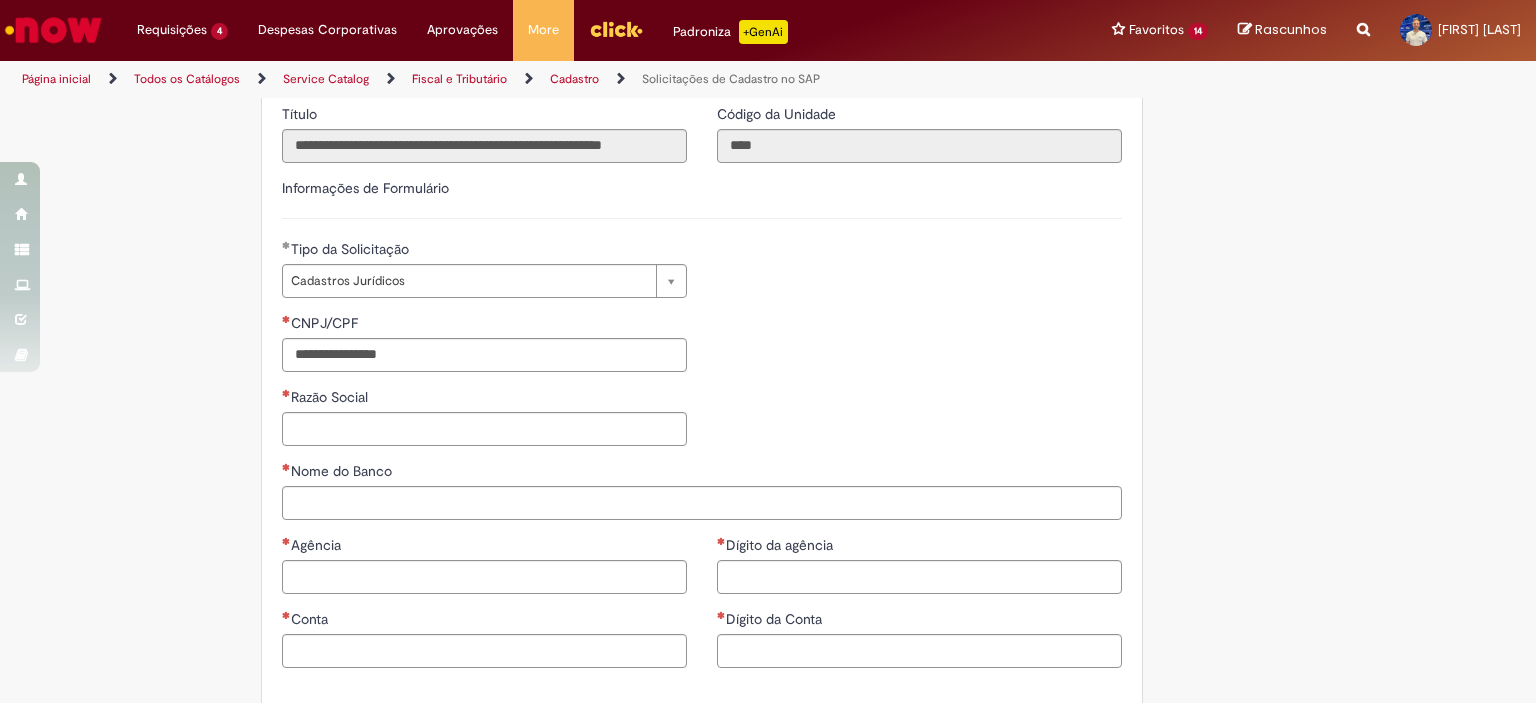 type on "**********" 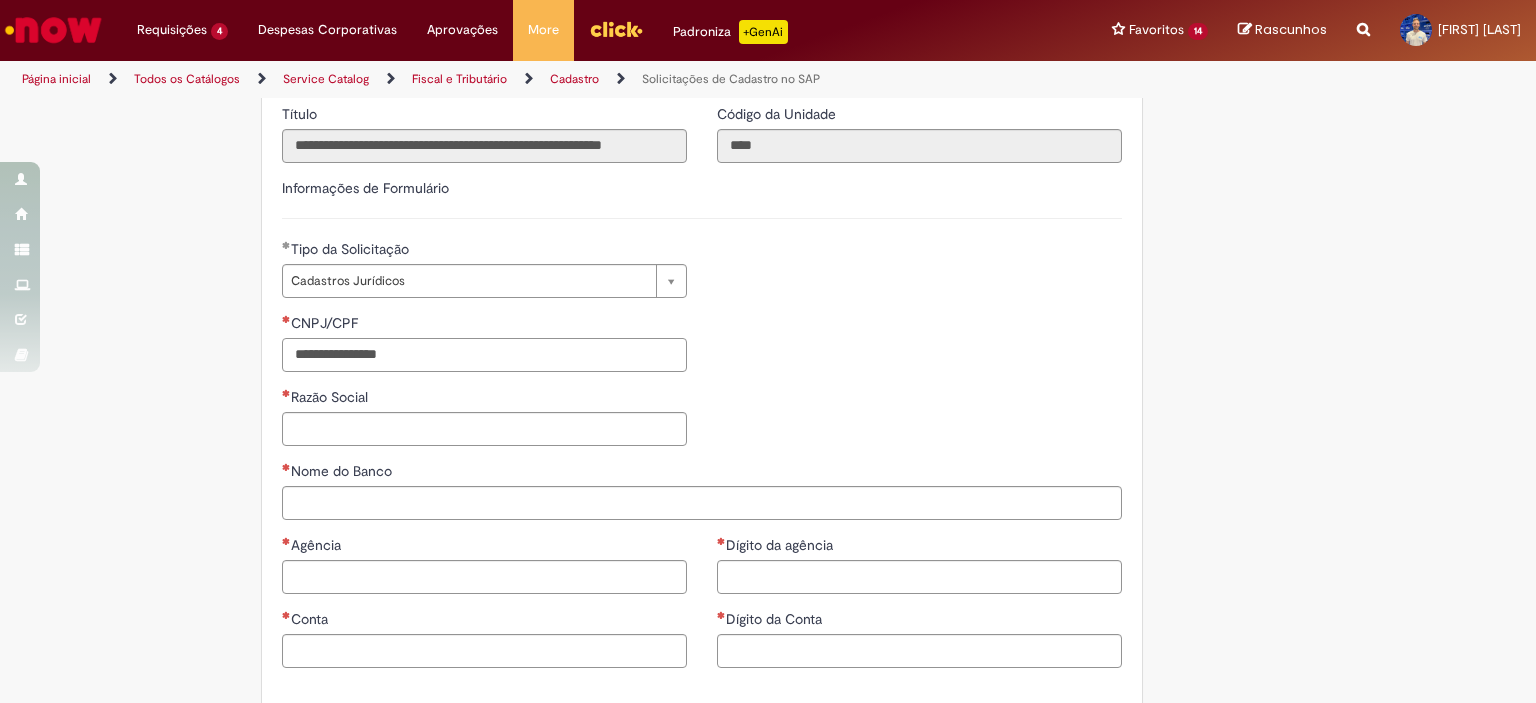 click on "CNPJ/CPF" at bounding box center [484, 355] 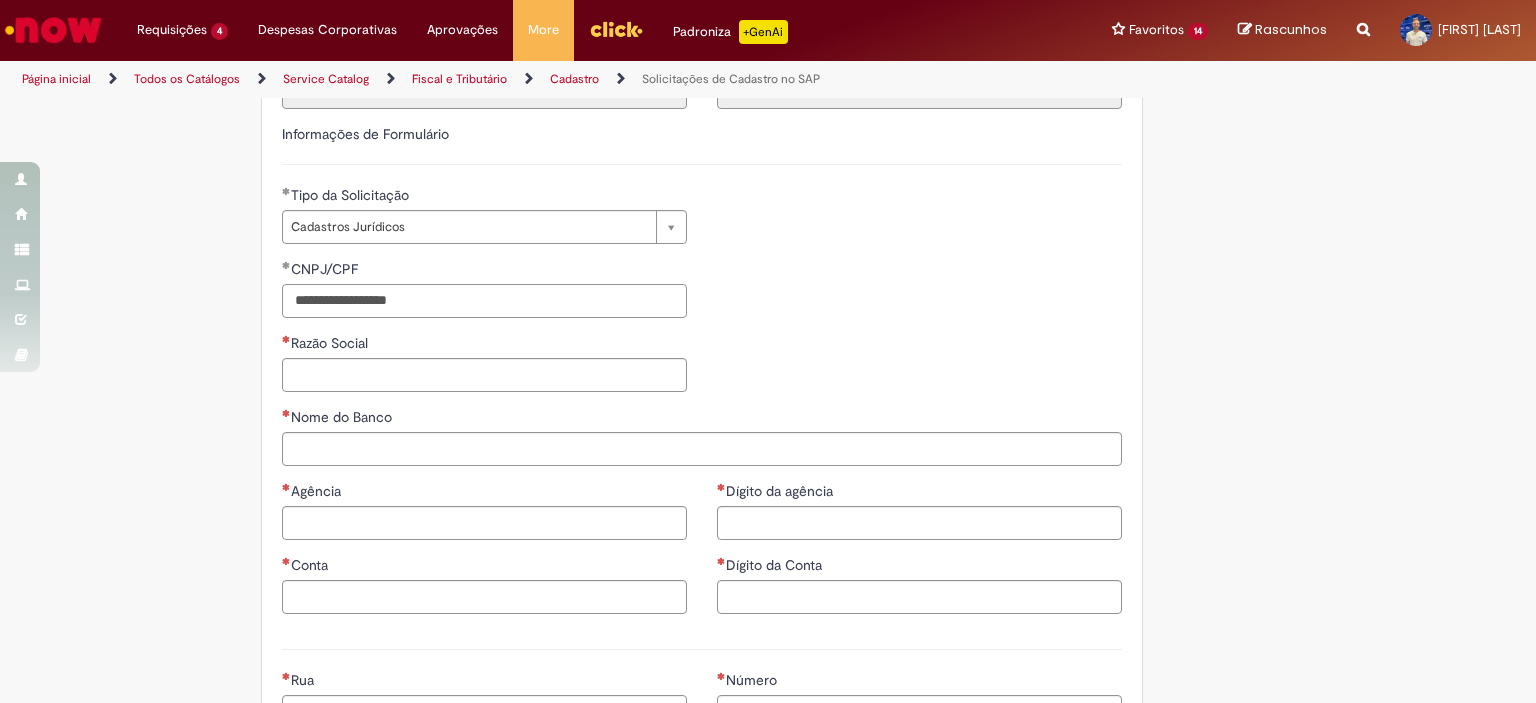 scroll, scrollTop: 611, scrollLeft: 0, axis: vertical 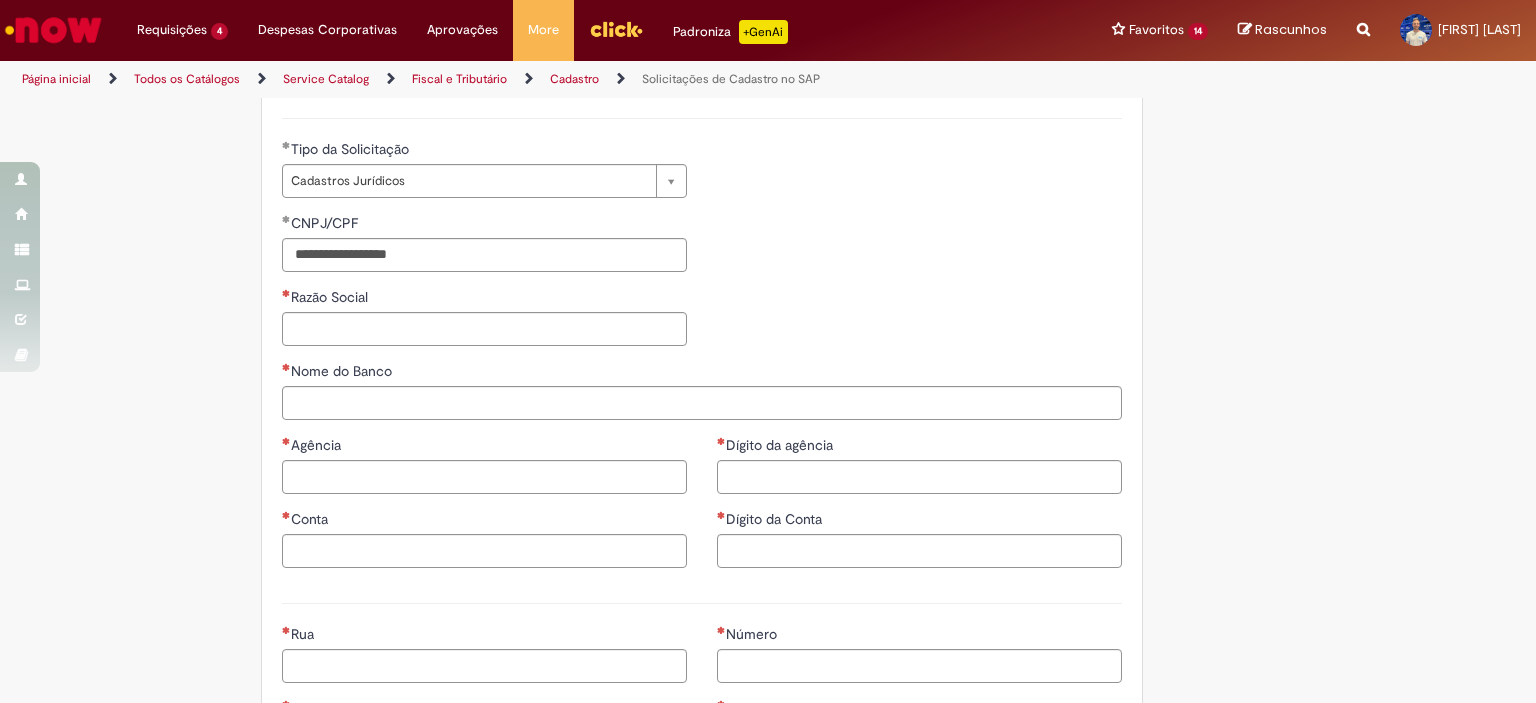 type on "**********" 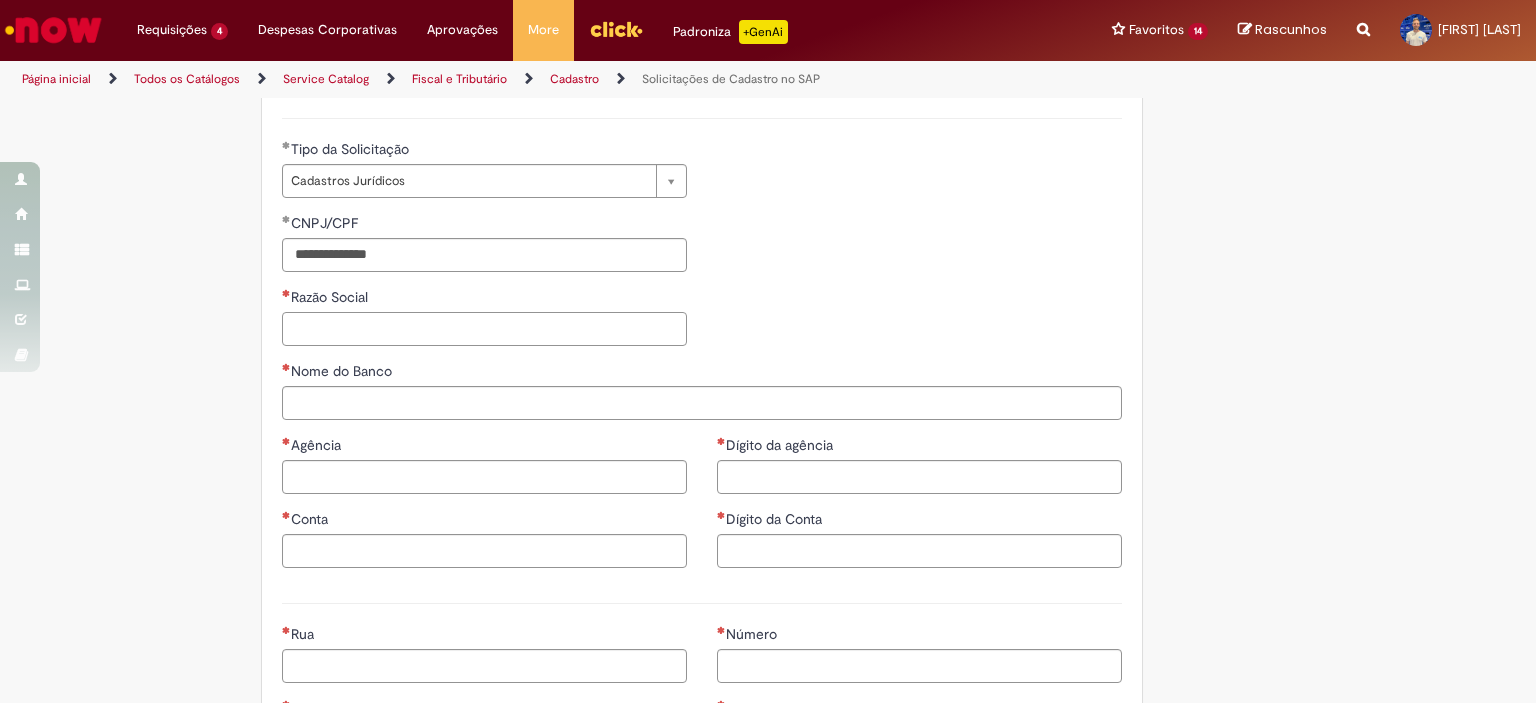 click on "Razão Social" at bounding box center [484, 329] 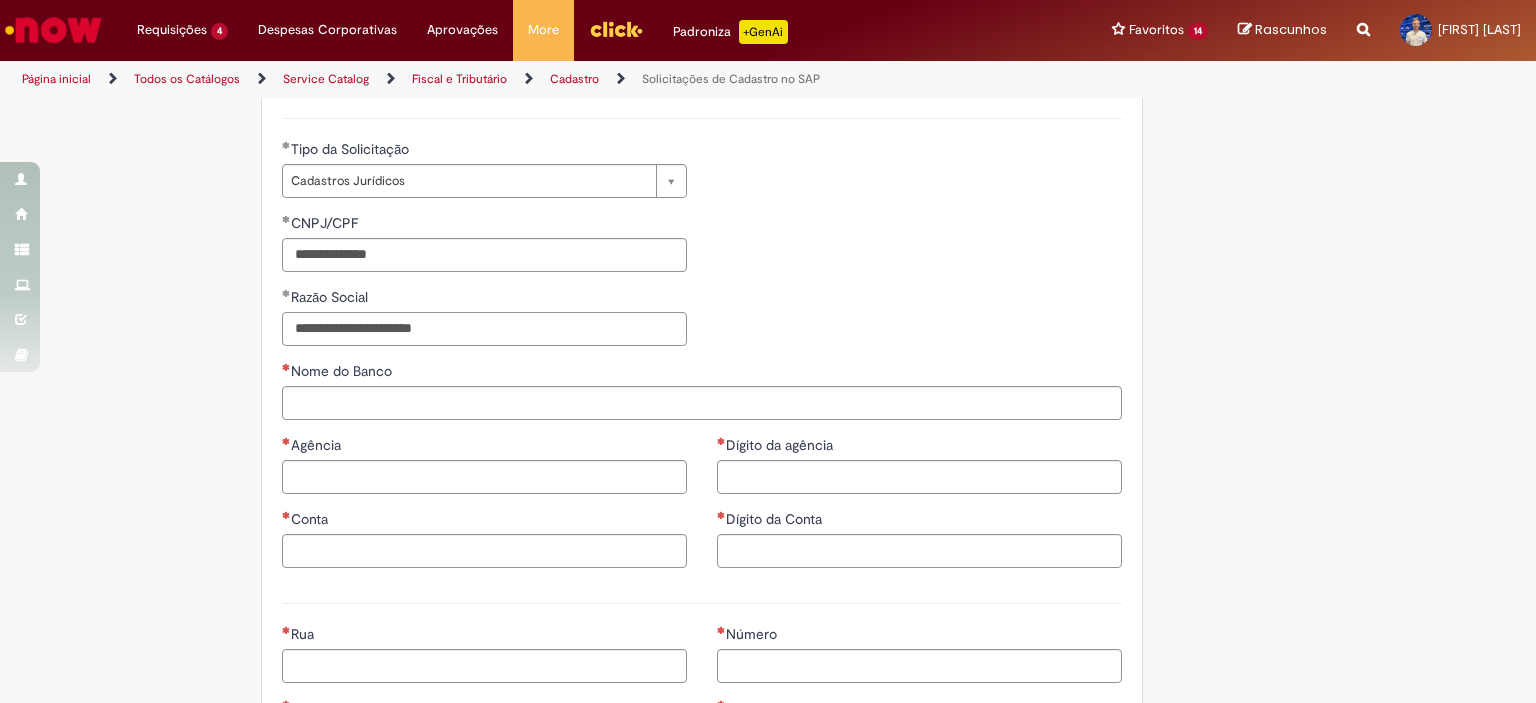 type on "**********" 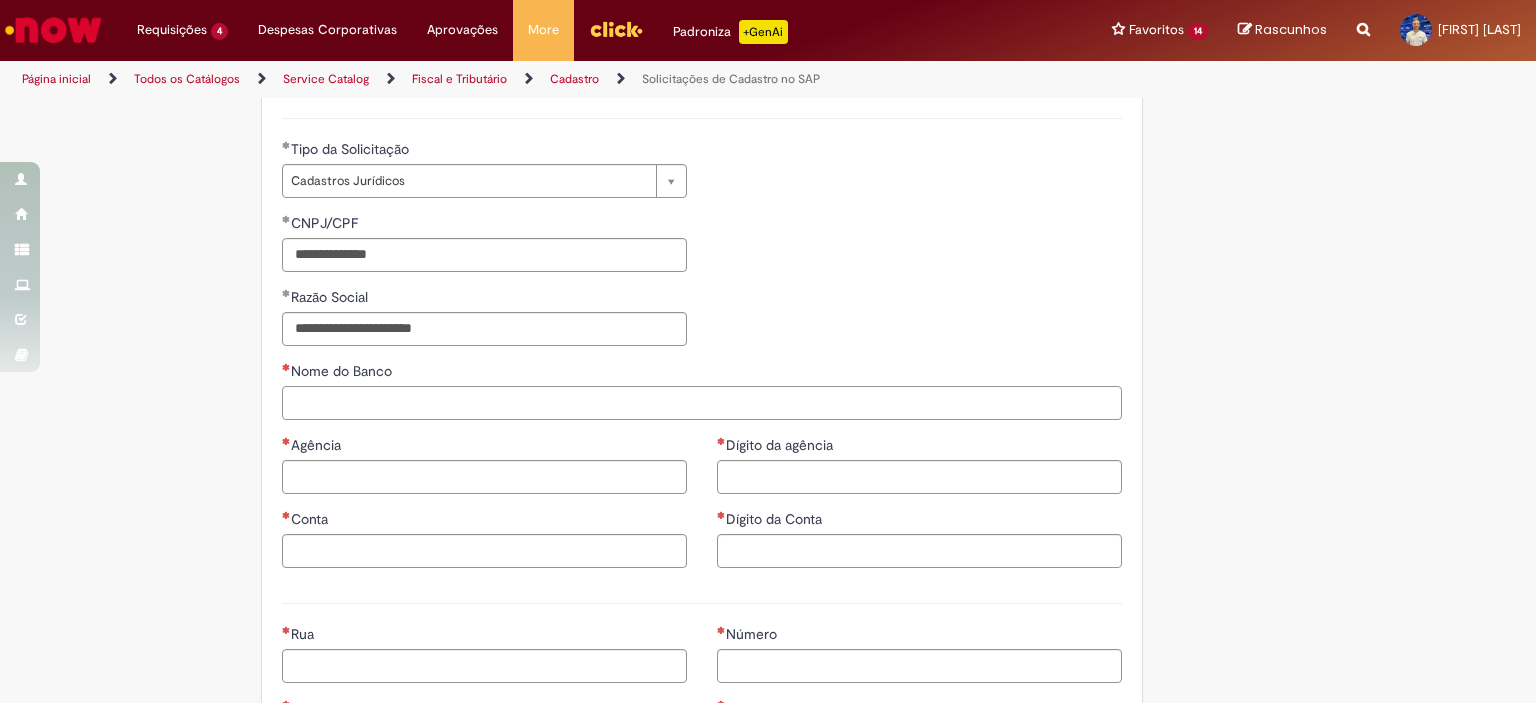 click on "Nome do Banco" at bounding box center [702, 403] 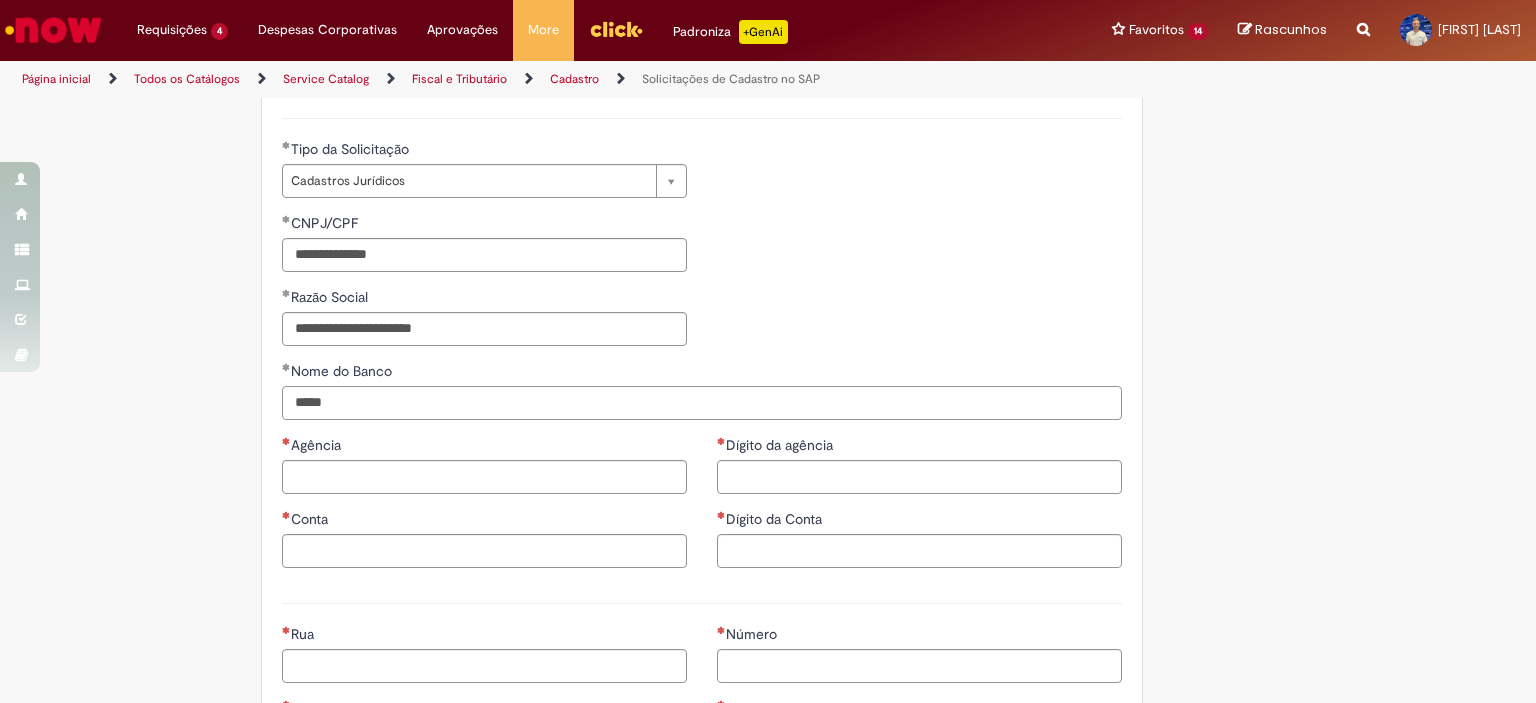 type on "*****" 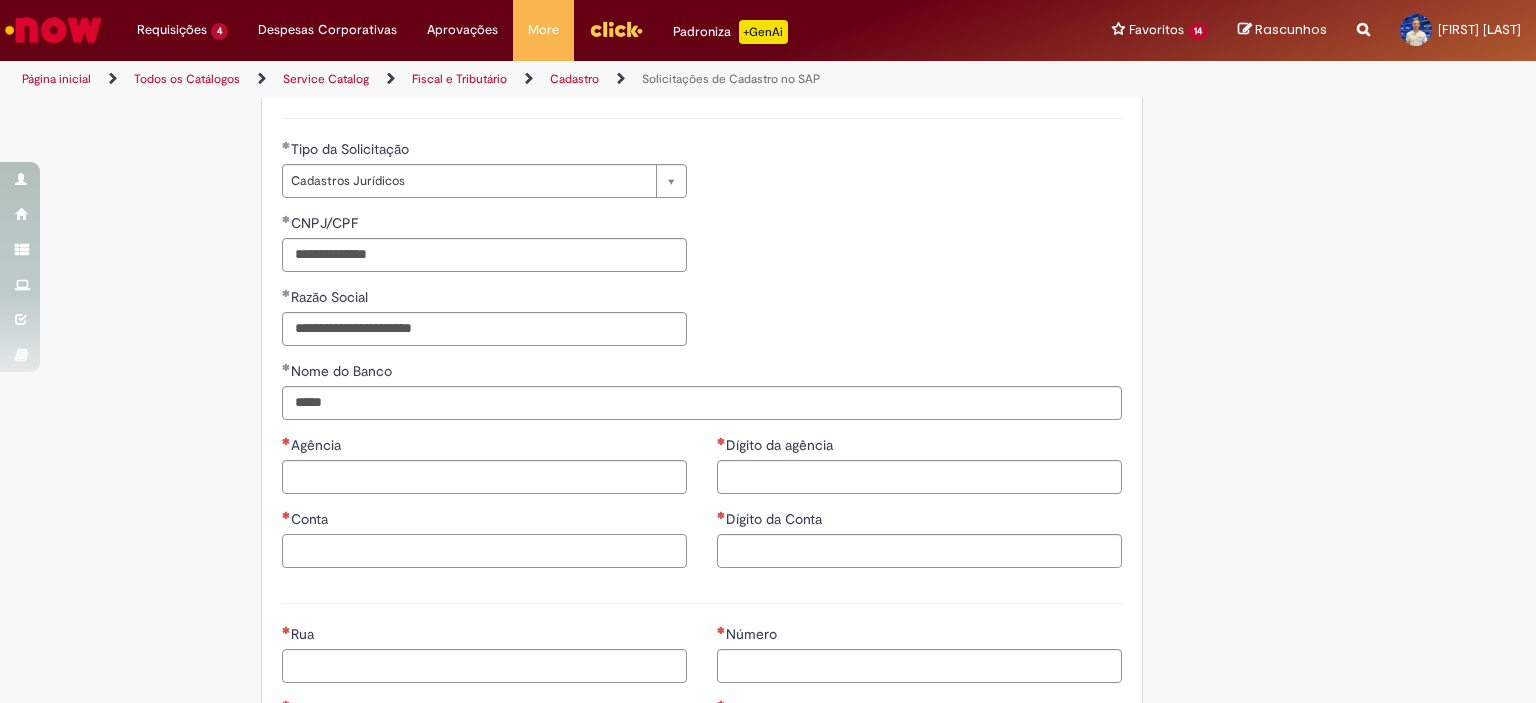 click on "Conta" at bounding box center (484, 551) 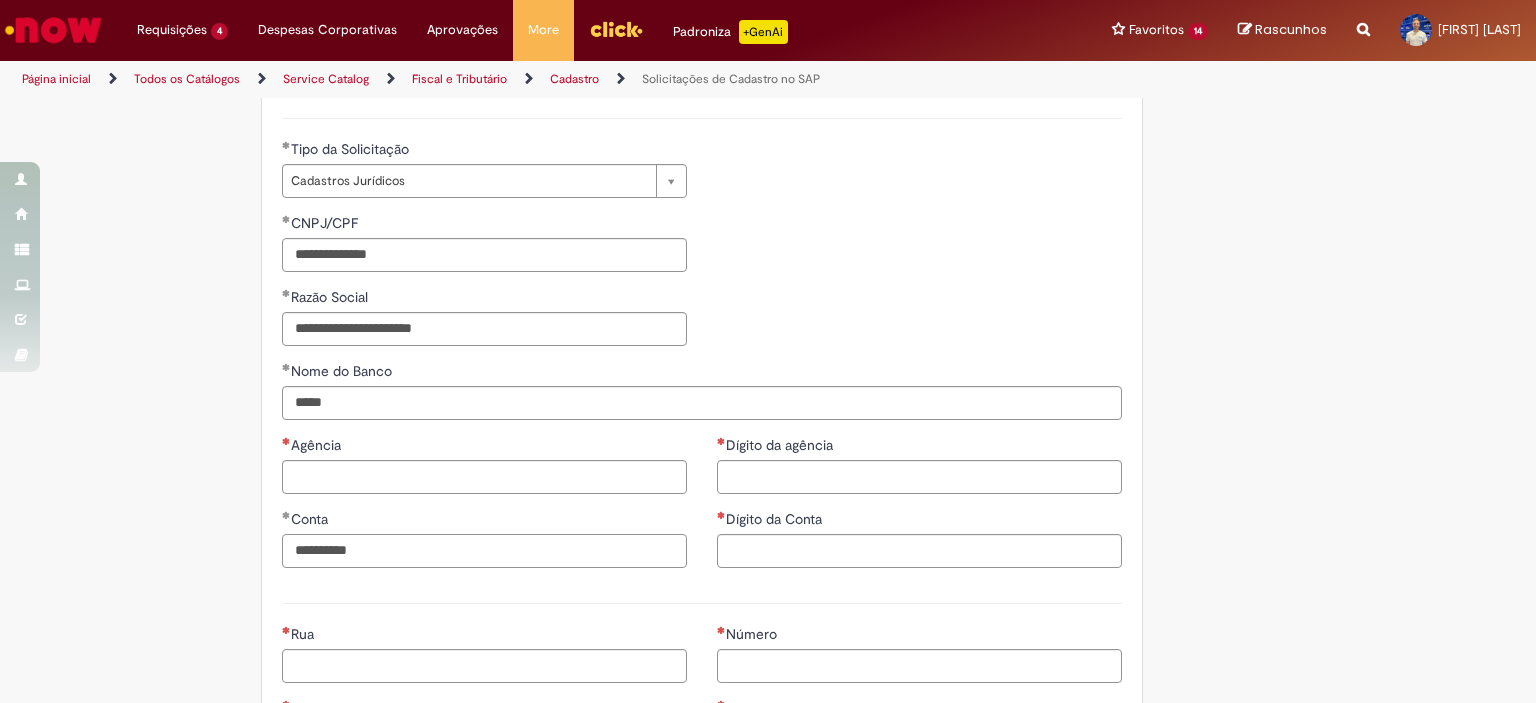 drag, startPoint x: 406, startPoint y: 549, endPoint x: 345, endPoint y: 549, distance: 61 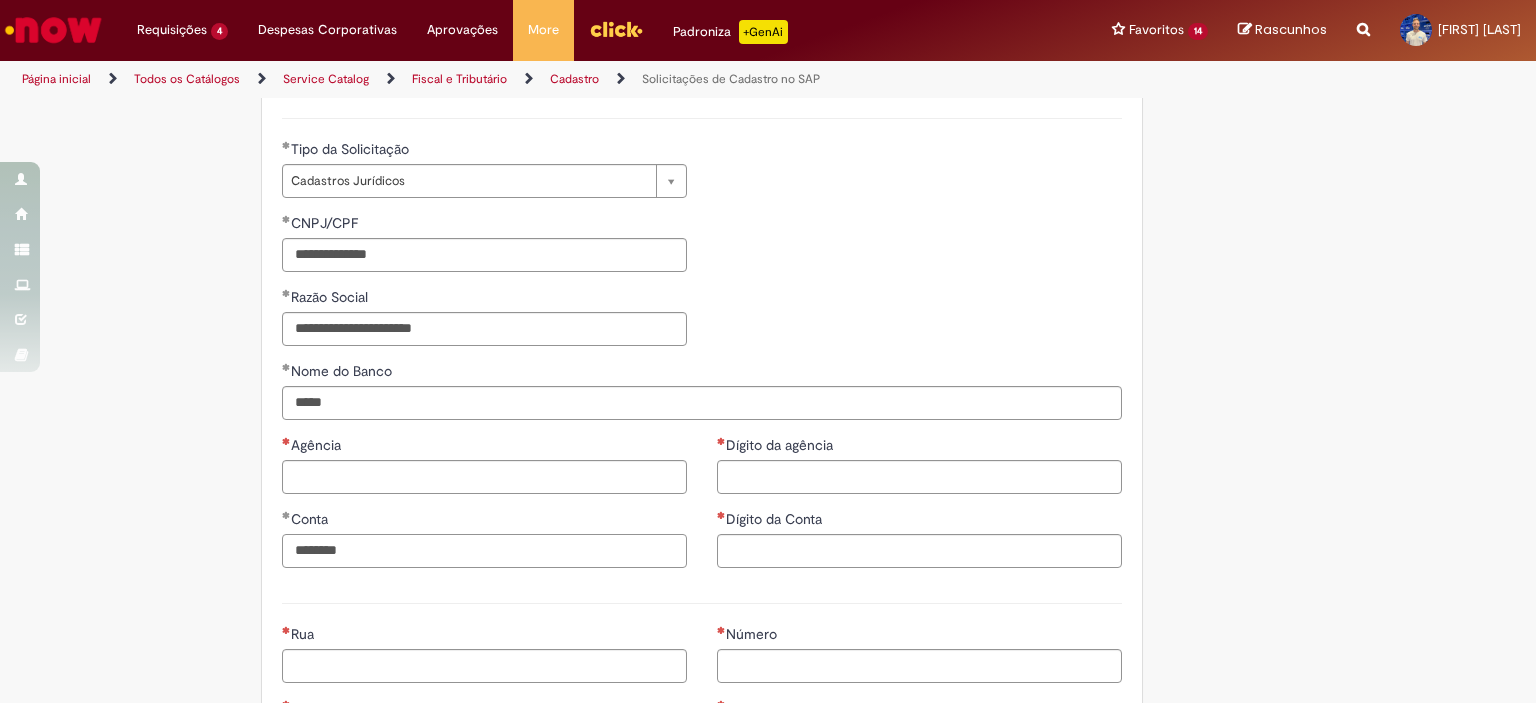 type on "********" 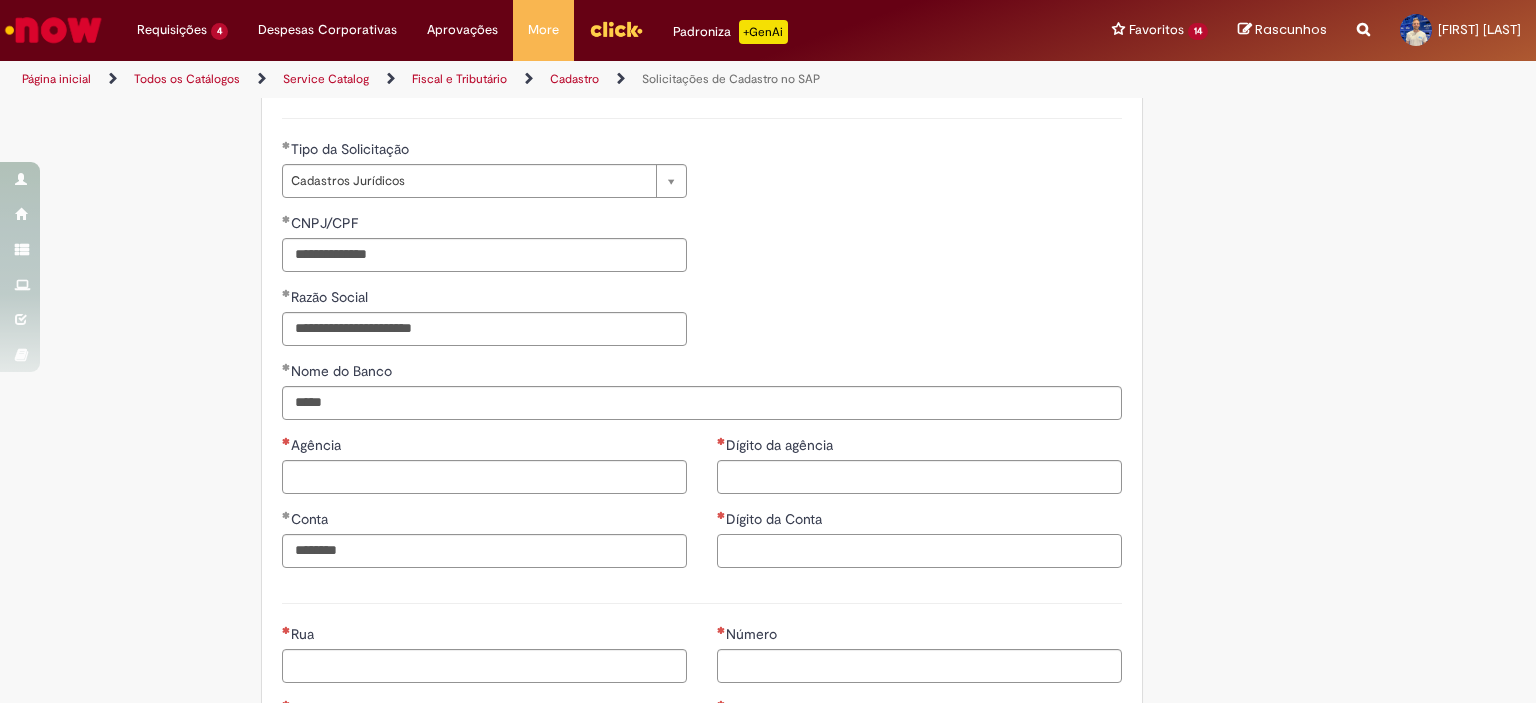 click on "Dígito da Conta" at bounding box center (919, 551) 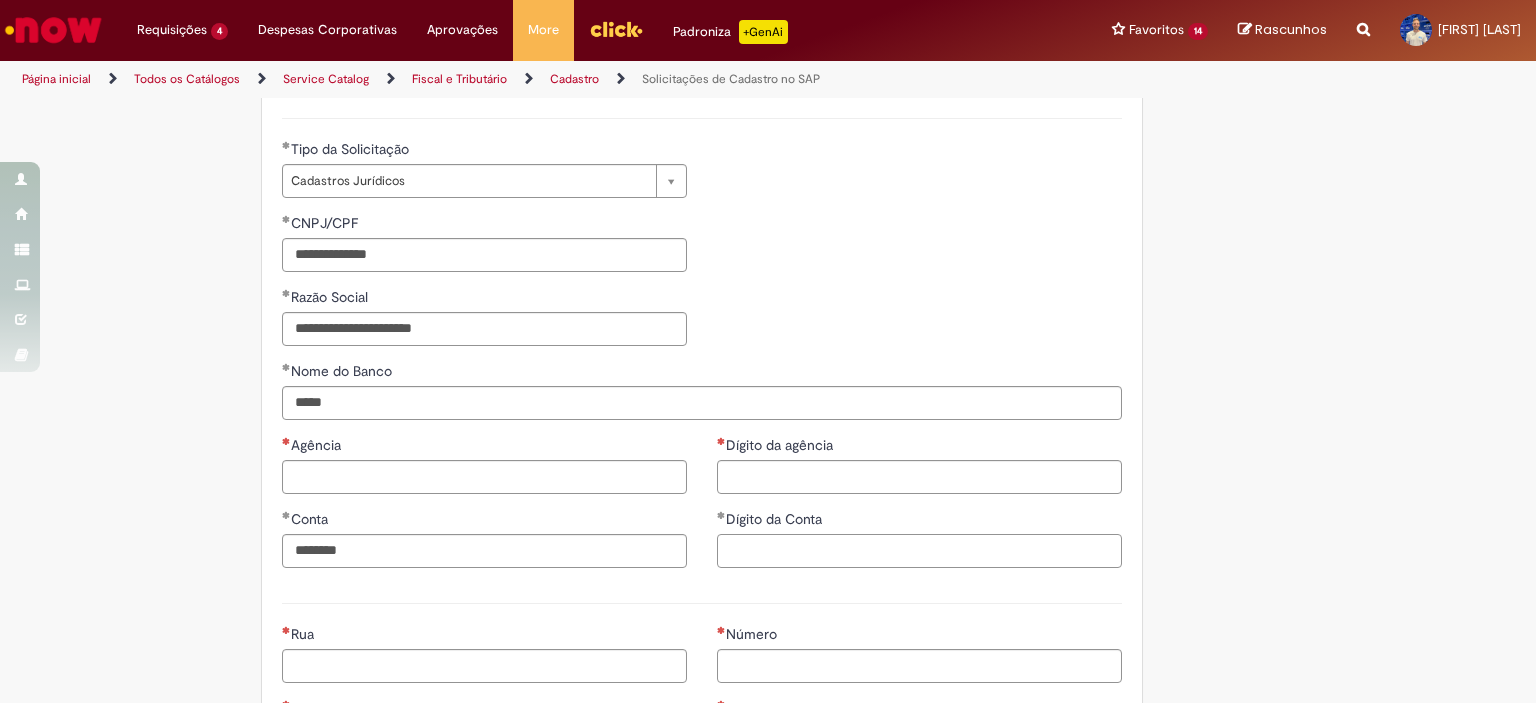 type on "*" 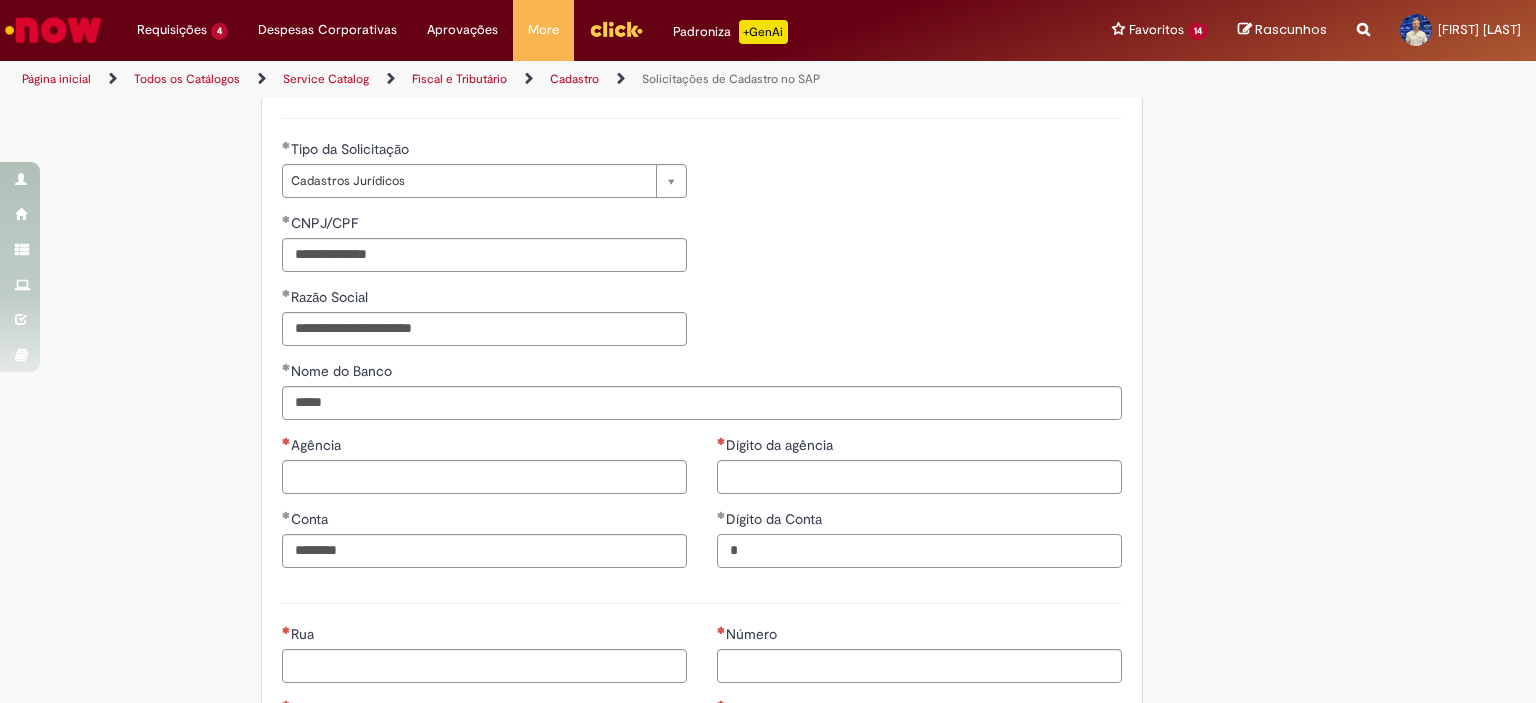 drag, startPoint x: 728, startPoint y: 551, endPoint x: 708, endPoint y: 555, distance: 20.396078 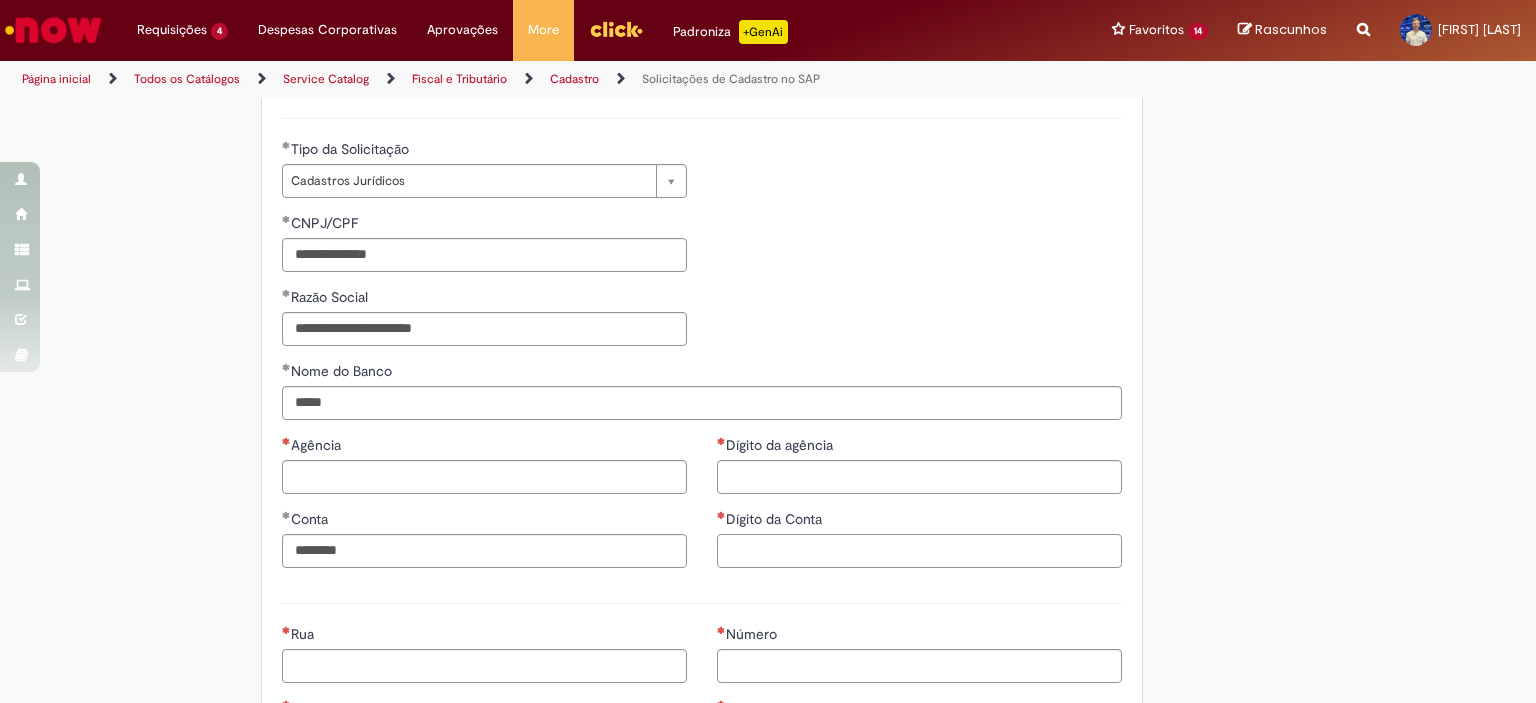 type on "*" 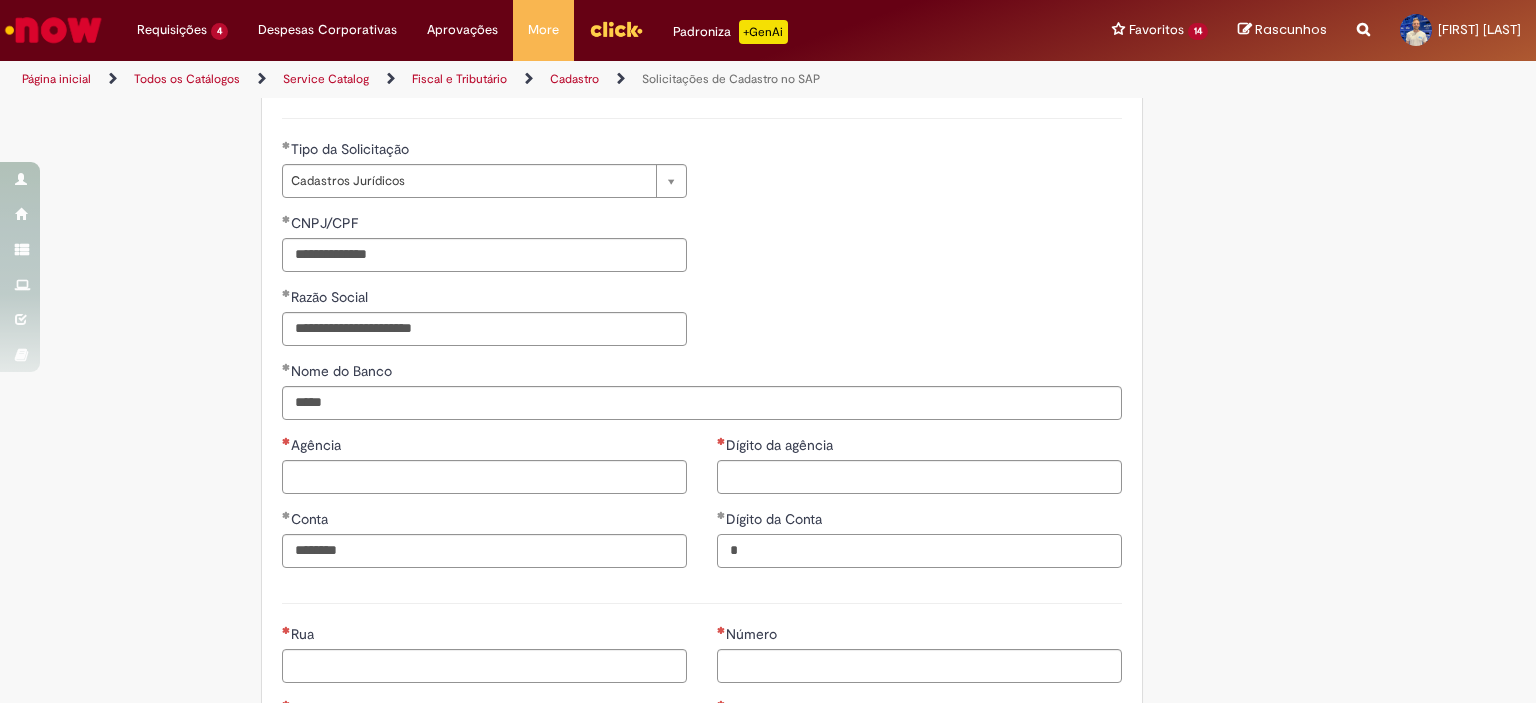 type on "*" 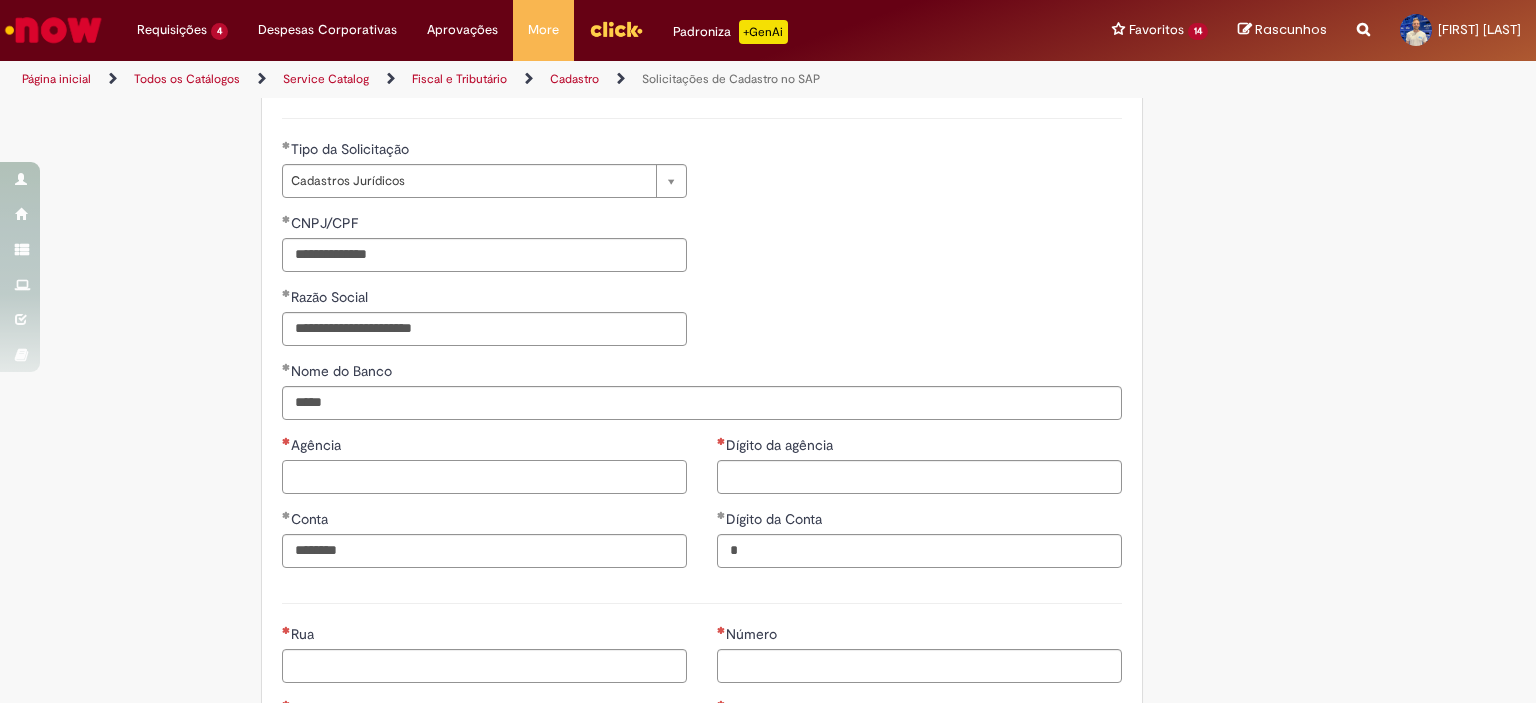 click on "Agência" at bounding box center [484, 477] 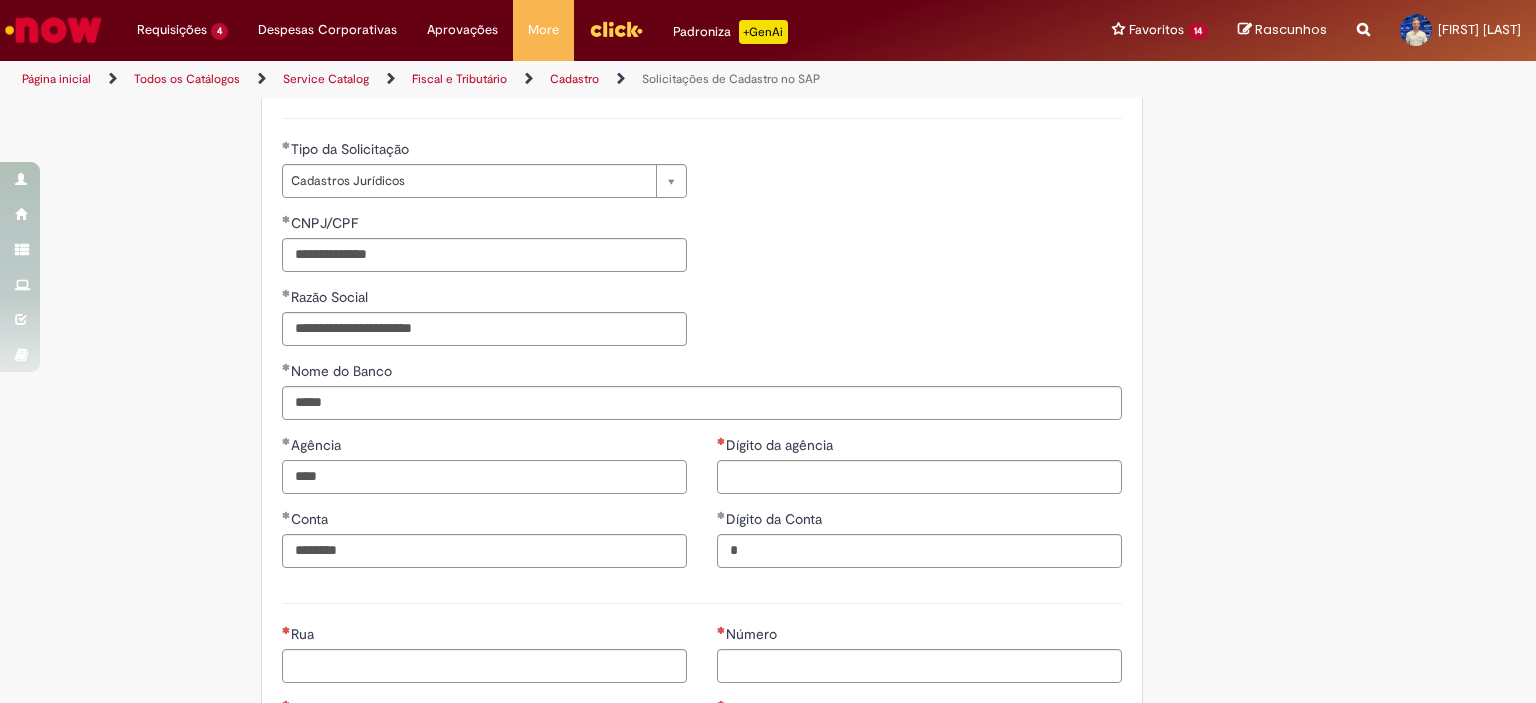 type on "****" 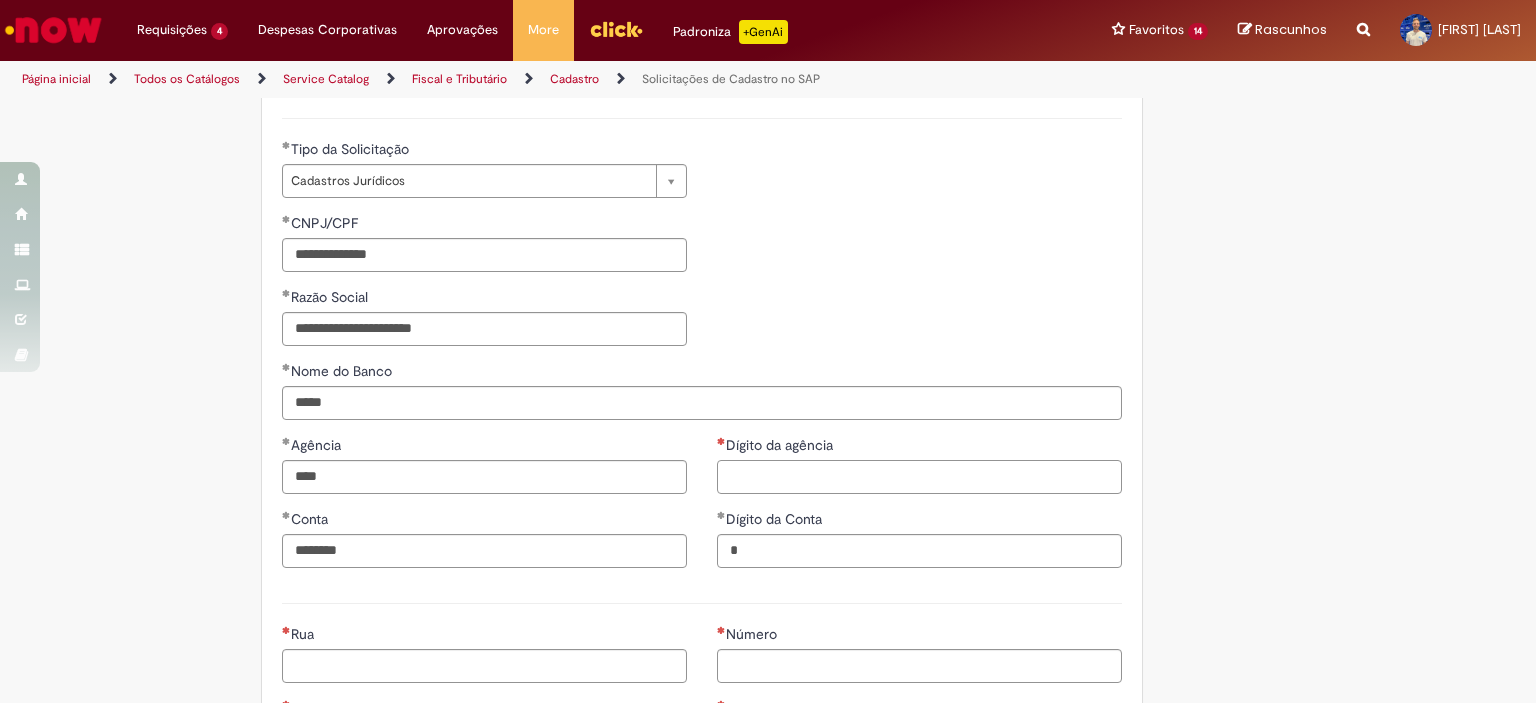 click on "Dígito da agência" at bounding box center (919, 477) 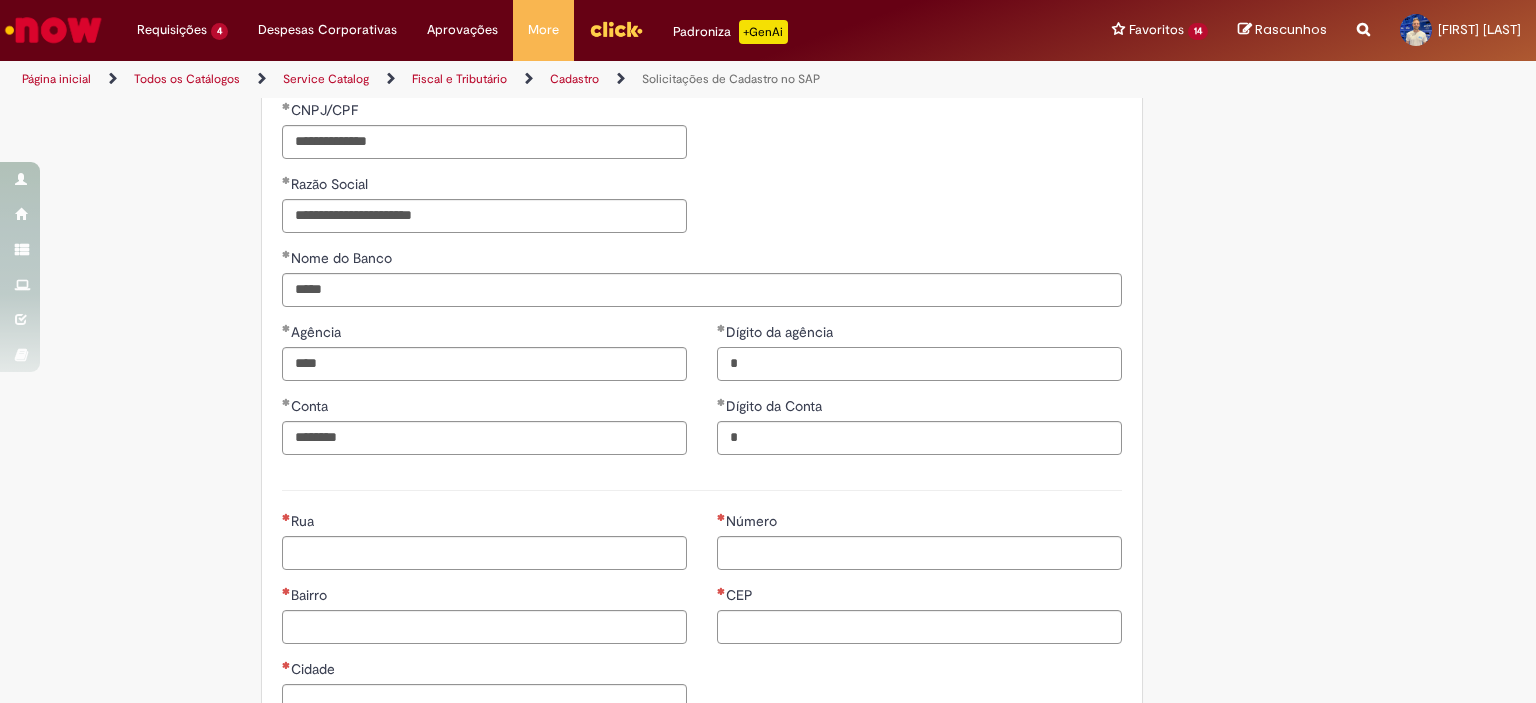 scroll, scrollTop: 811, scrollLeft: 0, axis: vertical 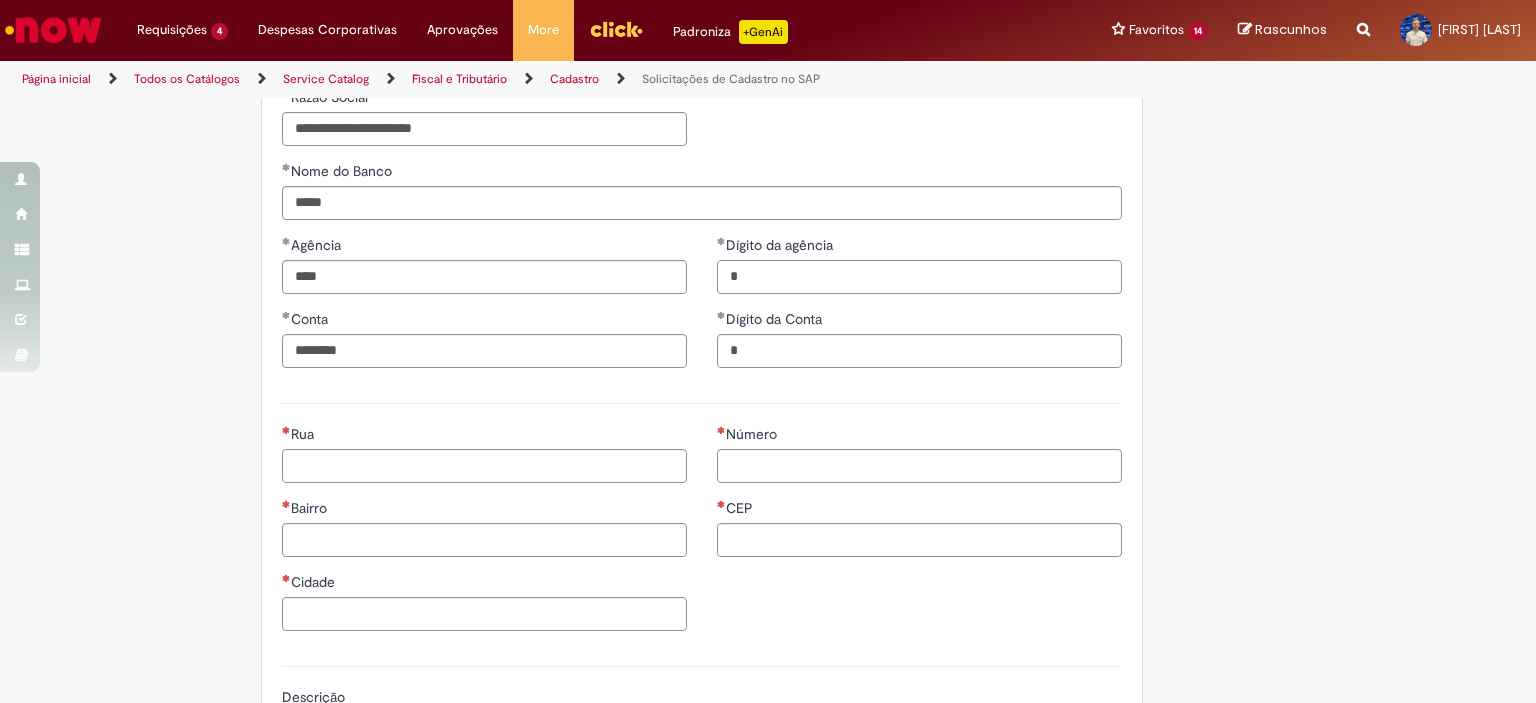 type on "*" 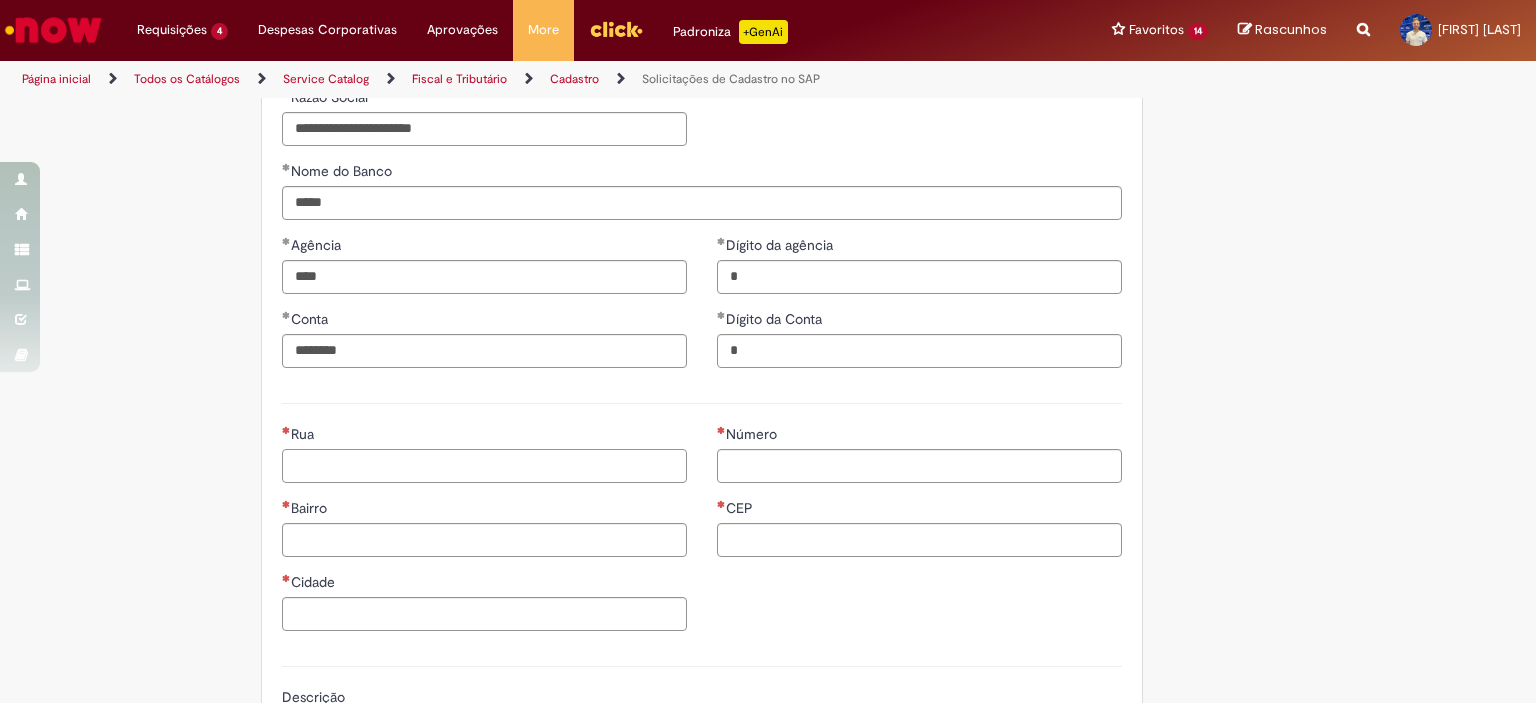 click on "Rua" at bounding box center (484, 466) 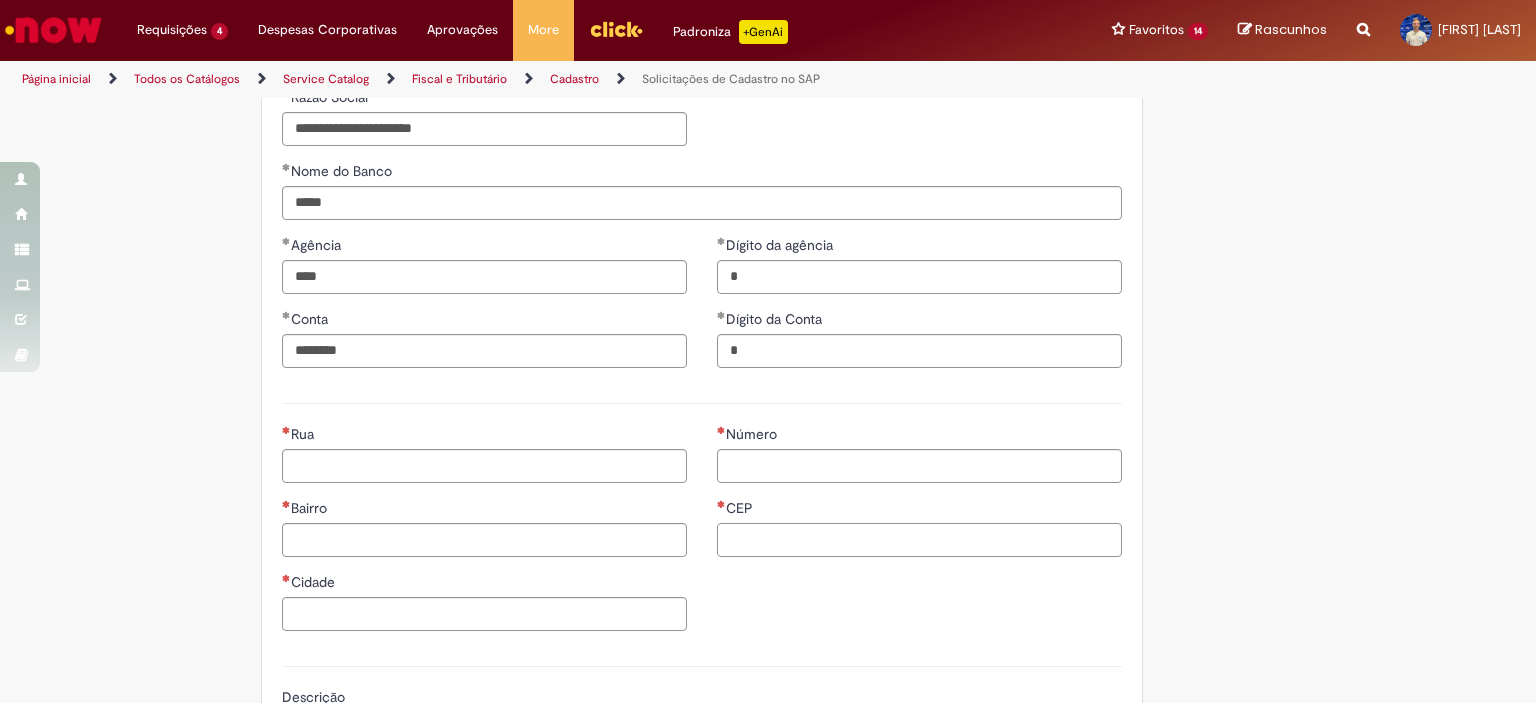 drag, startPoint x: 756, startPoint y: 526, endPoint x: 776, endPoint y: 527, distance: 20.024984 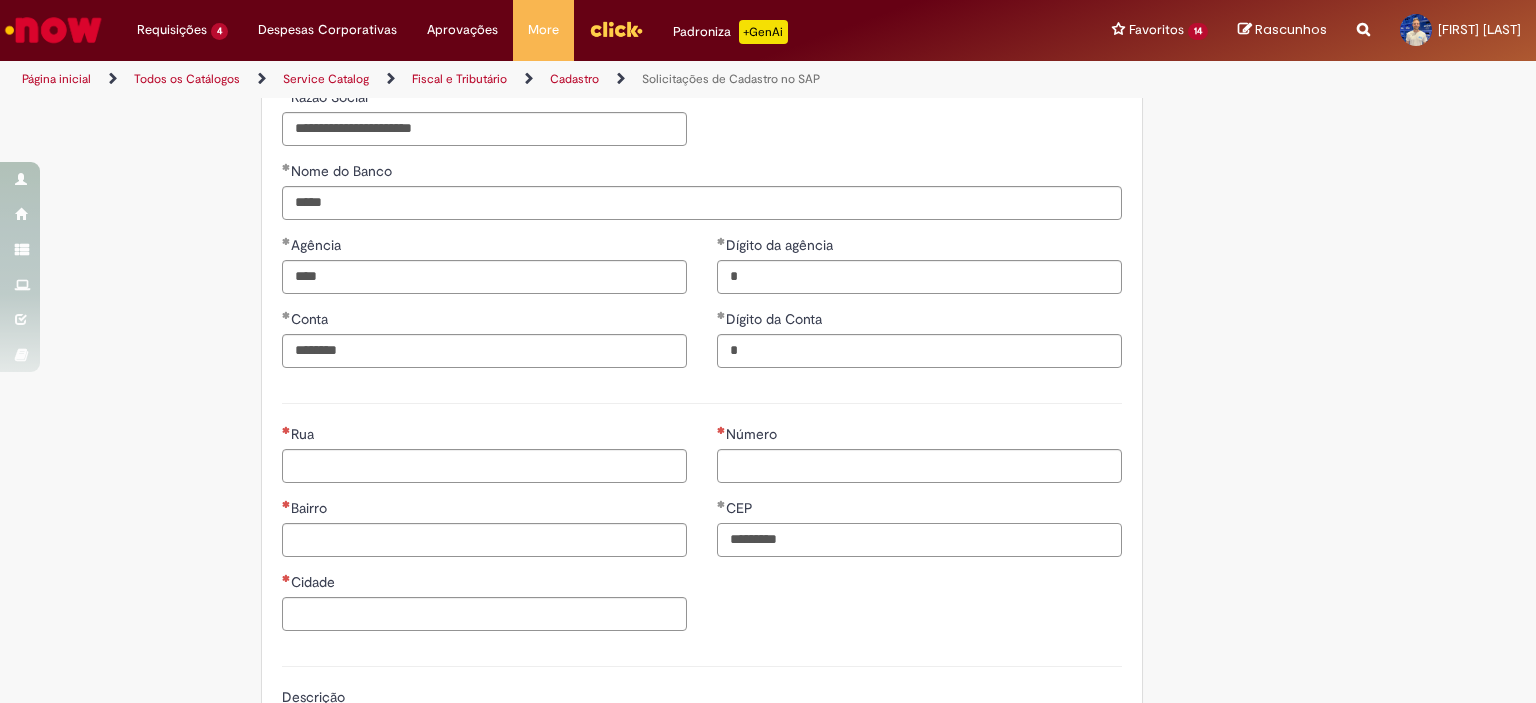 type on "*********" 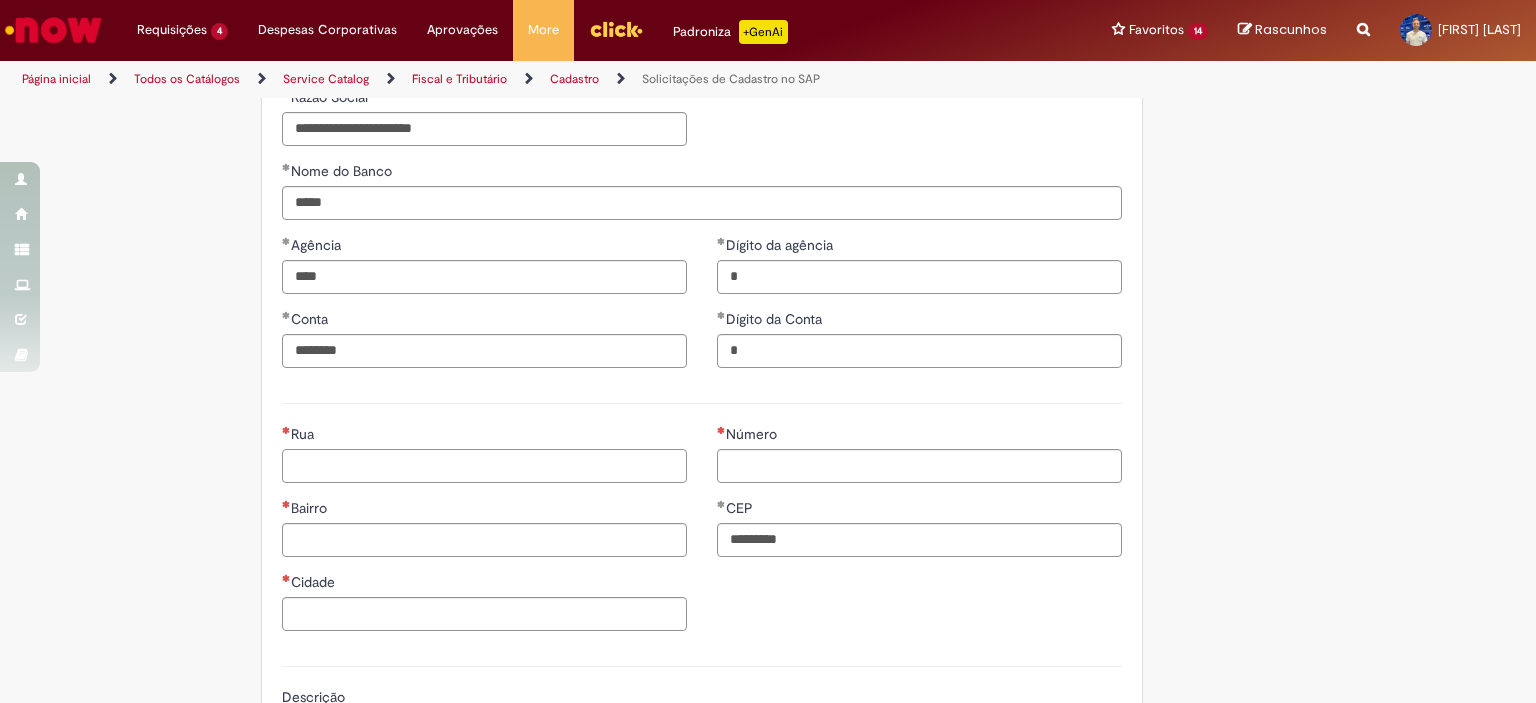 click on "Rua" at bounding box center [484, 466] 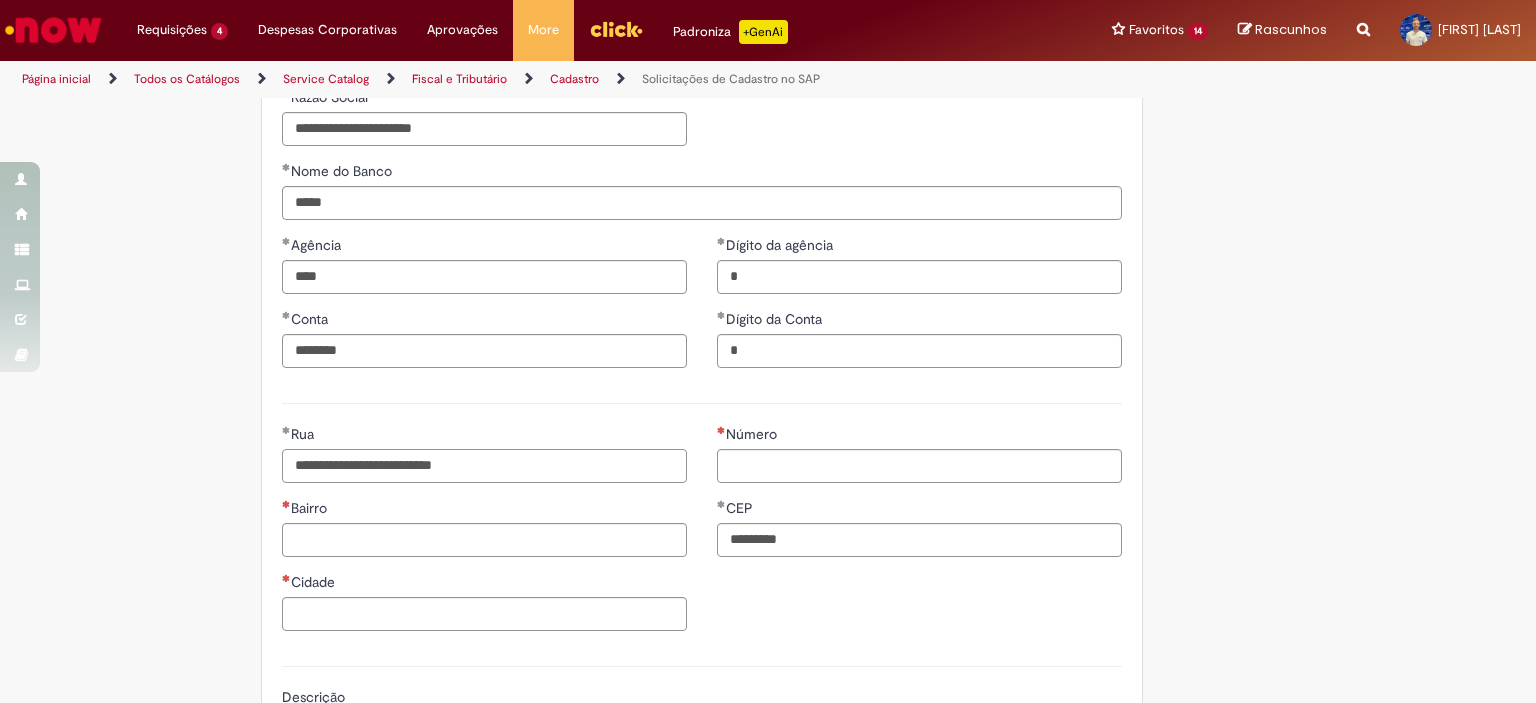 type on "**********" 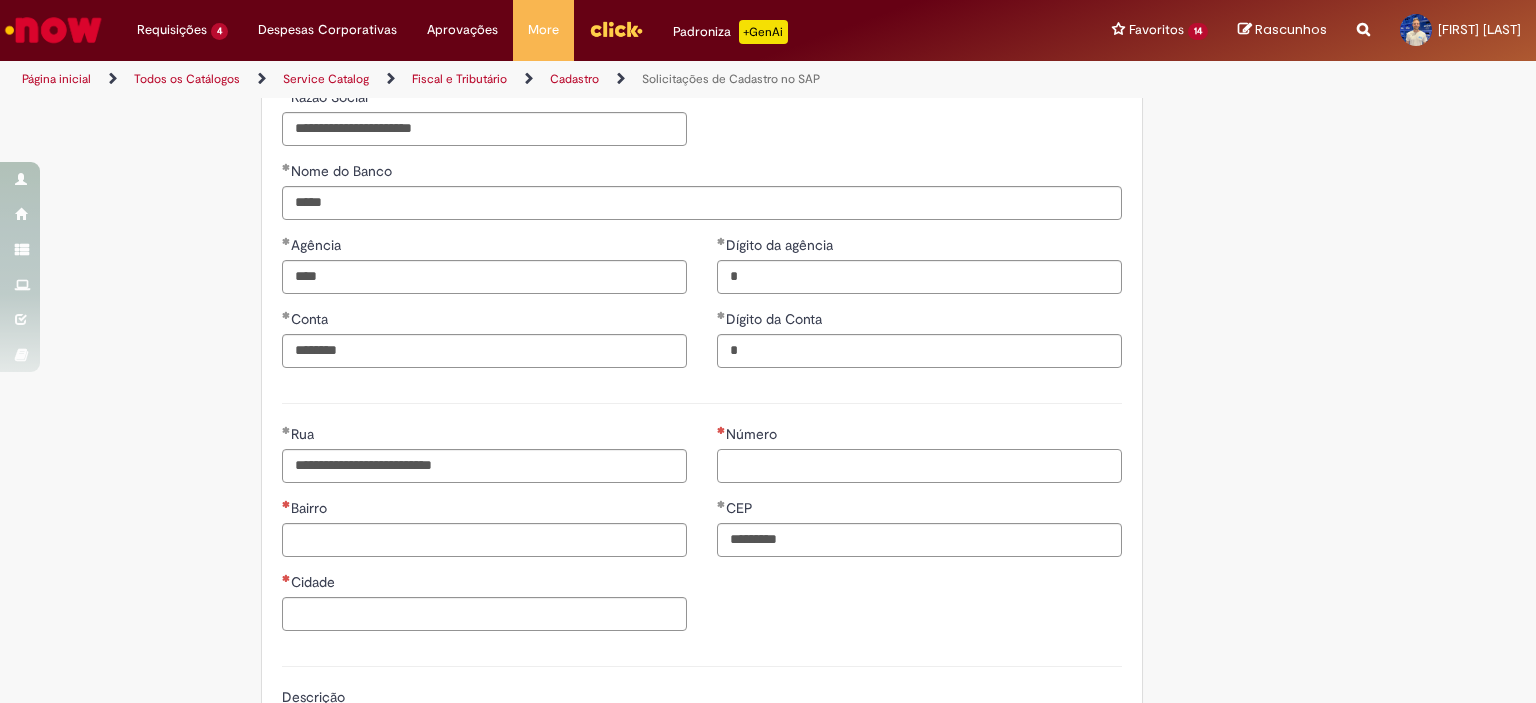 drag, startPoint x: 770, startPoint y: 455, endPoint x: 792, endPoint y: 464, distance: 23.769728 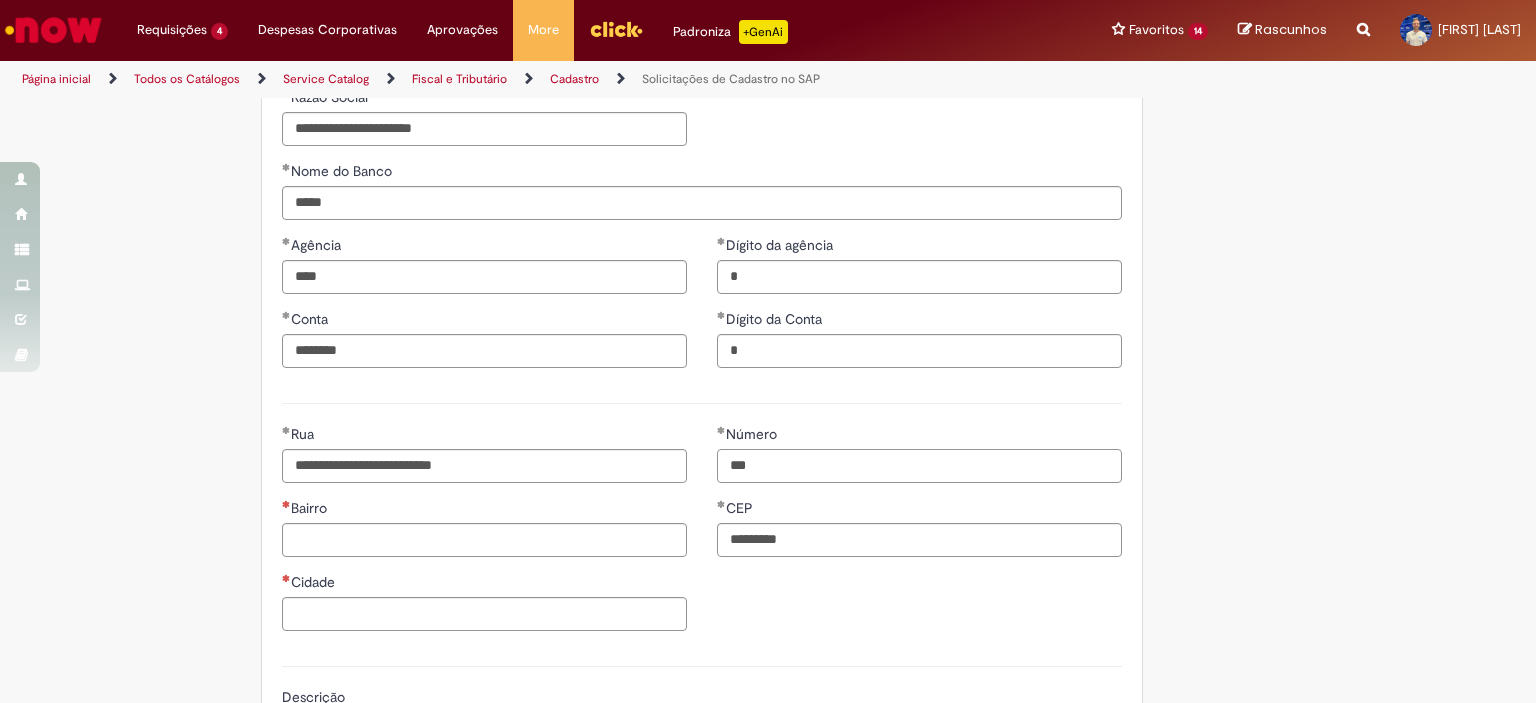 type on "***" 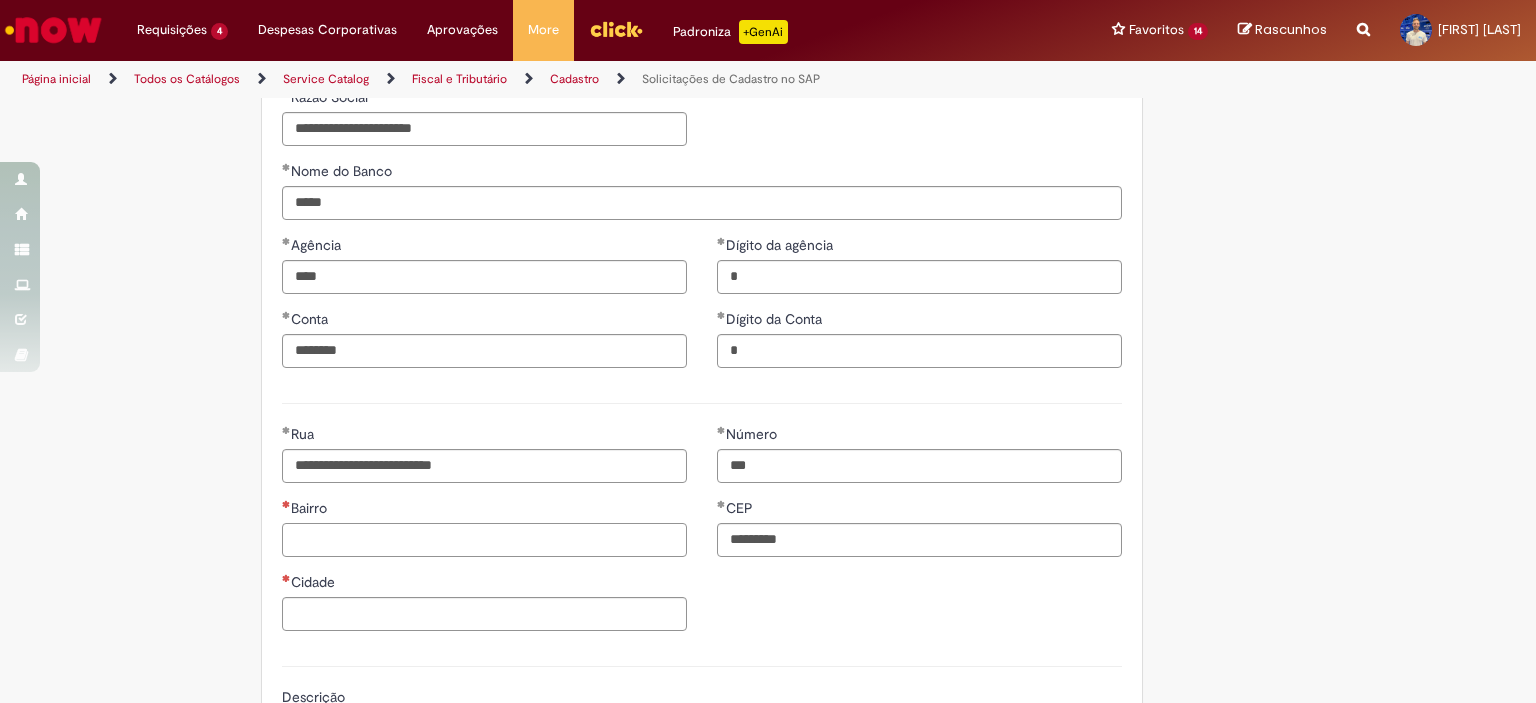 click on "Bairro" at bounding box center (484, 540) 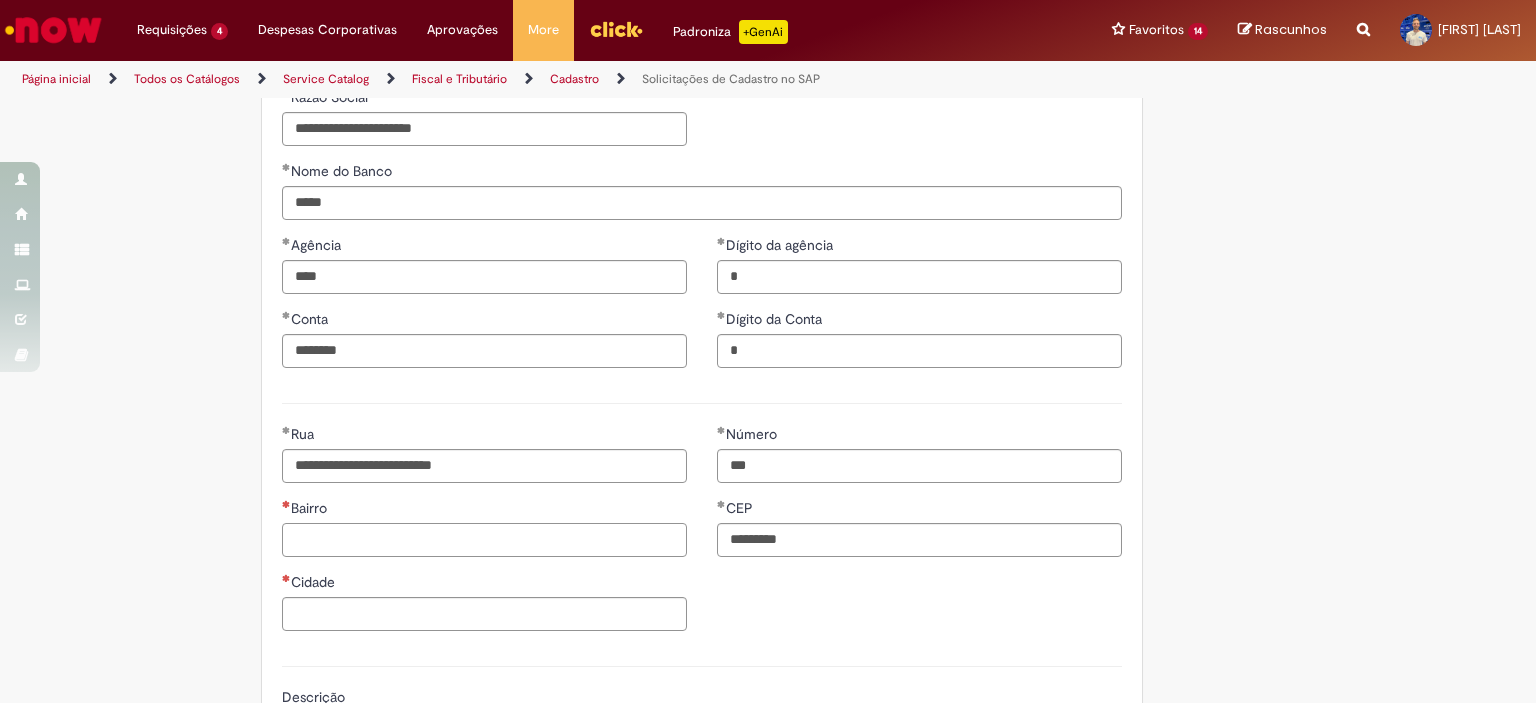 click on "Bairro" at bounding box center [484, 540] 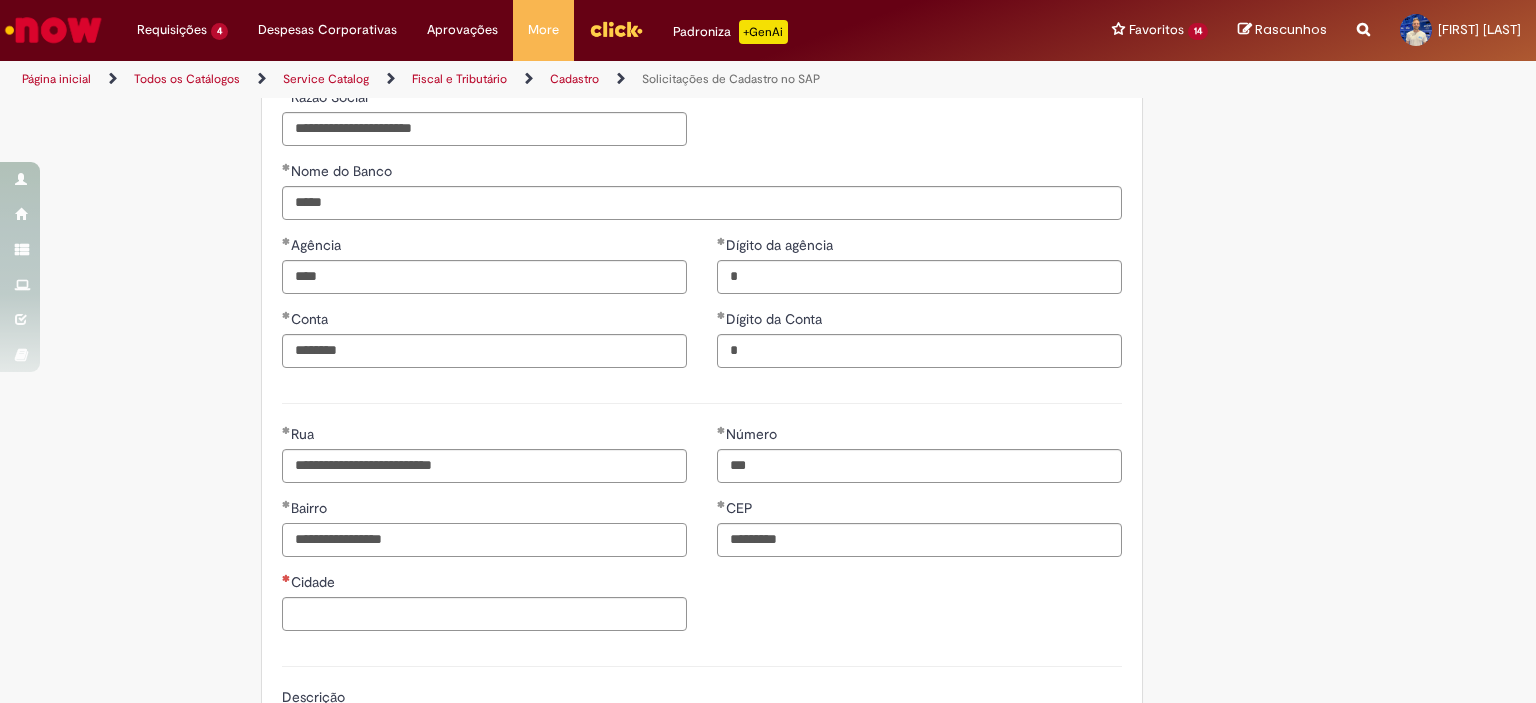 type on "**********" 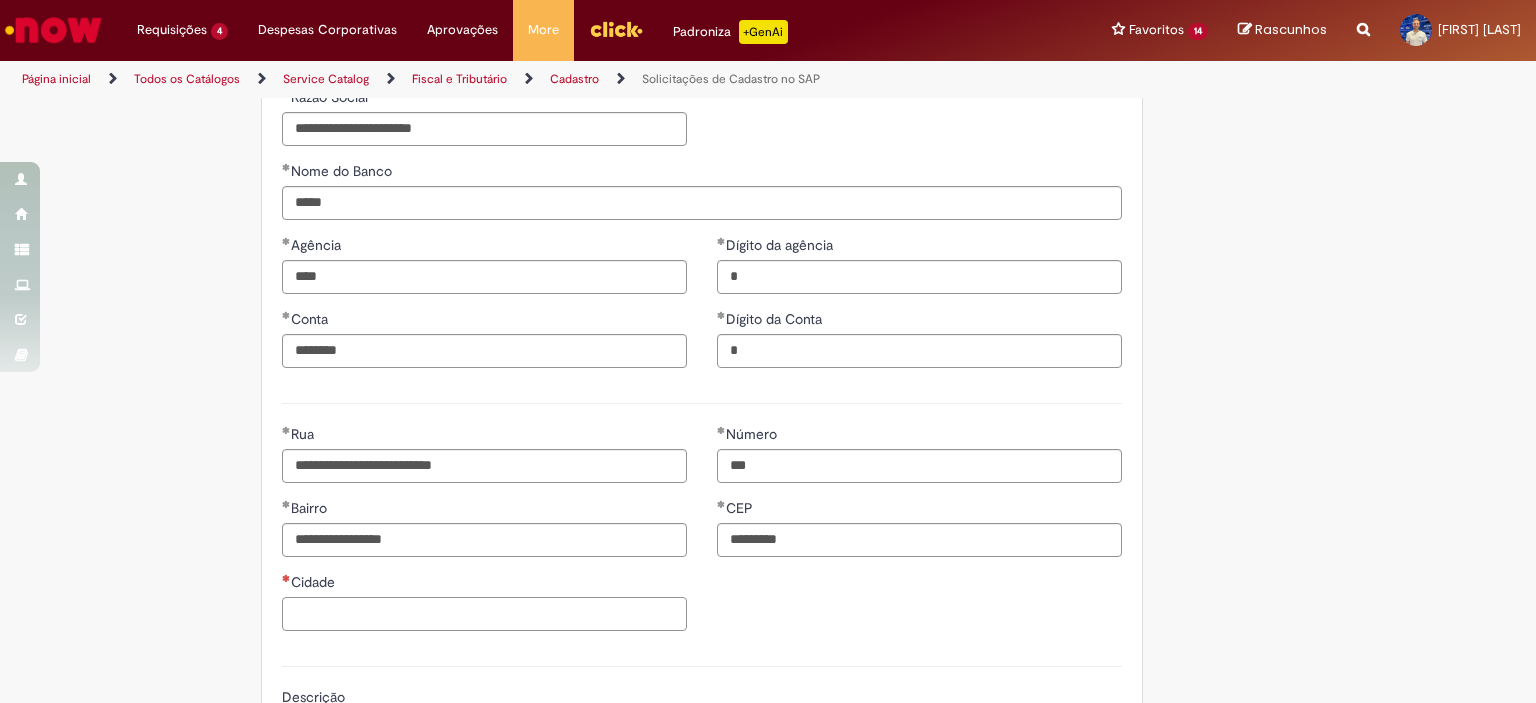 click on "Cidade" at bounding box center [484, 614] 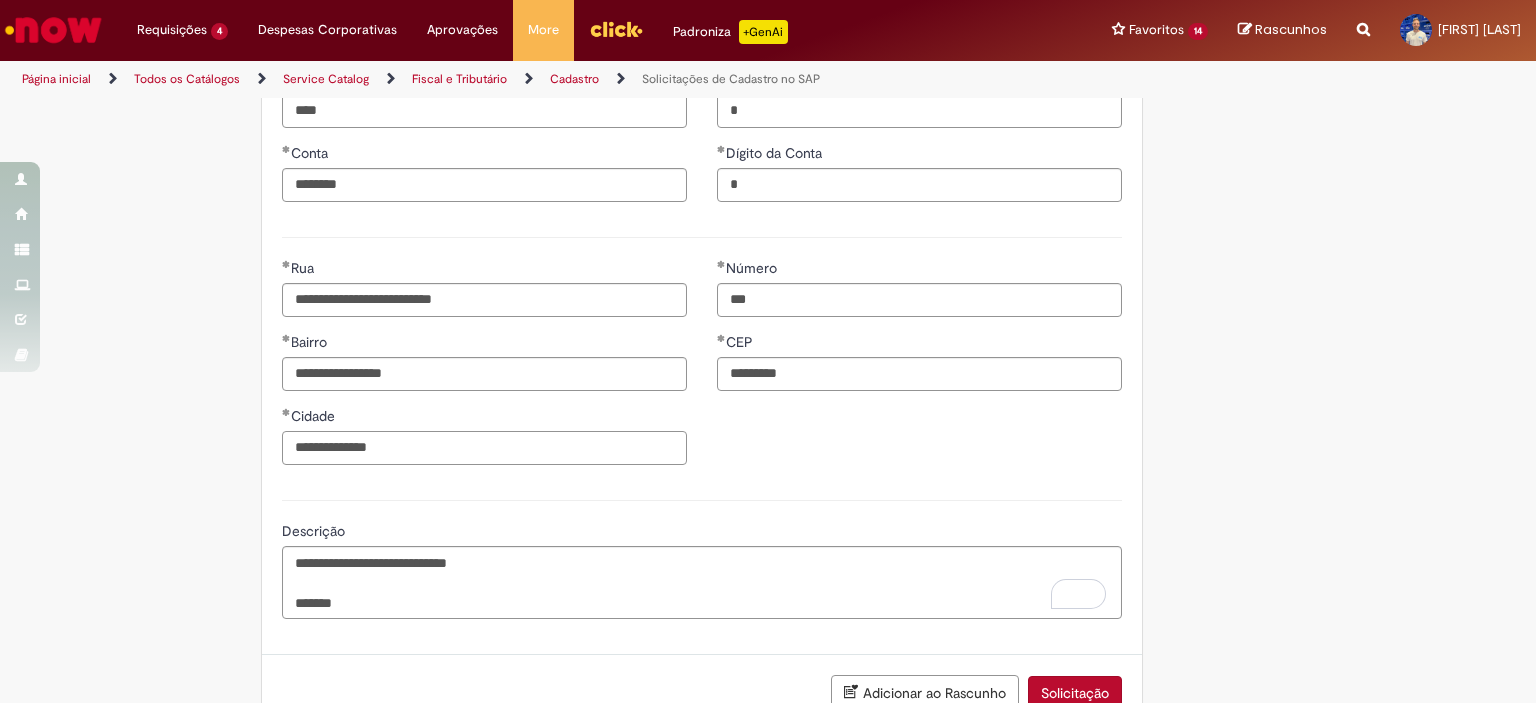 scroll, scrollTop: 1011, scrollLeft: 0, axis: vertical 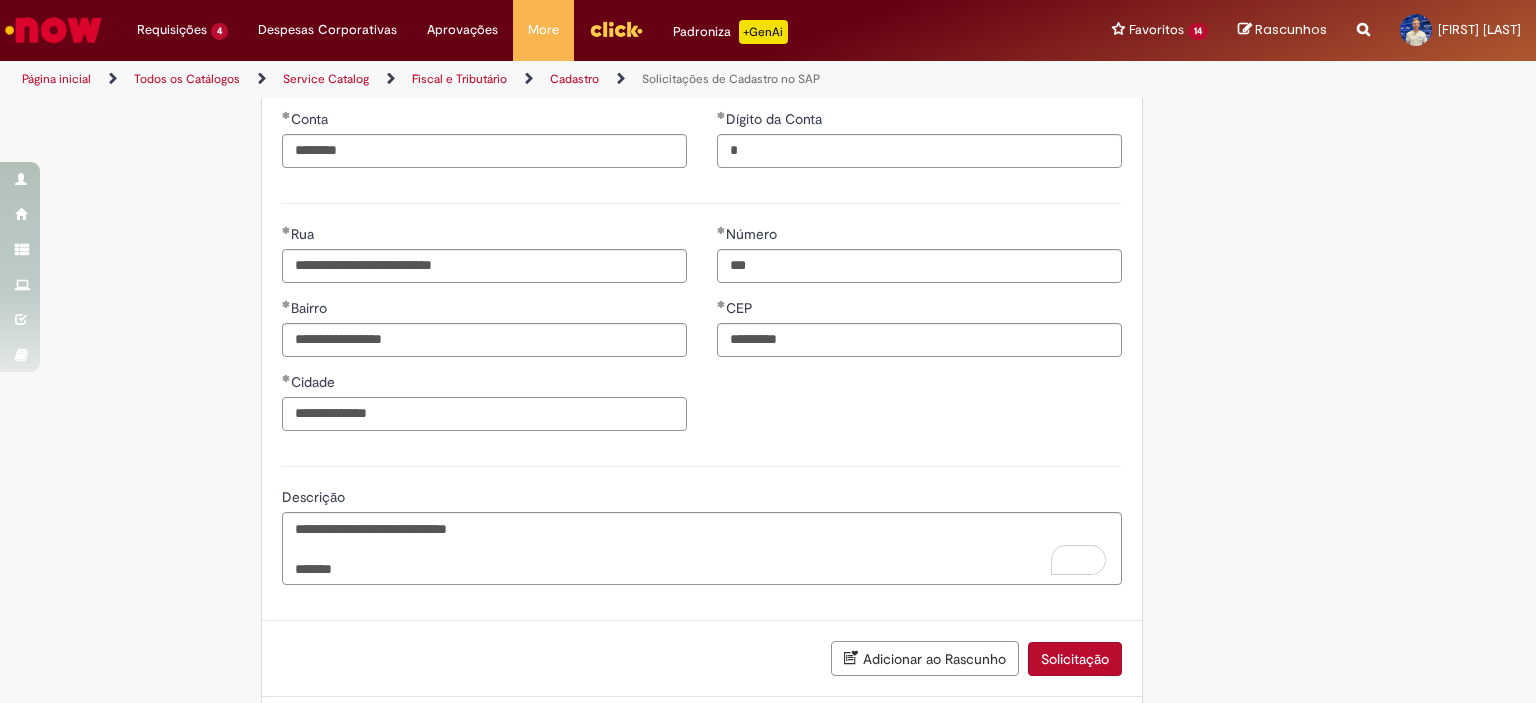 type on "**********" 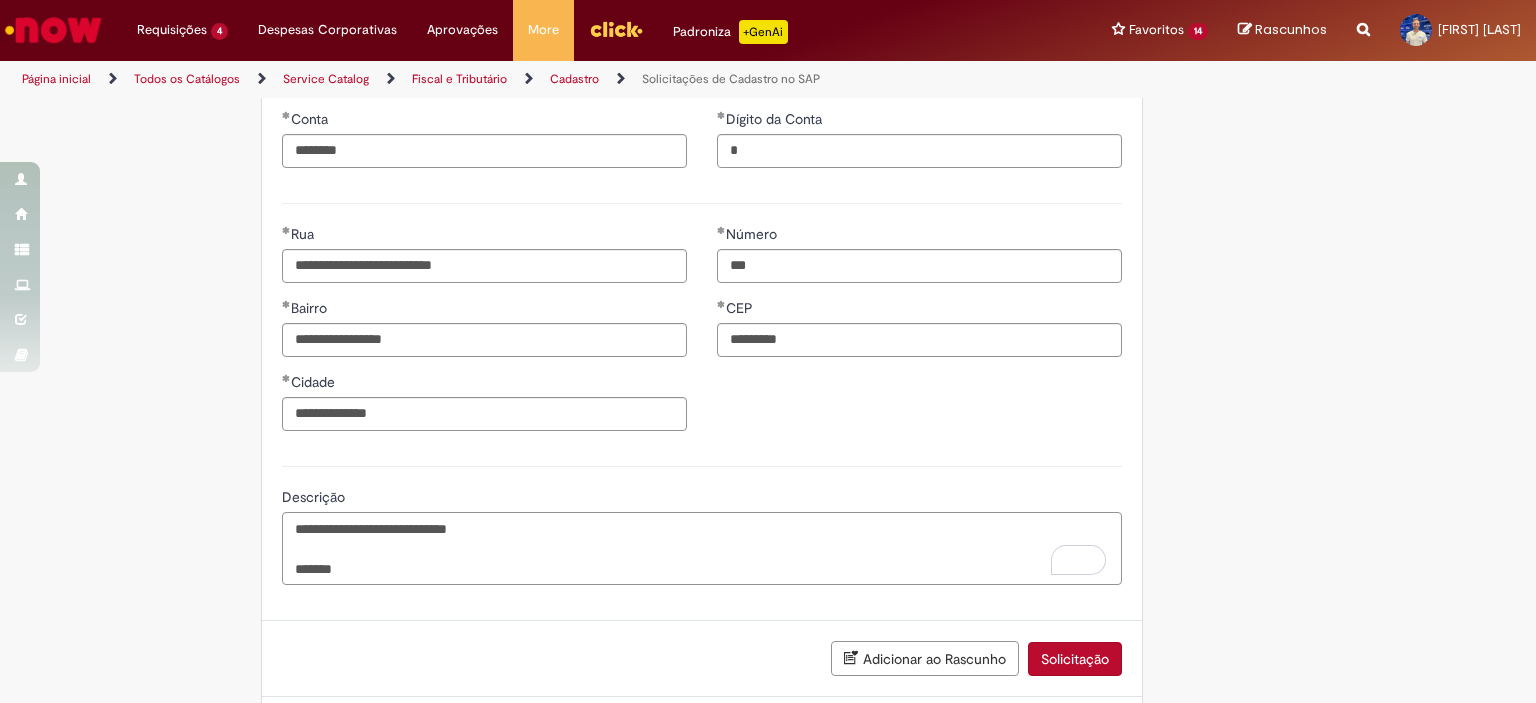 click on "**********" at bounding box center (702, 549) 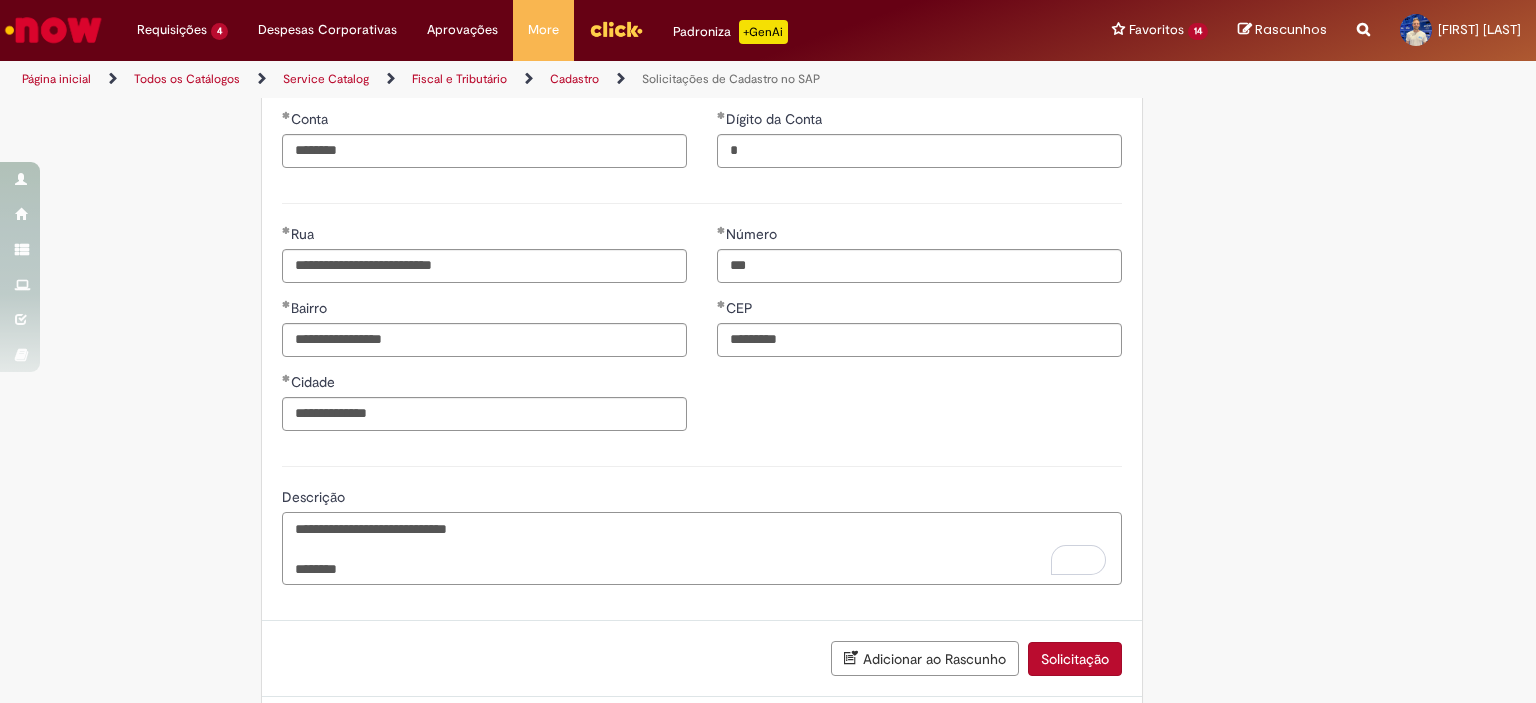 paste on "**********" 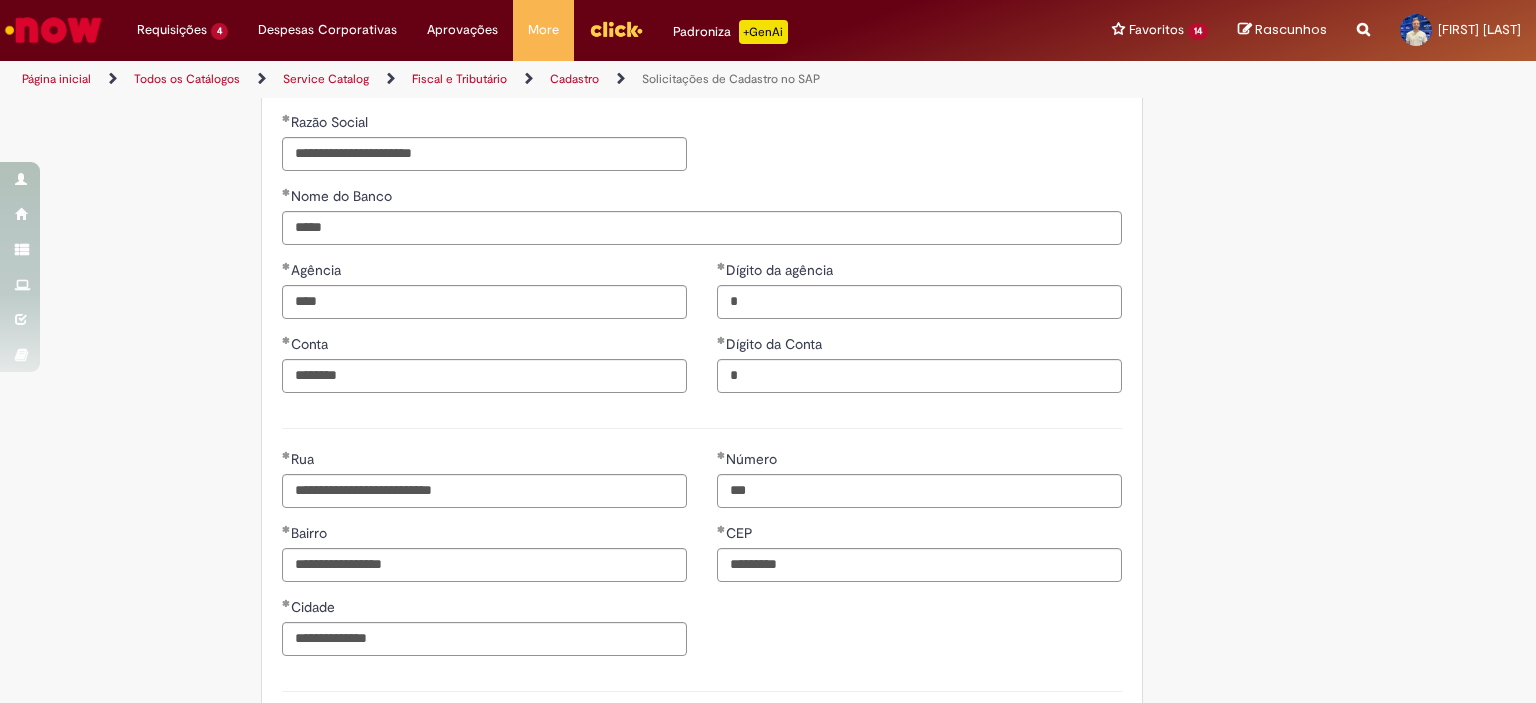 scroll, scrollTop: 711, scrollLeft: 0, axis: vertical 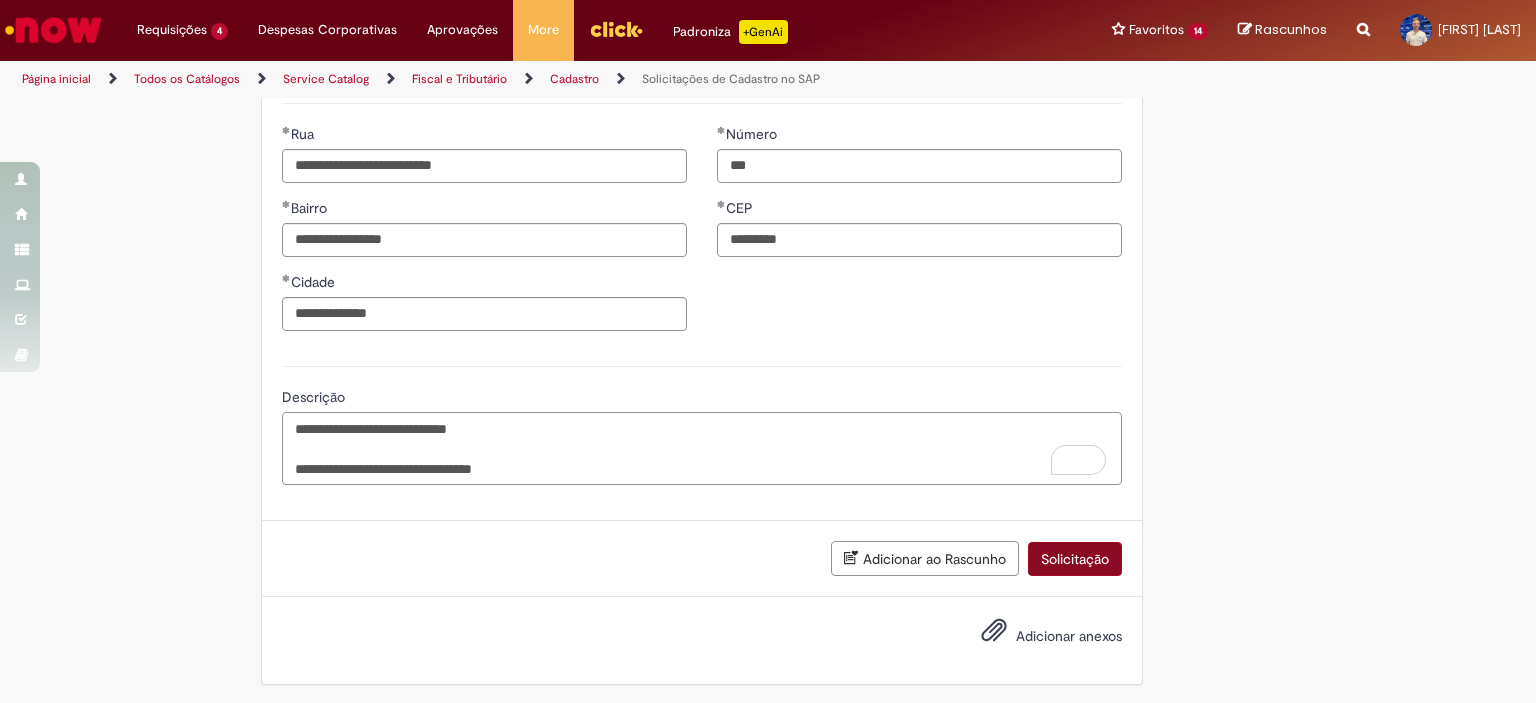 type on "**********" 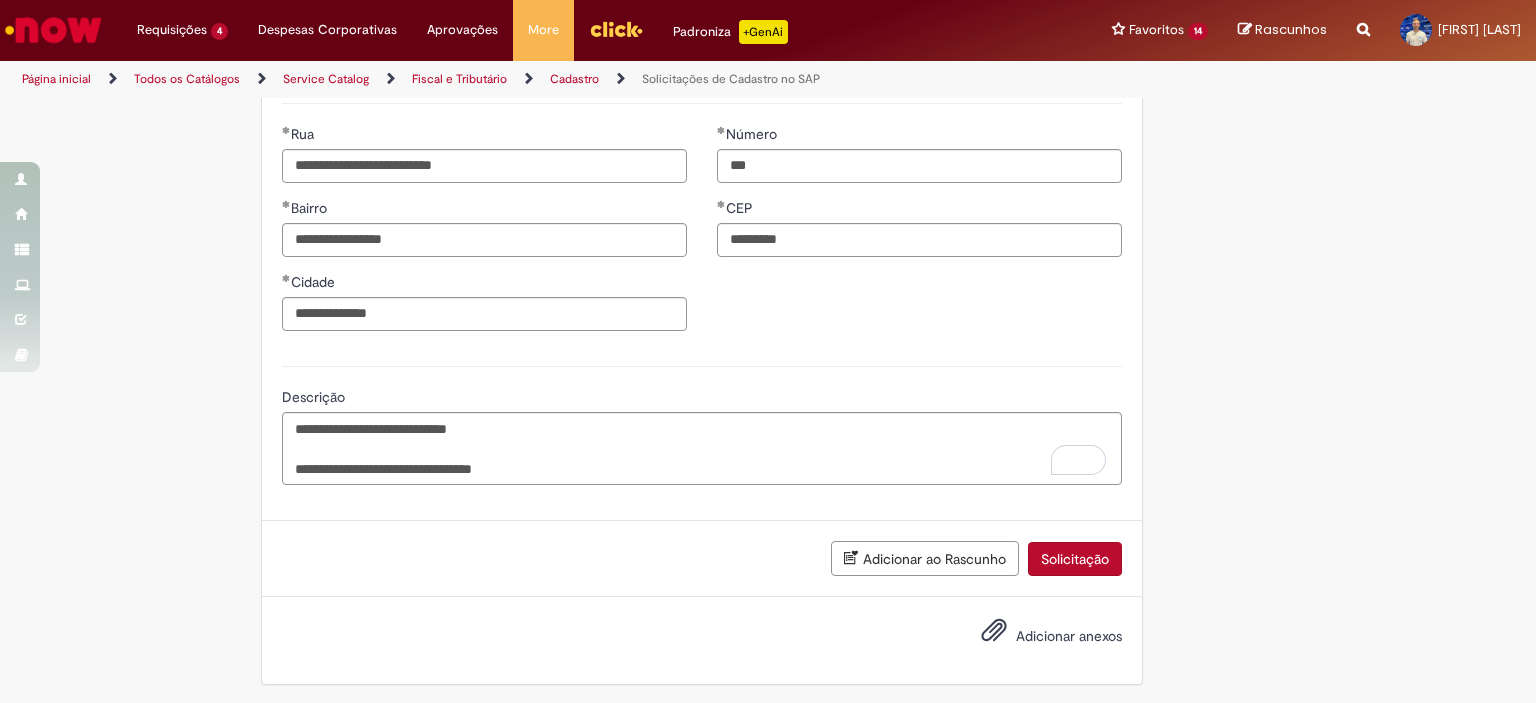 click on "Solicitação" at bounding box center [1075, 559] 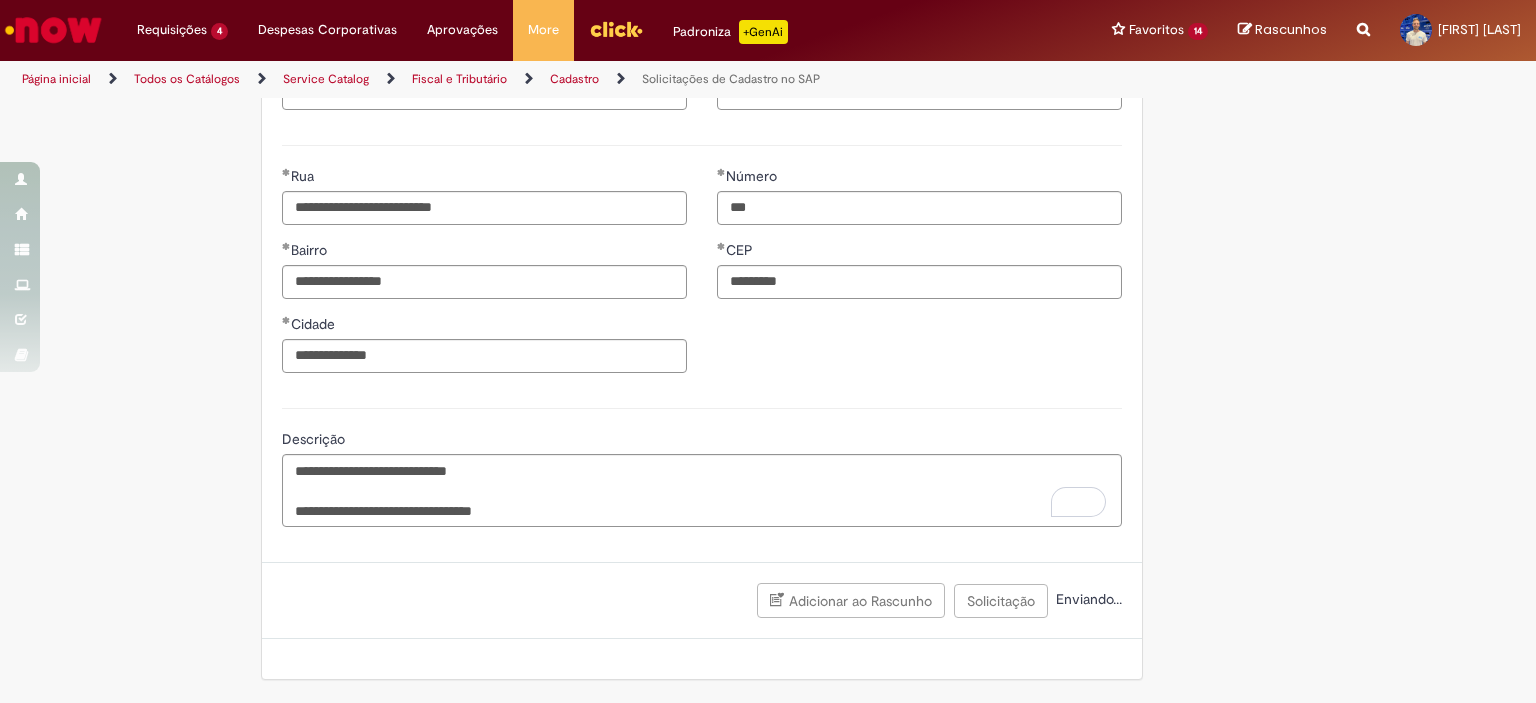 scroll, scrollTop: 1065, scrollLeft: 0, axis: vertical 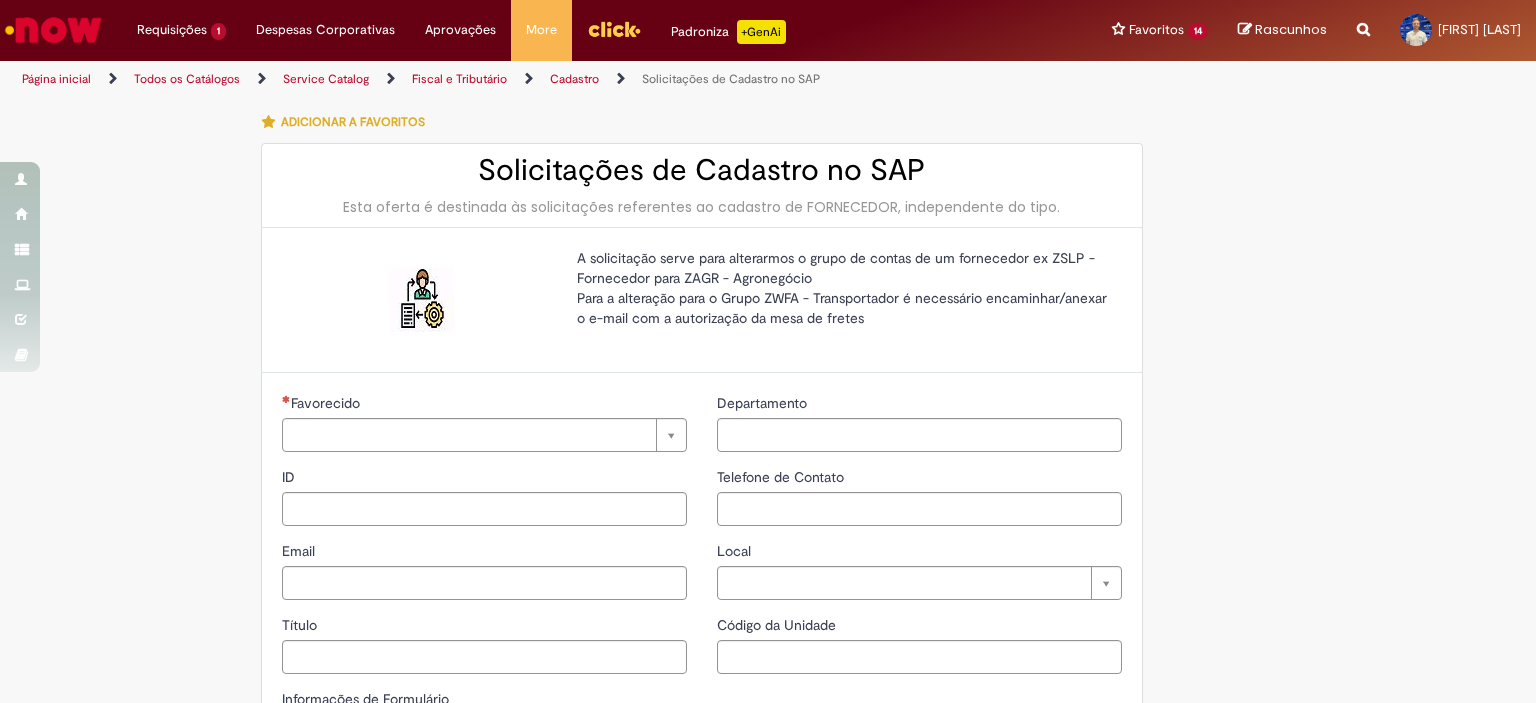 type on "********" 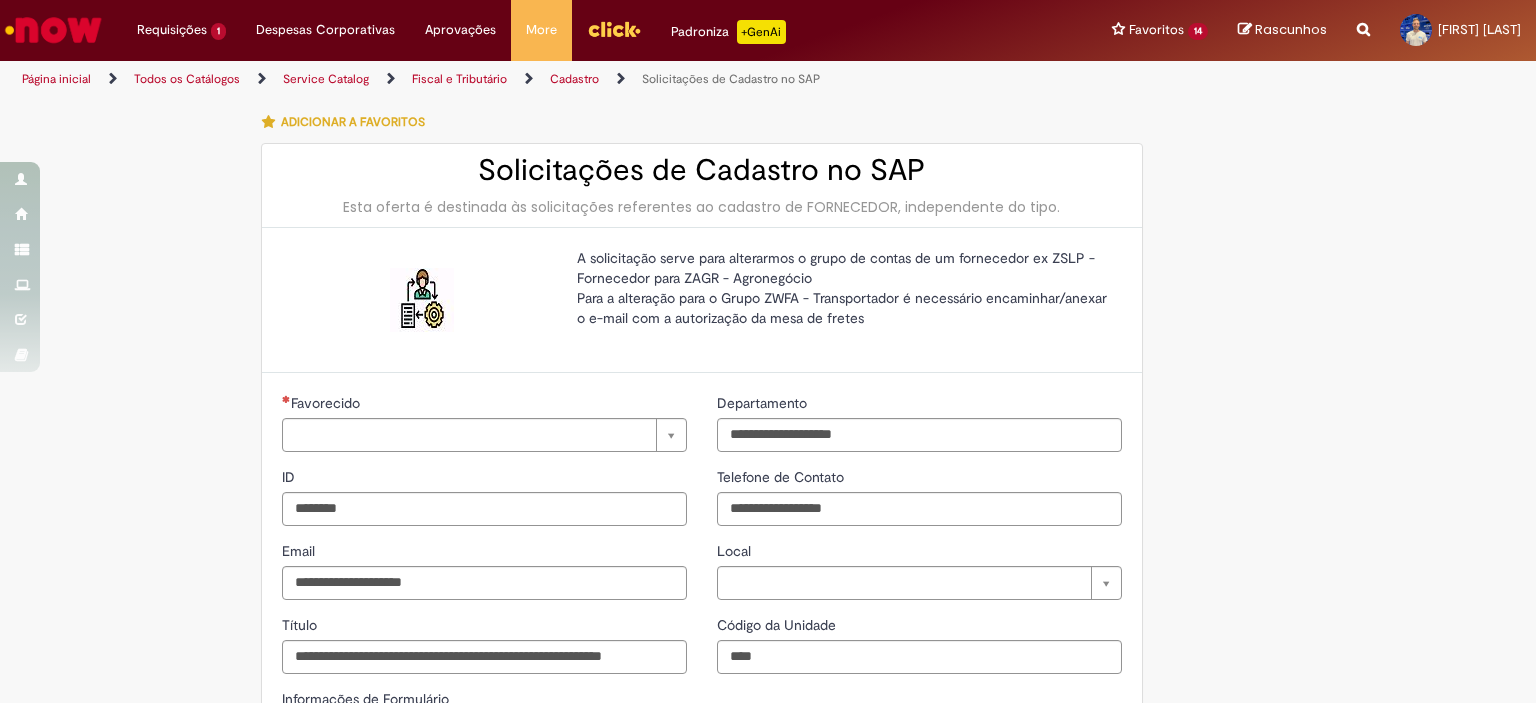 type on "**********" 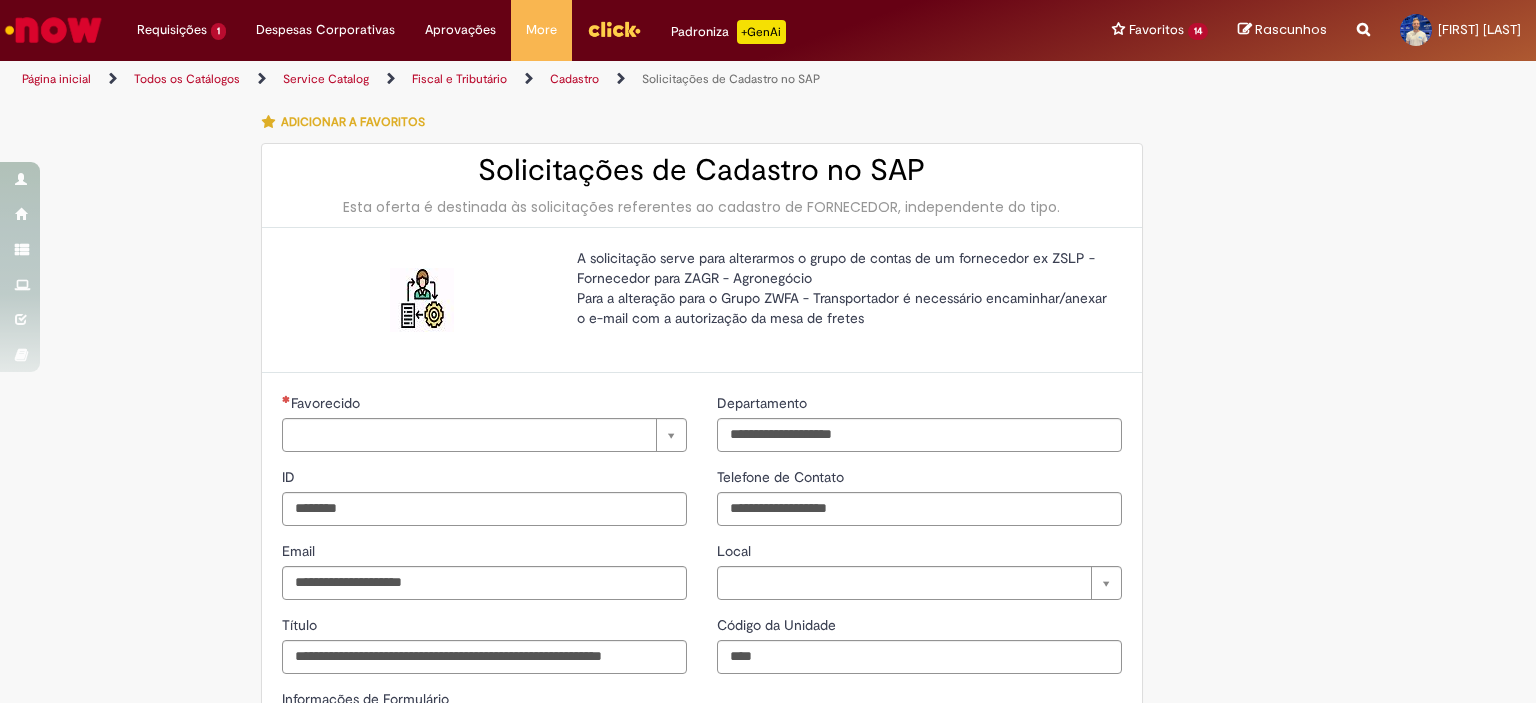 type on "**********" 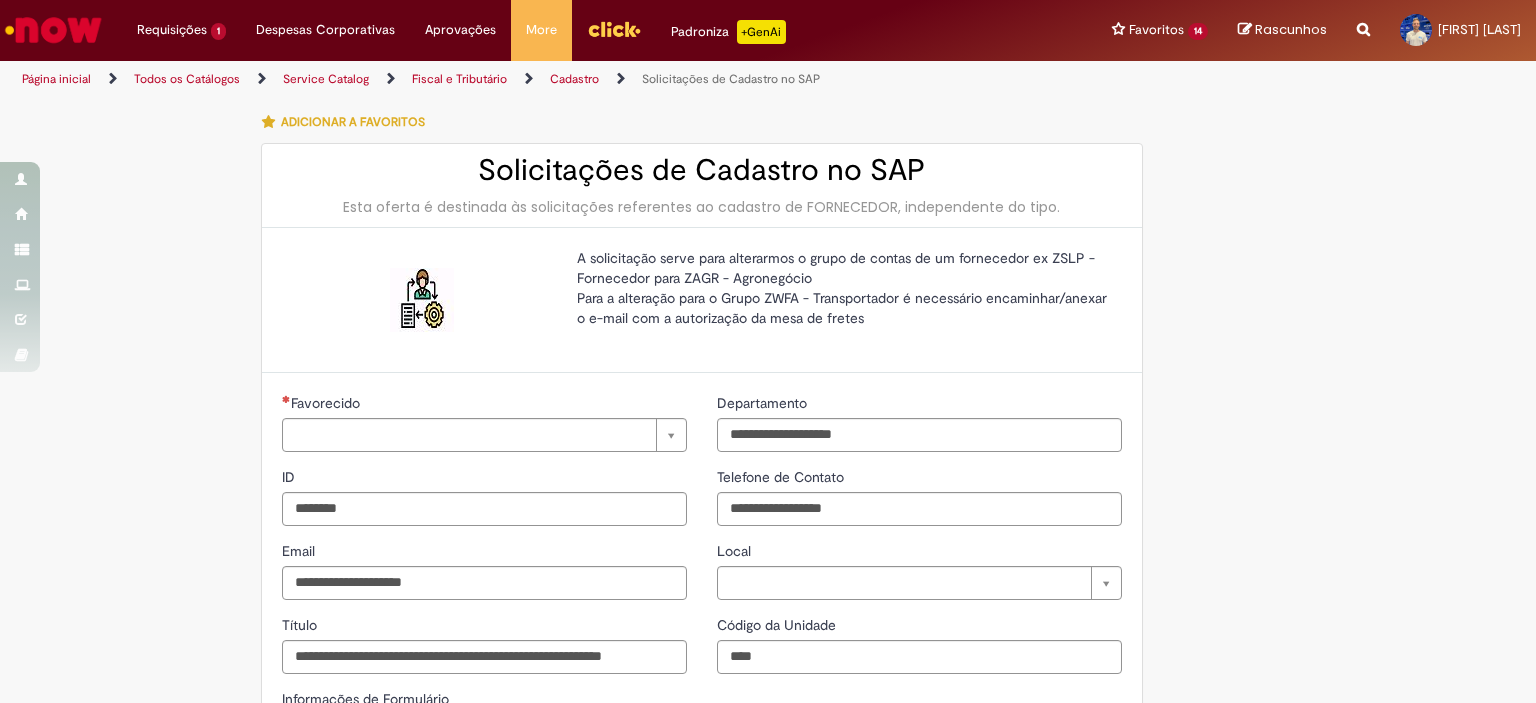 type on "**********" 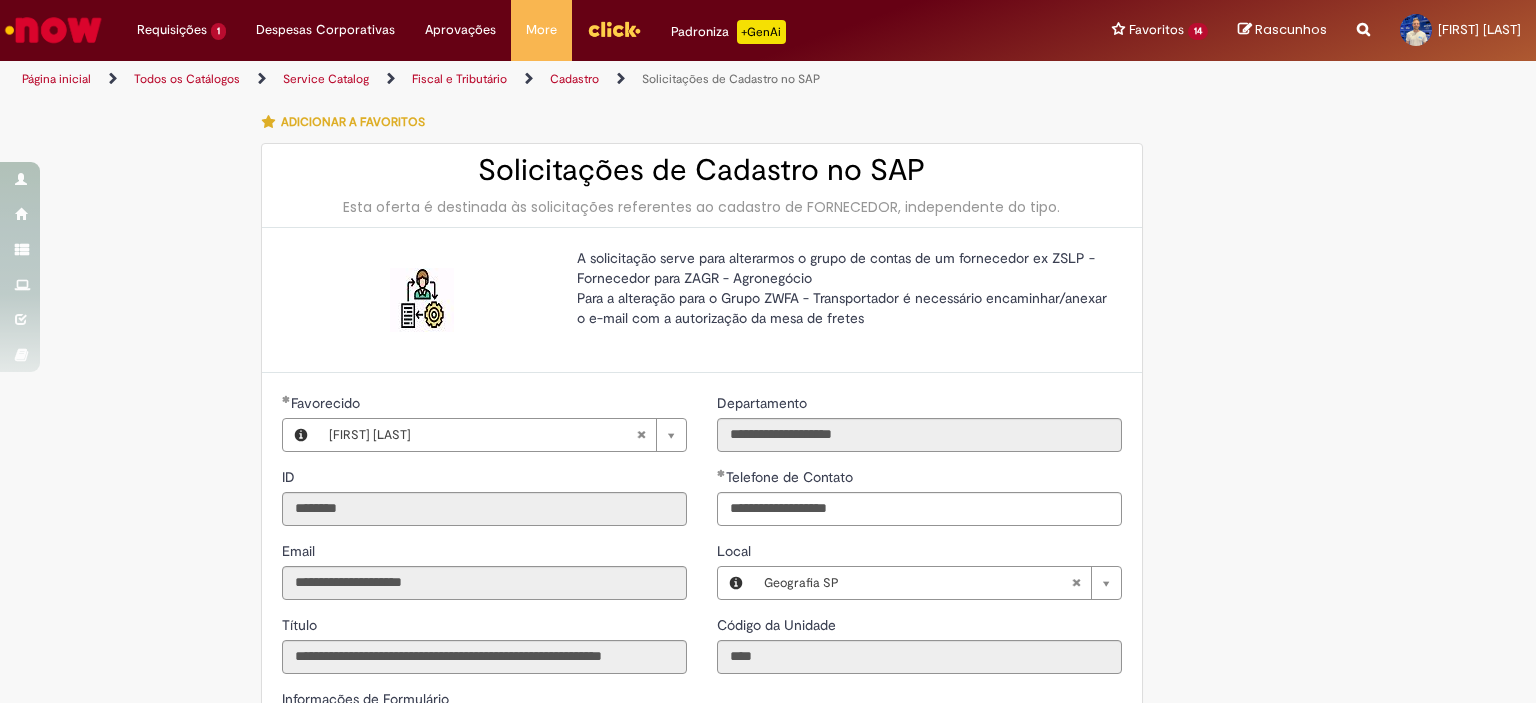 scroll, scrollTop: 0, scrollLeft: 0, axis: both 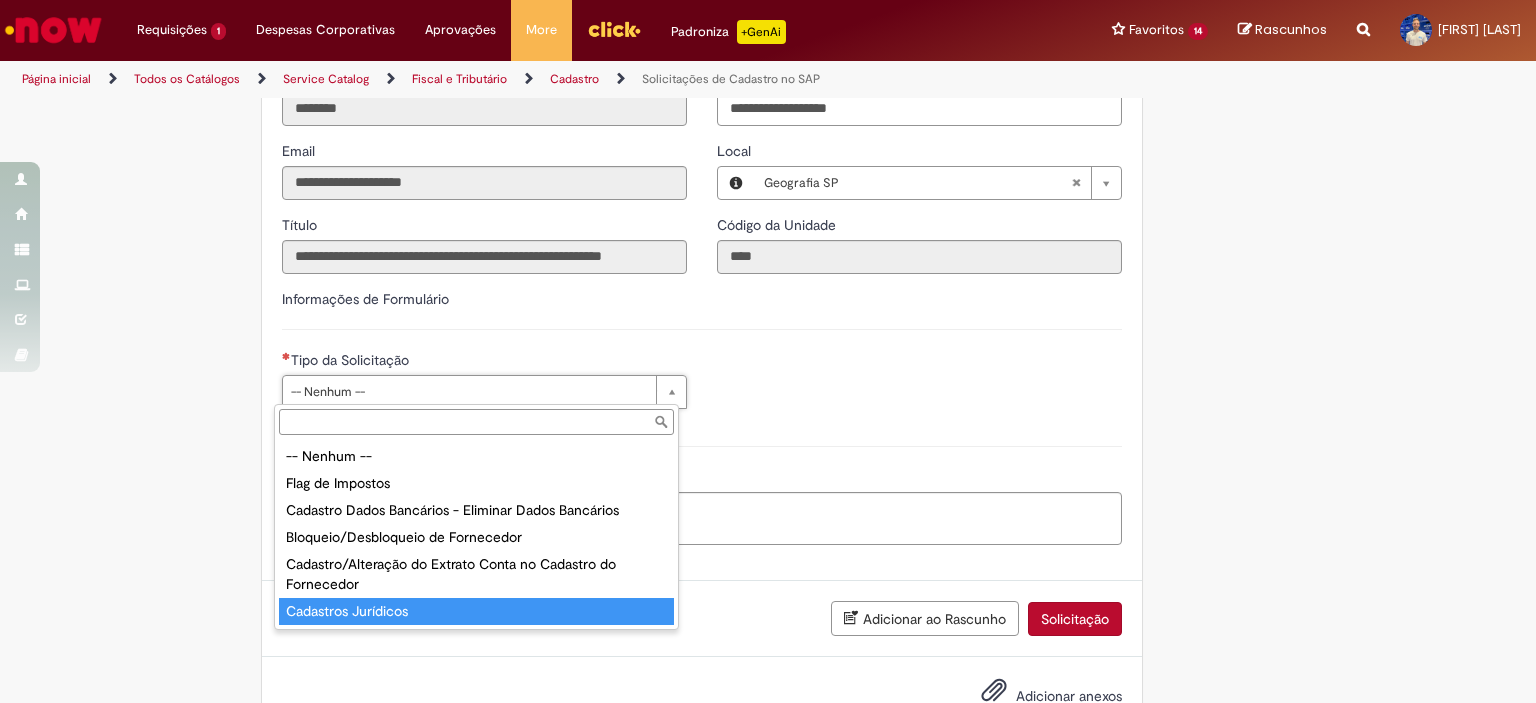 drag, startPoint x: 350, startPoint y: 603, endPoint x: 372, endPoint y: 567, distance: 42.190044 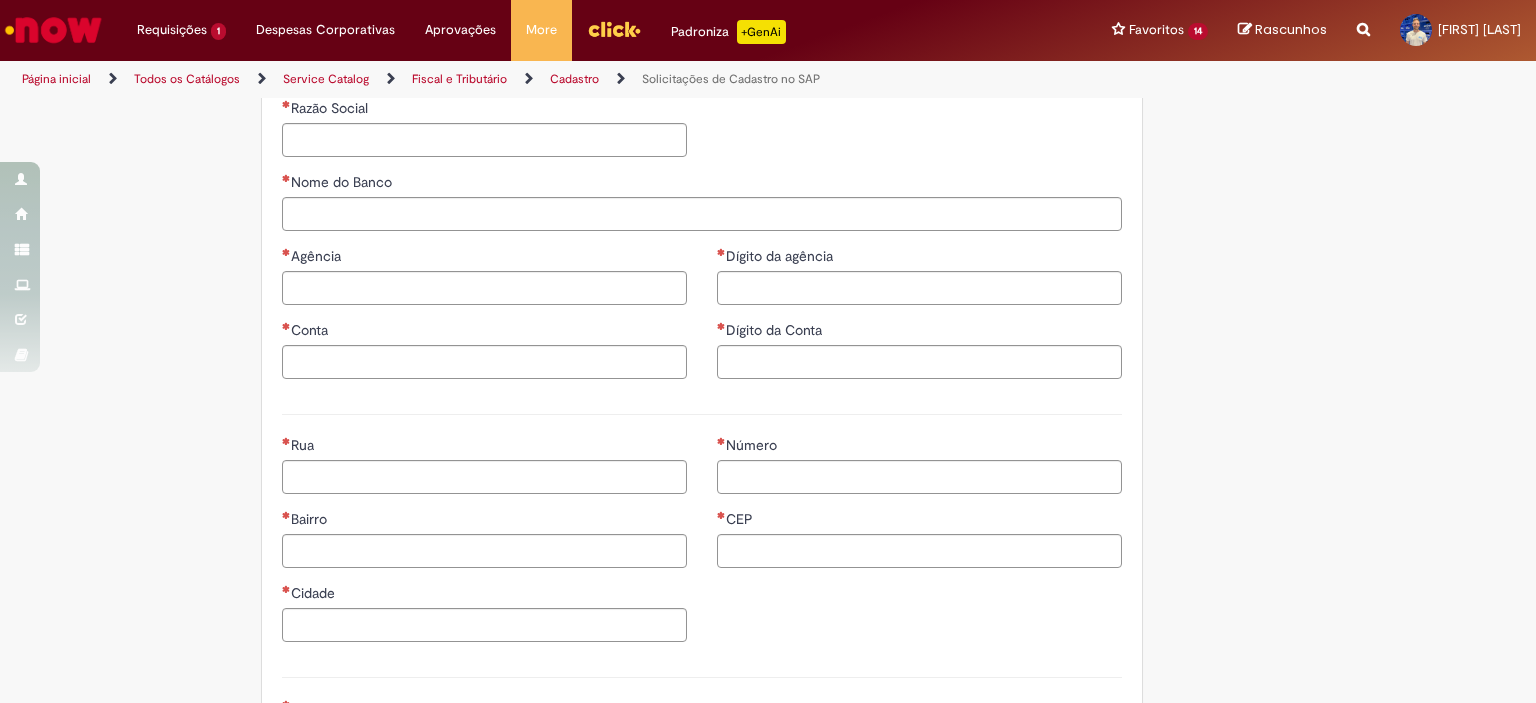 scroll, scrollTop: 1091, scrollLeft: 0, axis: vertical 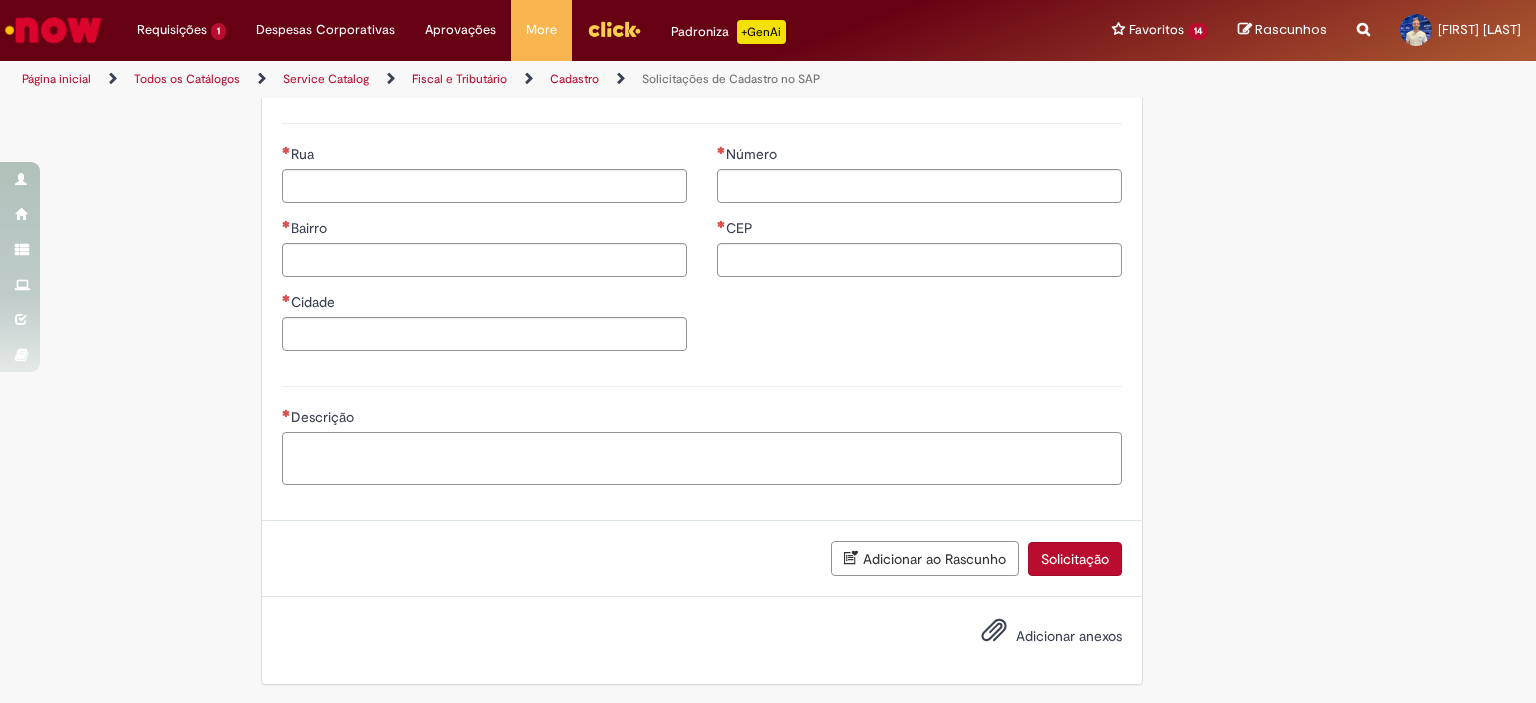 click on "Descrição" at bounding box center (702, 459) 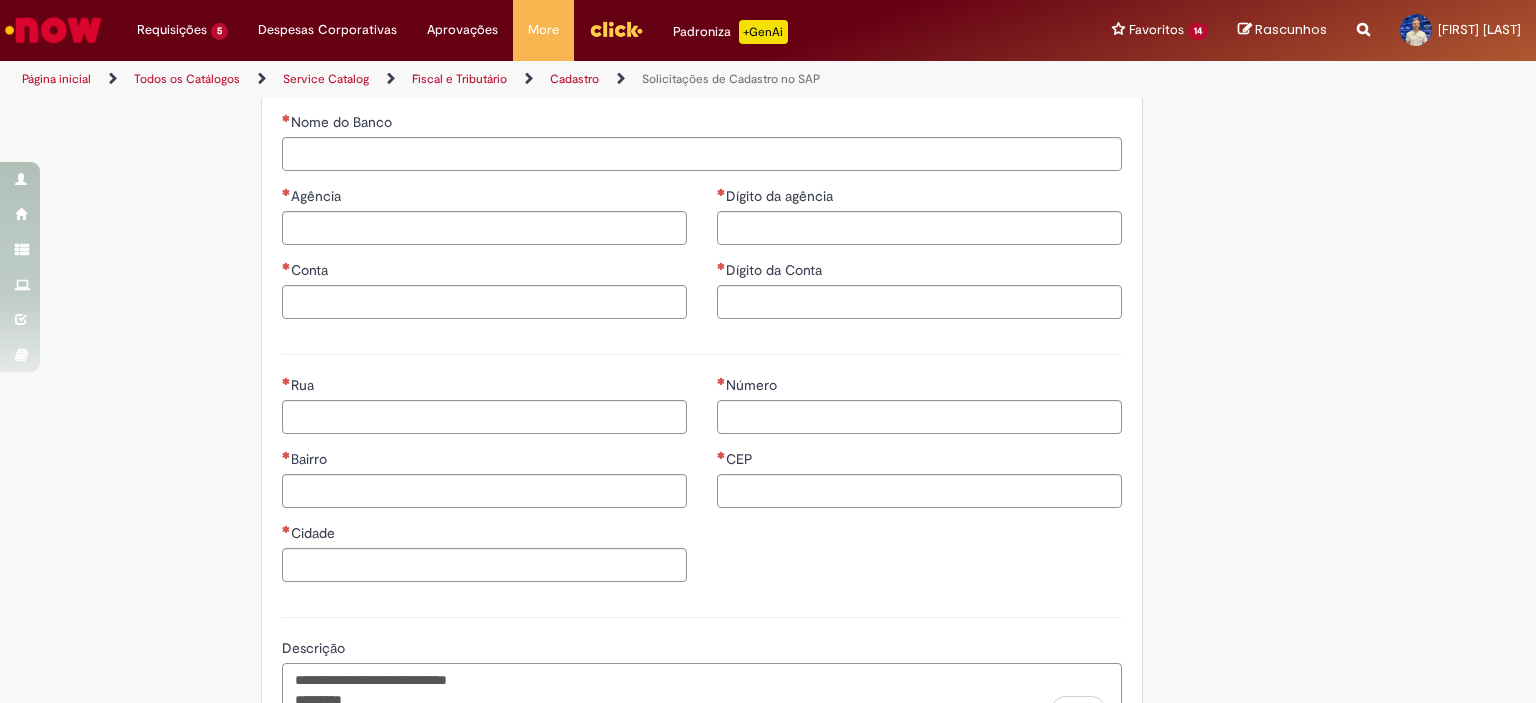 scroll, scrollTop: 991, scrollLeft: 0, axis: vertical 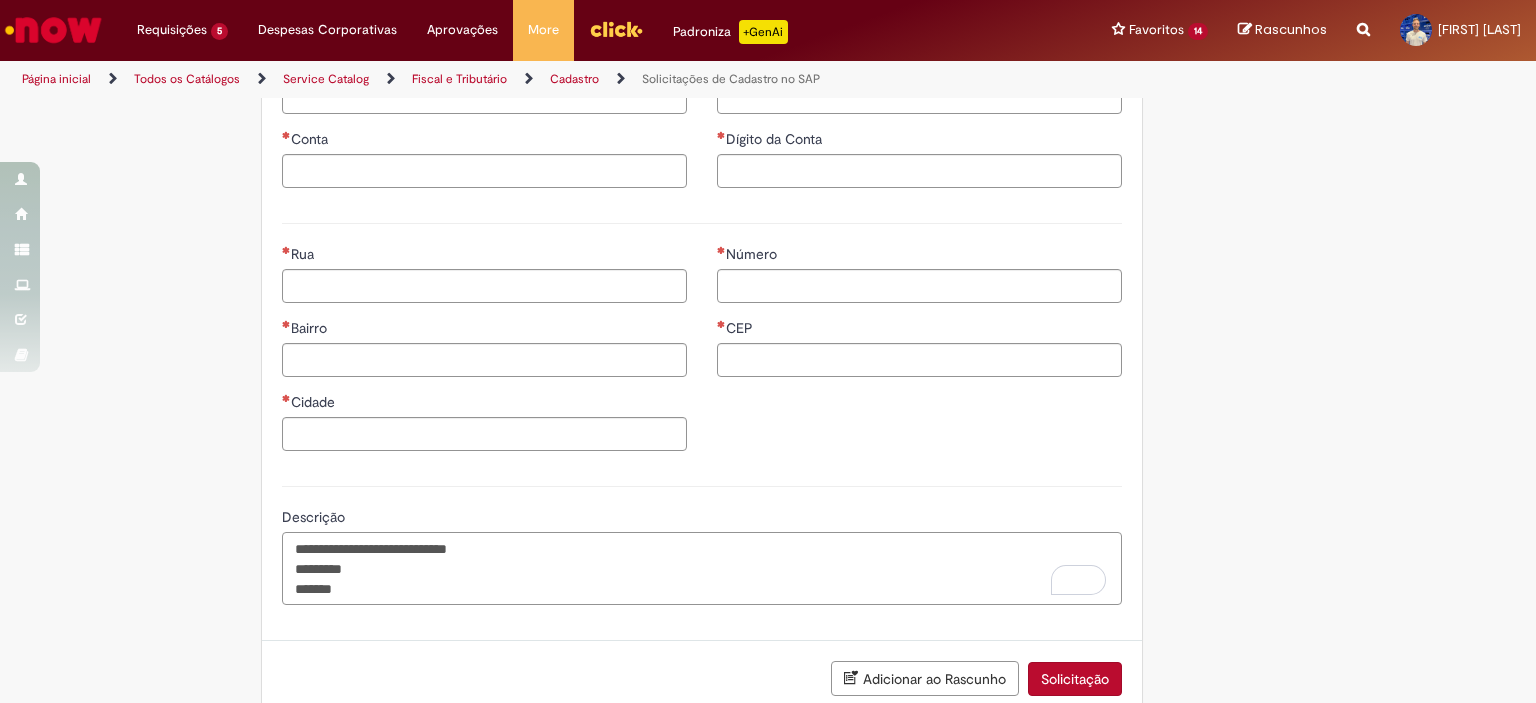 drag, startPoint x: 311, startPoint y: 567, endPoint x: 285, endPoint y: 550, distance: 31.06445 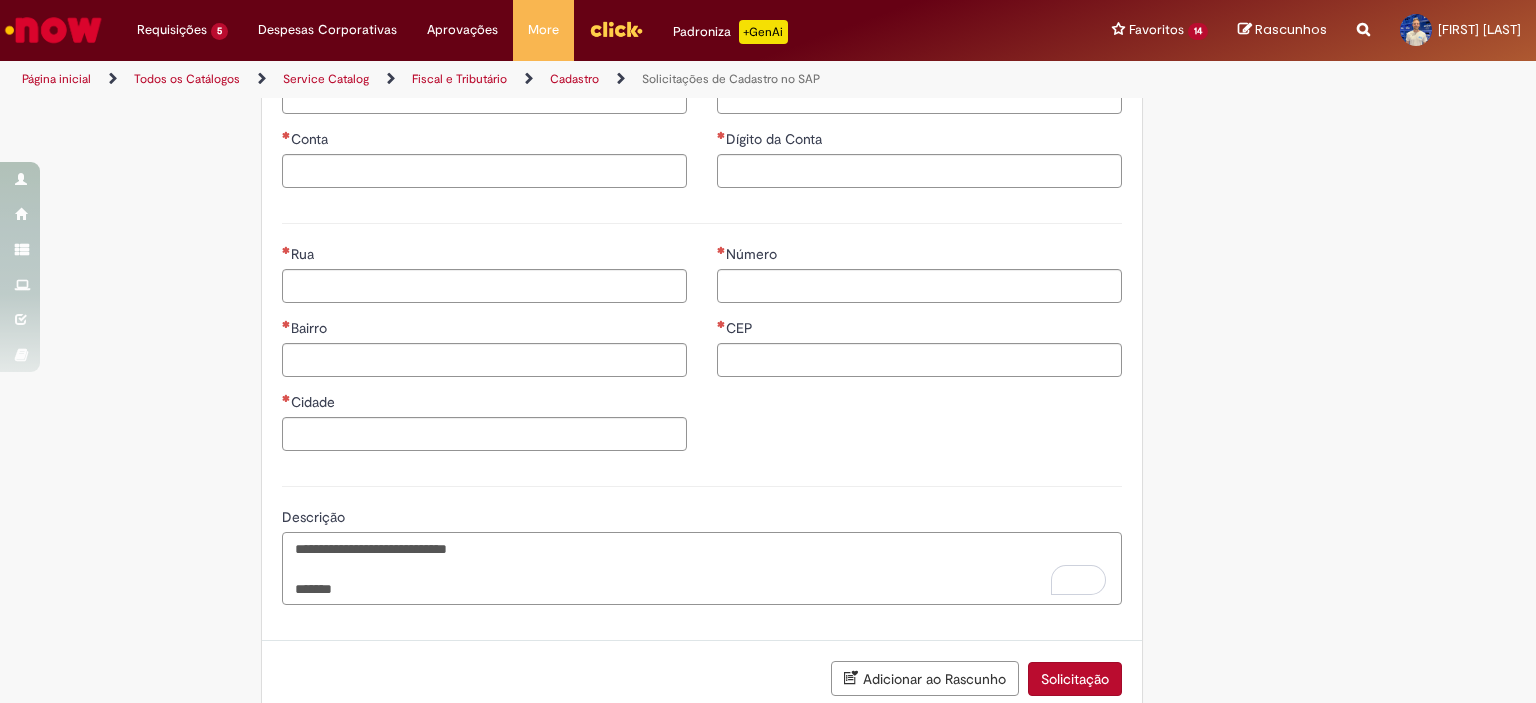 scroll, scrollTop: 591, scrollLeft: 0, axis: vertical 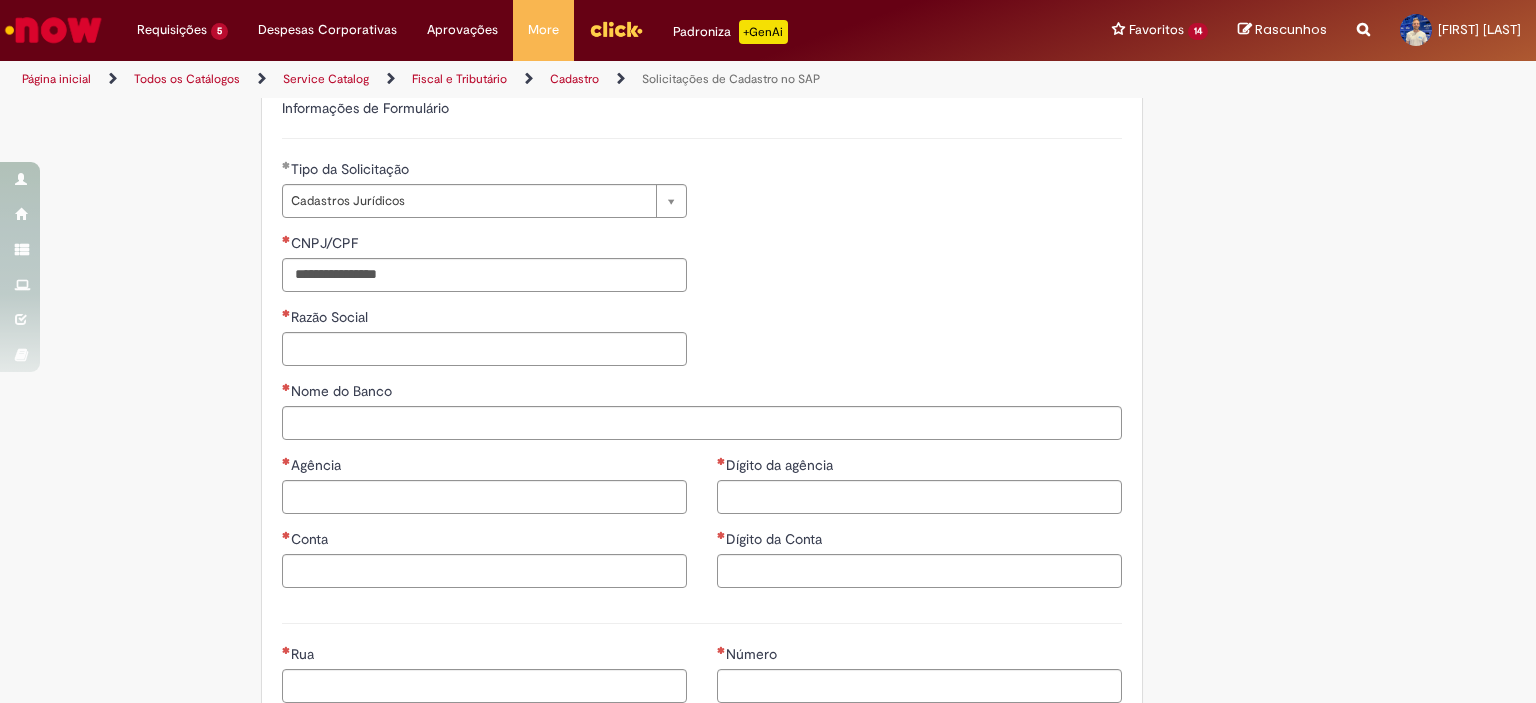 type on "**********" 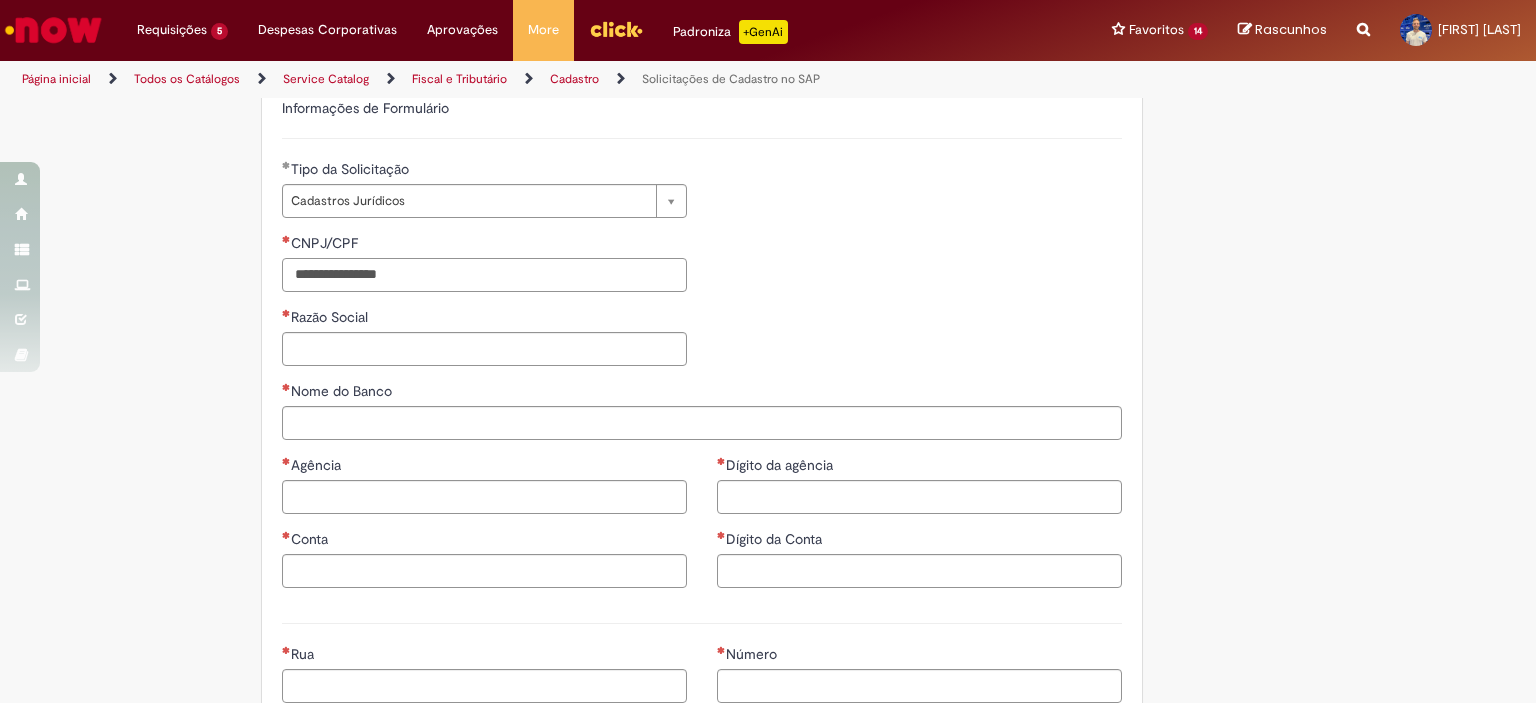 click on "CNPJ/CPF" at bounding box center (484, 275) 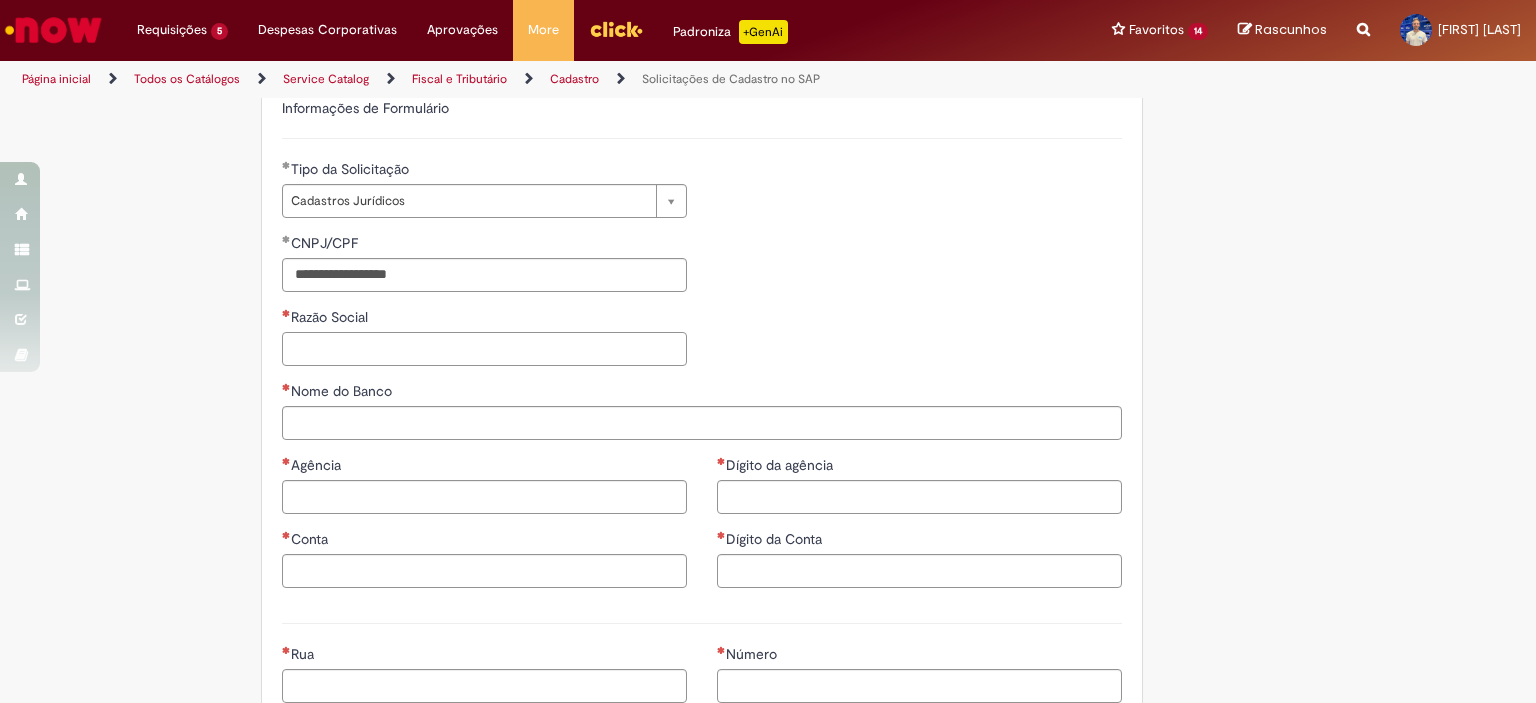 type on "**********" 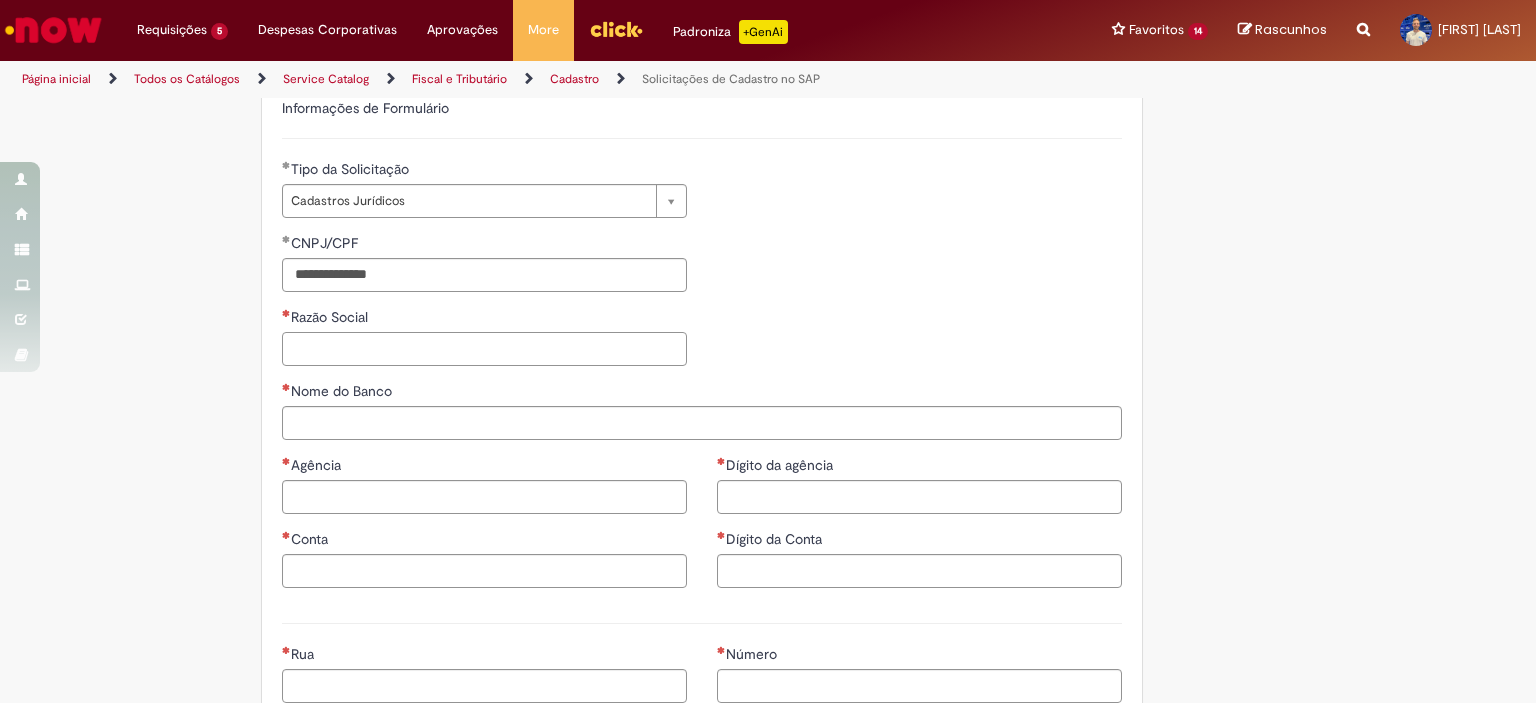 click on "Razão Social" at bounding box center [484, 349] 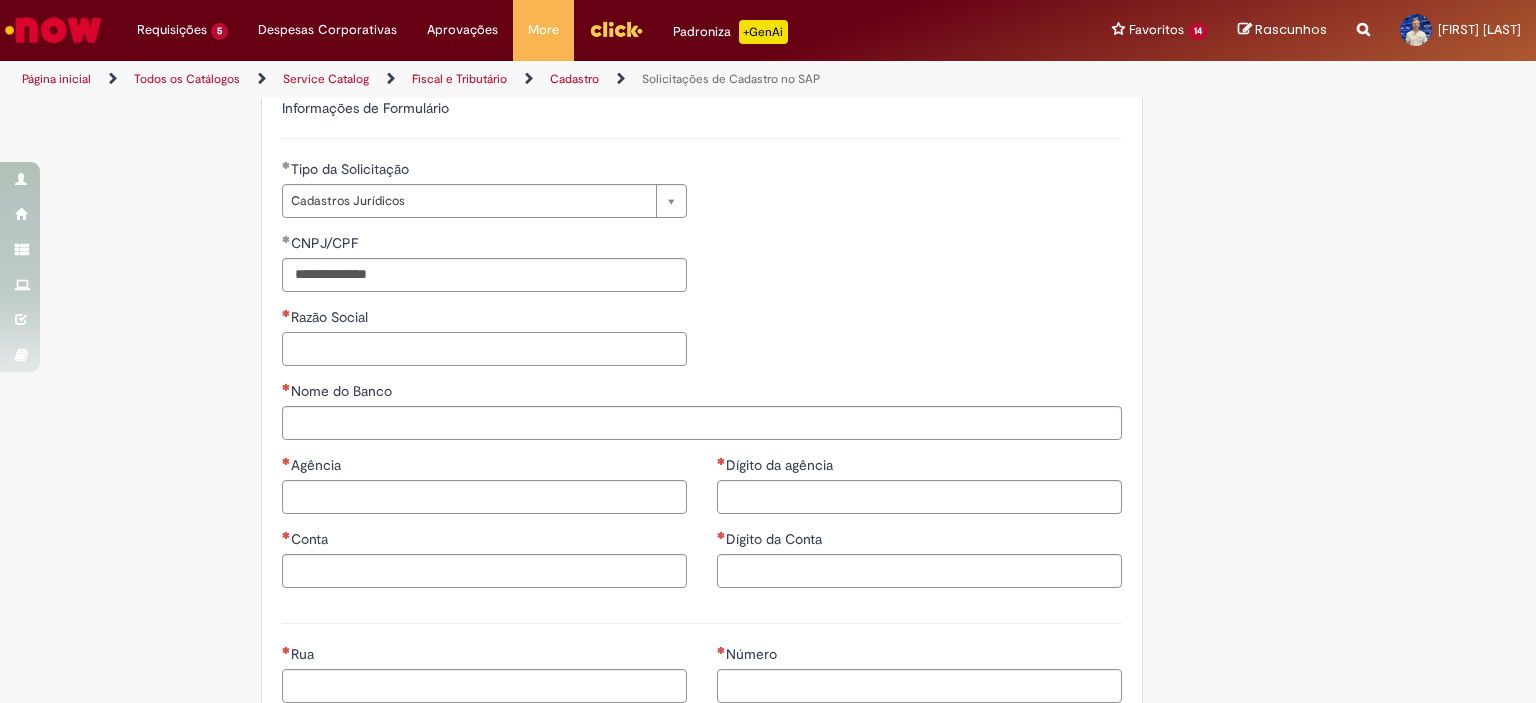 click on "Razão Social" at bounding box center [484, 349] 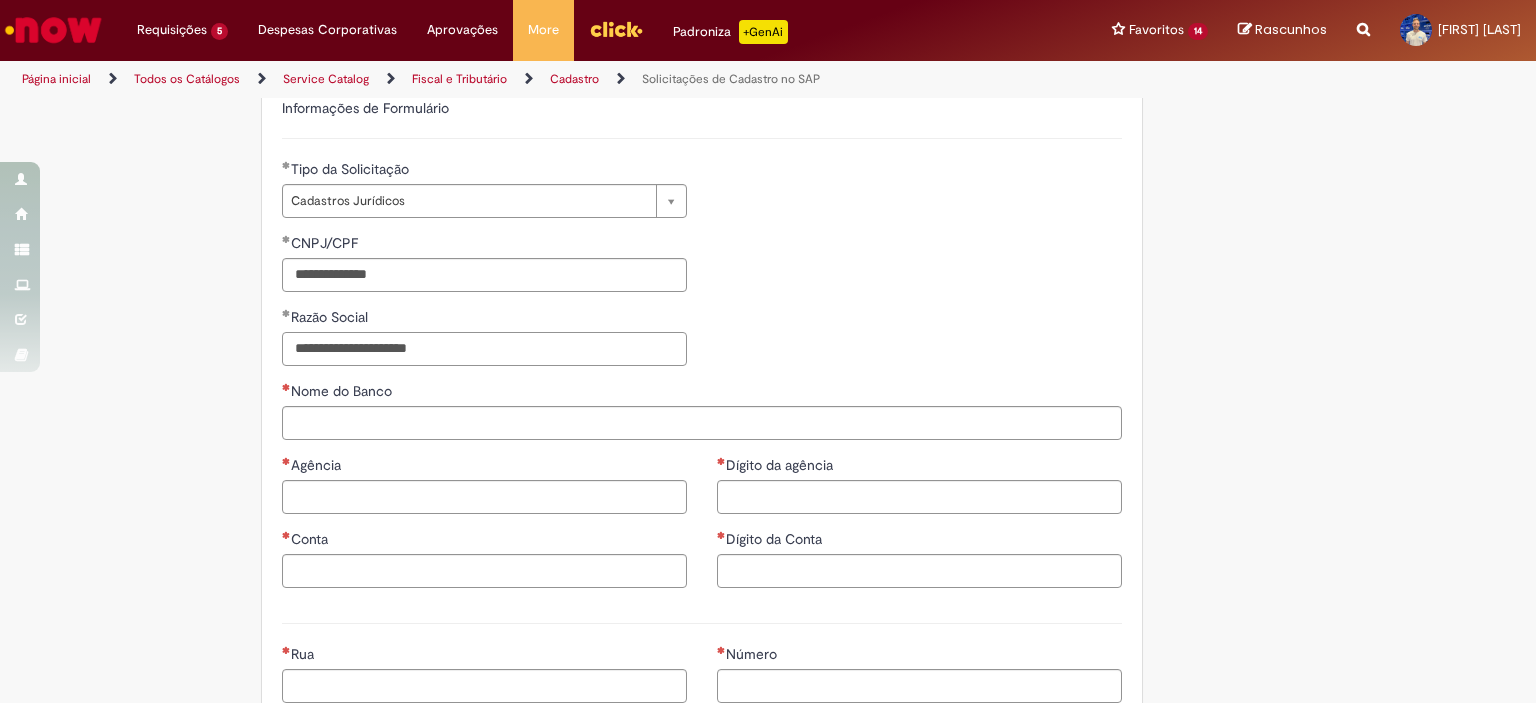 type on "**********" 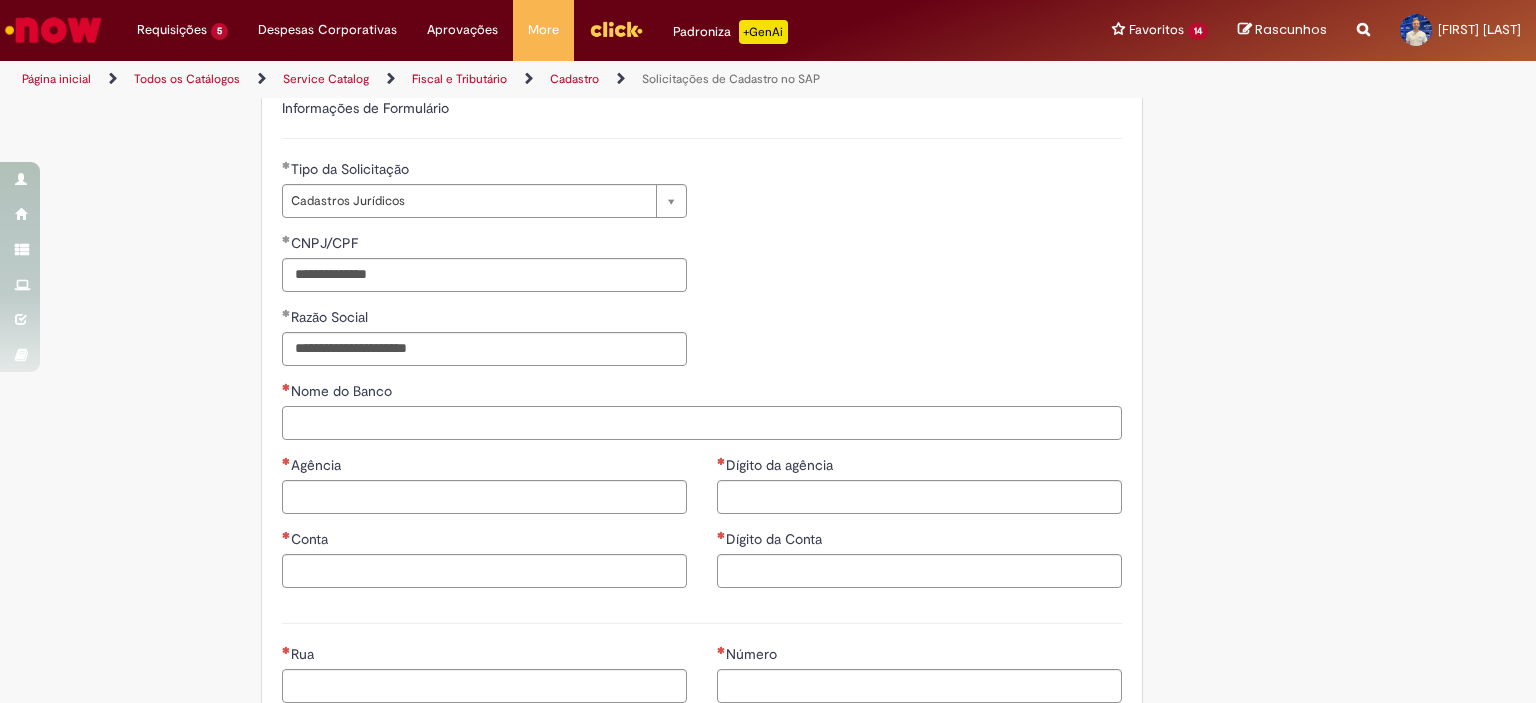drag, startPoint x: 434, startPoint y: 419, endPoint x: 617, endPoint y: 419, distance: 183 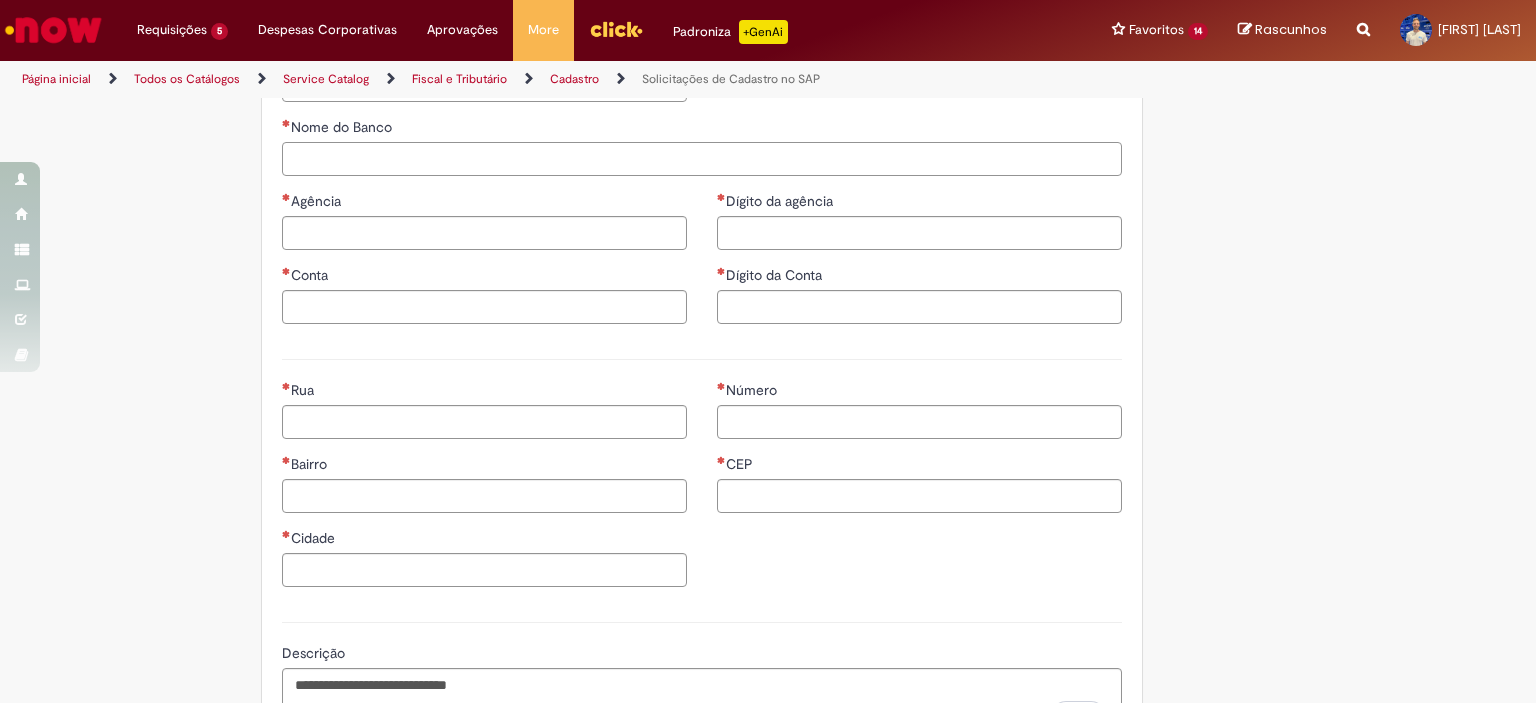 scroll, scrollTop: 1111, scrollLeft: 0, axis: vertical 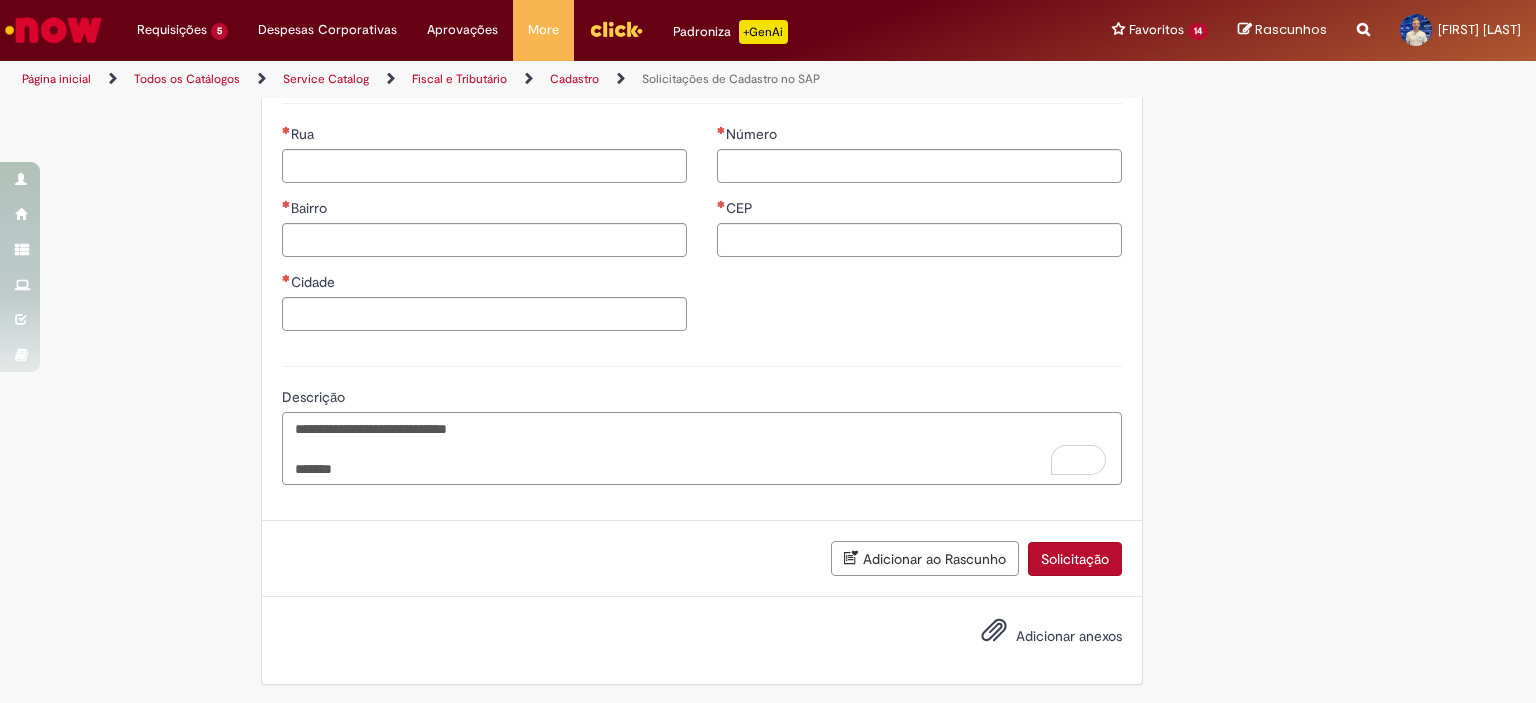 click on "**********" at bounding box center (702, 449) 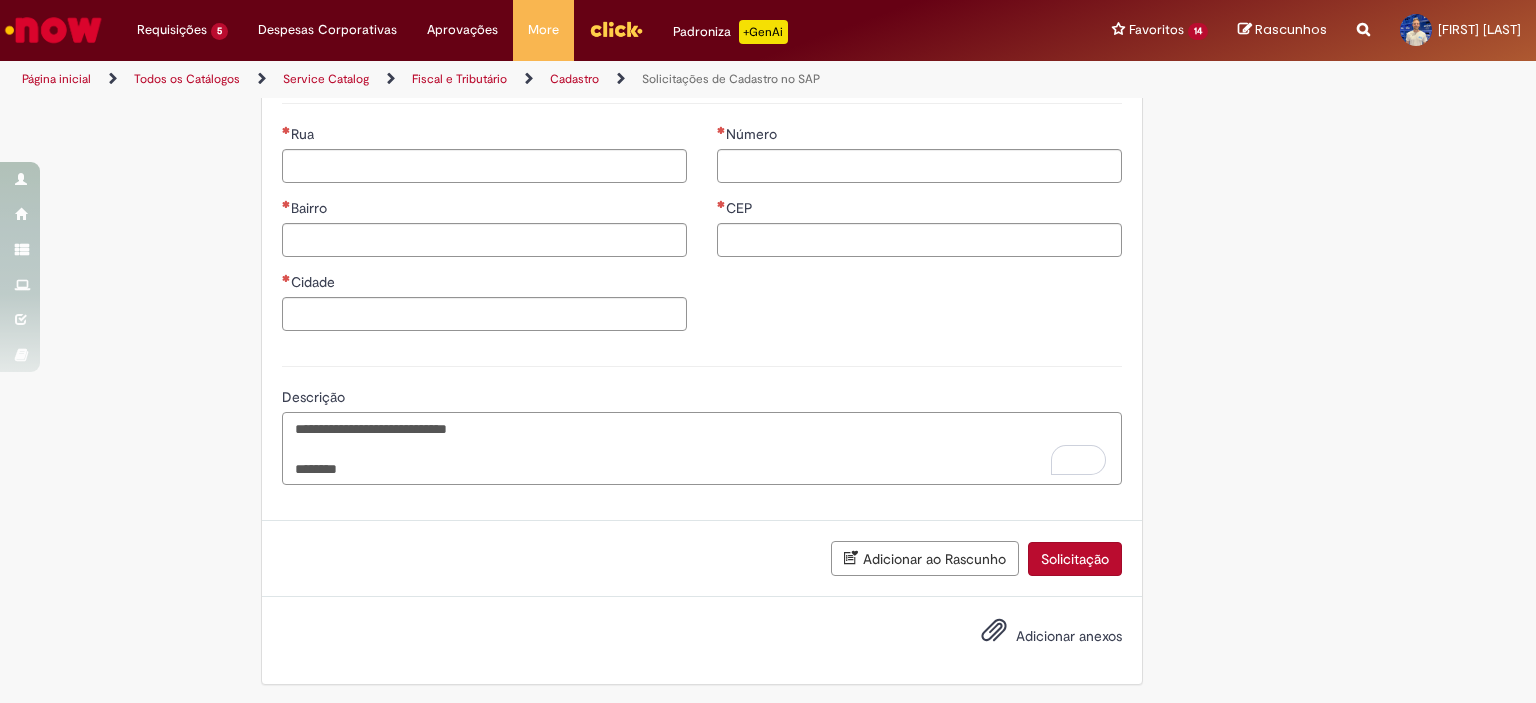 paste on "**********" 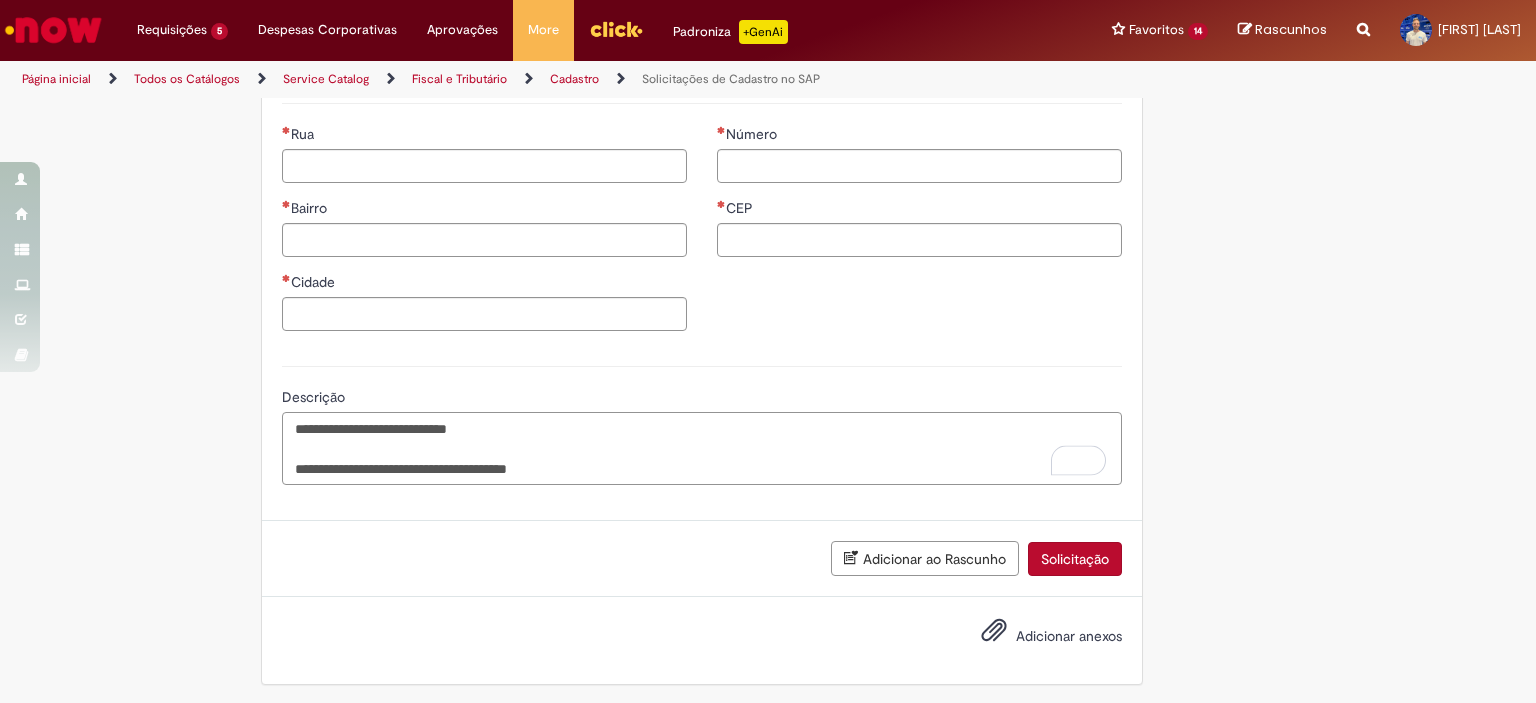 type on "**********" 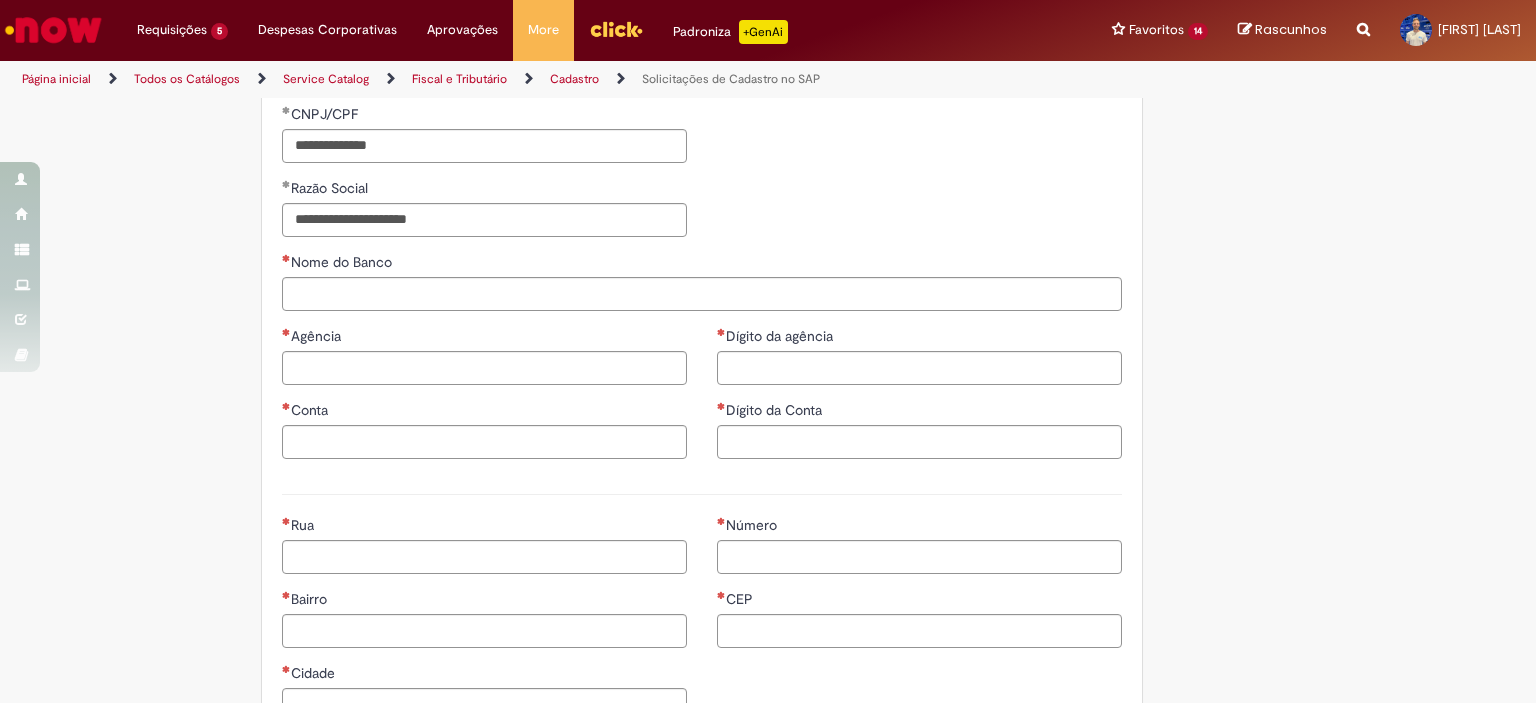 scroll, scrollTop: 711, scrollLeft: 0, axis: vertical 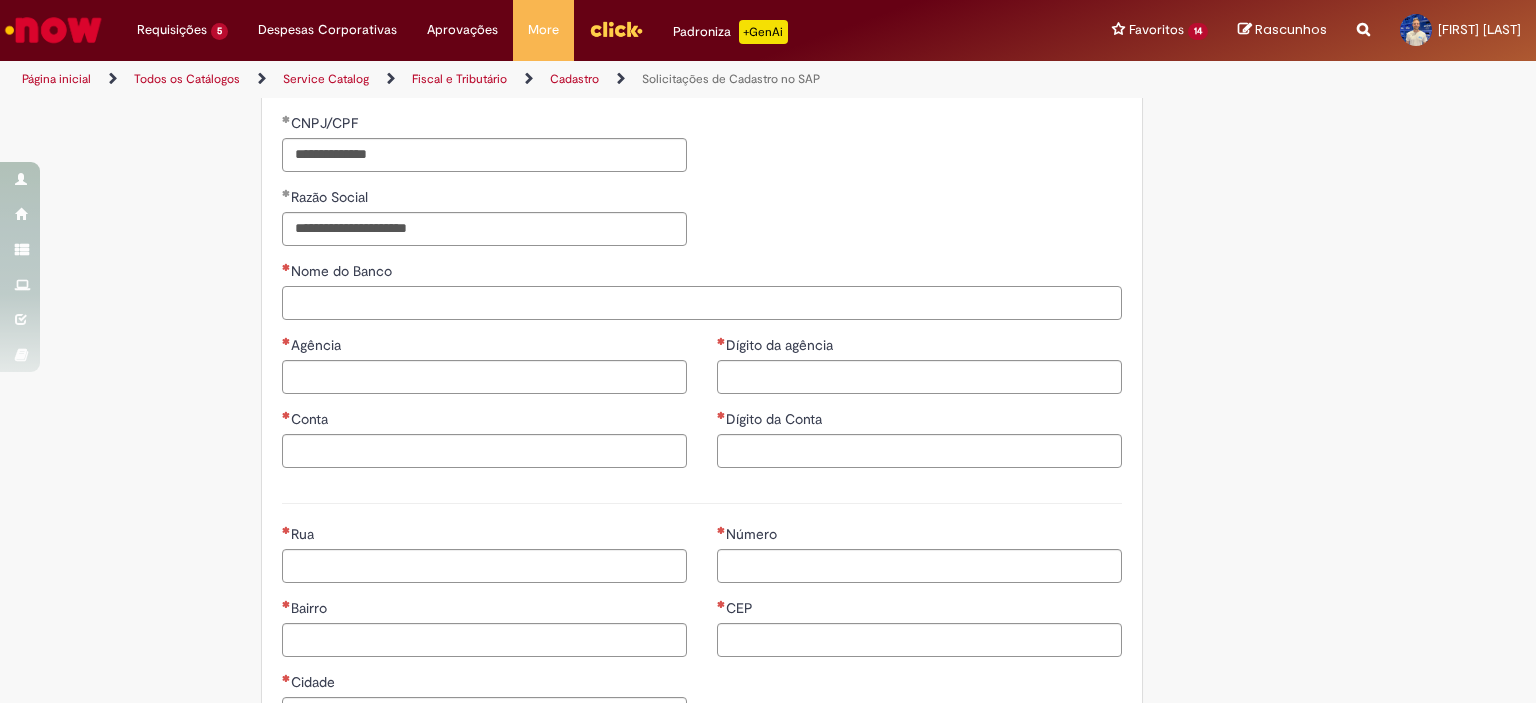 click on "Nome do Banco" at bounding box center [702, 303] 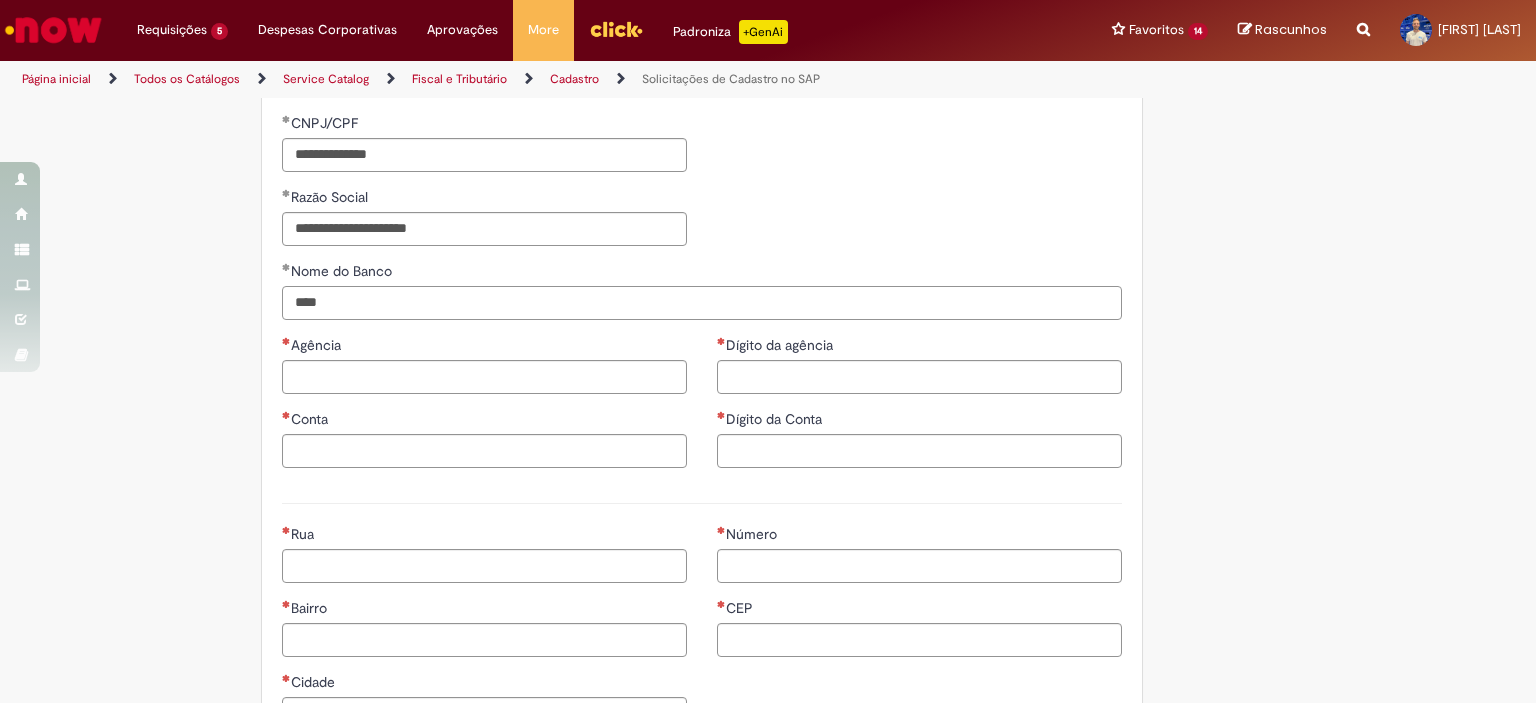 type on "****" 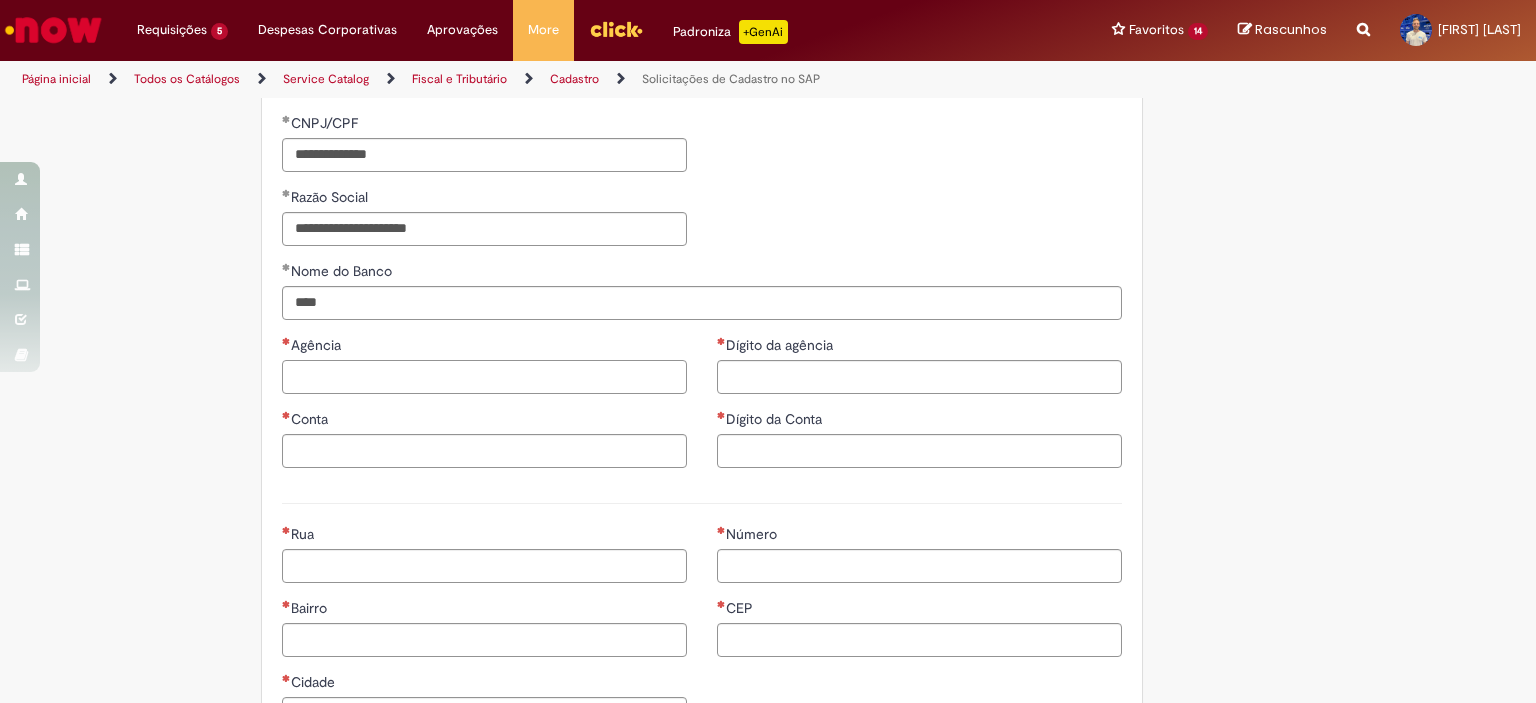 click on "Agência" at bounding box center (484, 377) 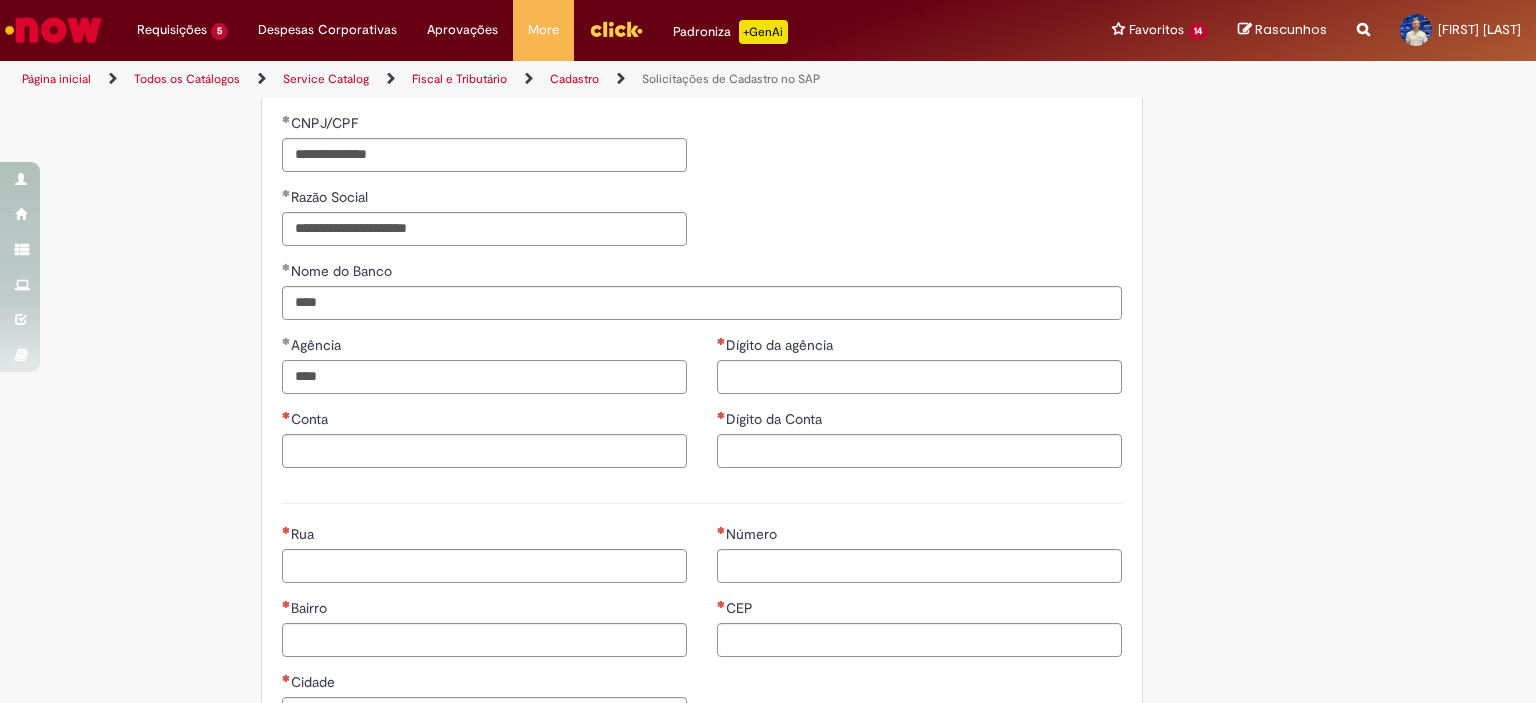 type on "****" 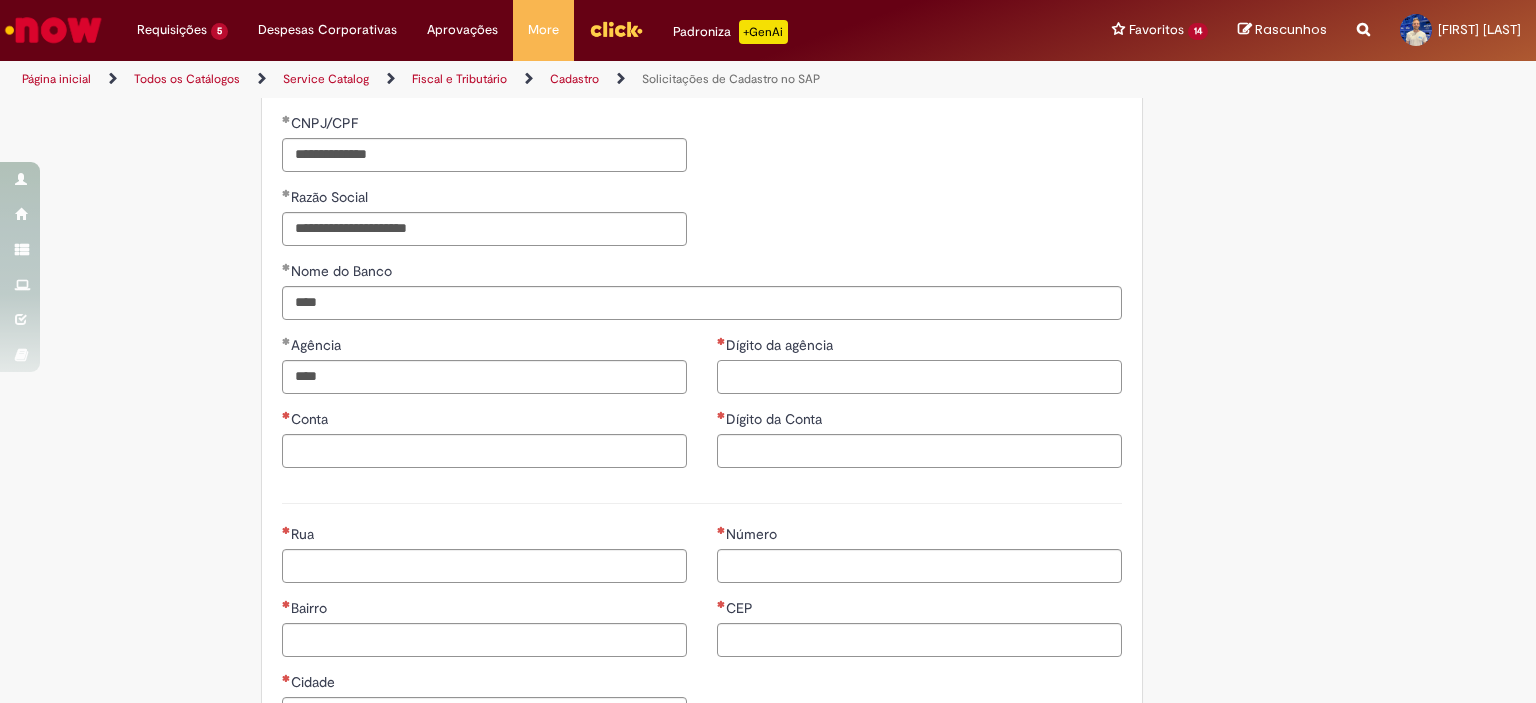click on "Dígito da agência" at bounding box center [919, 377] 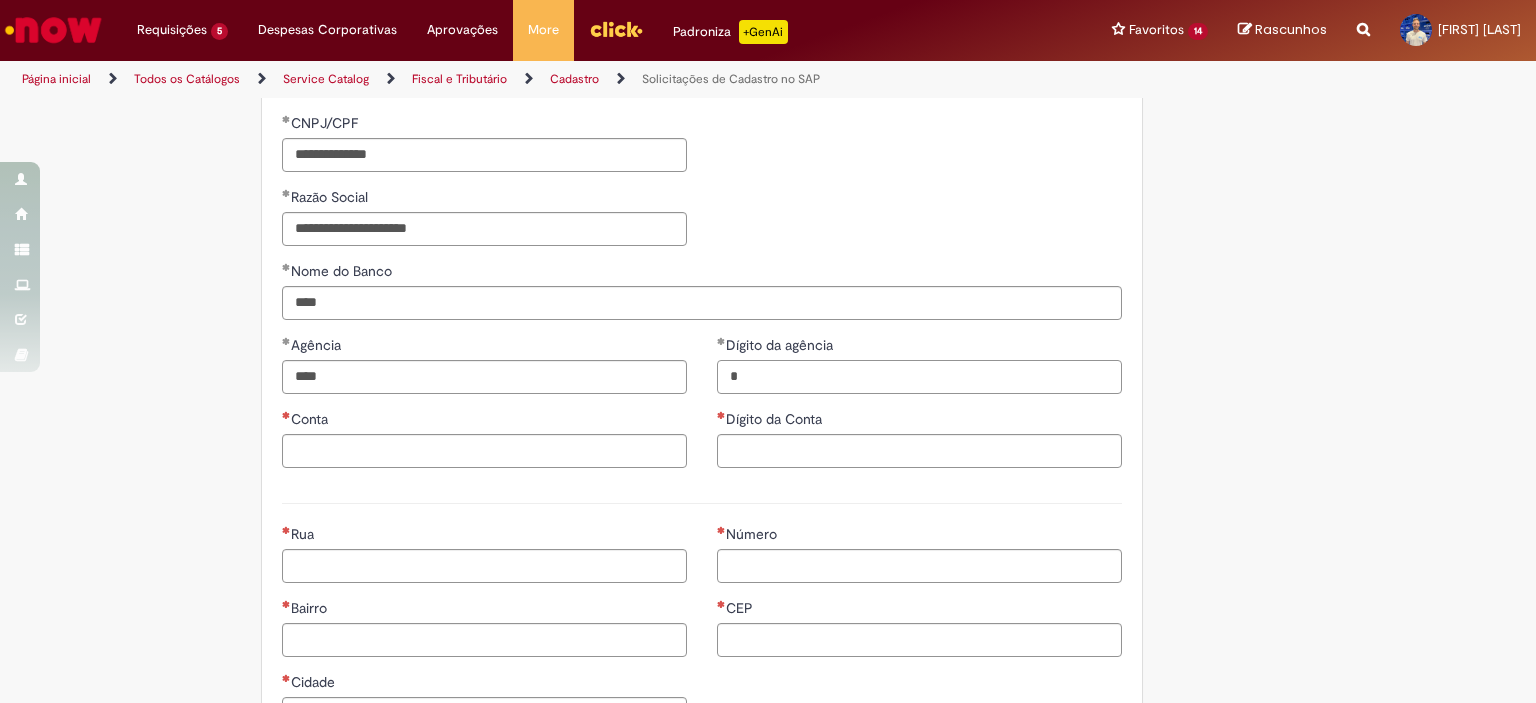 type on "*" 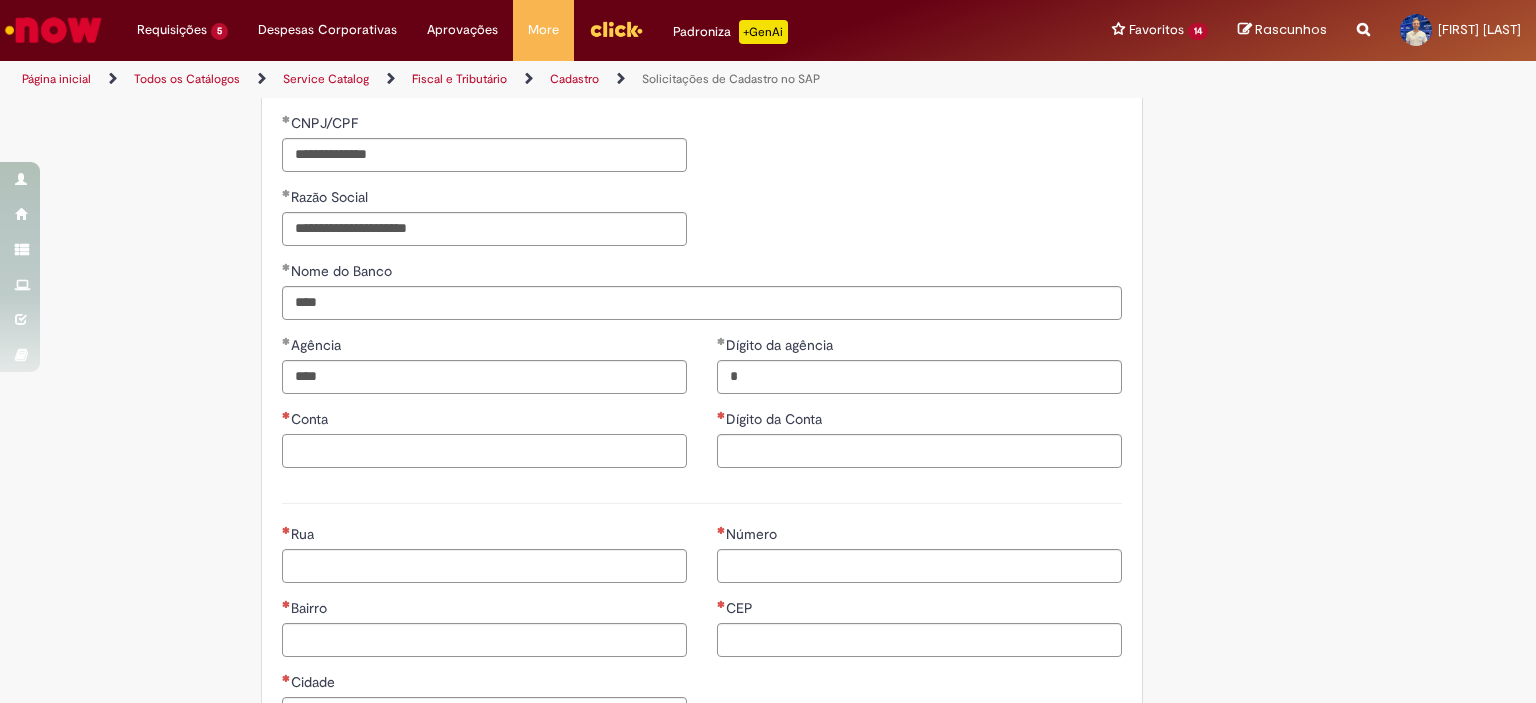 click on "Conta" at bounding box center (484, 451) 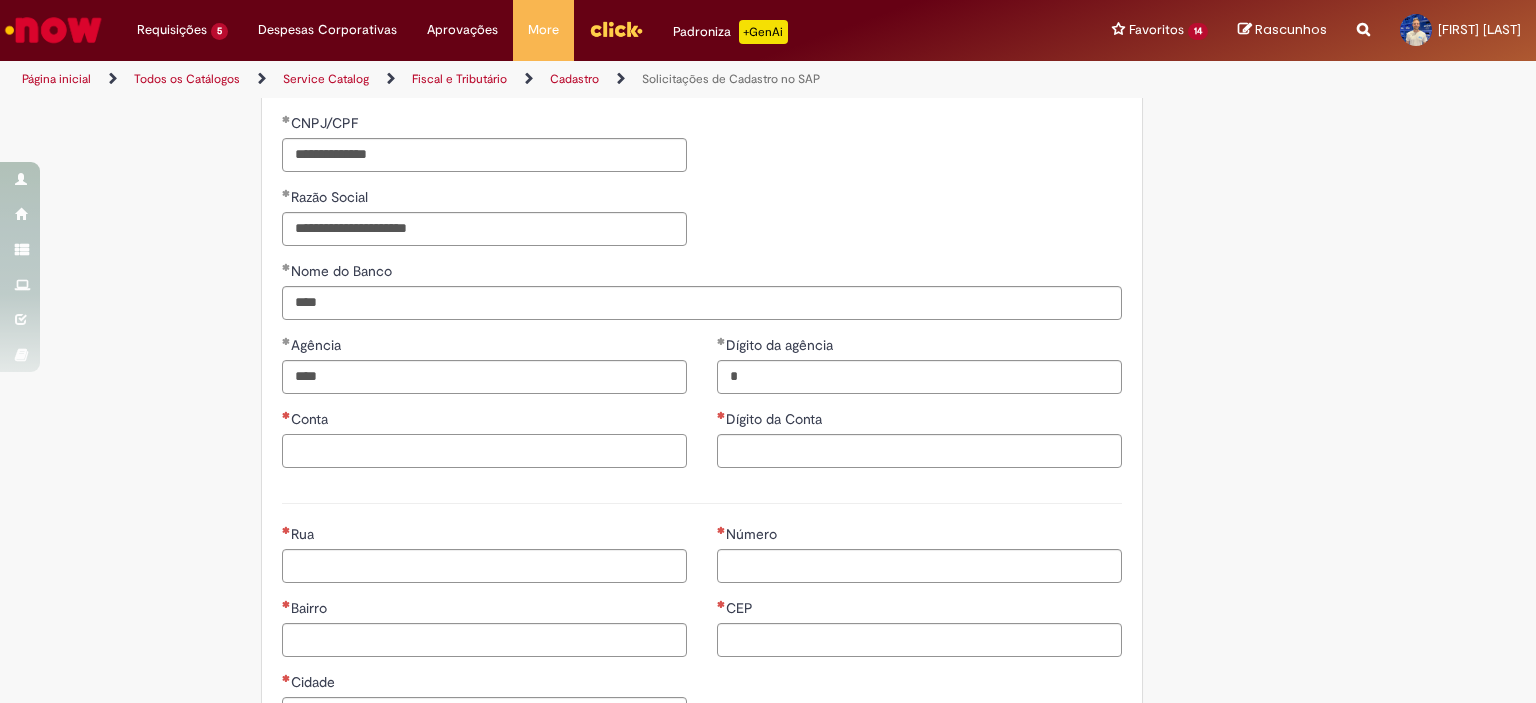 paste on "*****" 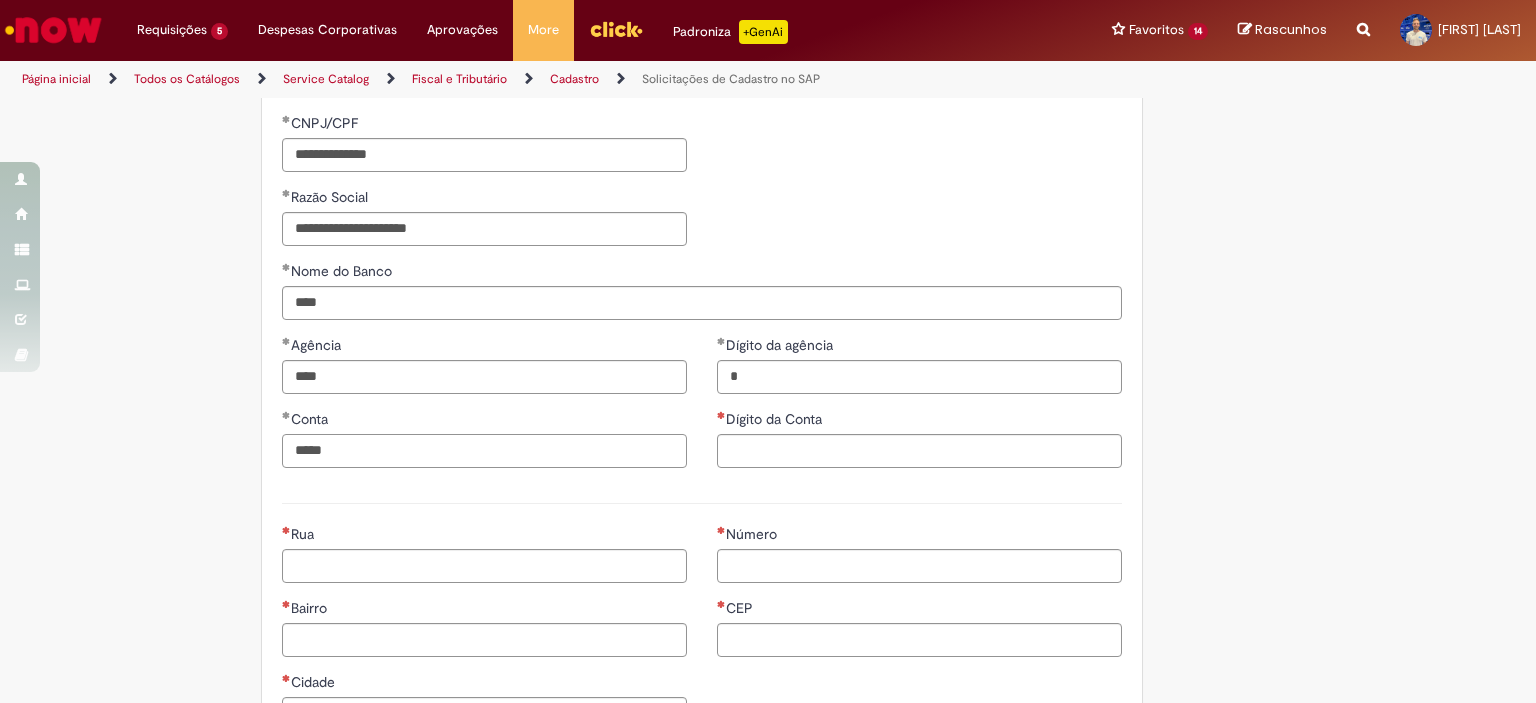 type on "*****" 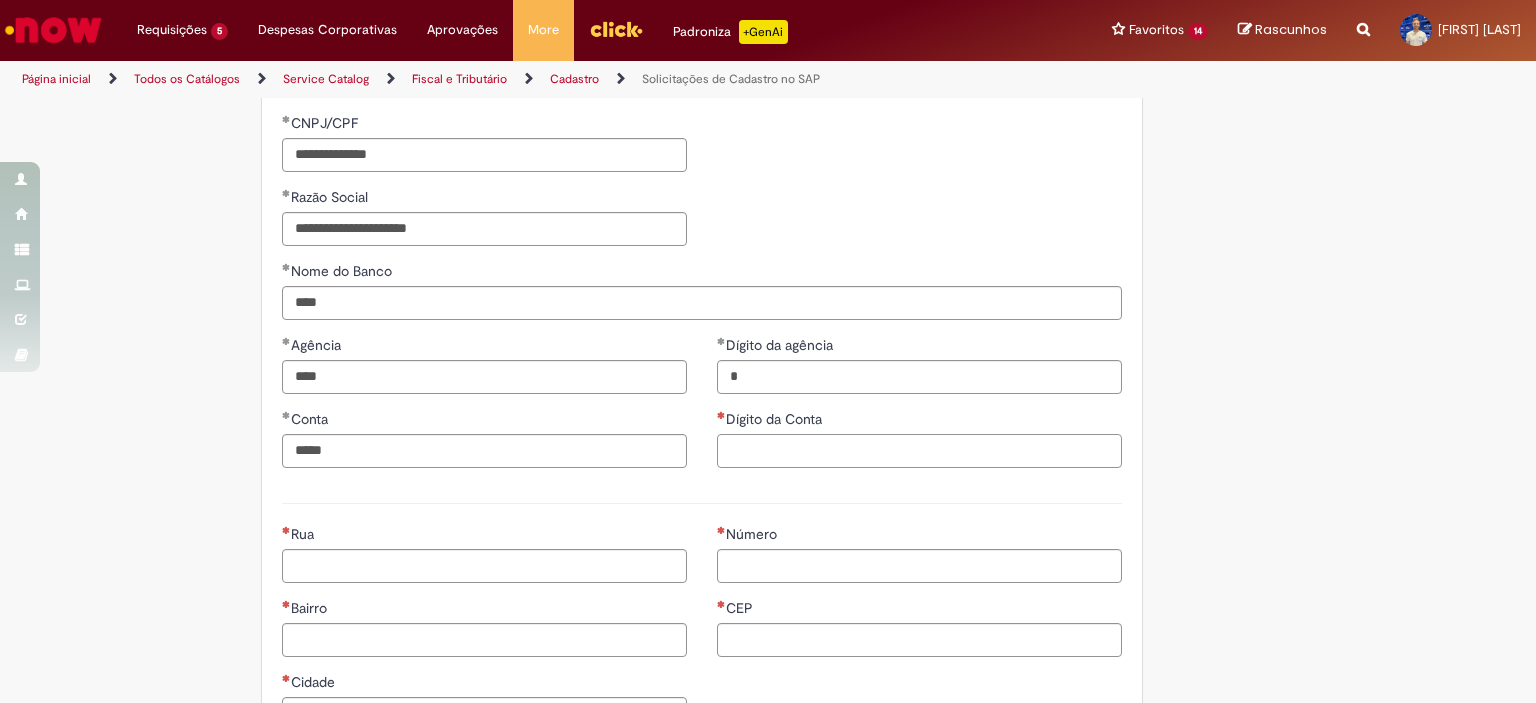 click on "Dígito da Conta" at bounding box center [919, 451] 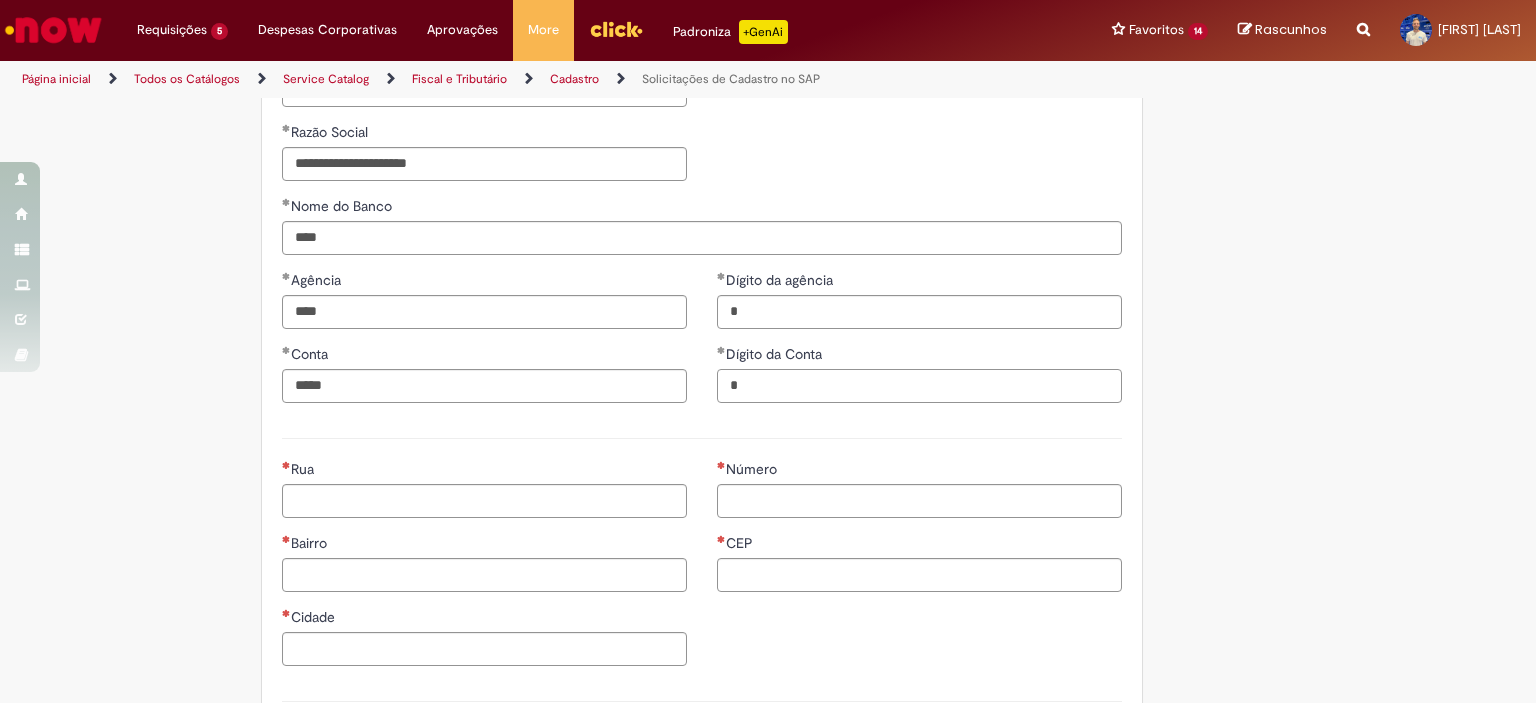 scroll, scrollTop: 811, scrollLeft: 0, axis: vertical 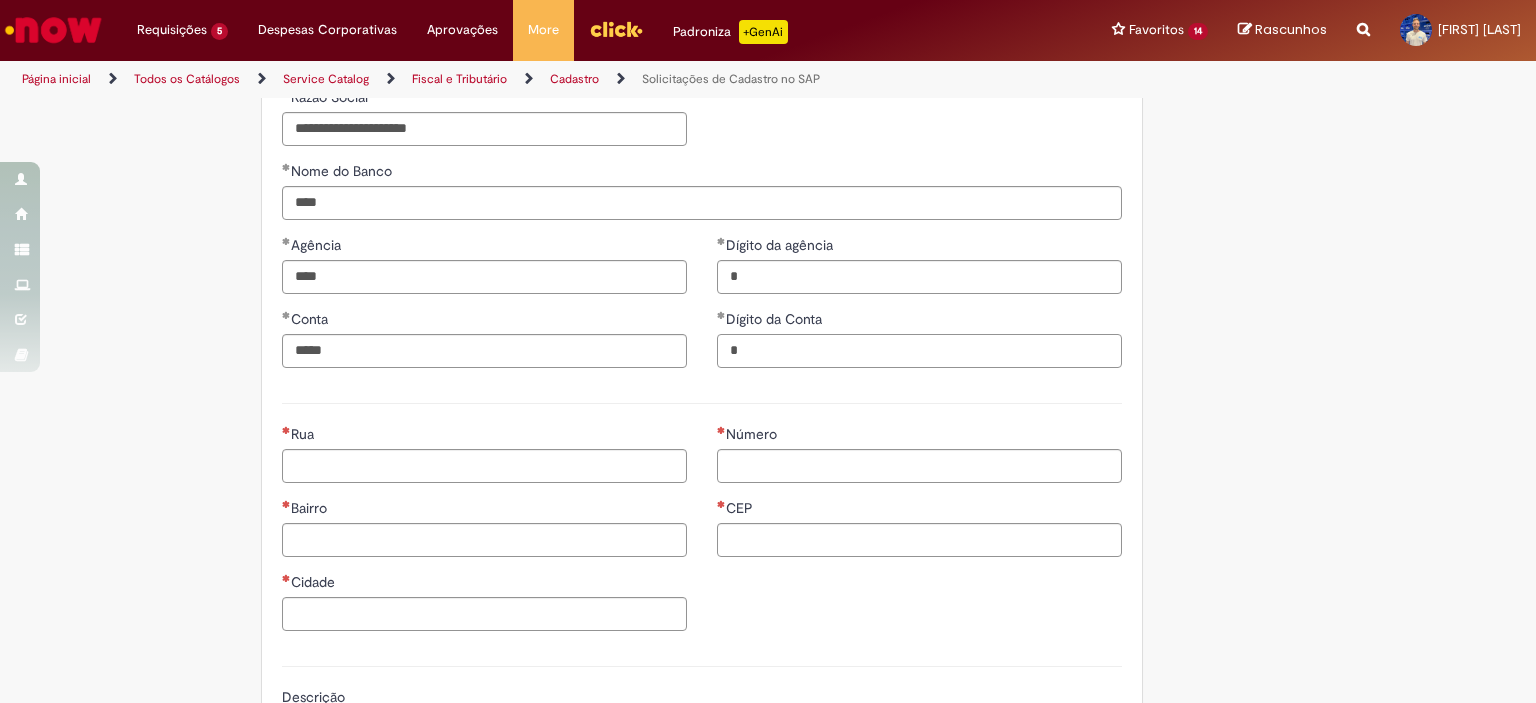 type on "*" 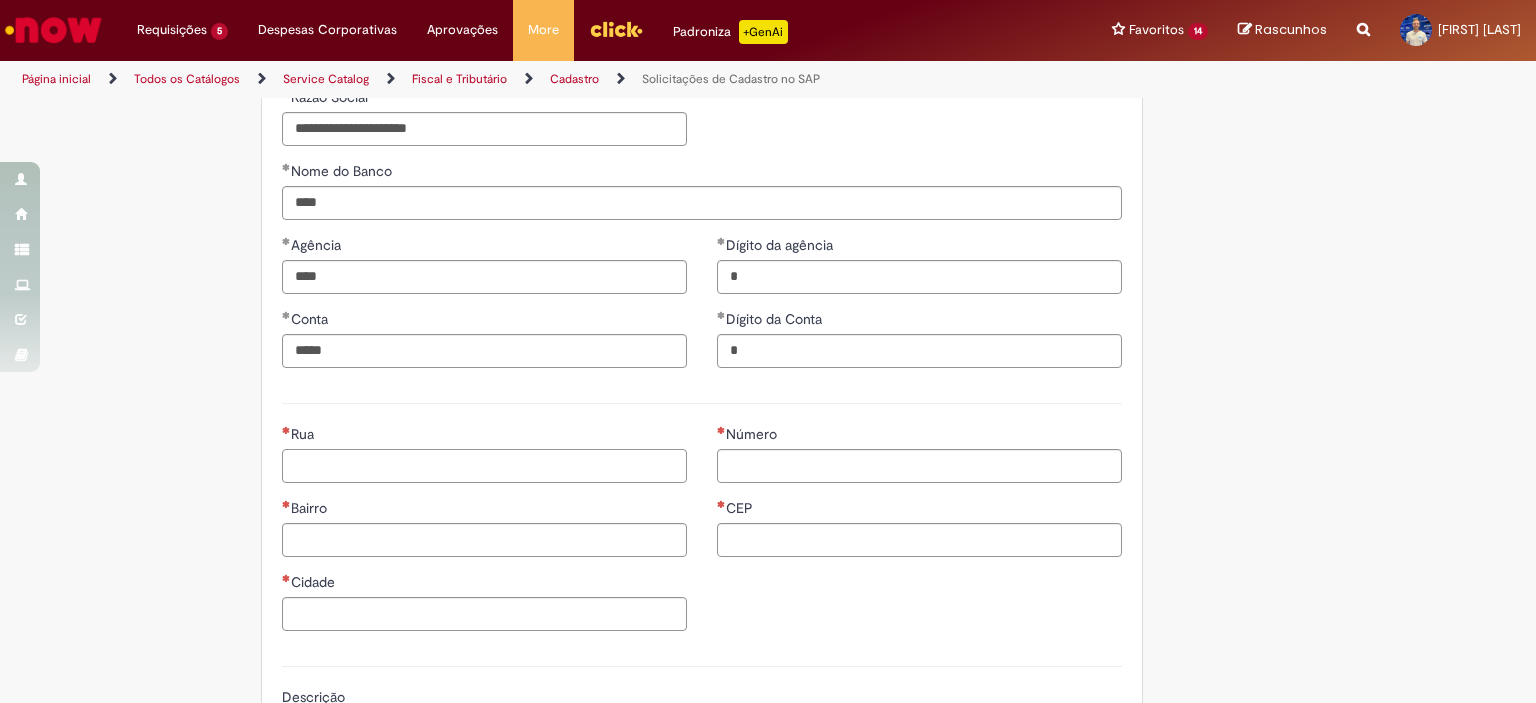 click on "Rua" at bounding box center (484, 466) 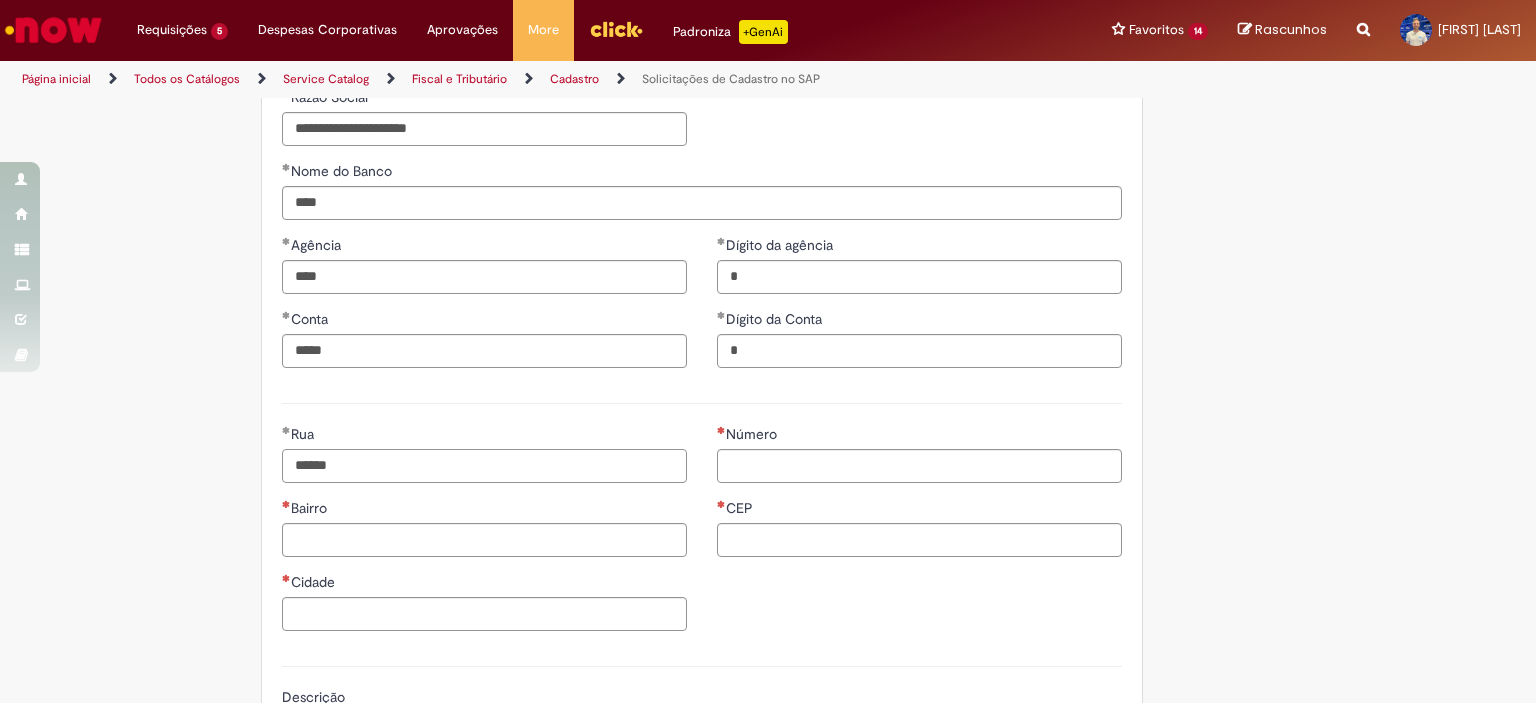 type on "******" 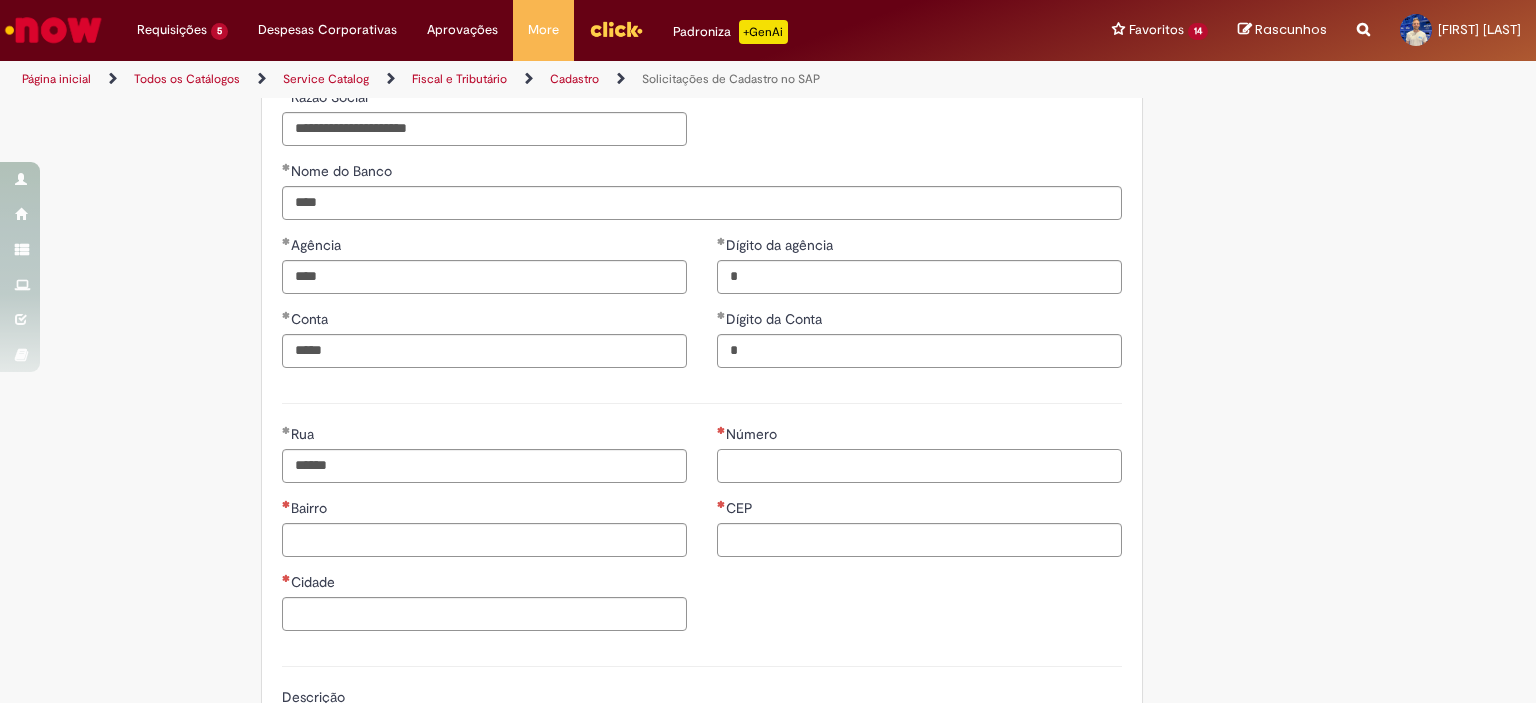 click on "Número" at bounding box center (919, 466) 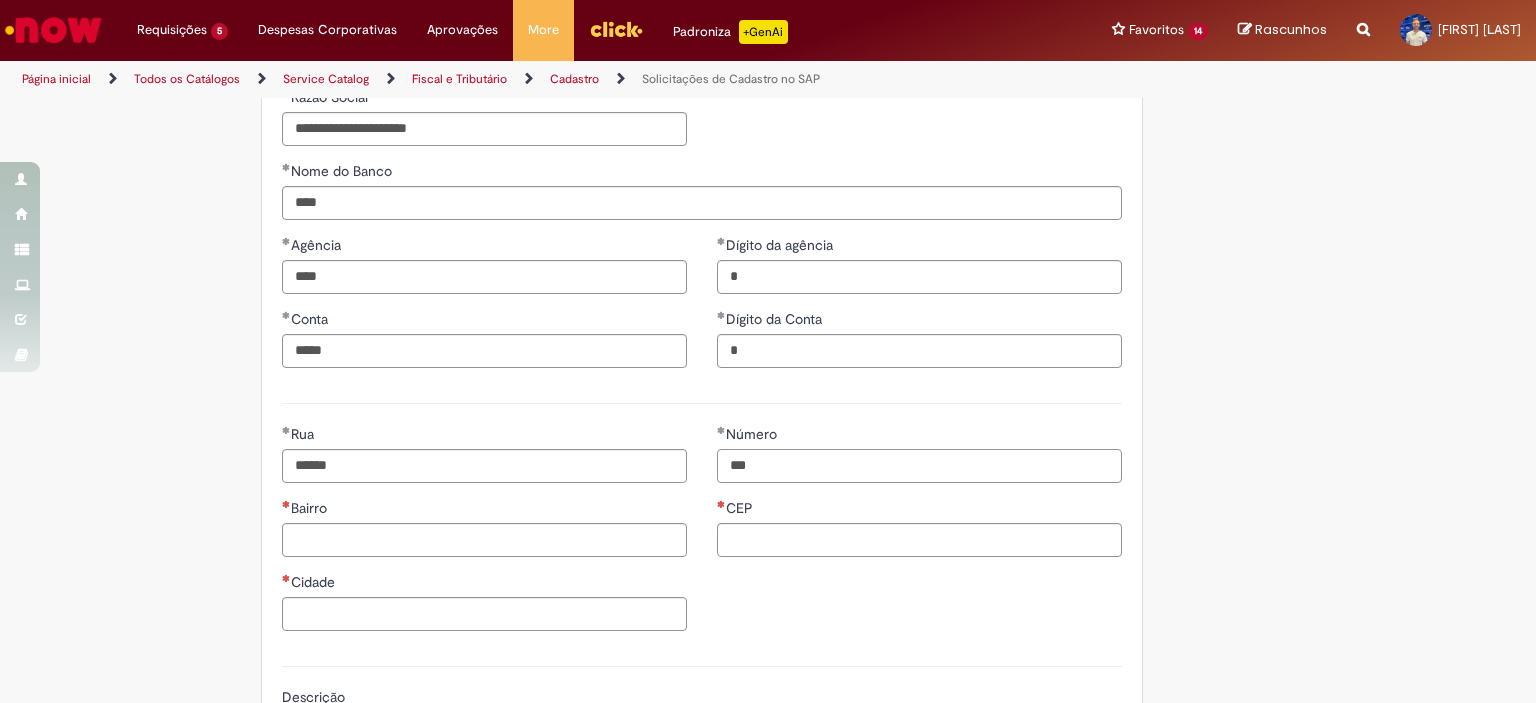 type on "***" 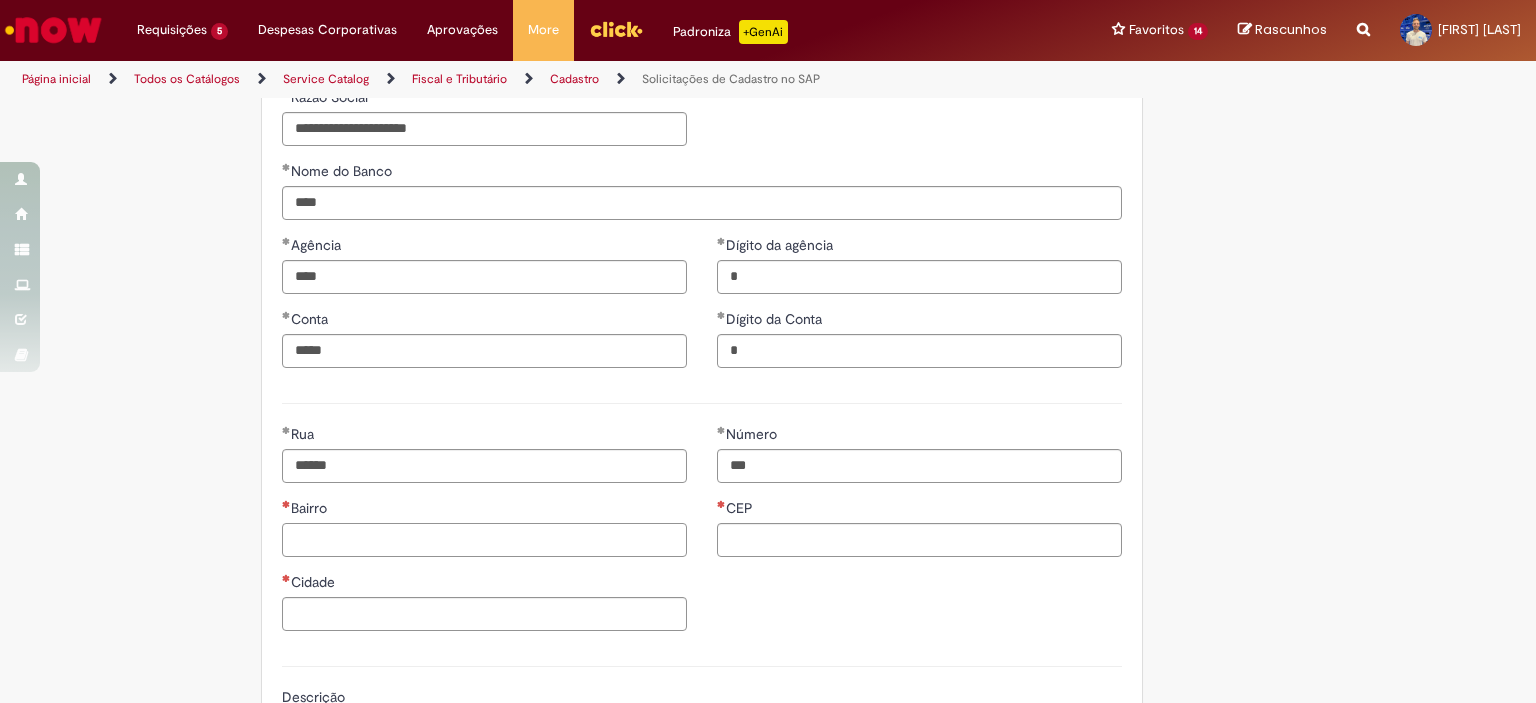 click on "Bairro" at bounding box center [484, 540] 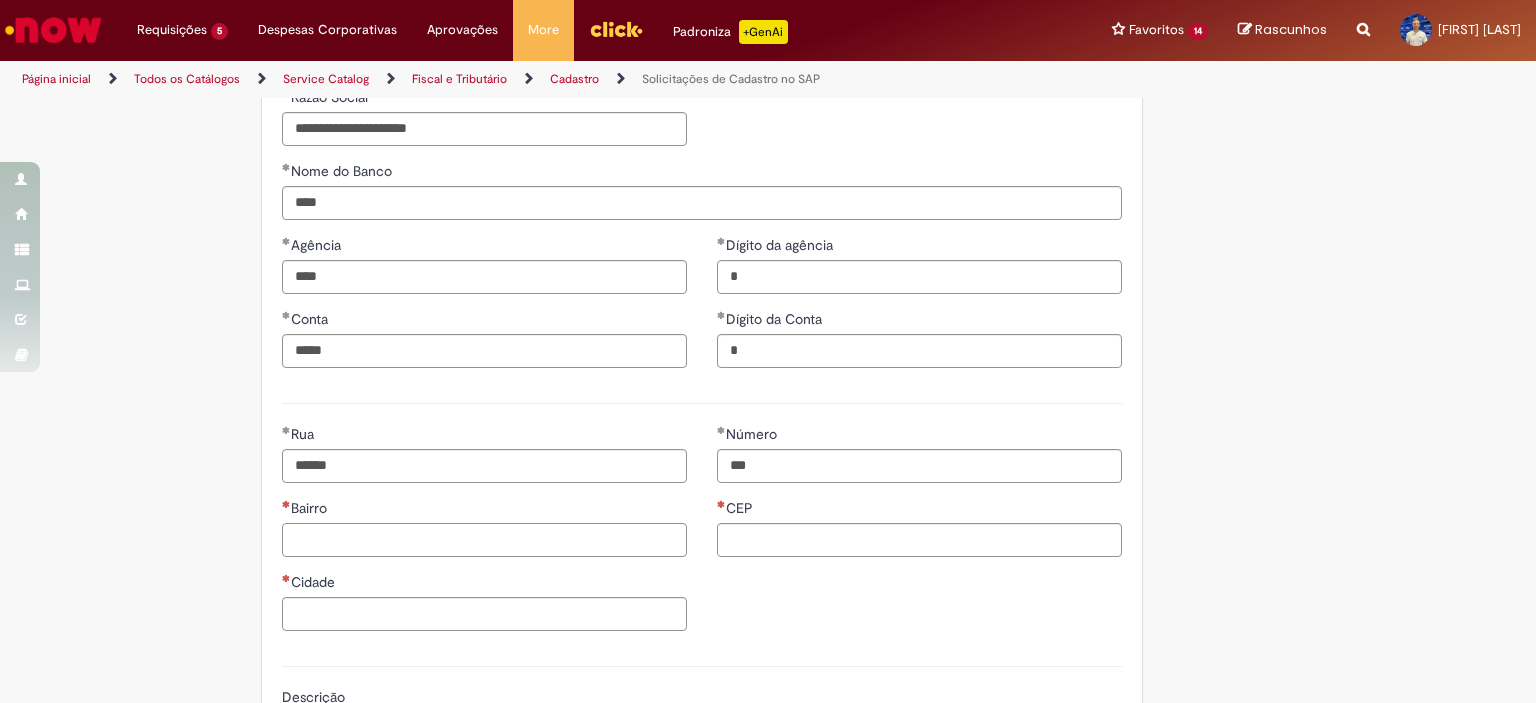 paste on "**********" 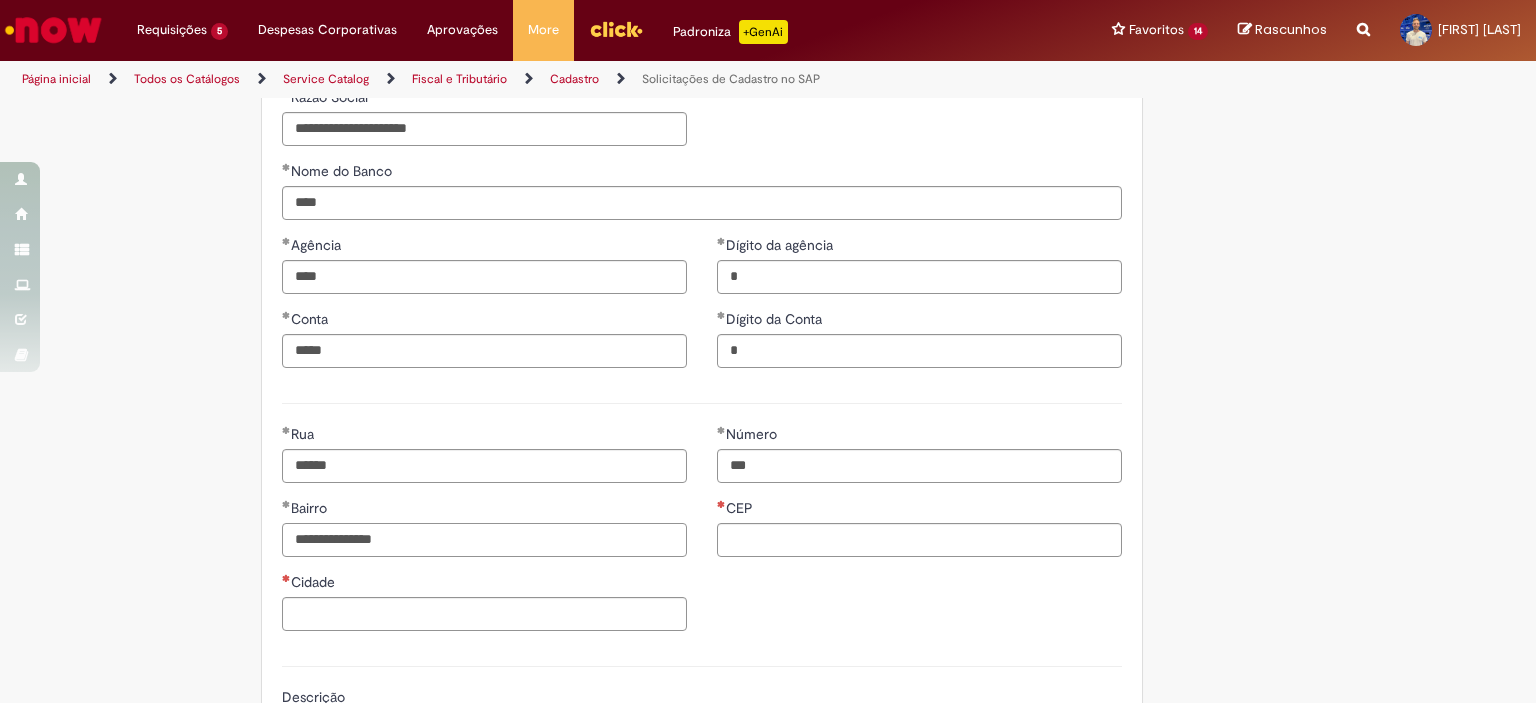 type on "**********" 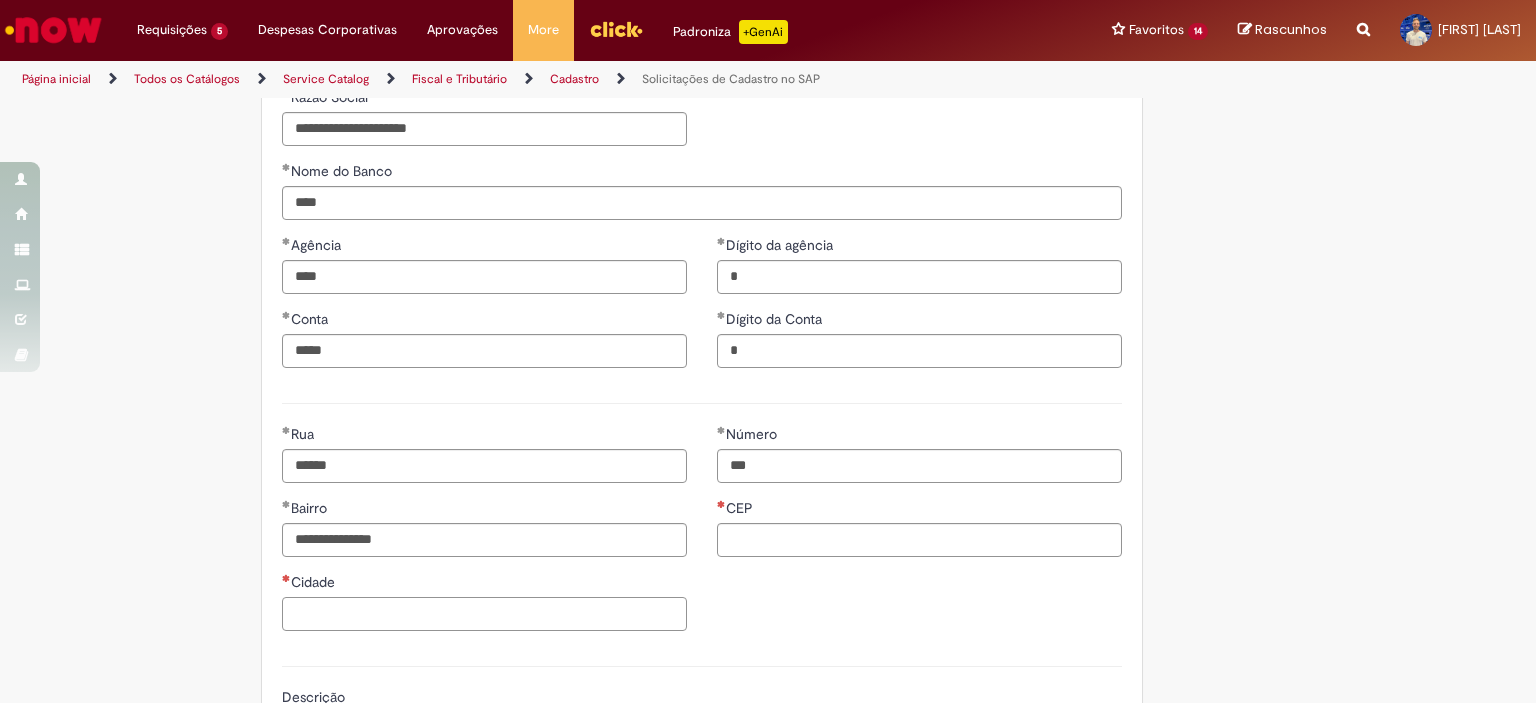 click on "Cidade" at bounding box center (484, 614) 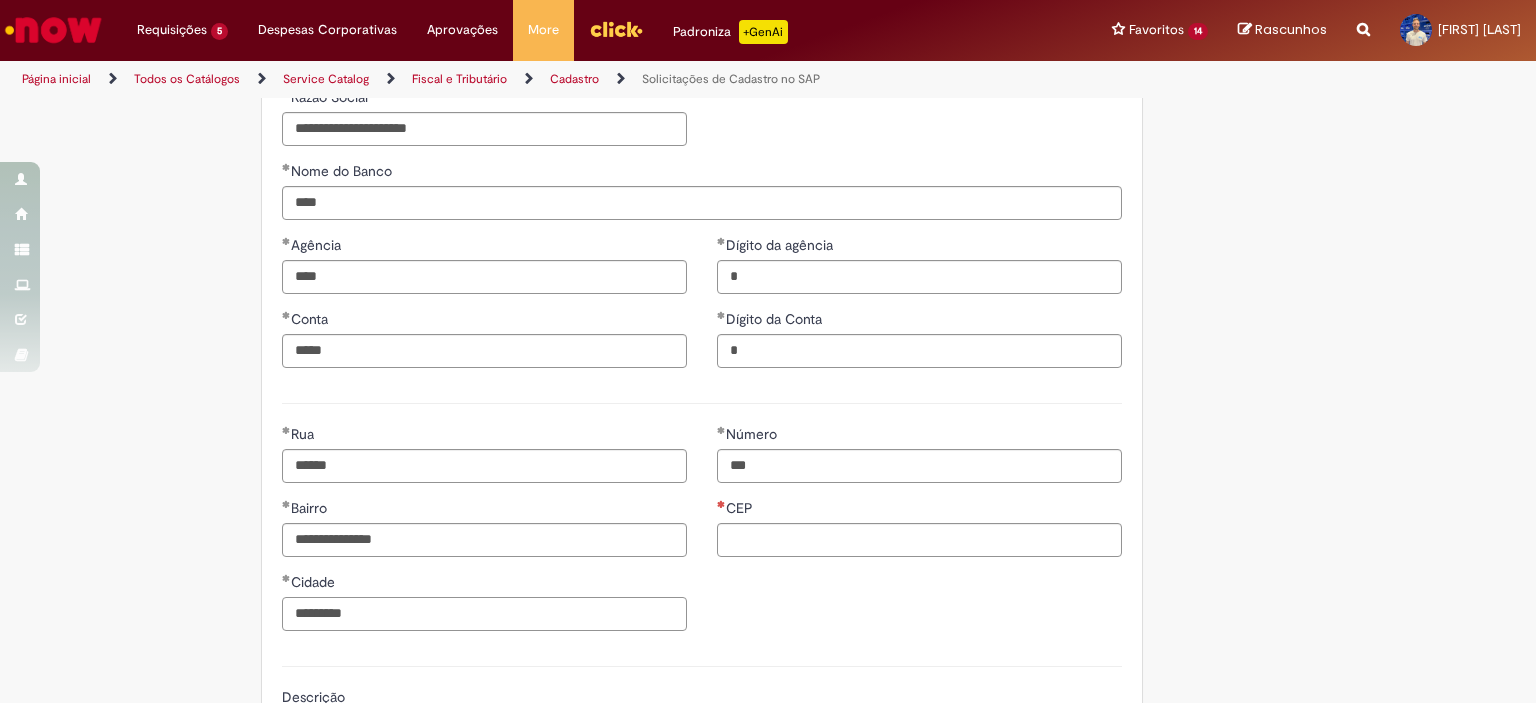type on "*********" 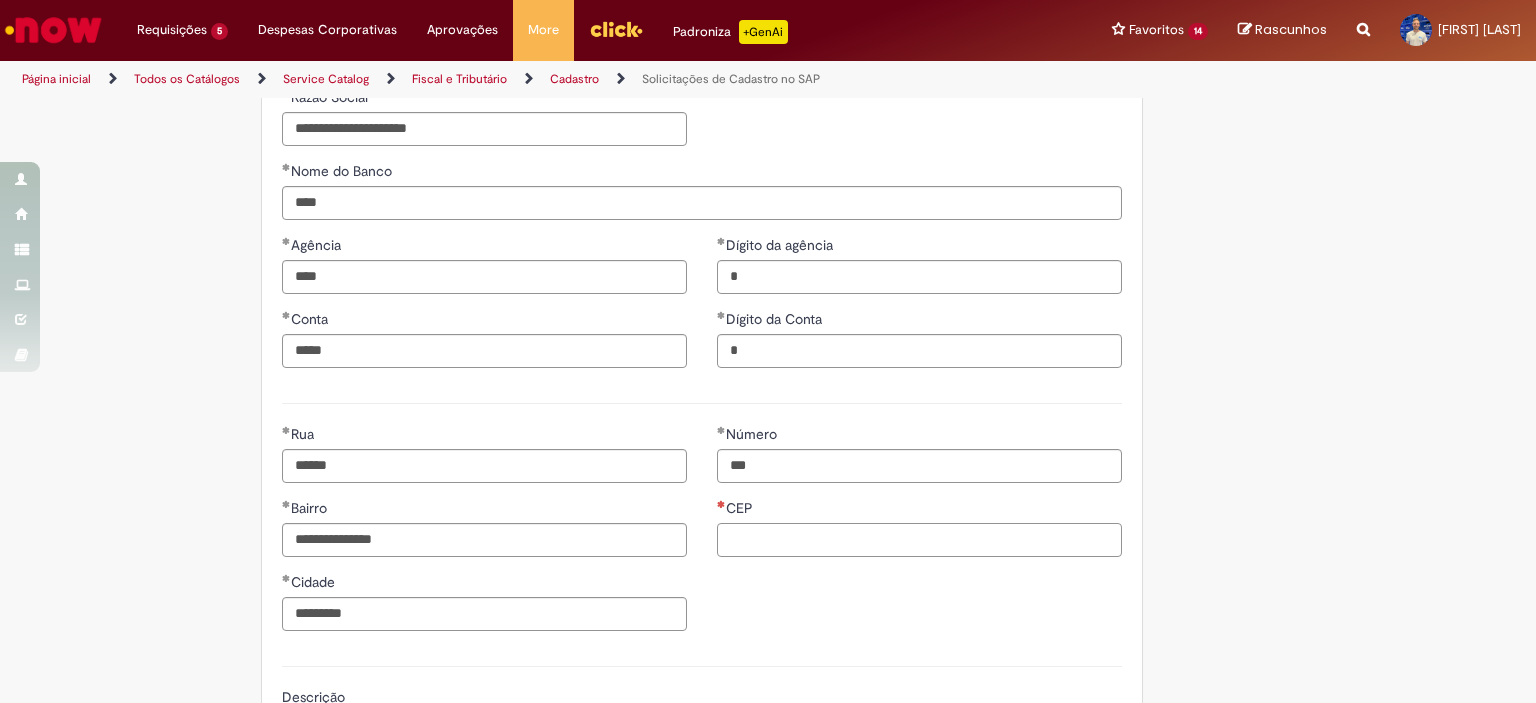 click on "CEP" at bounding box center [919, 540] 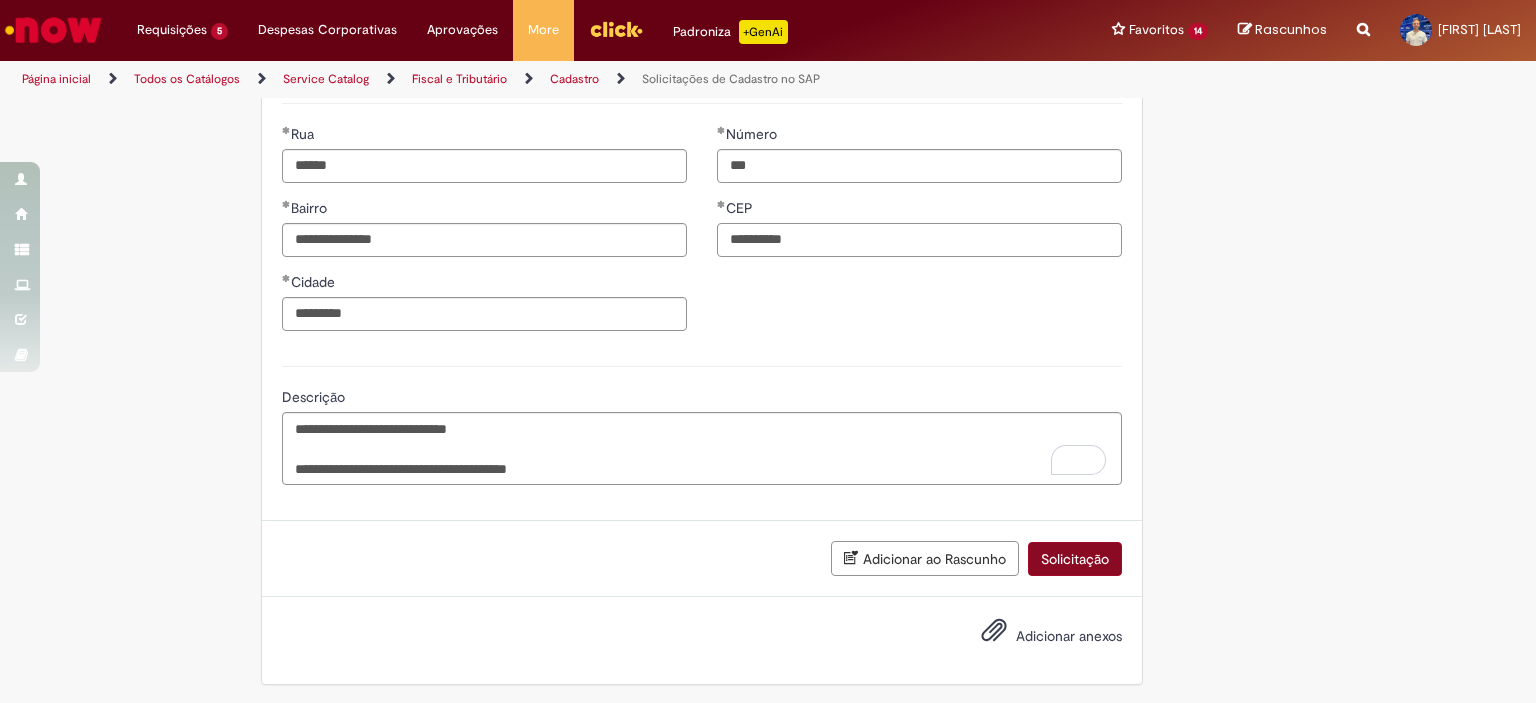 type on "**********" 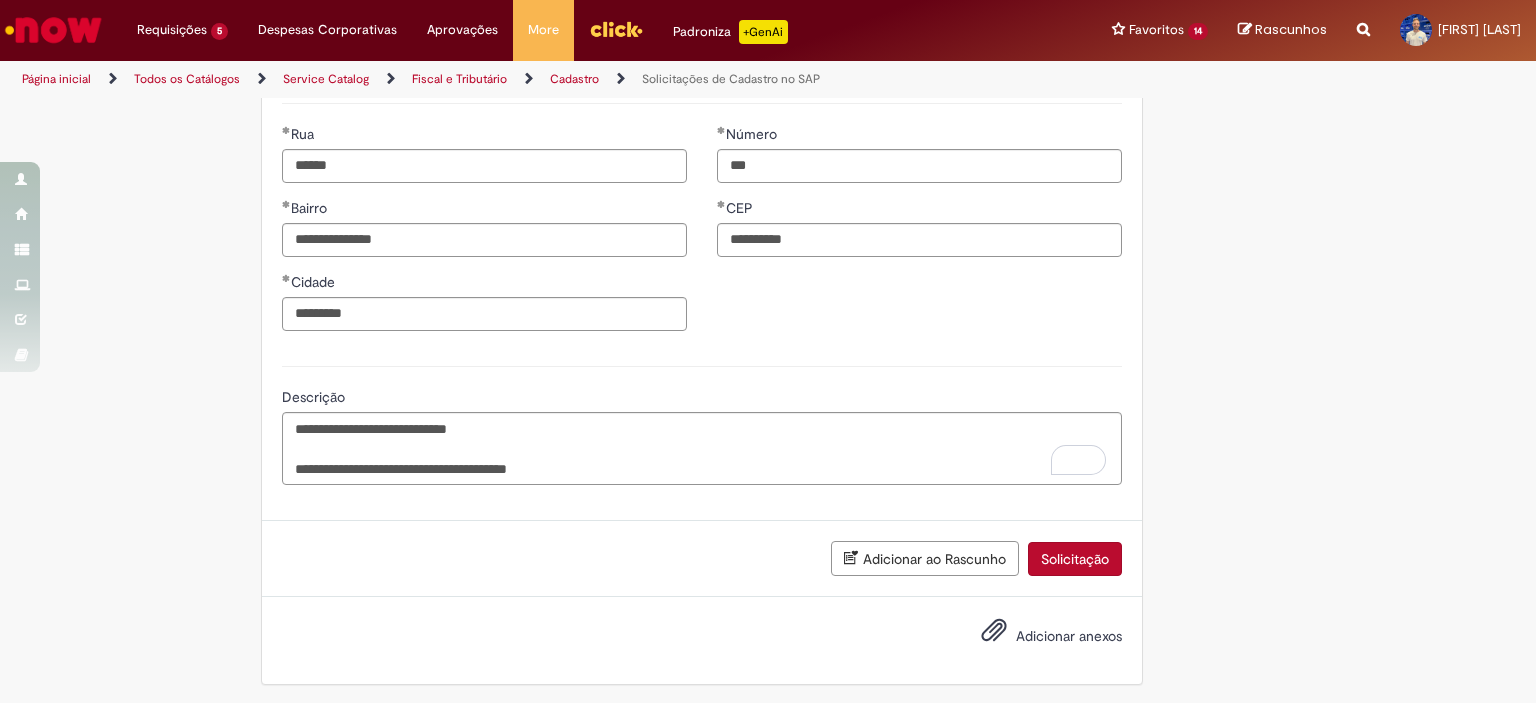 click on "Solicitação" at bounding box center [1075, 559] 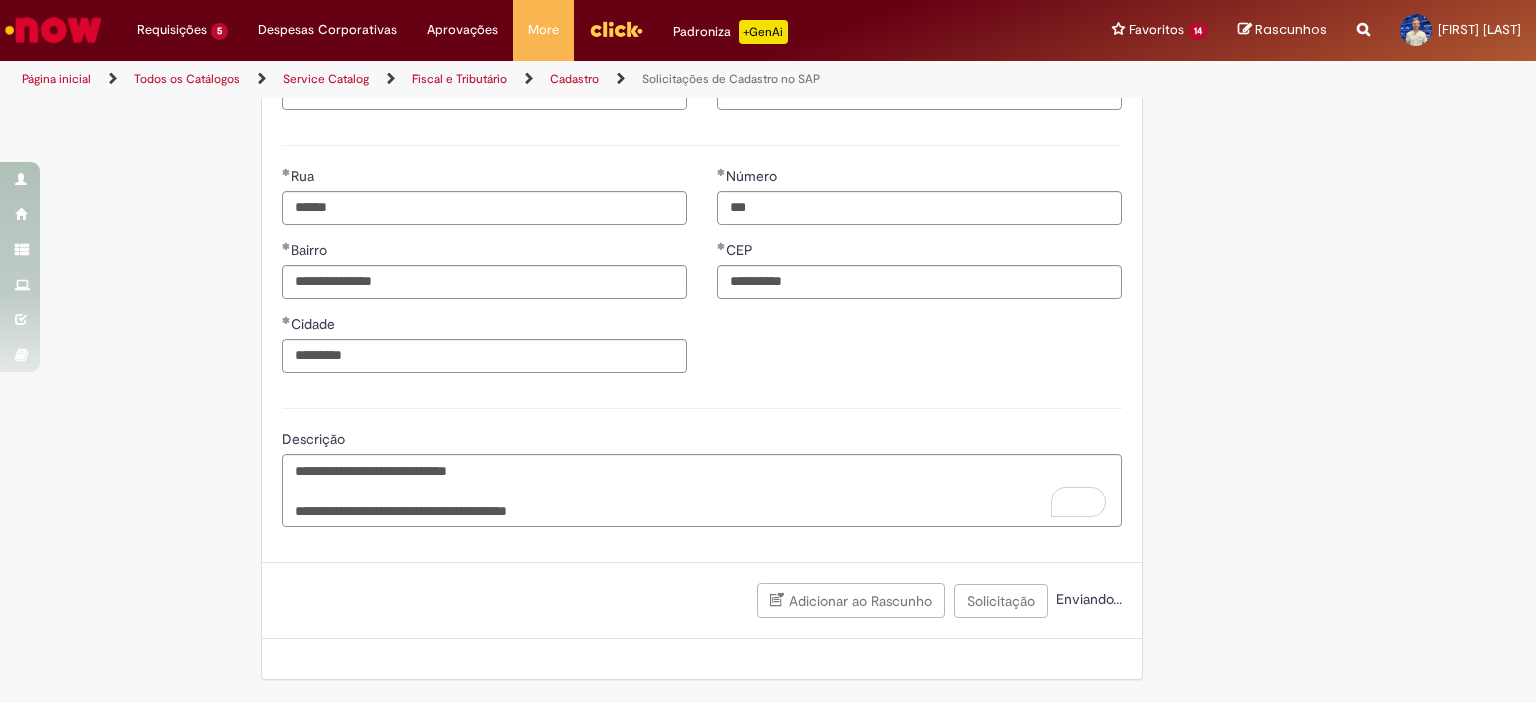 scroll, scrollTop: 1065, scrollLeft: 0, axis: vertical 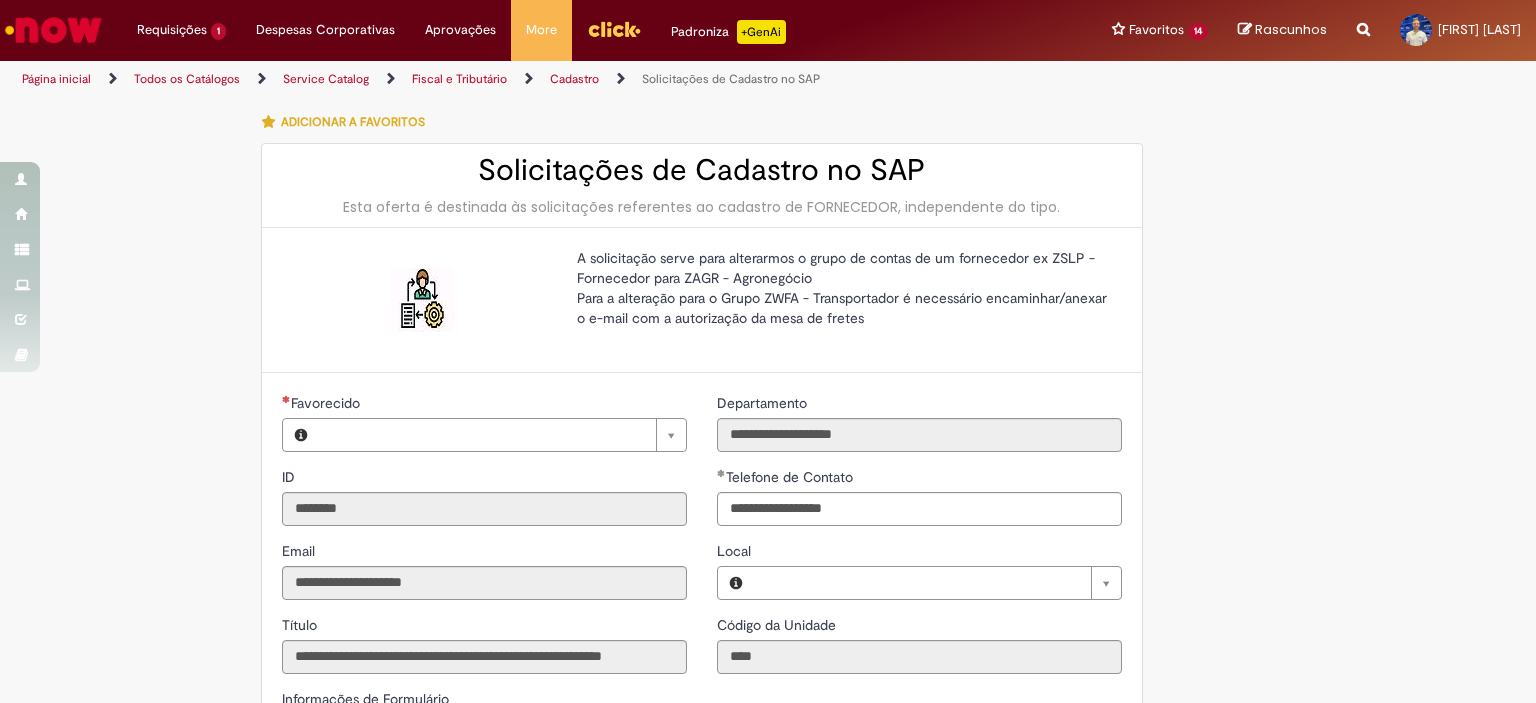 type on "**********" 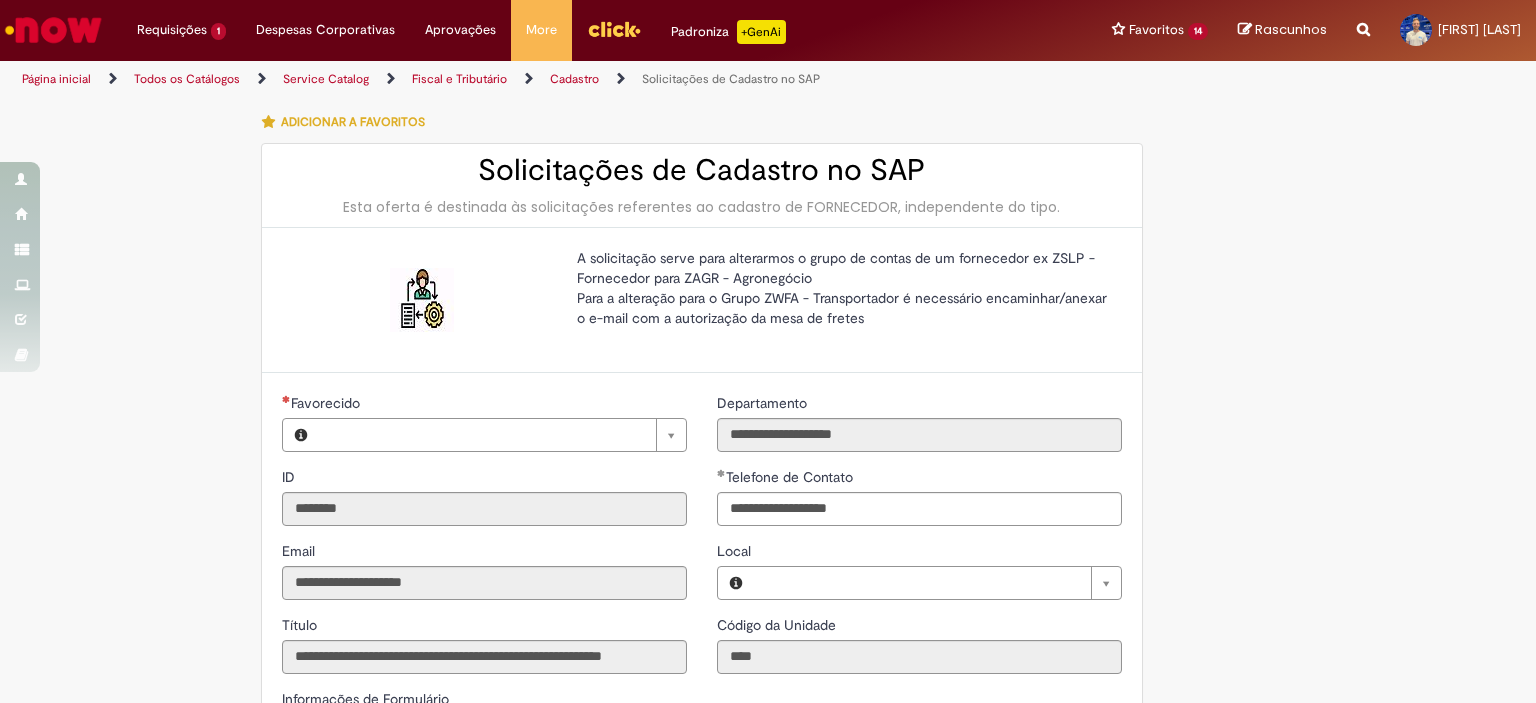 type on "**********" 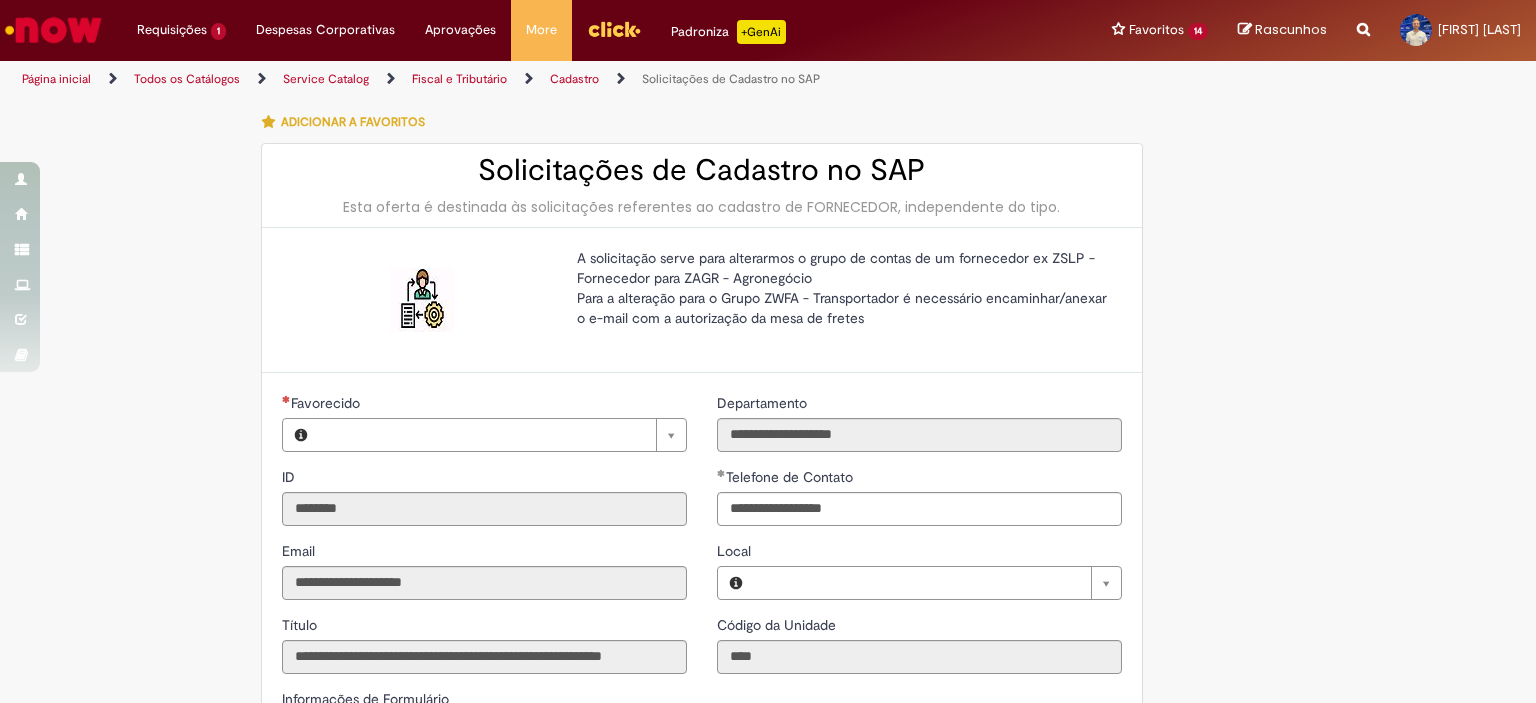 type on "**********" 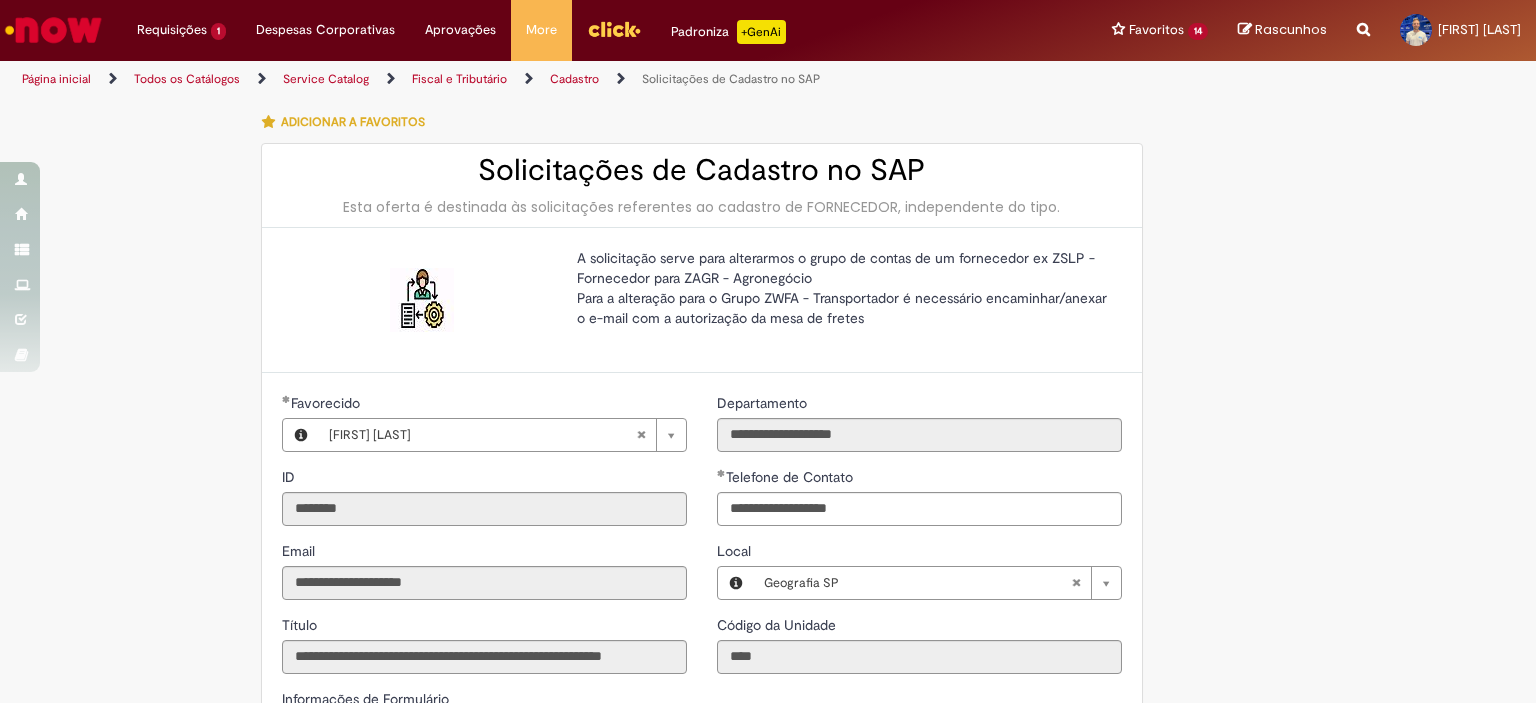 scroll, scrollTop: 0, scrollLeft: 0, axis: both 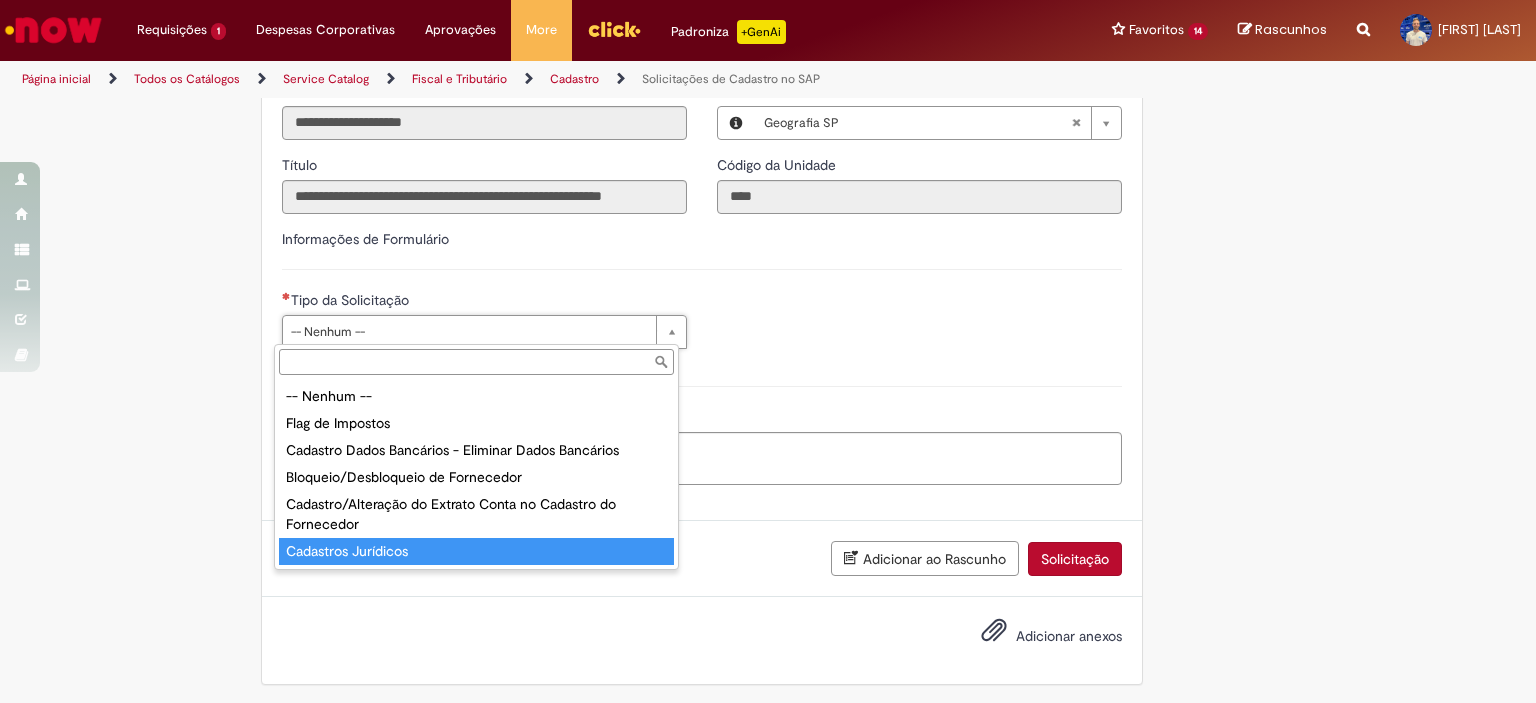 drag, startPoint x: 315, startPoint y: 547, endPoint x: 333, endPoint y: 558, distance: 21.095022 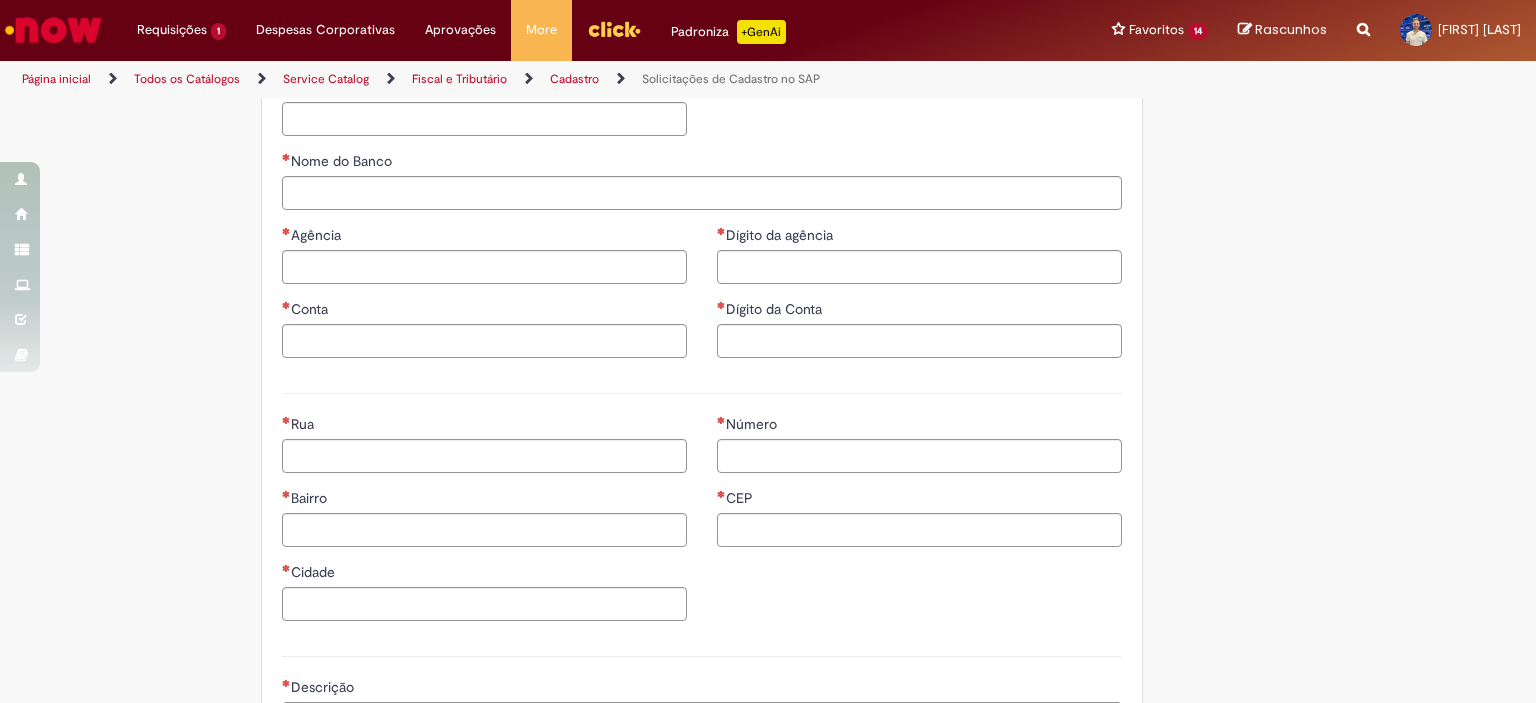scroll, scrollTop: 1091, scrollLeft: 0, axis: vertical 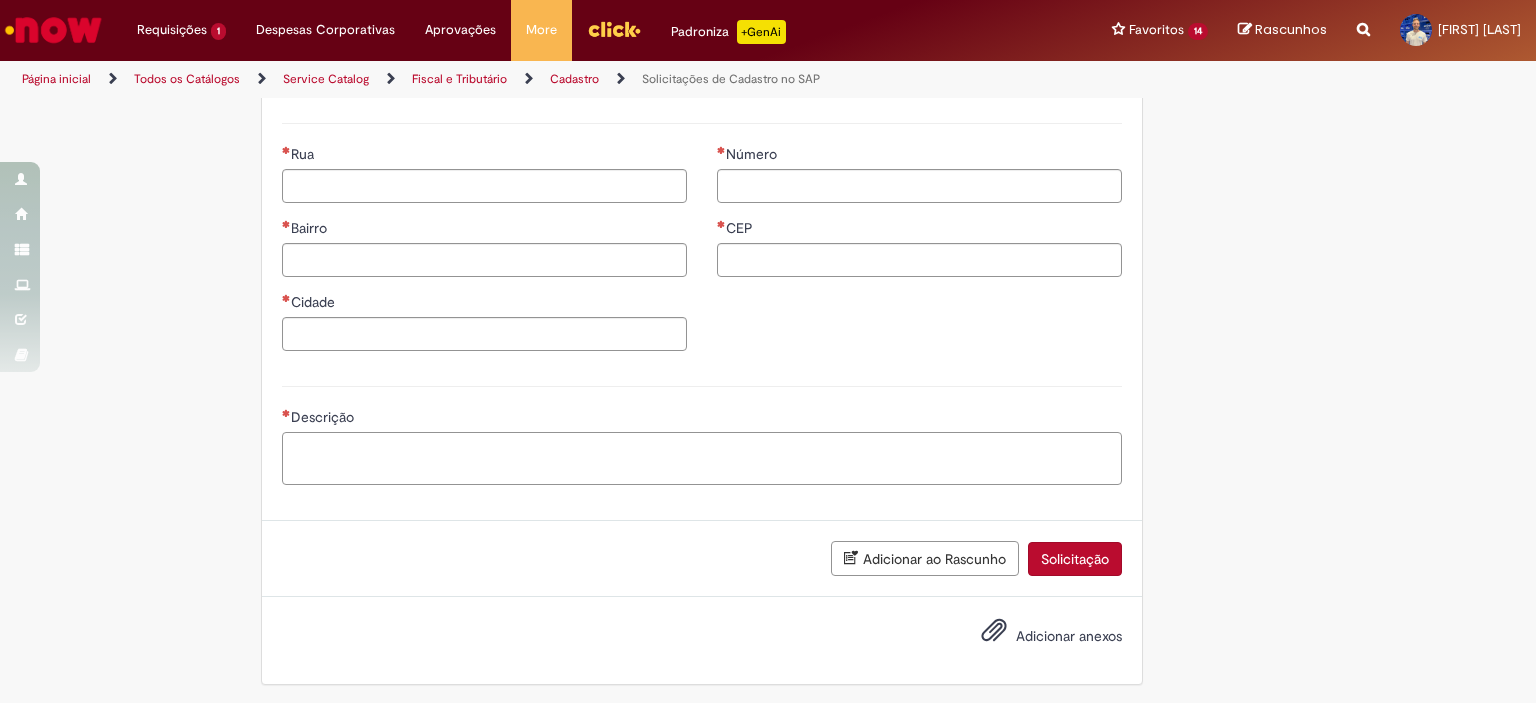 click on "Descrição" at bounding box center [702, 459] 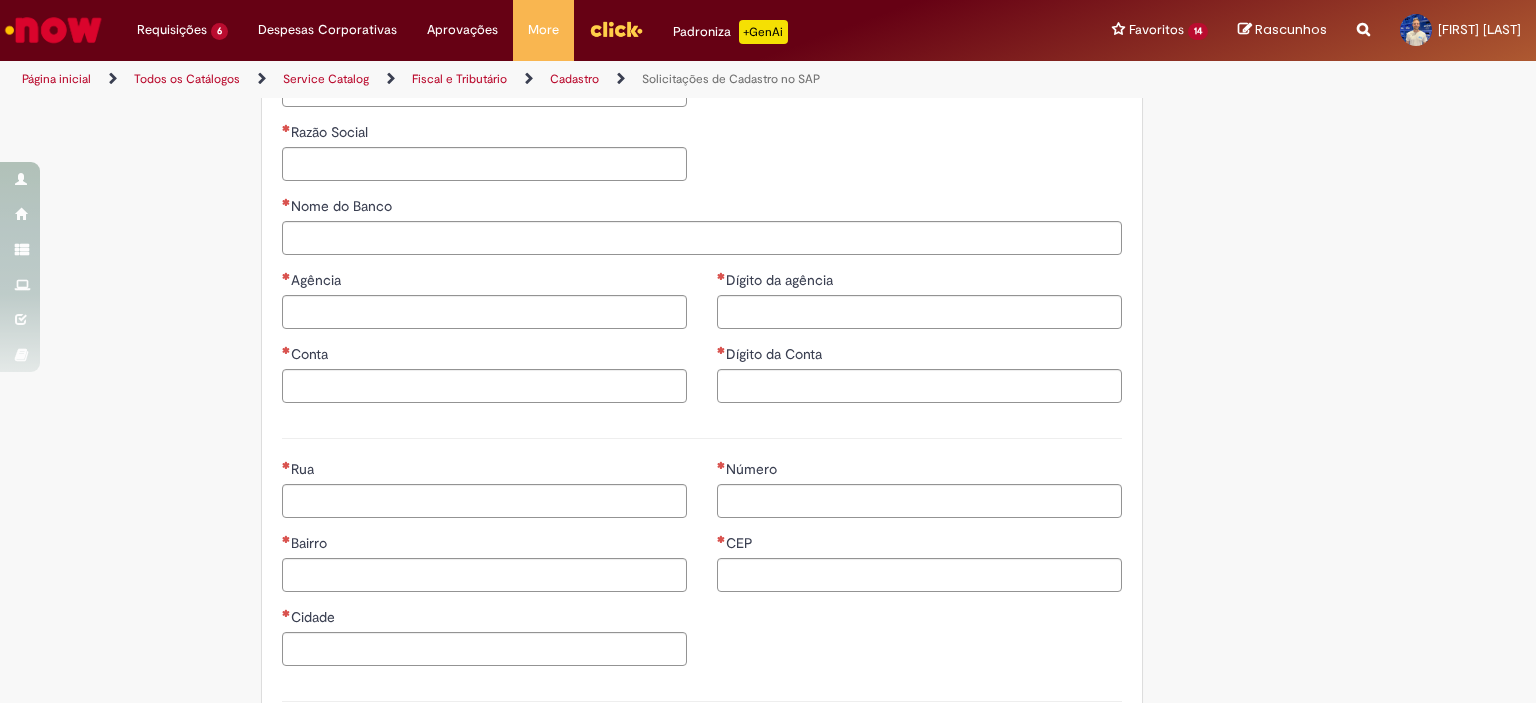 scroll, scrollTop: 1091, scrollLeft: 0, axis: vertical 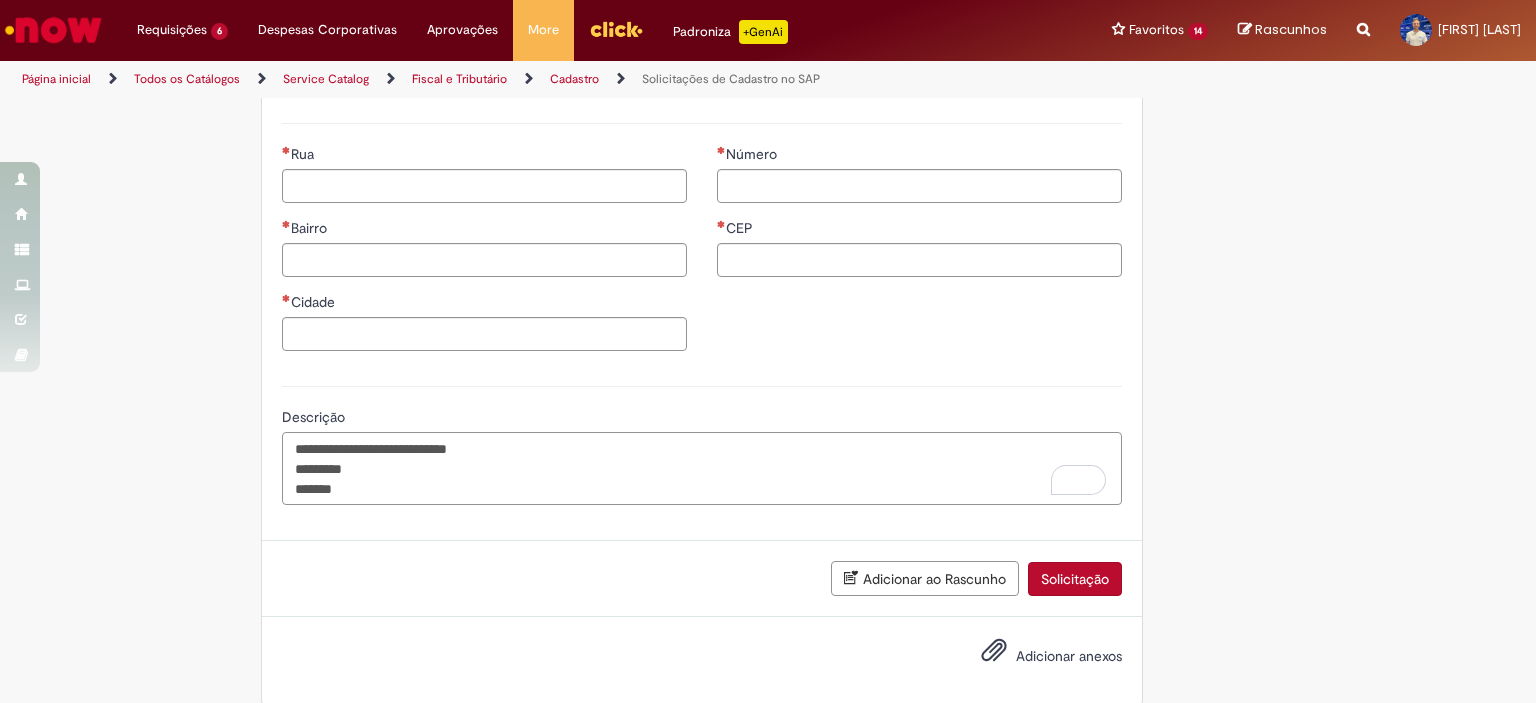 drag, startPoint x: 392, startPoint y: 463, endPoint x: 215, endPoint y: 468, distance: 177.0706 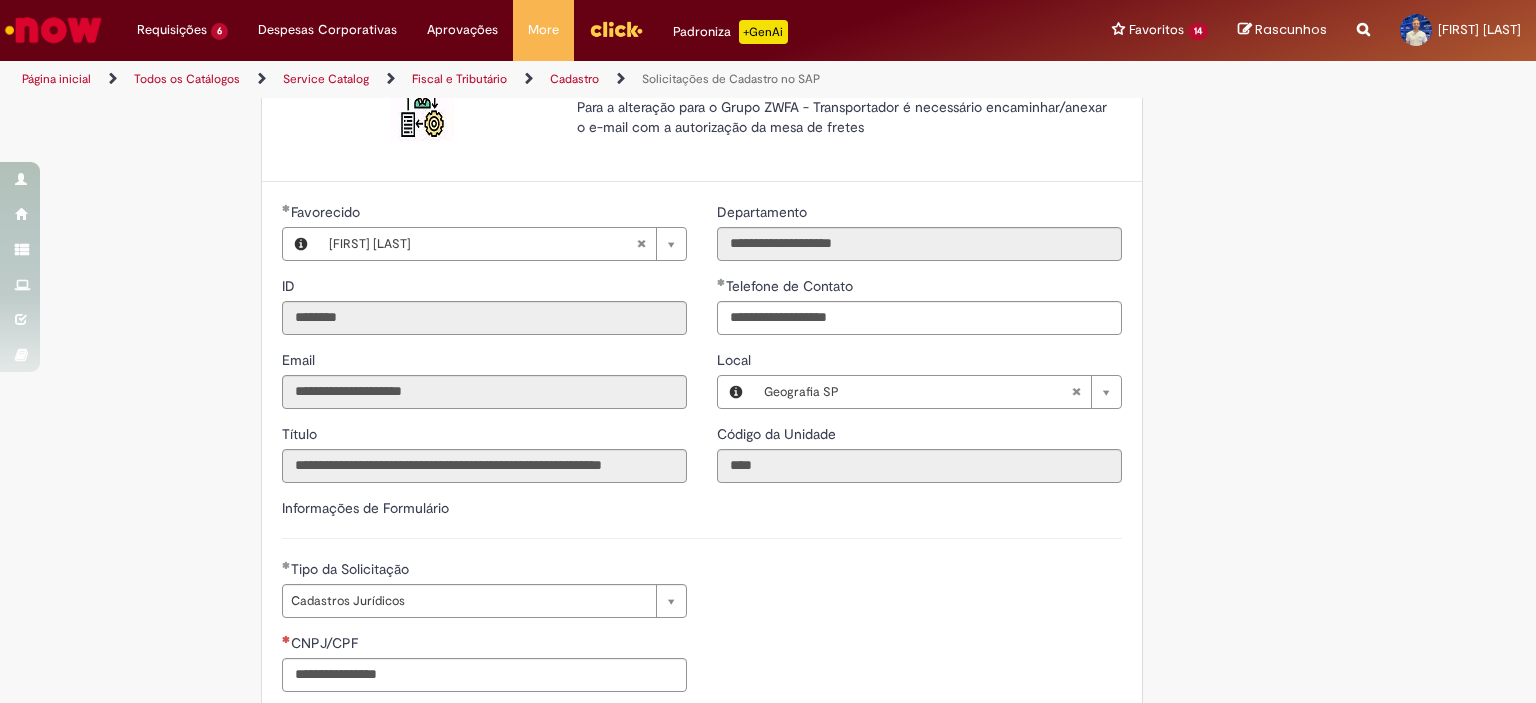 scroll, scrollTop: 0, scrollLeft: 0, axis: both 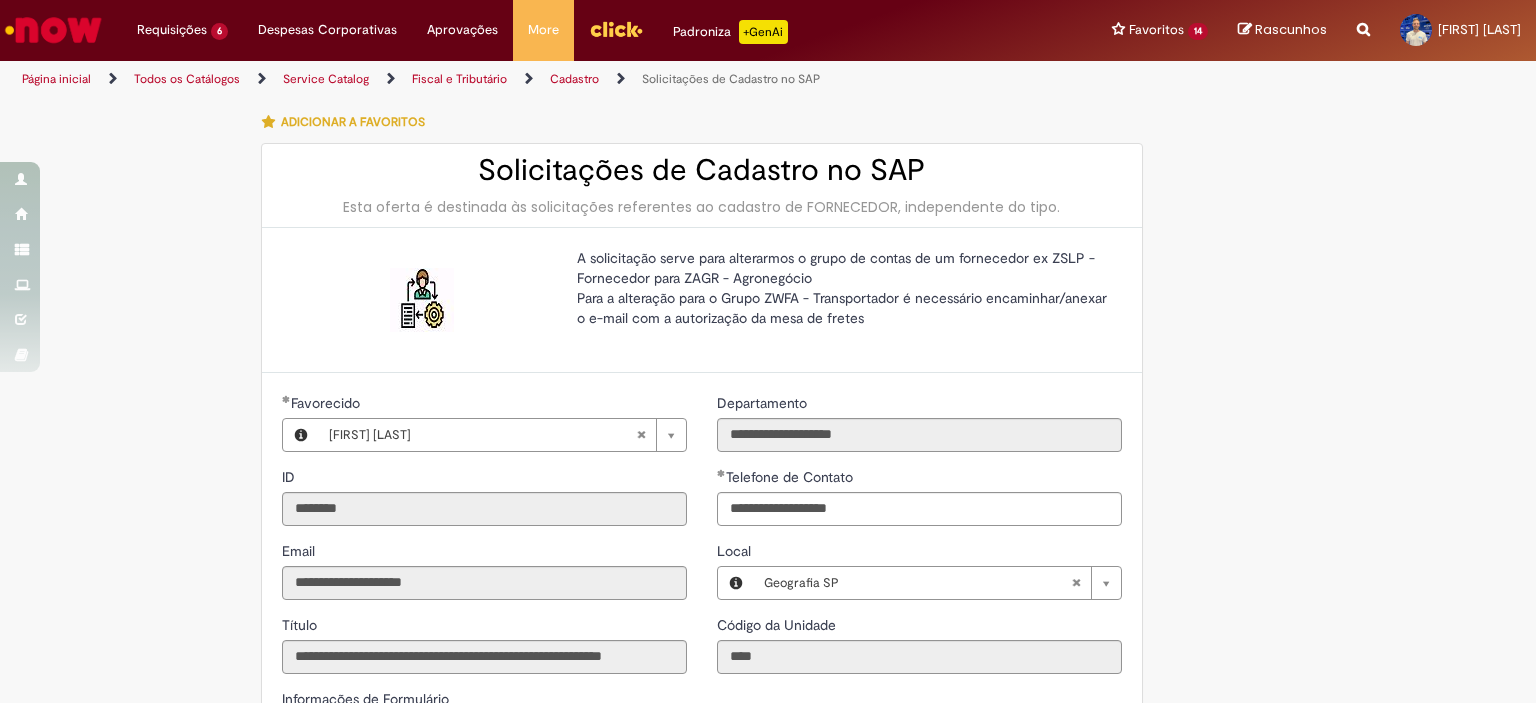 type on "**********" 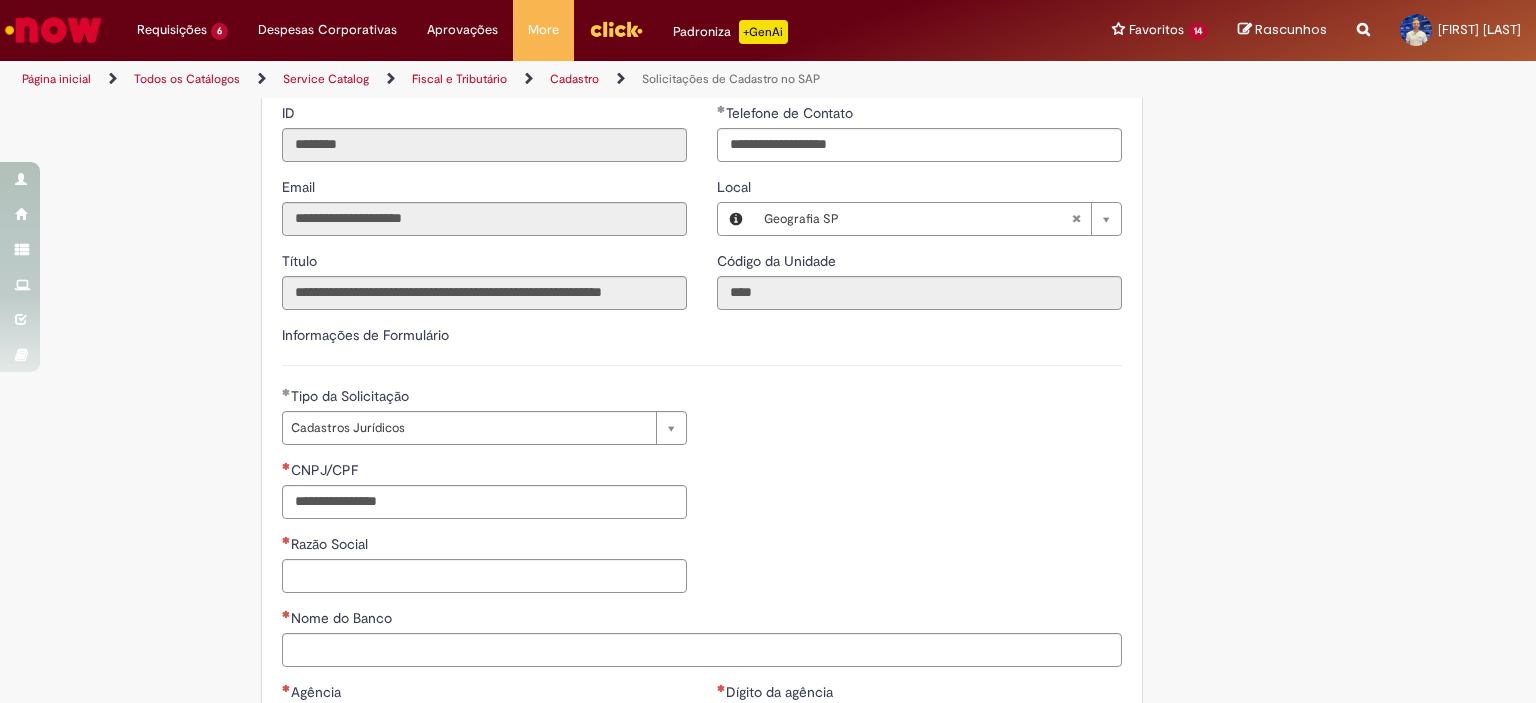 scroll, scrollTop: 400, scrollLeft: 0, axis: vertical 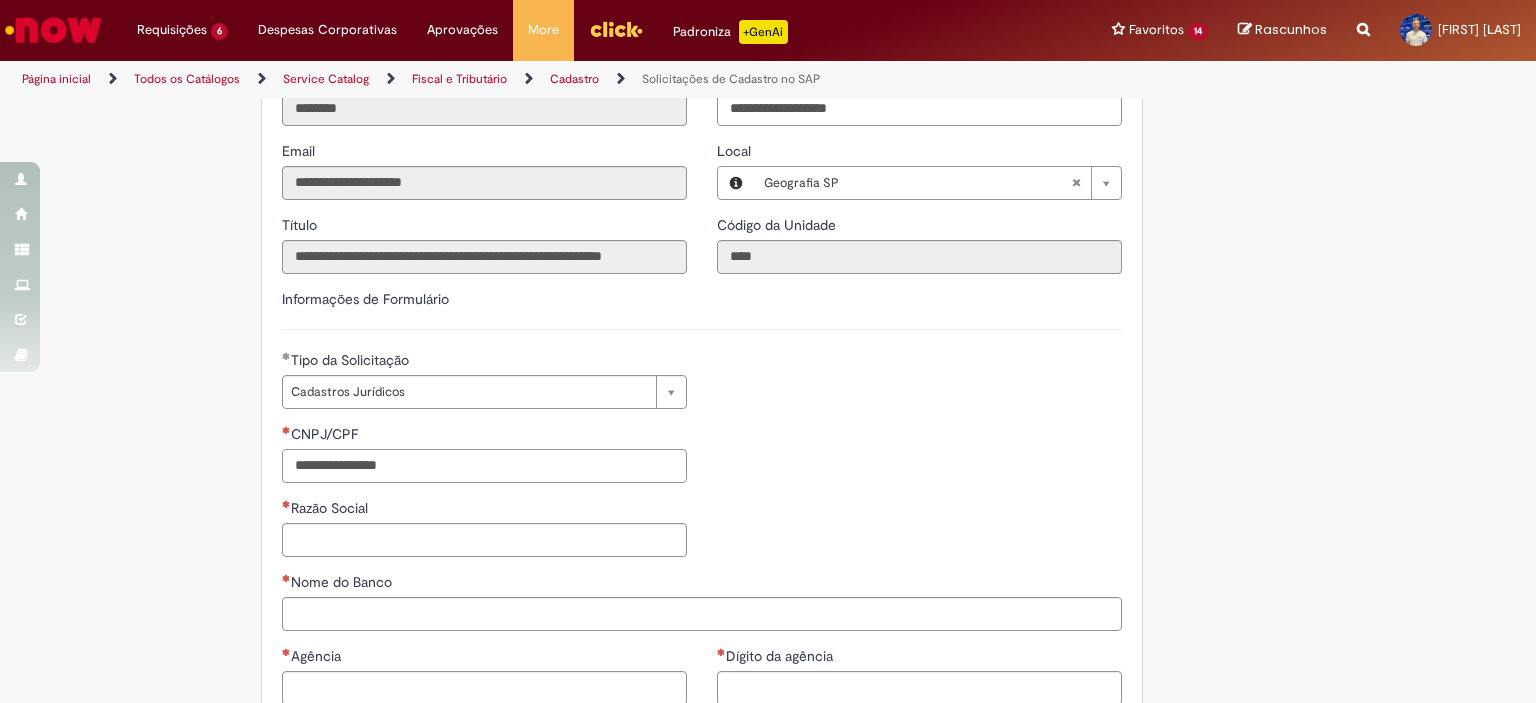 click on "CNPJ/CPF" at bounding box center (484, 466) 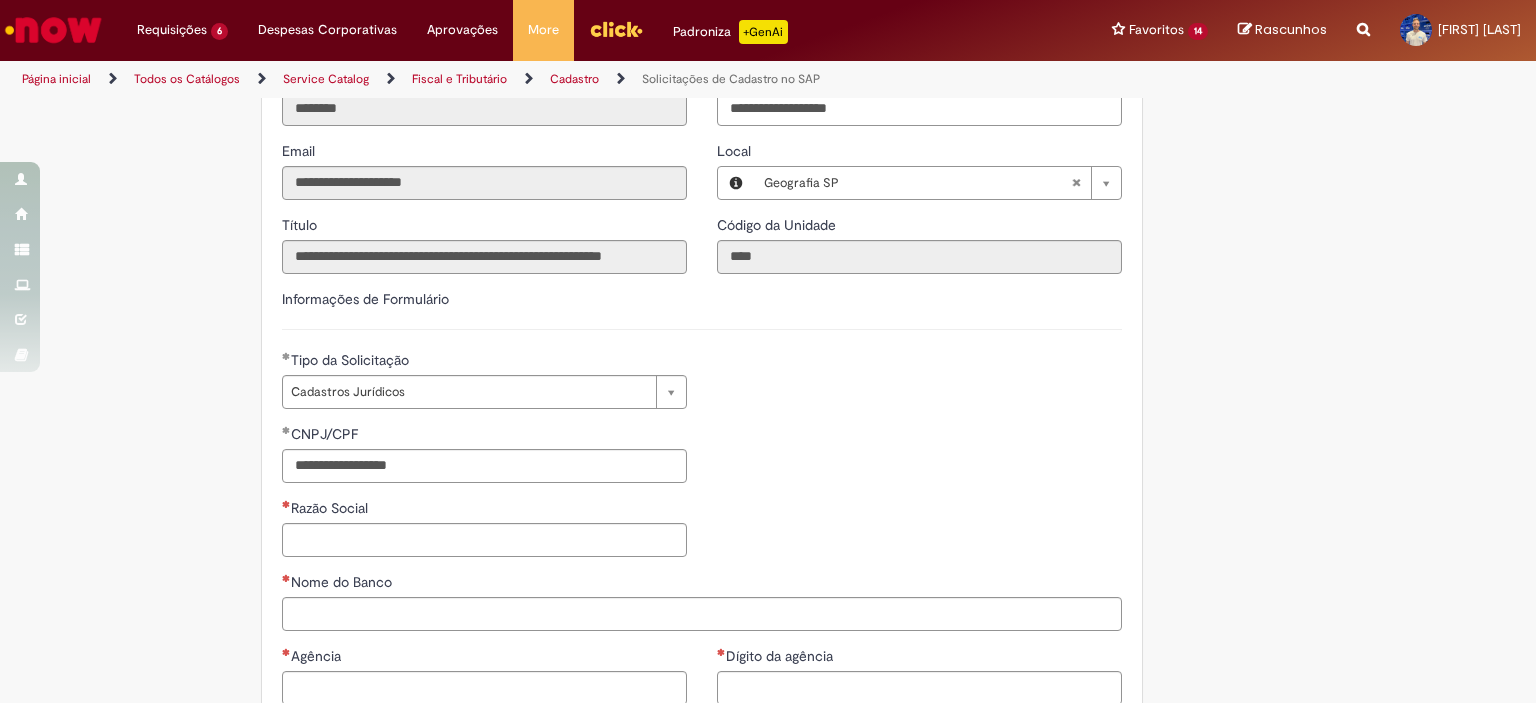 type on "**********" 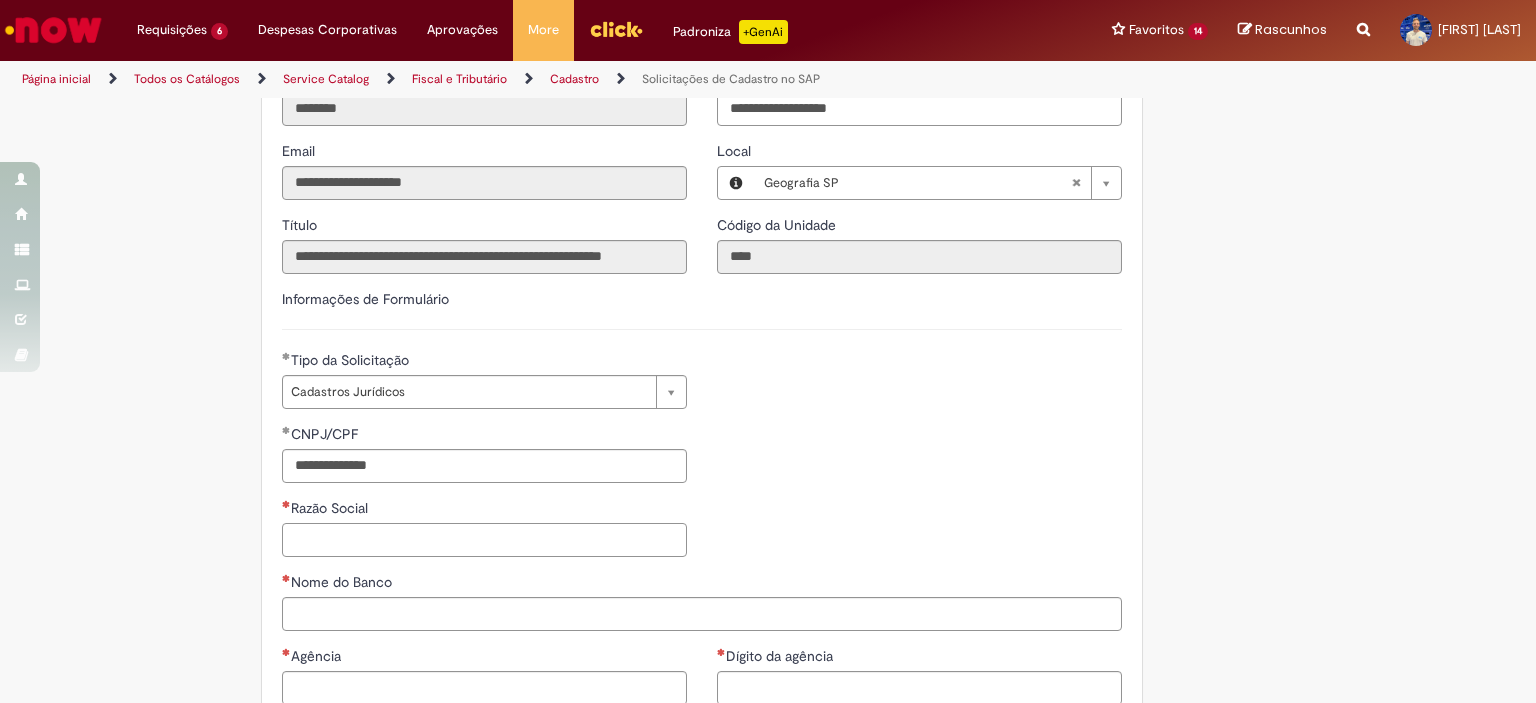 click on "Razão Social" at bounding box center [484, 540] 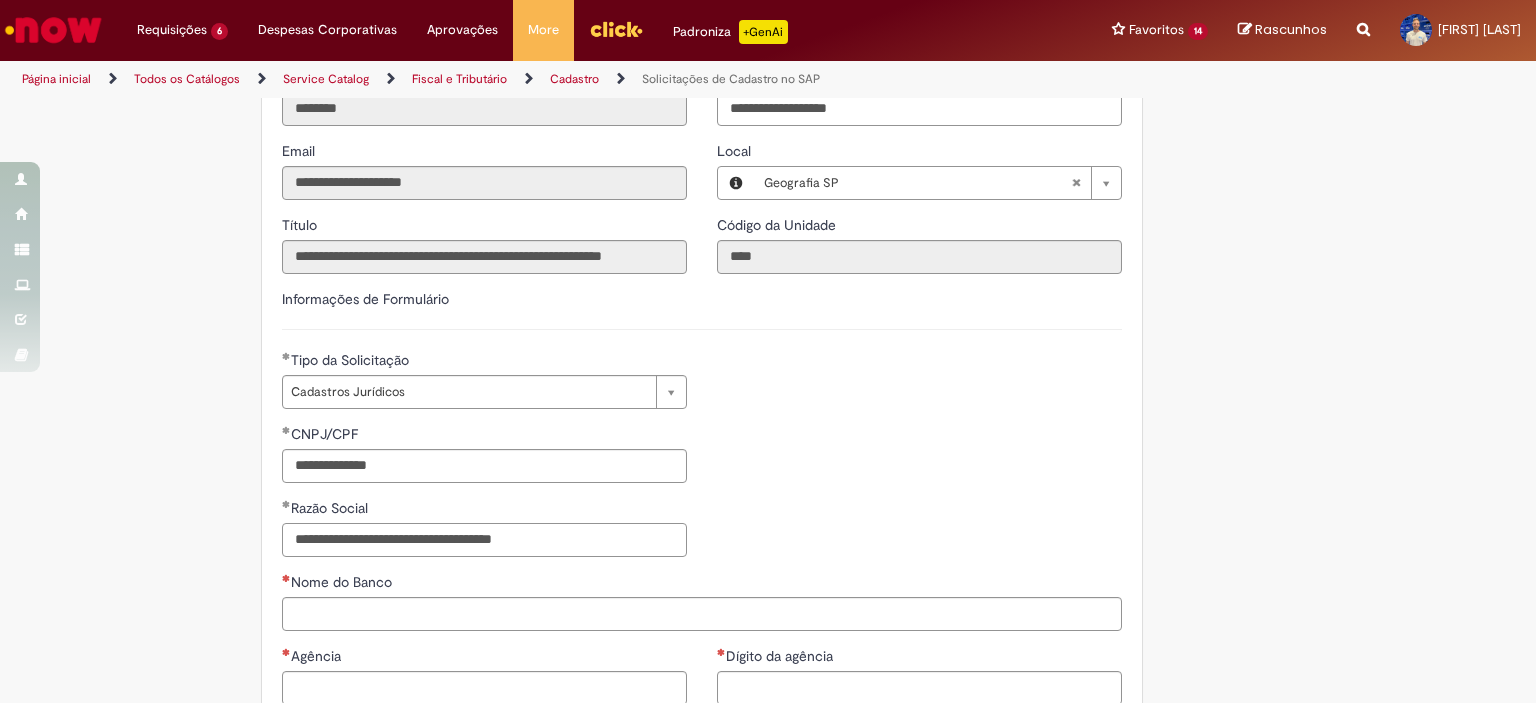 scroll, scrollTop: 700, scrollLeft: 0, axis: vertical 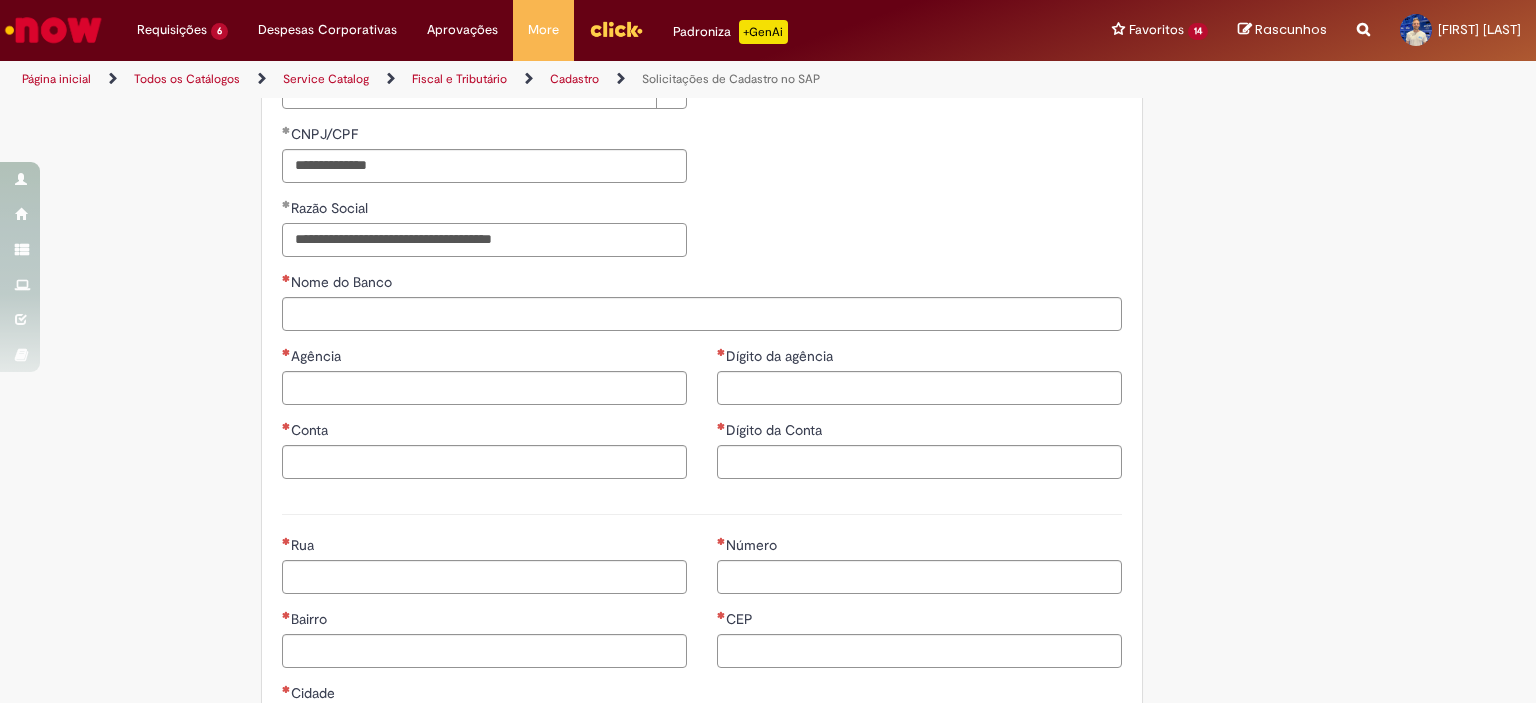 type on "**********" 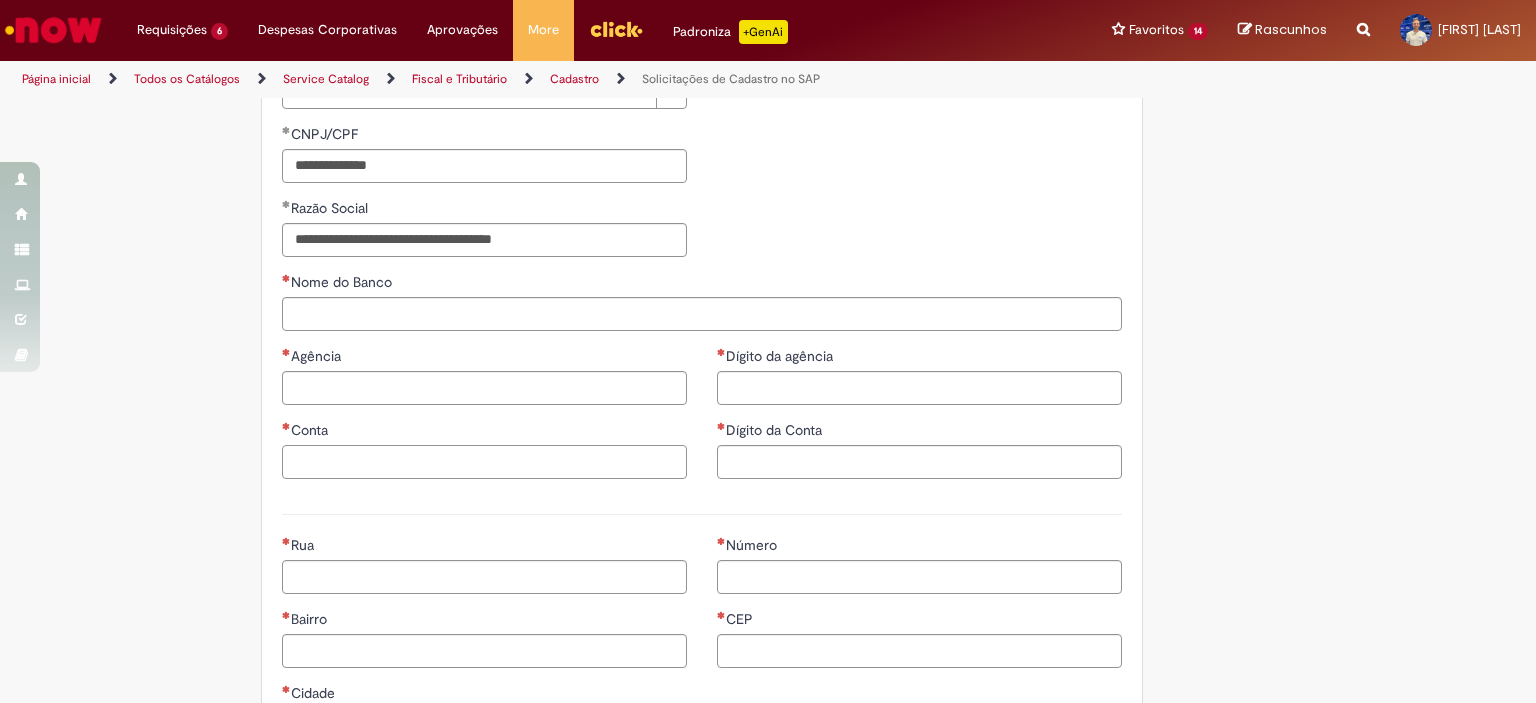 click on "Conta" at bounding box center (484, 462) 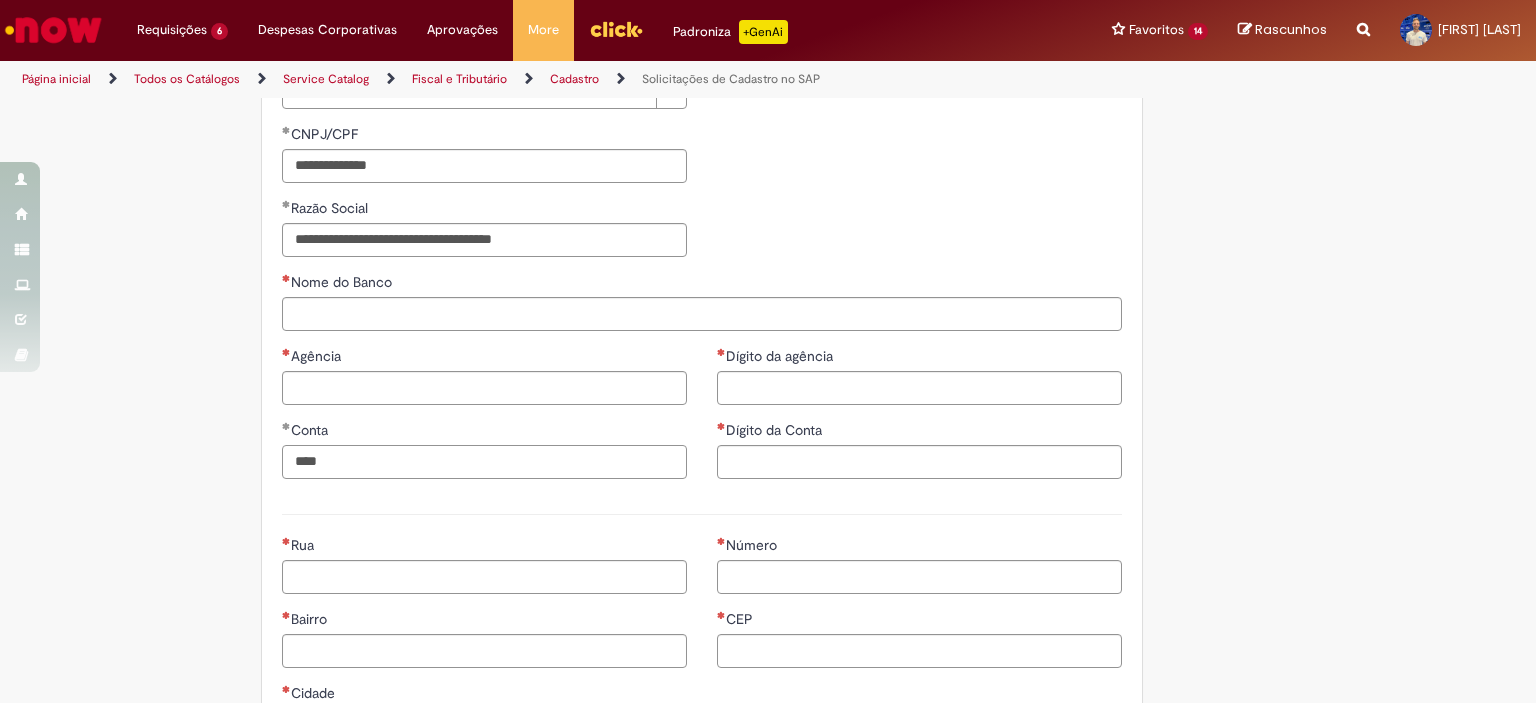 type on "****" 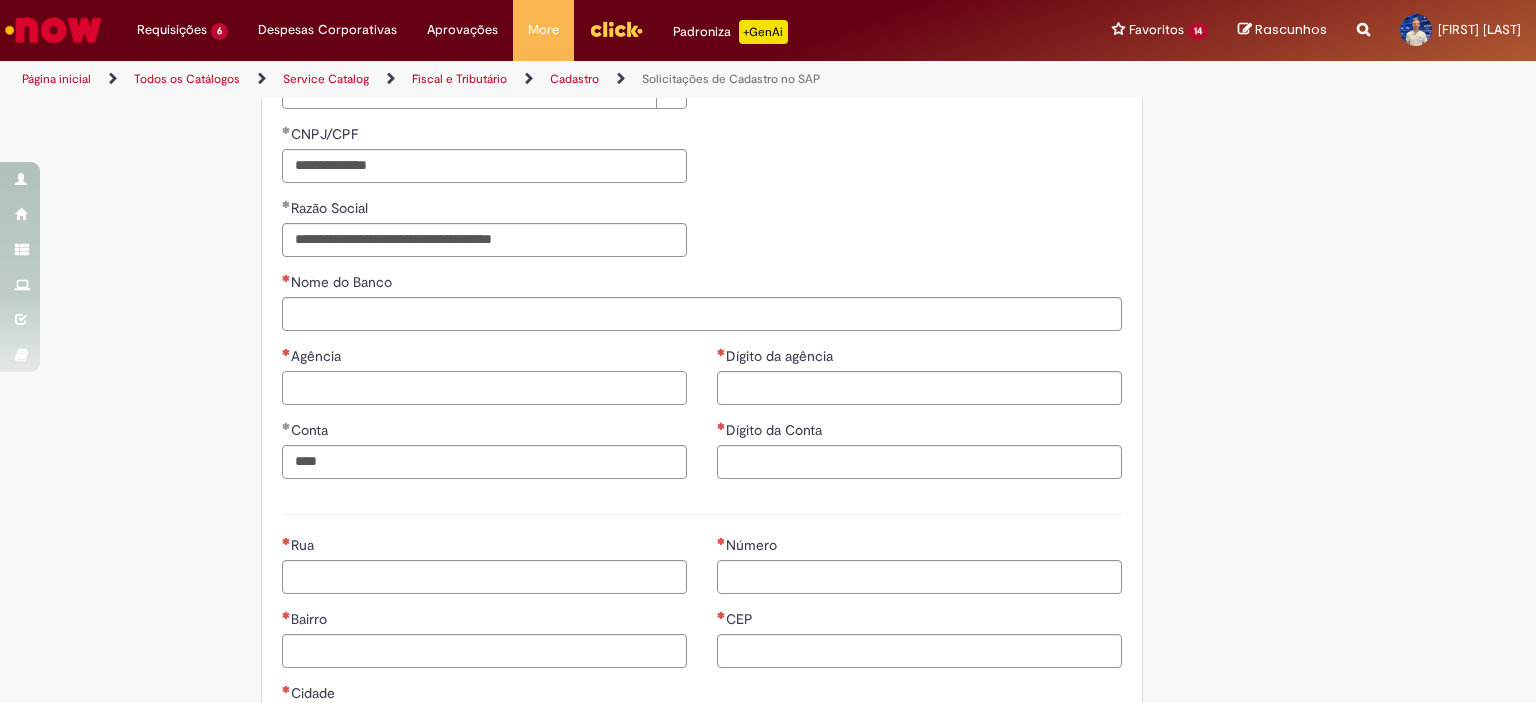 click on "Agência" at bounding box center (484, 388) 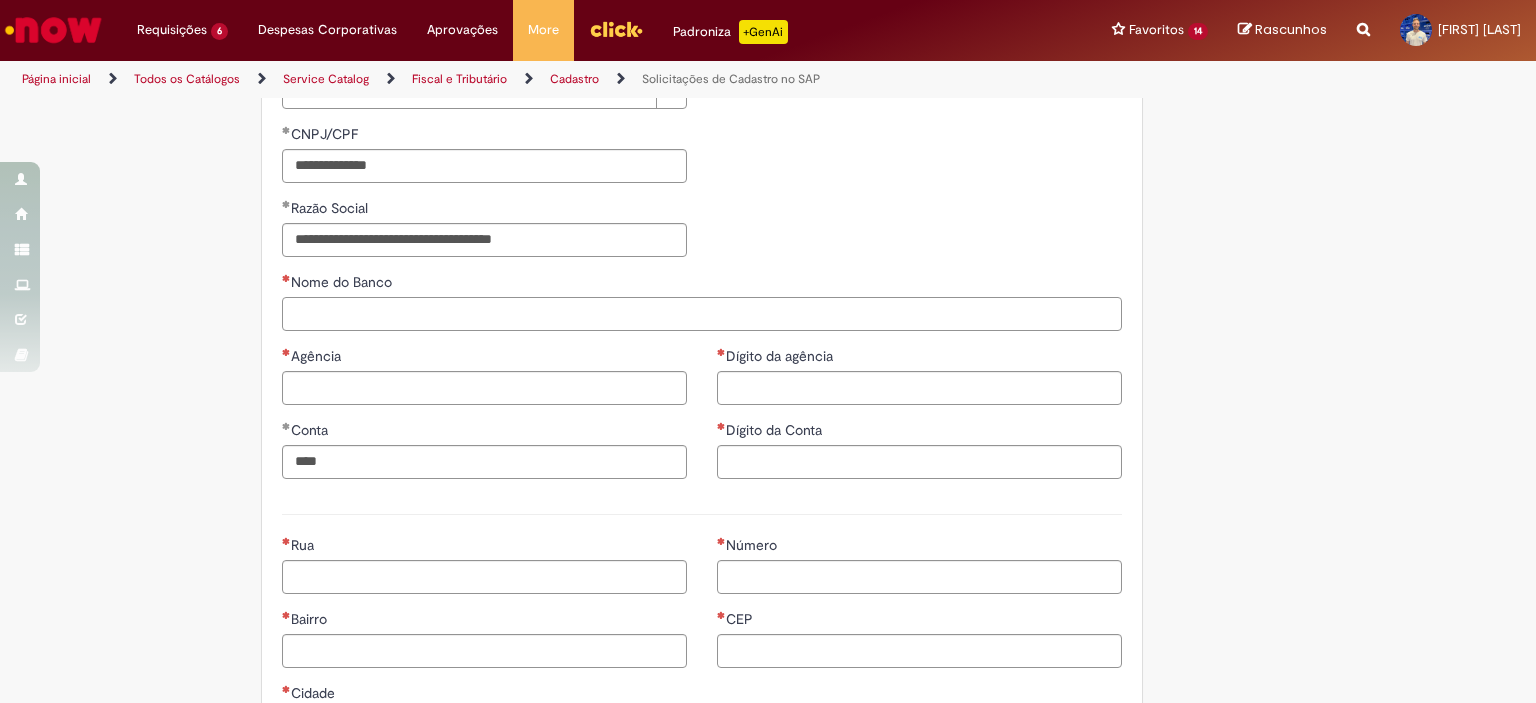 click on "Nome do Banco" at bounding box center (702, 314) 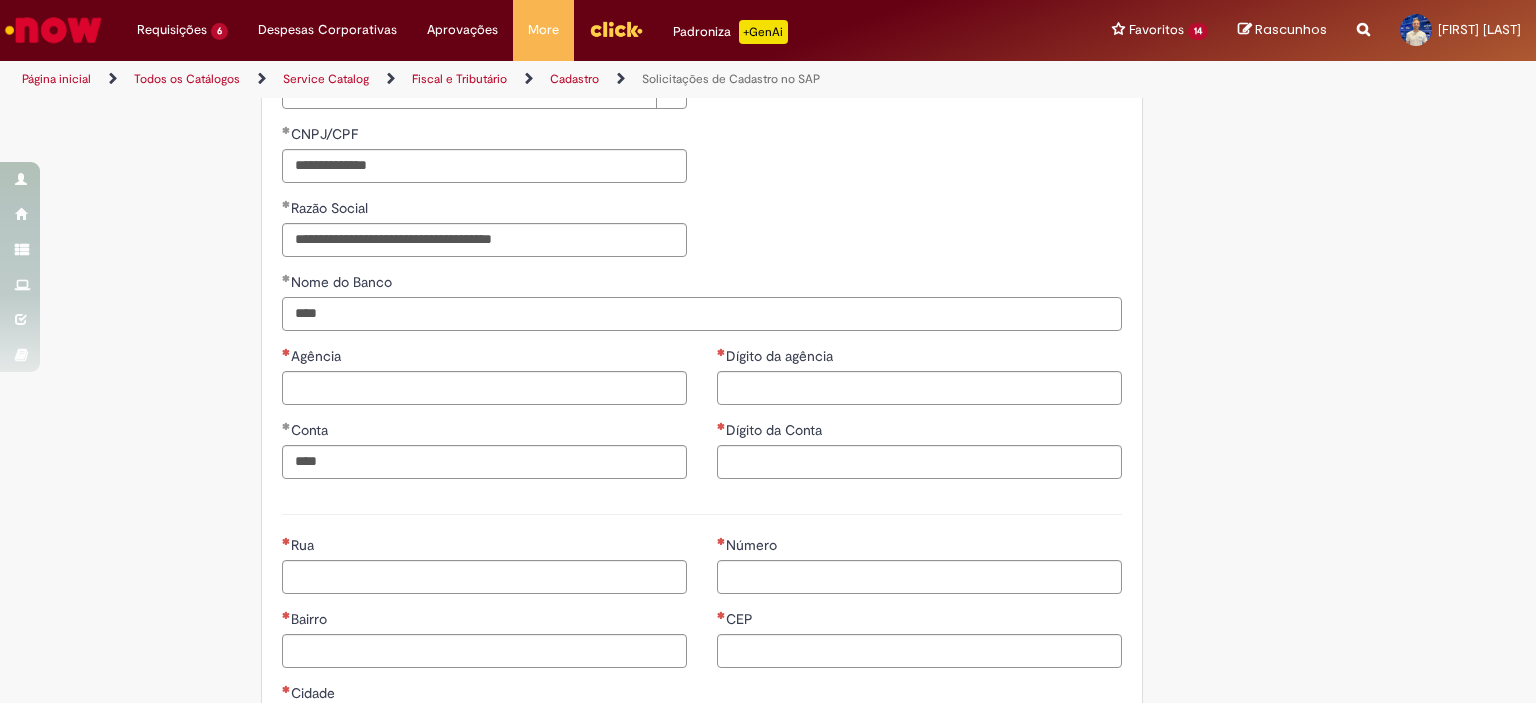 type on "****" 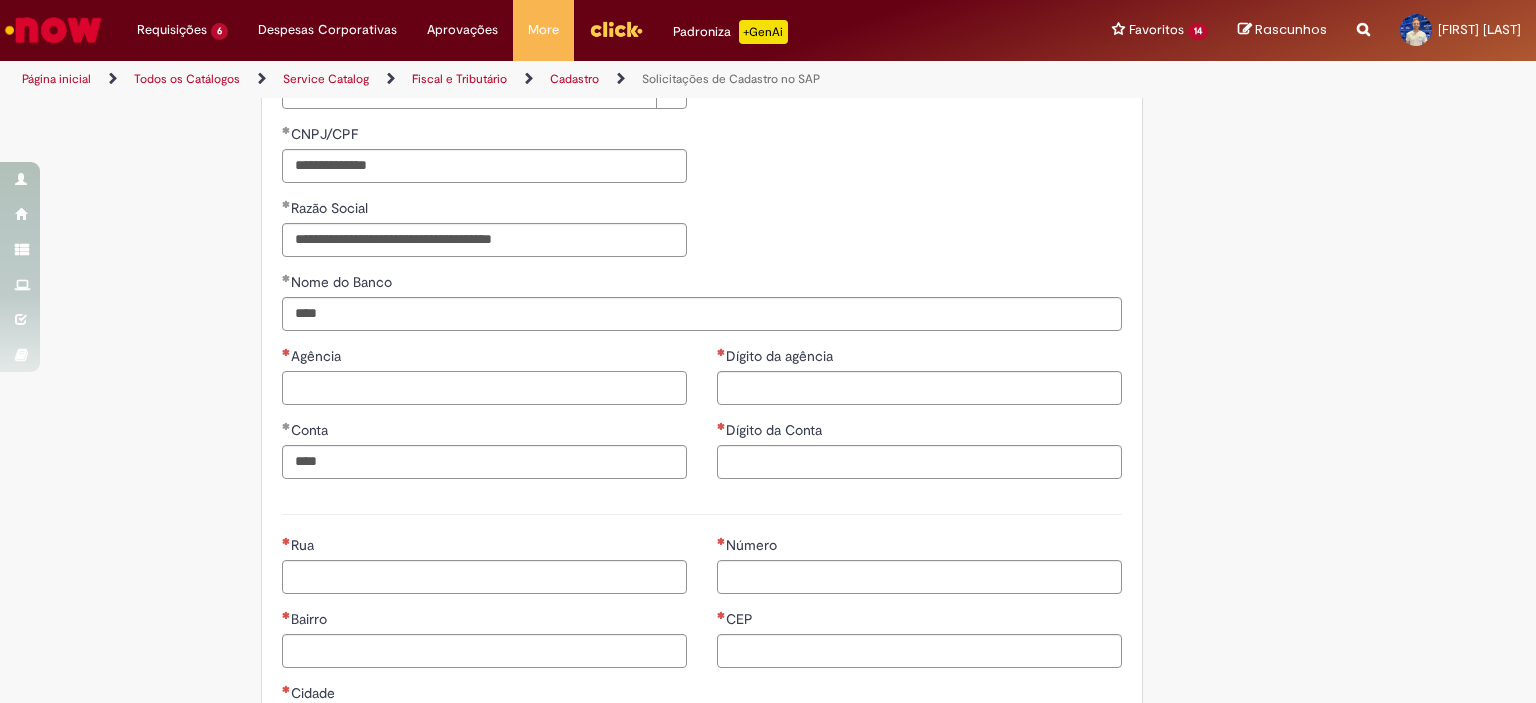 click on "Agência" at bounding box center (484, 388) 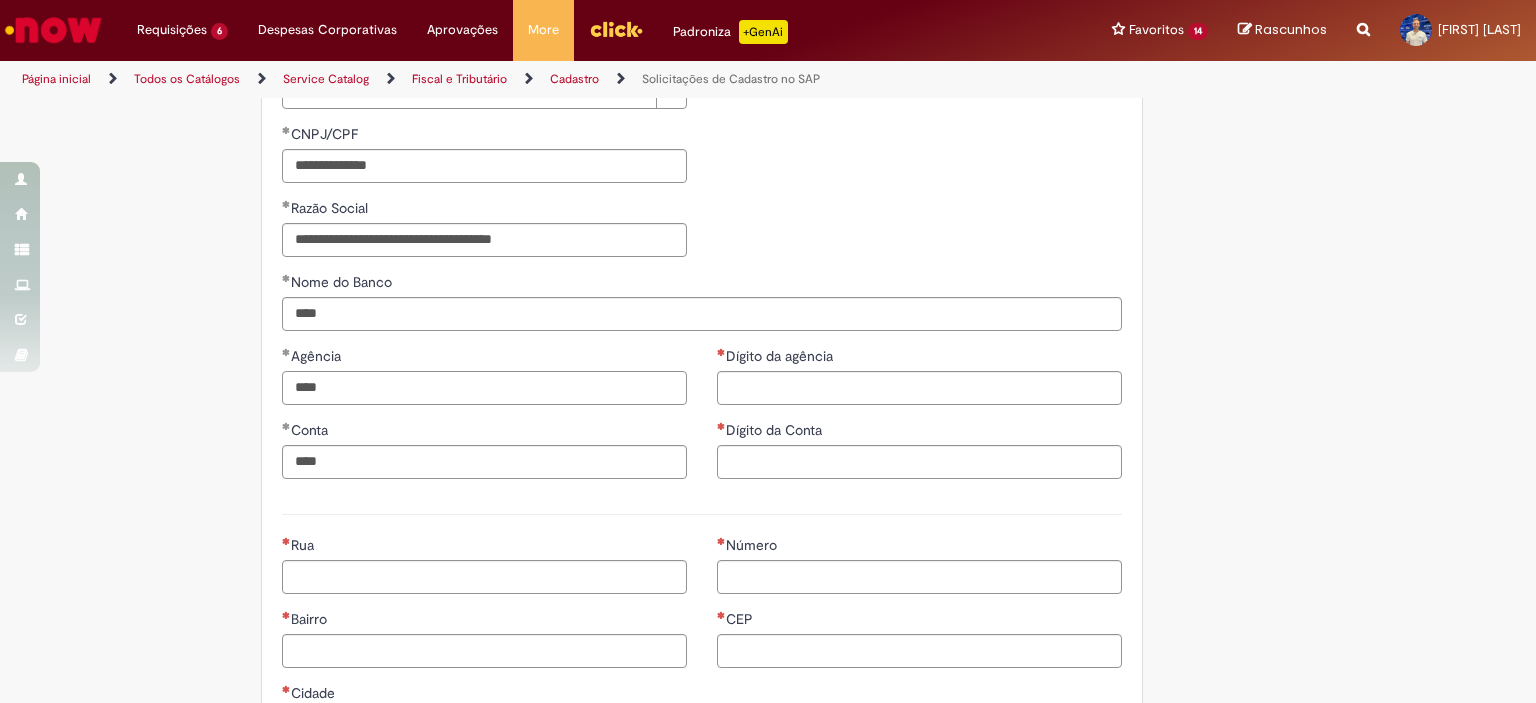 type on "****" 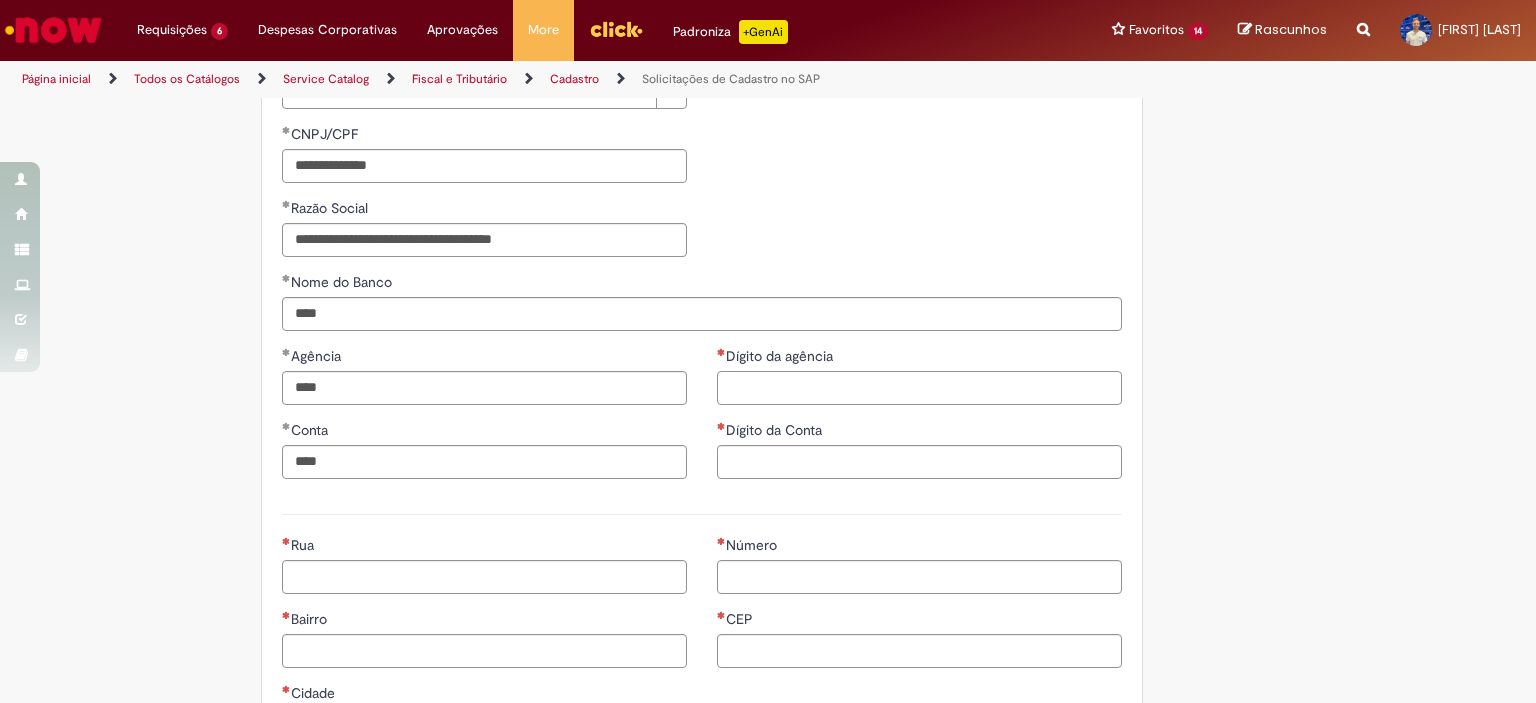 click on "Dígito da agência" at bounding box center (919, 388) 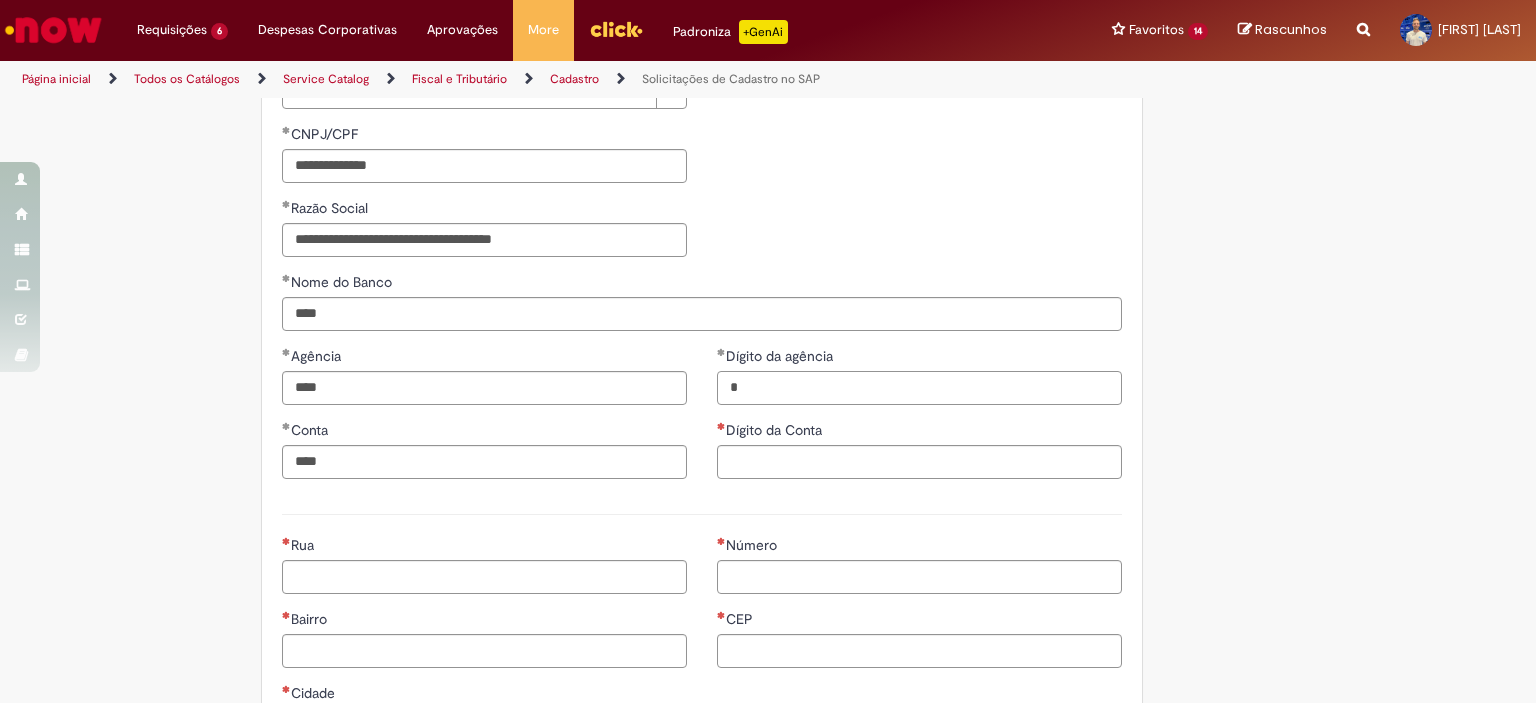 type on "*" 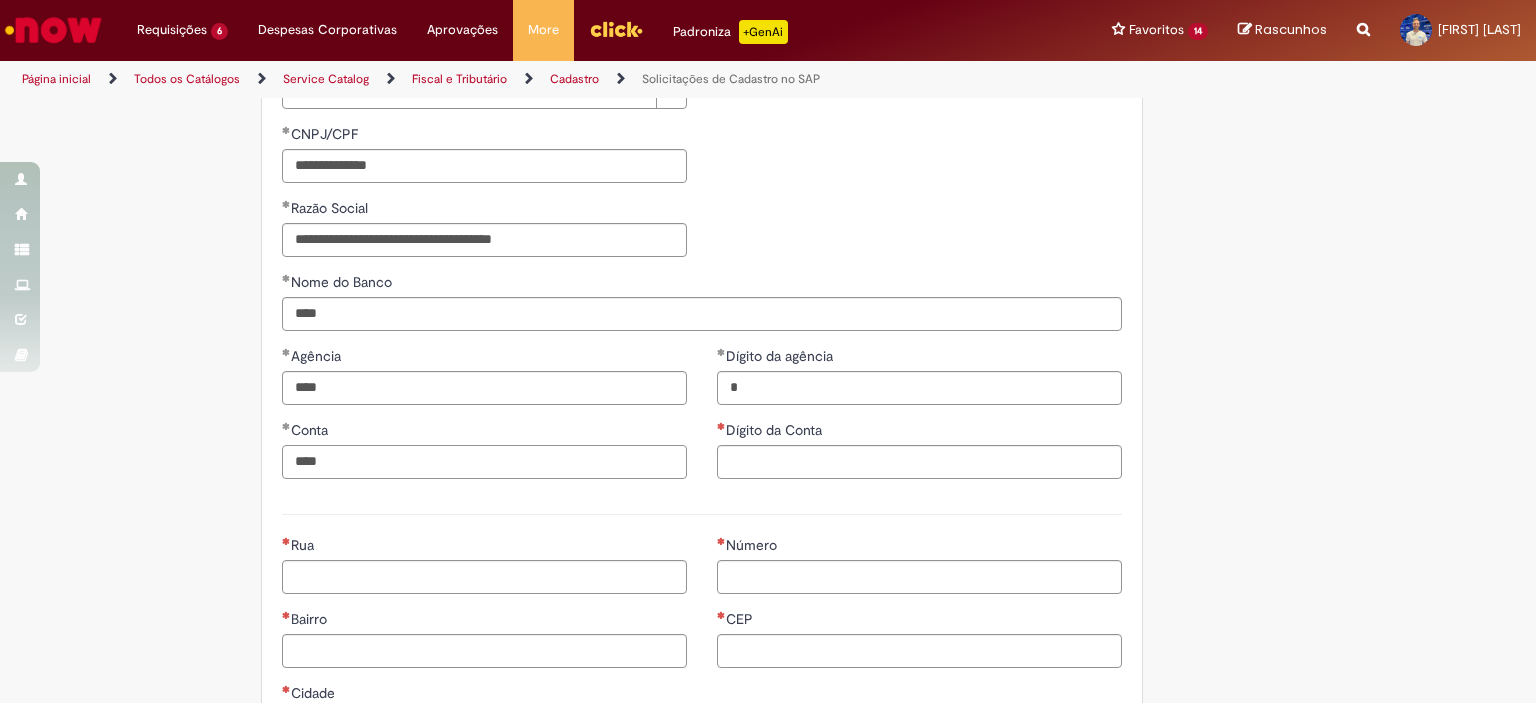 drag, startPoint x: 367, startPoint y: 451, endPoint x: 159, endPoint y: 441, distance: 208.24025 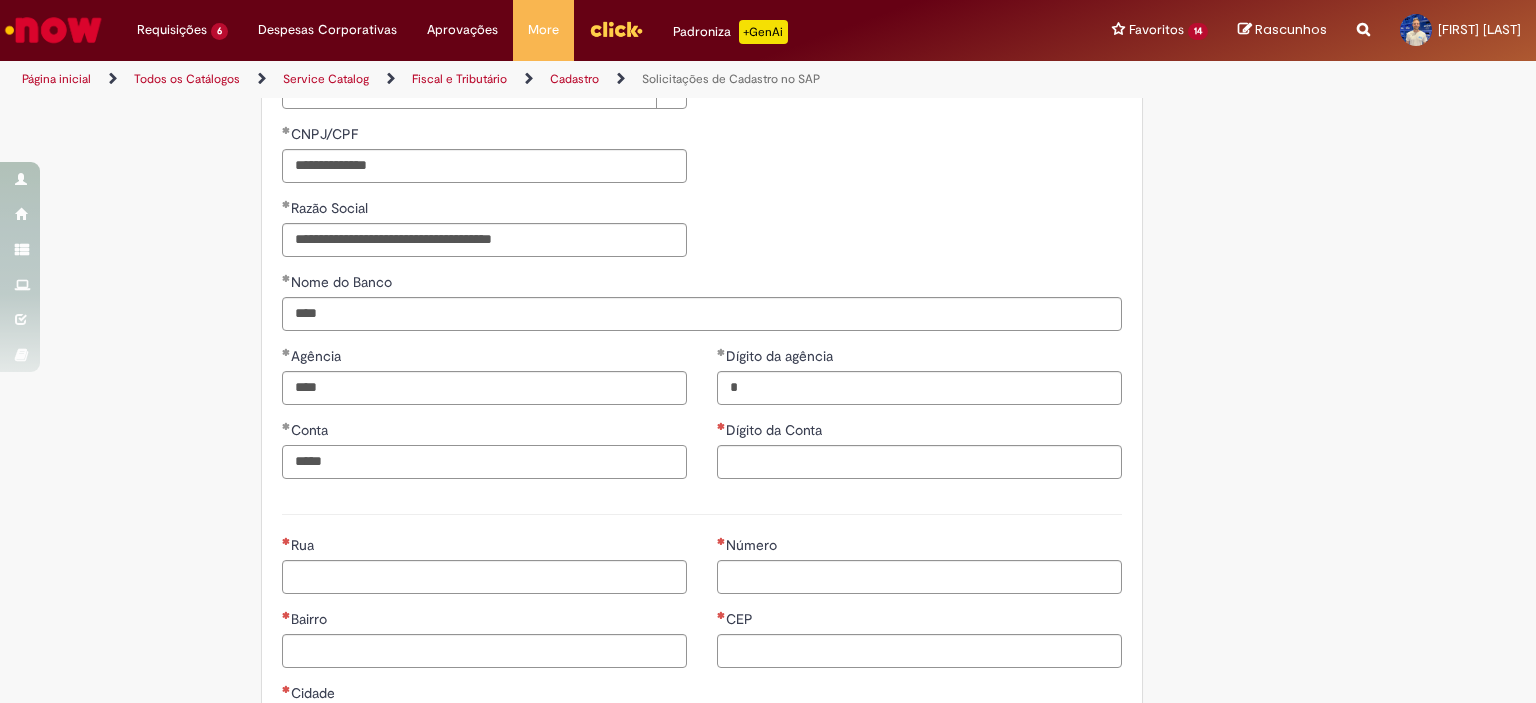 type on "*****" 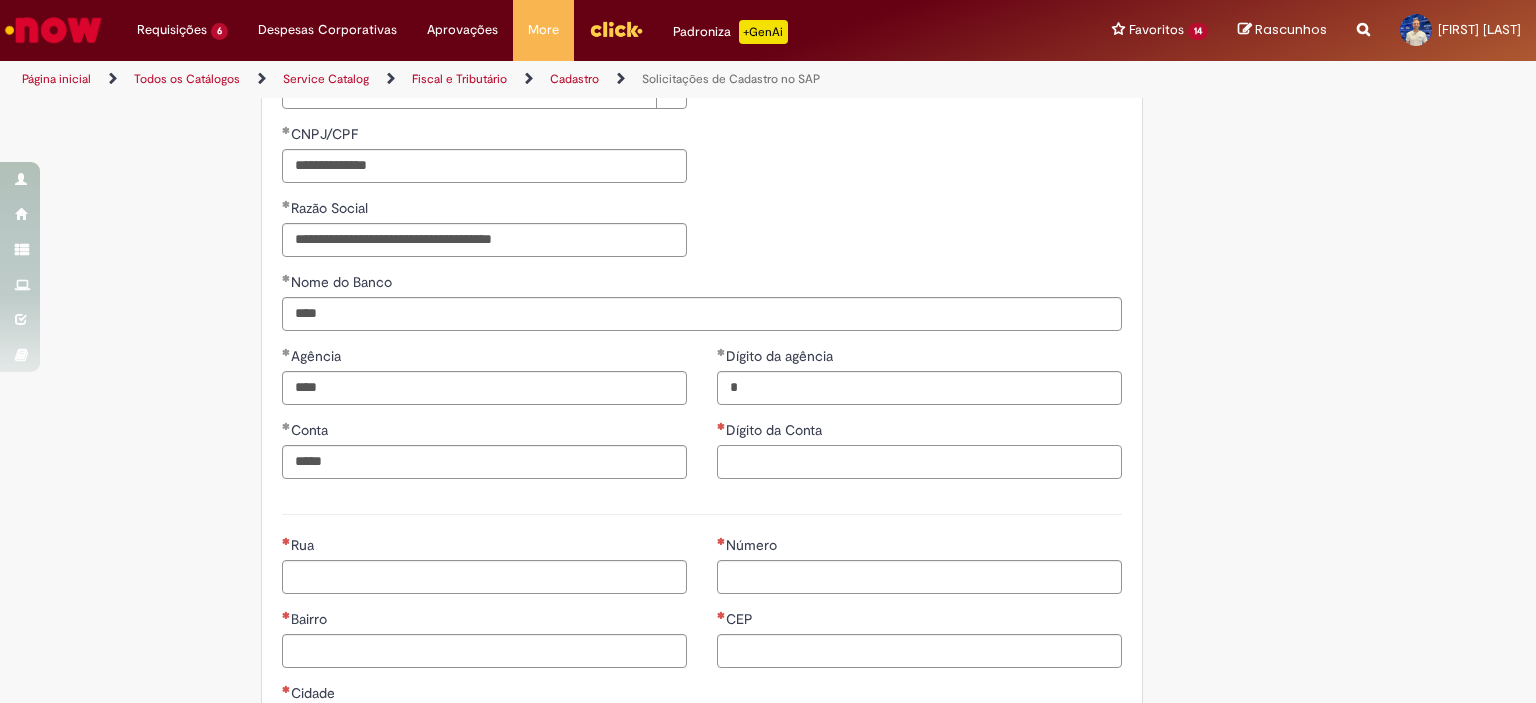 click on "Dígito da Conta" at bounding box center [919, 462] 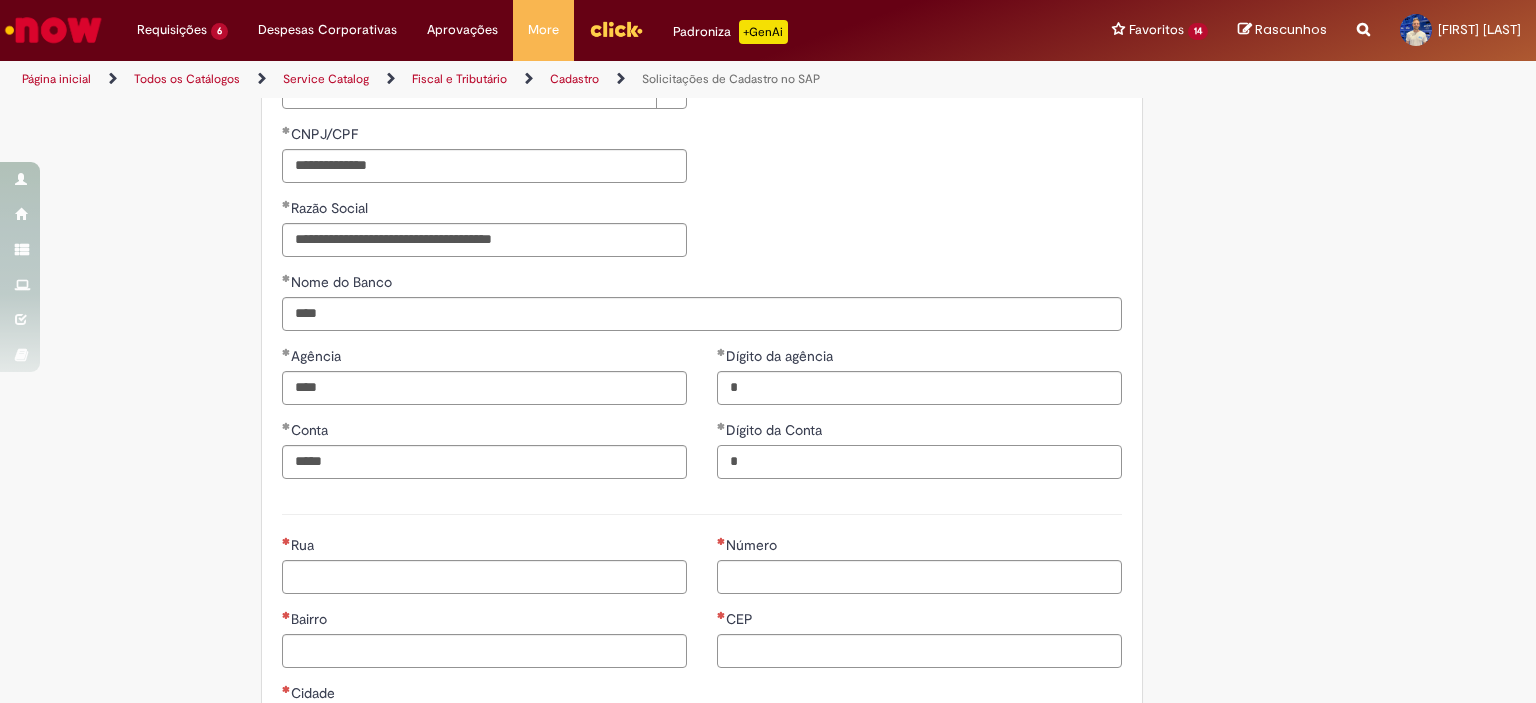 scroll, scrollTop: 800, scrollLeft: 0, axis: vertical 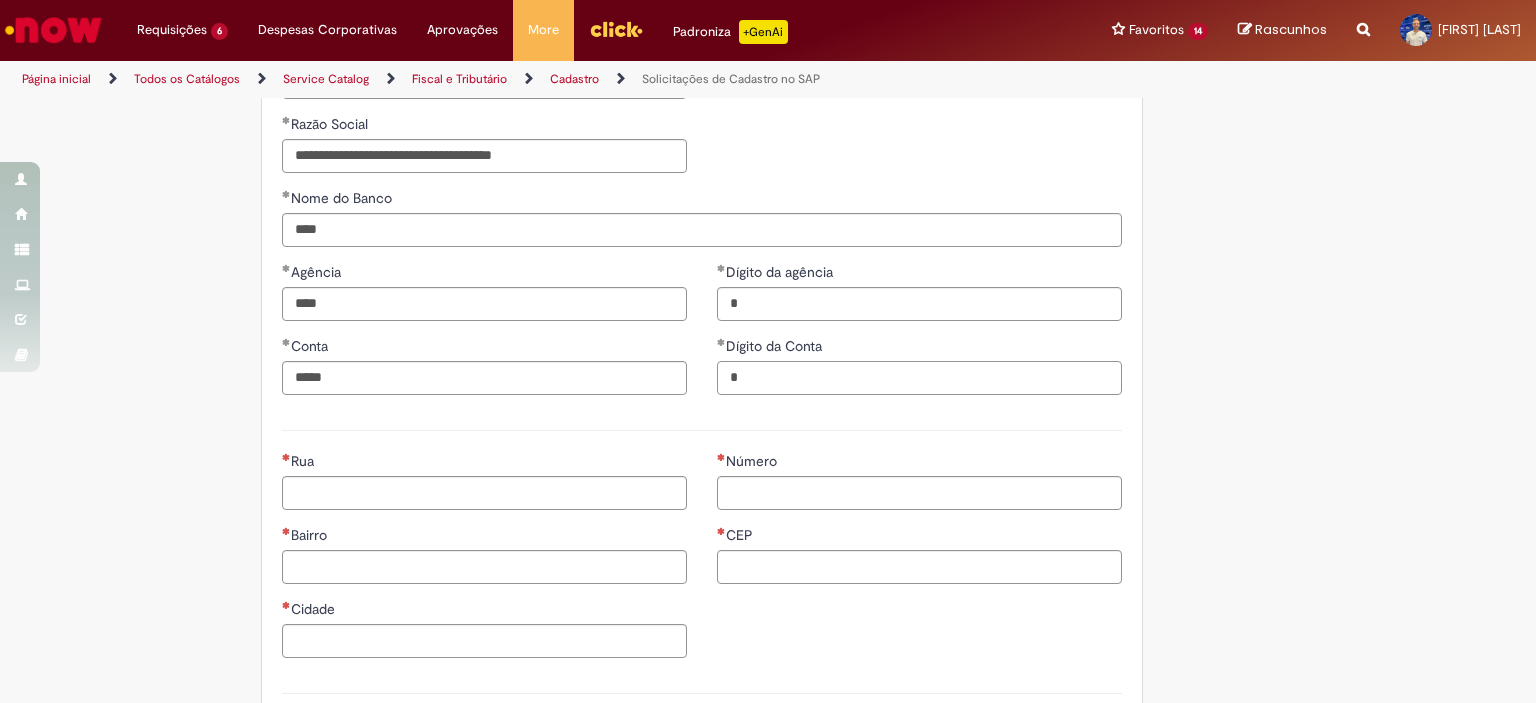 type on "*" 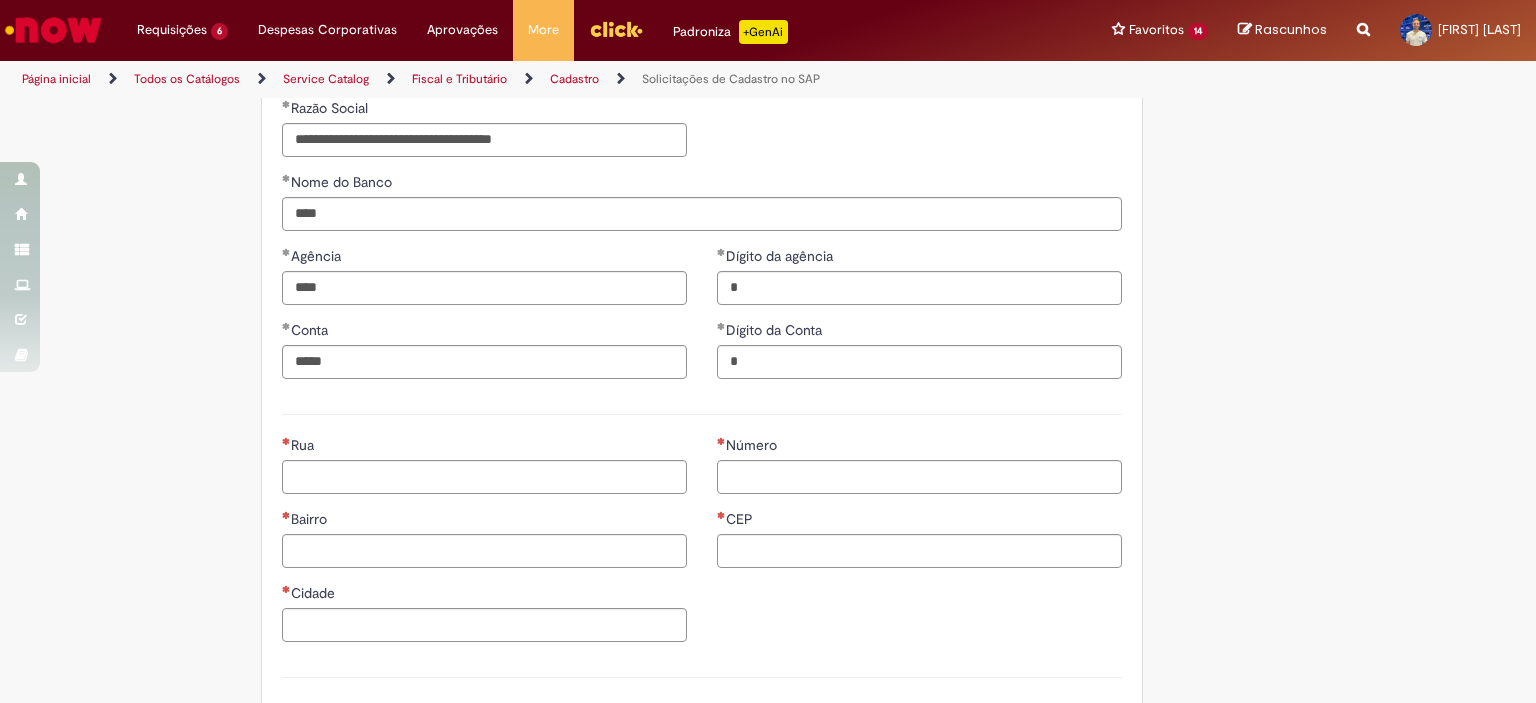 click on "Rua Bairro Cidade" at bounding box center [484, 546] 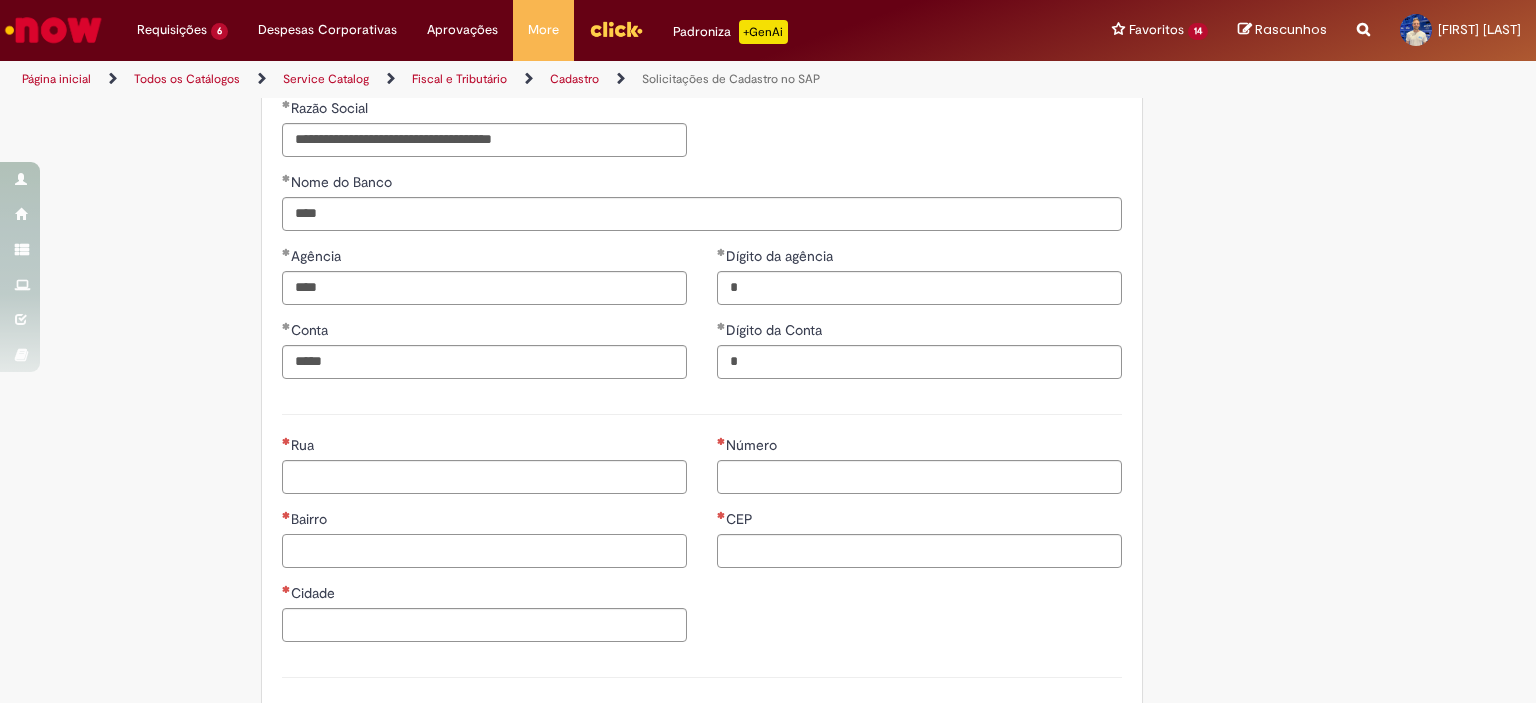 click on "Bairro" at bounding box center [484, 551] 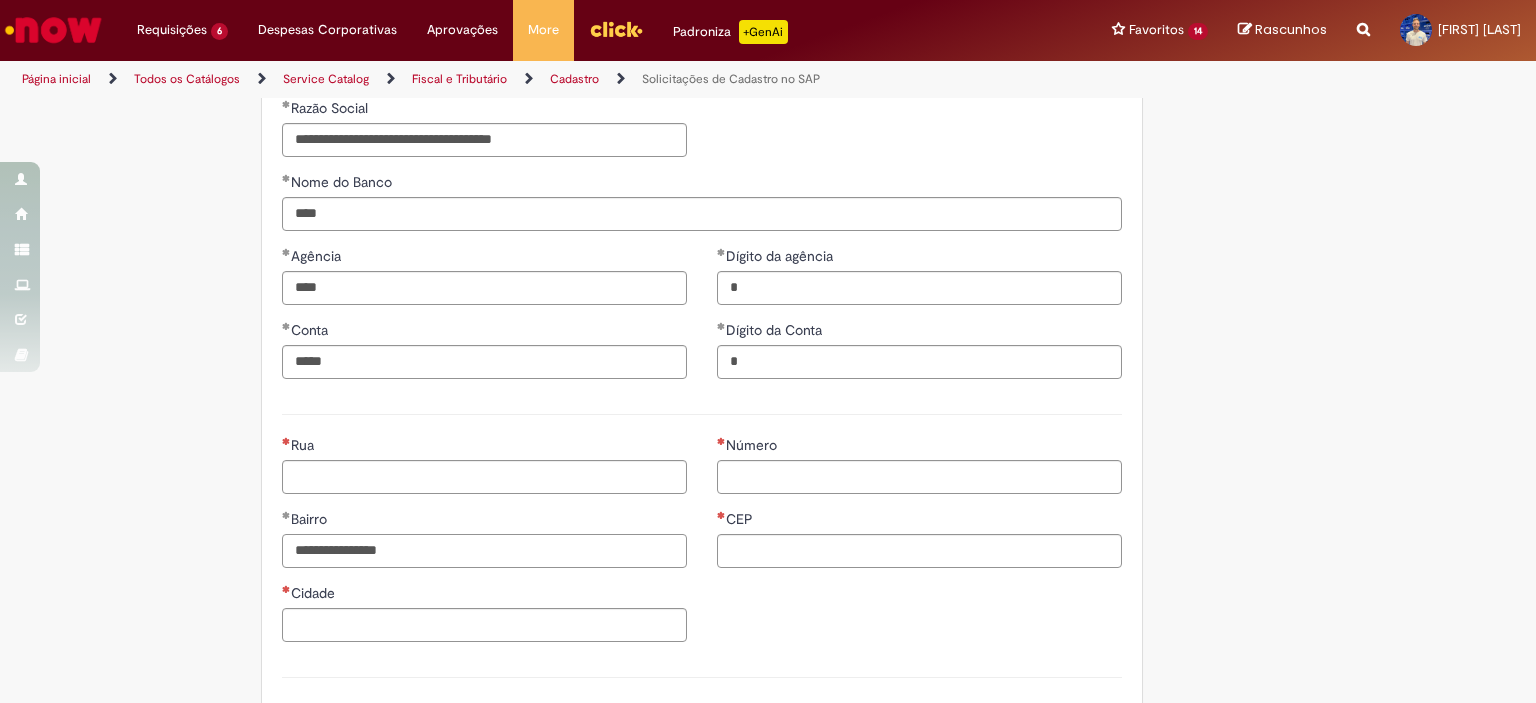 type on "**********" 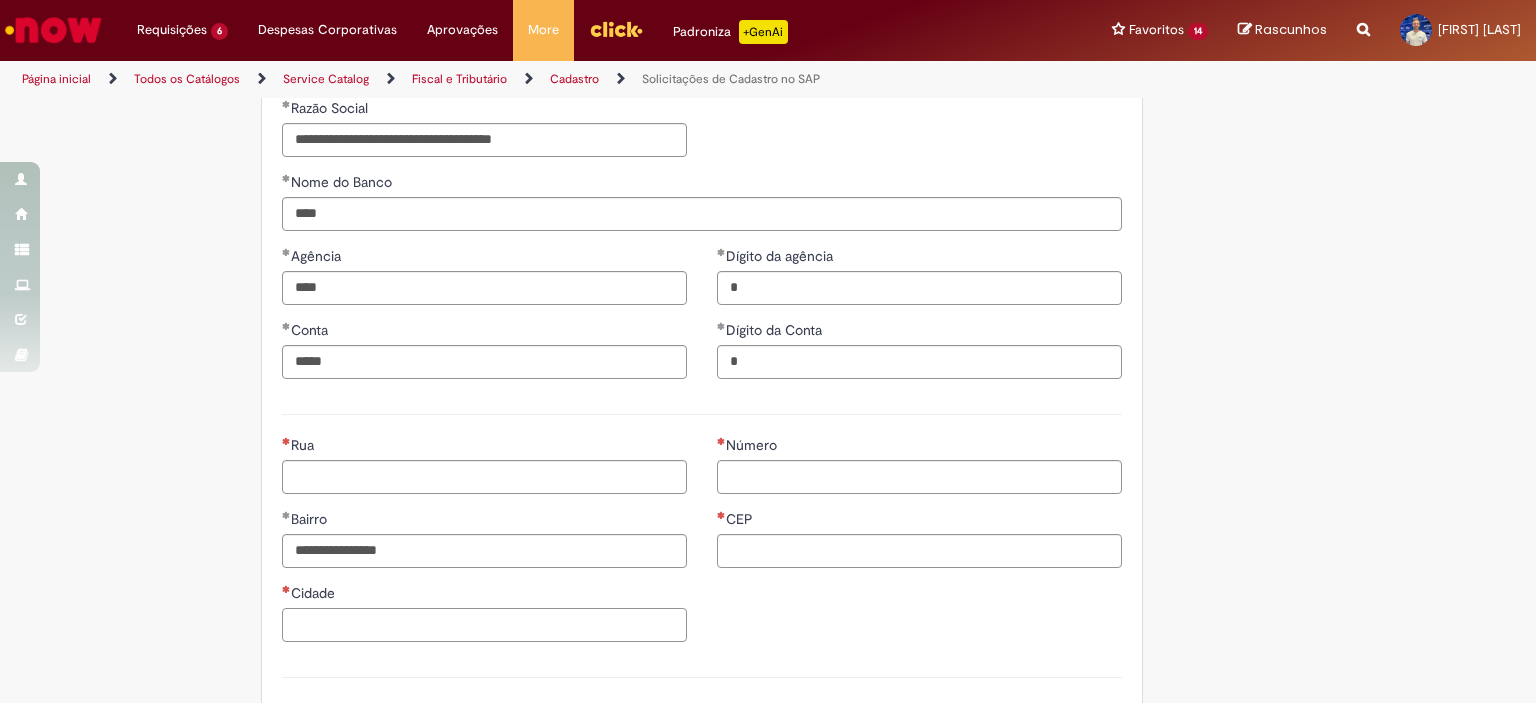 click on "Cidade" at bounding box center [484, 625] 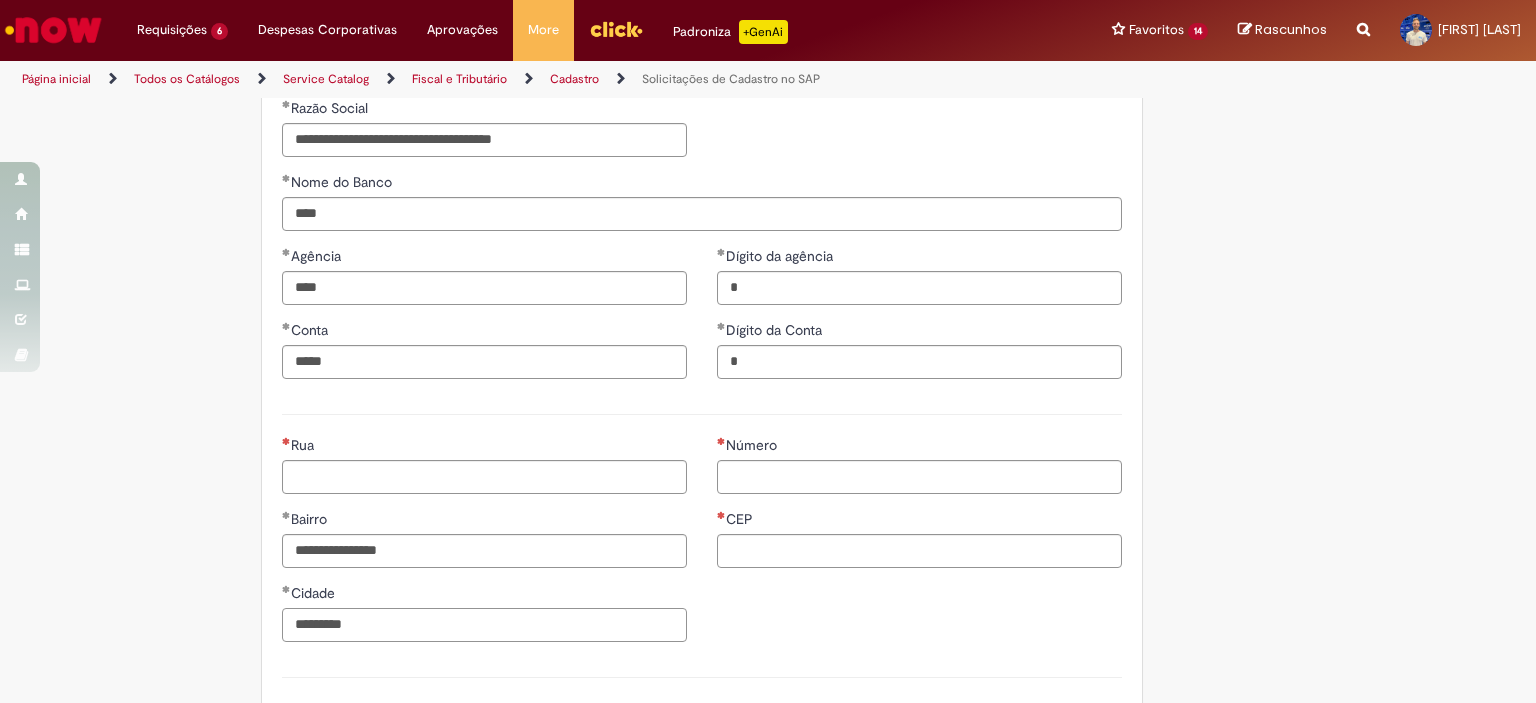 type on "*********" 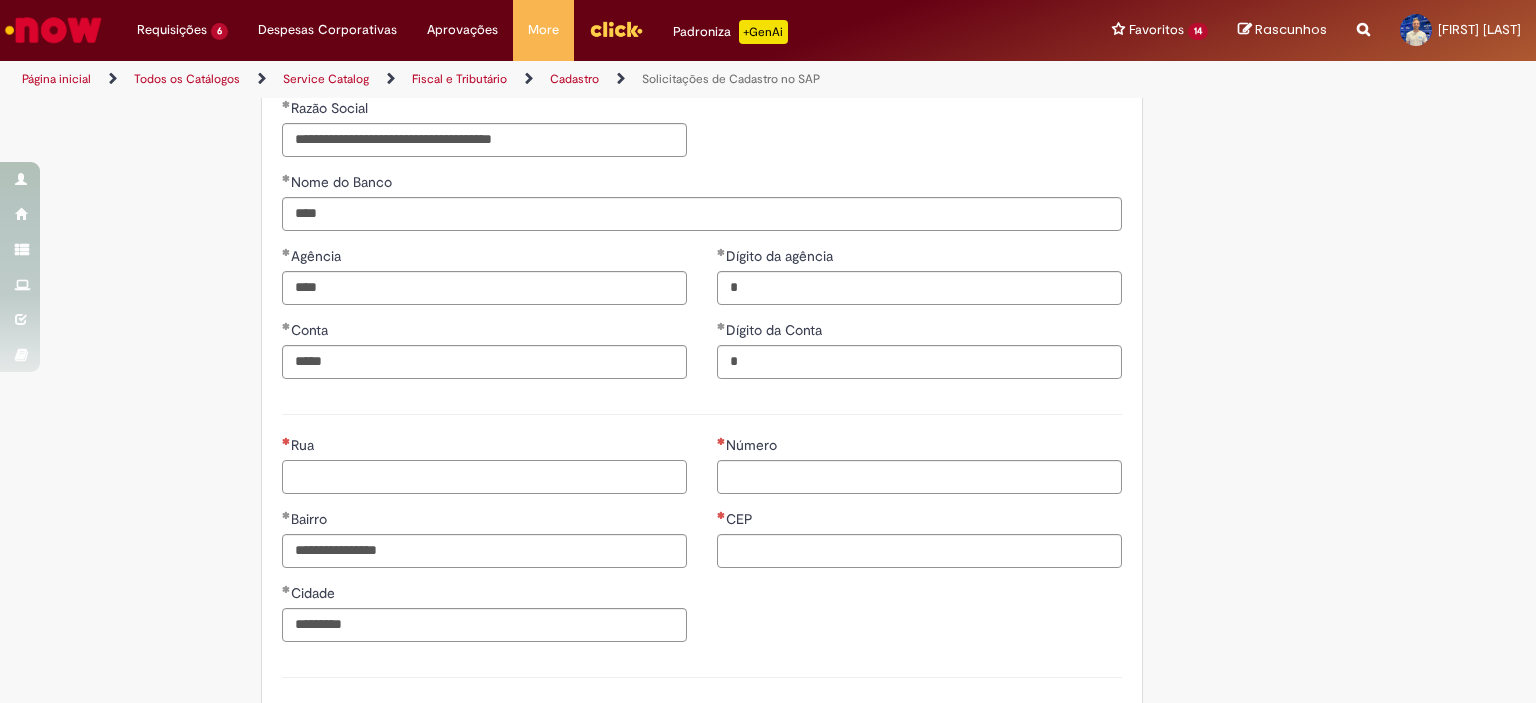 click on "Rua" at bounding box center [484, 477] 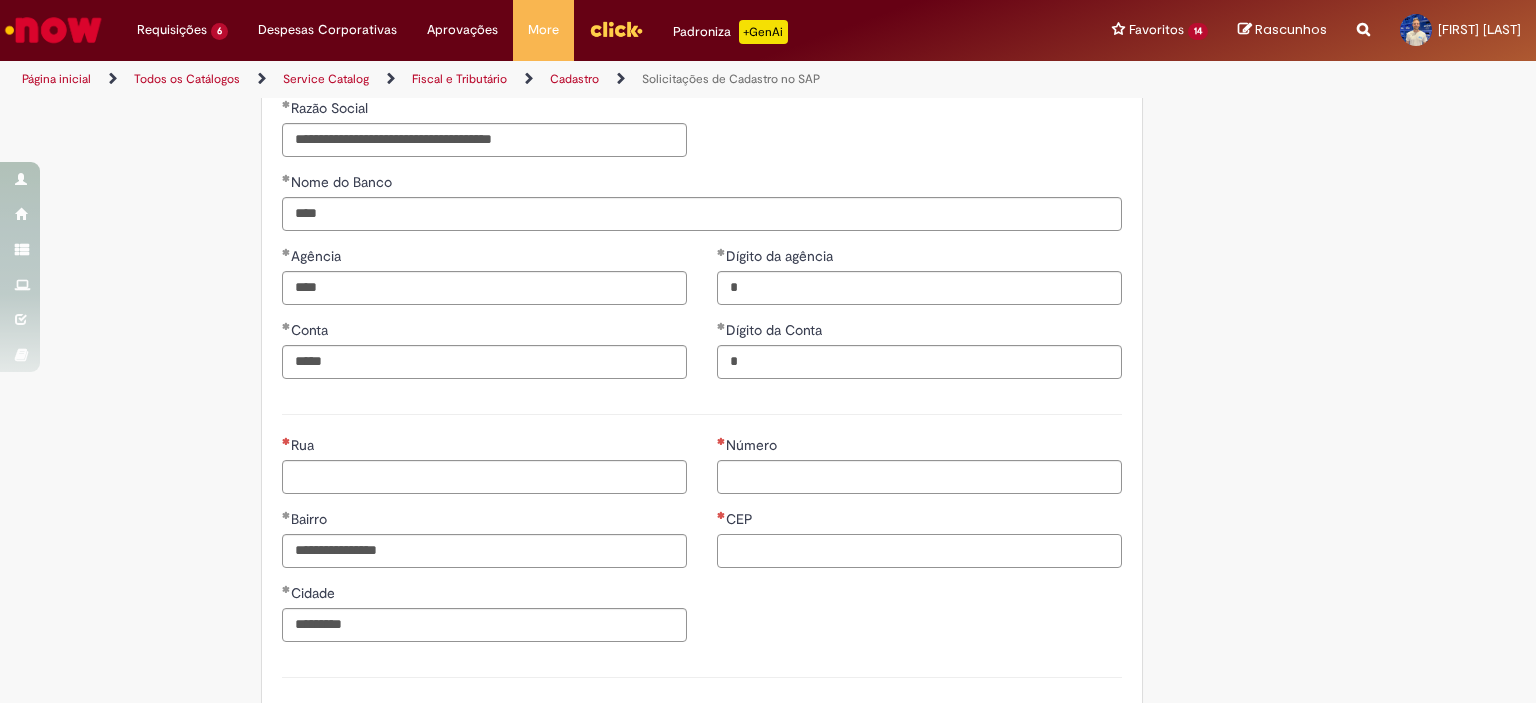 click on "CEP" at bounding box center (919, 551) 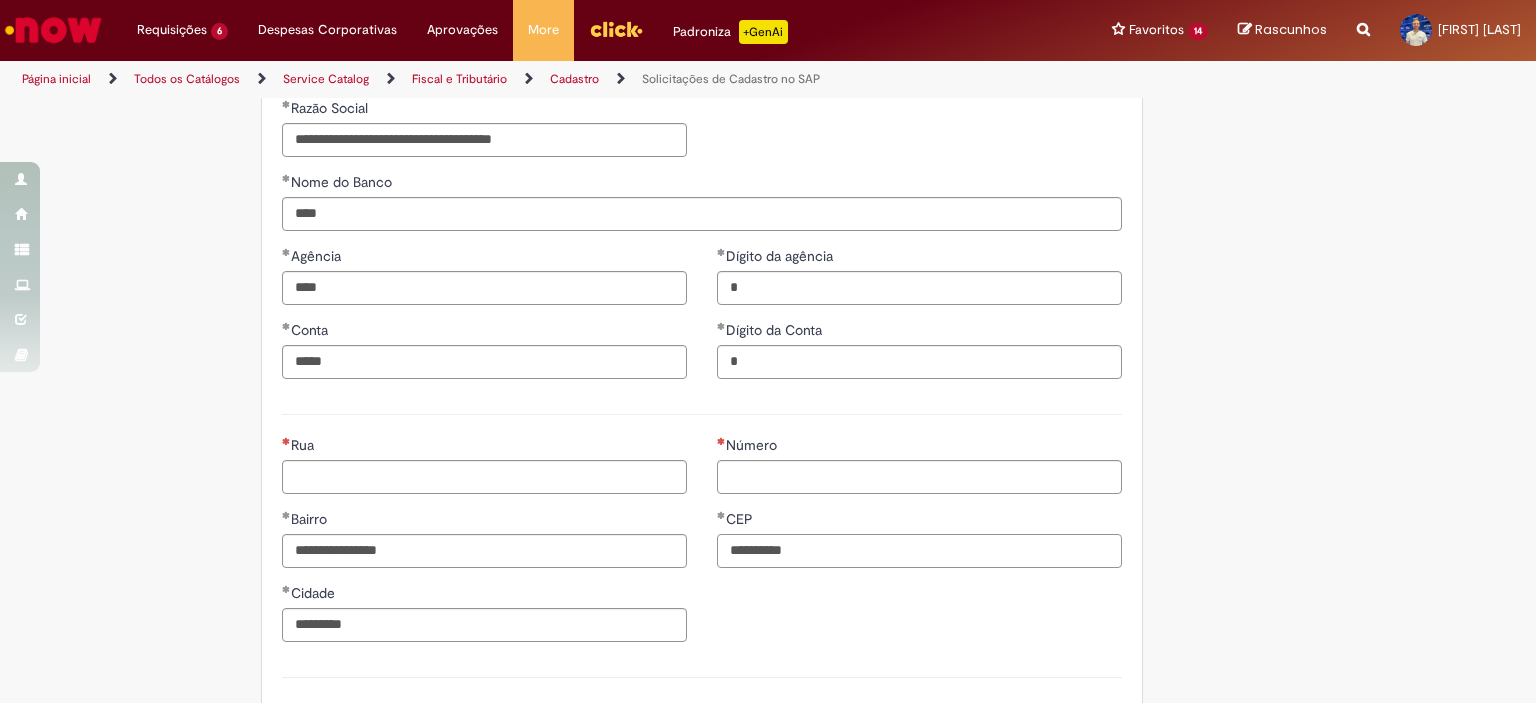type on "**********" 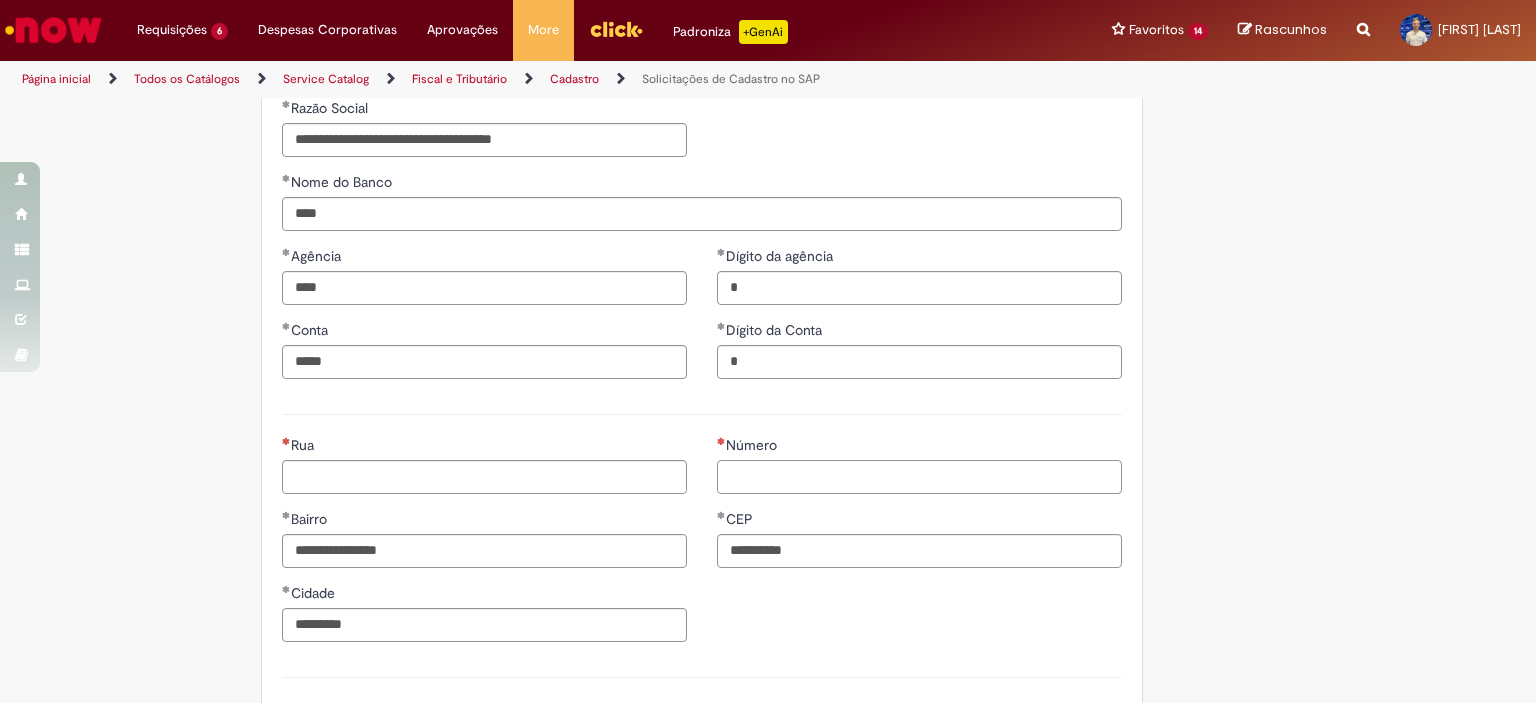 click on "Número" at bounding box center (919, 477) 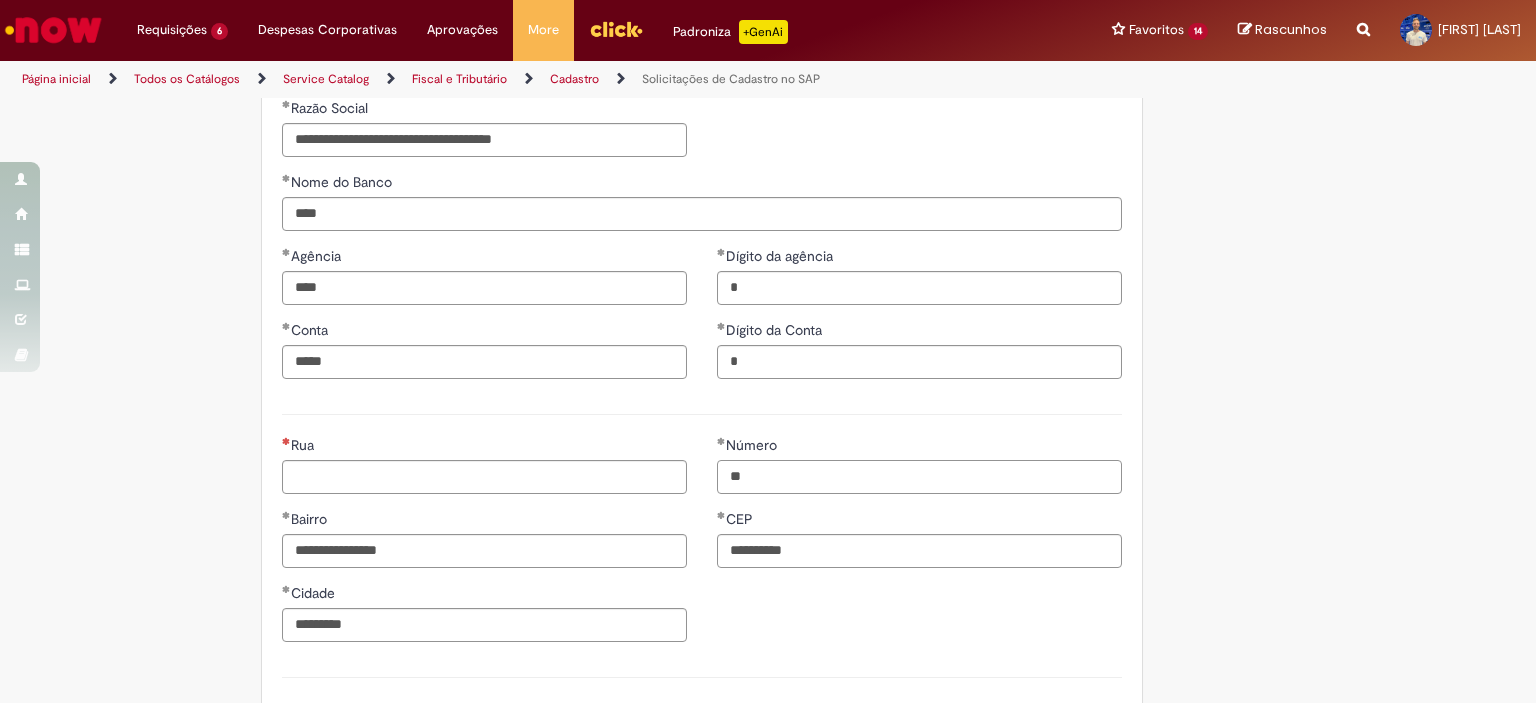 type on "**" 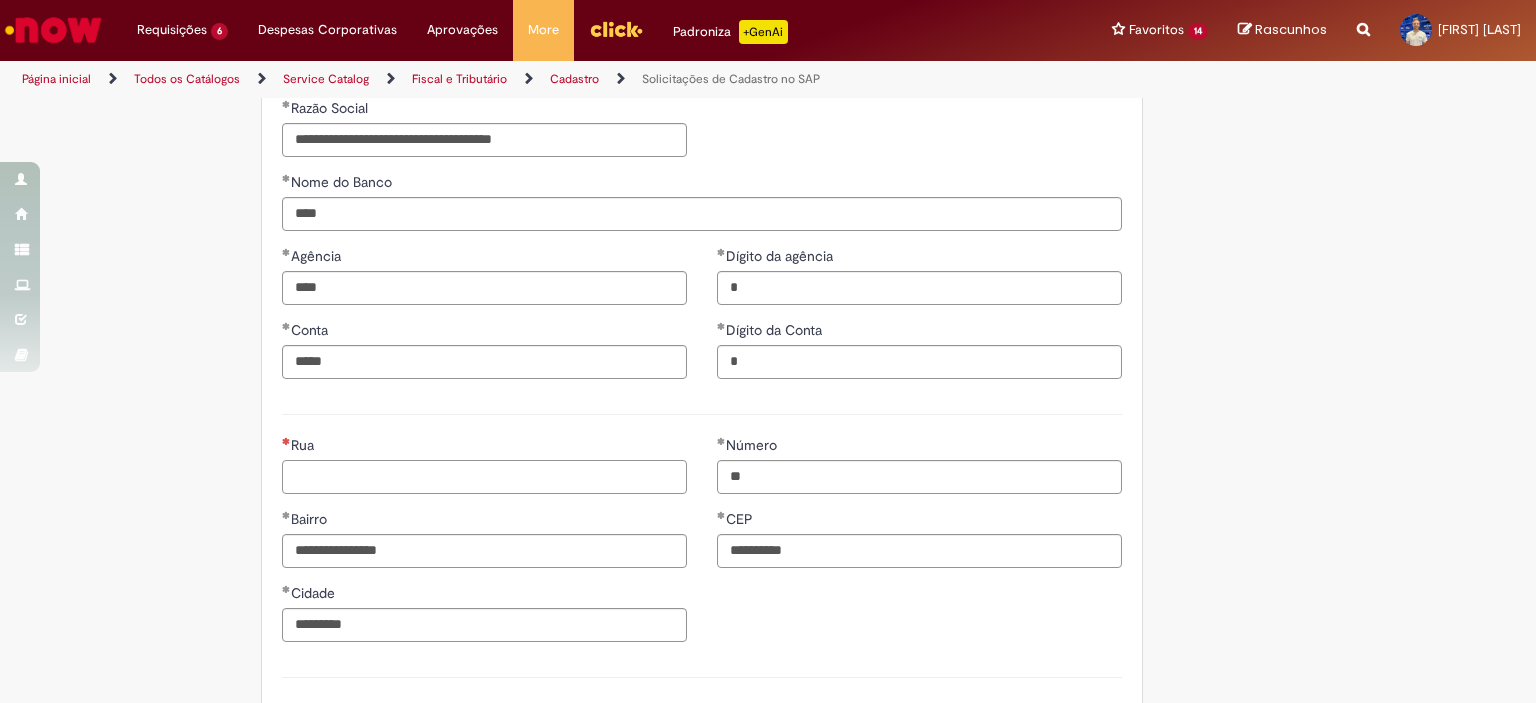 click on "Rua" at bounding box center (484, 477) 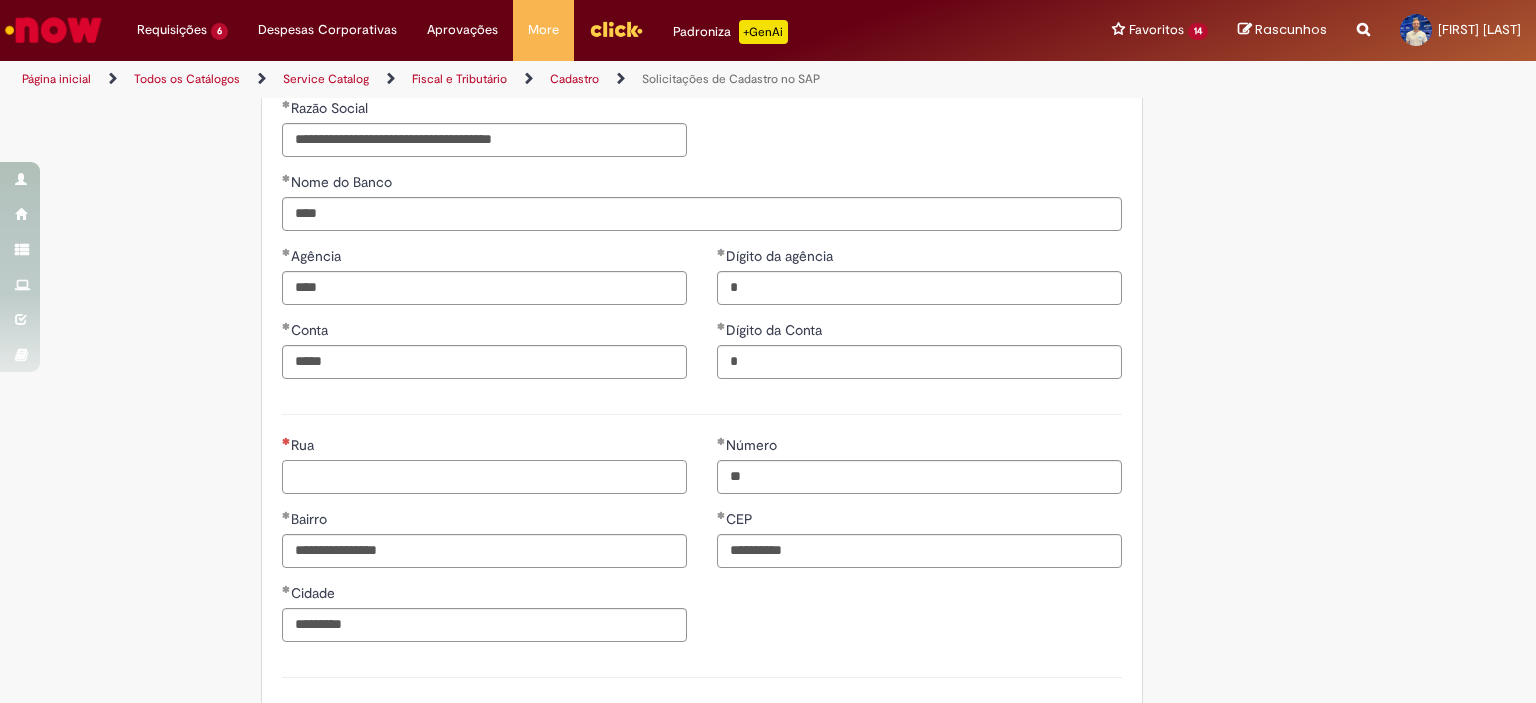 paste on "**********" 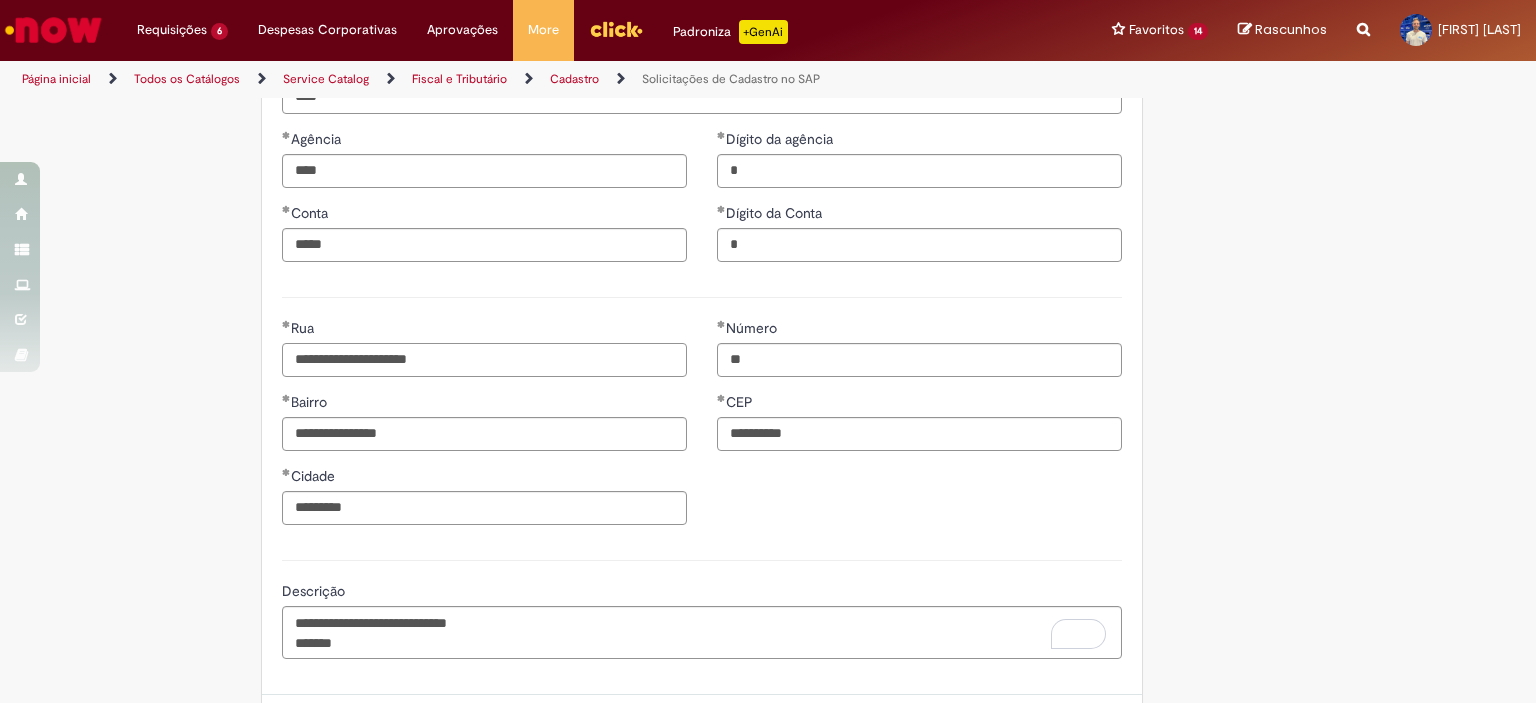 scroll, scrollTop: 1091, scrollLeft: 0, axis: vertical 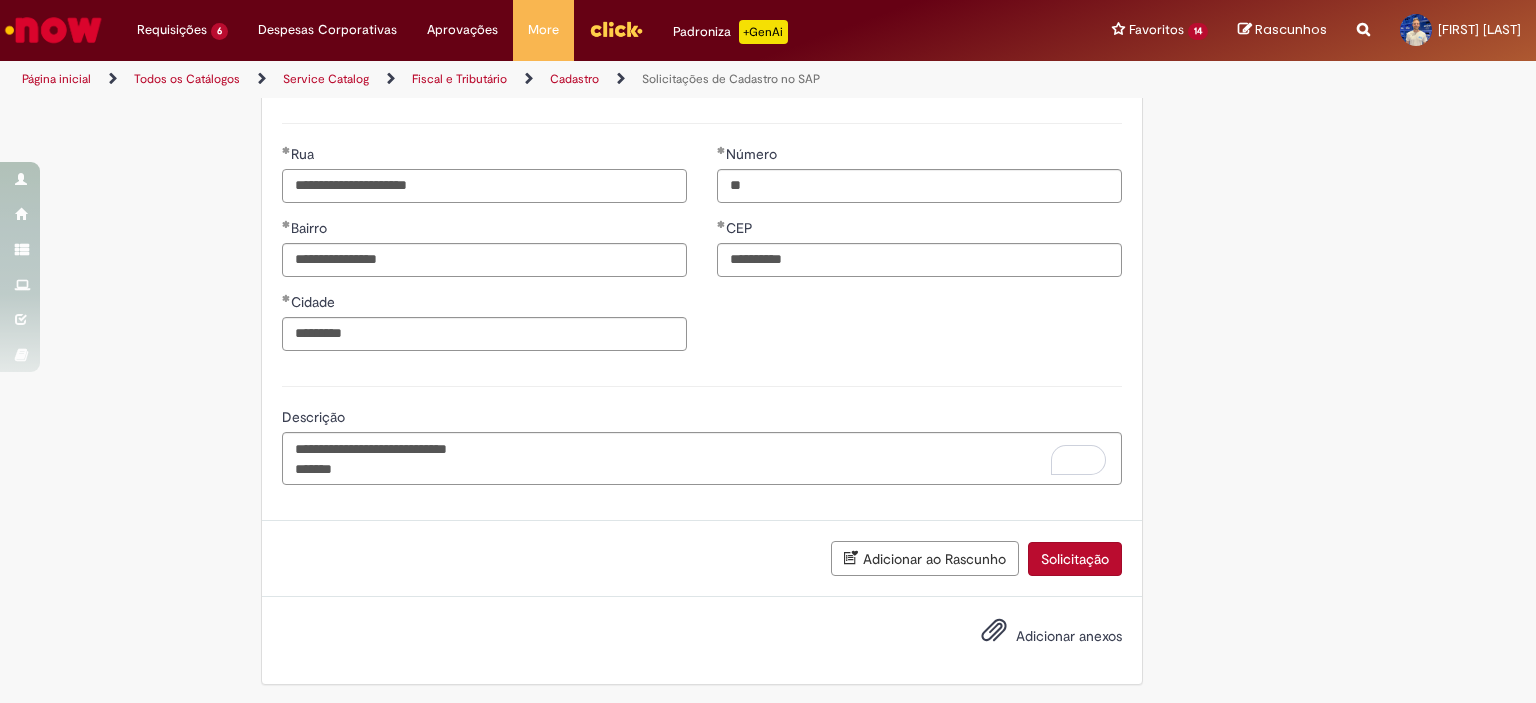 type on "**********" 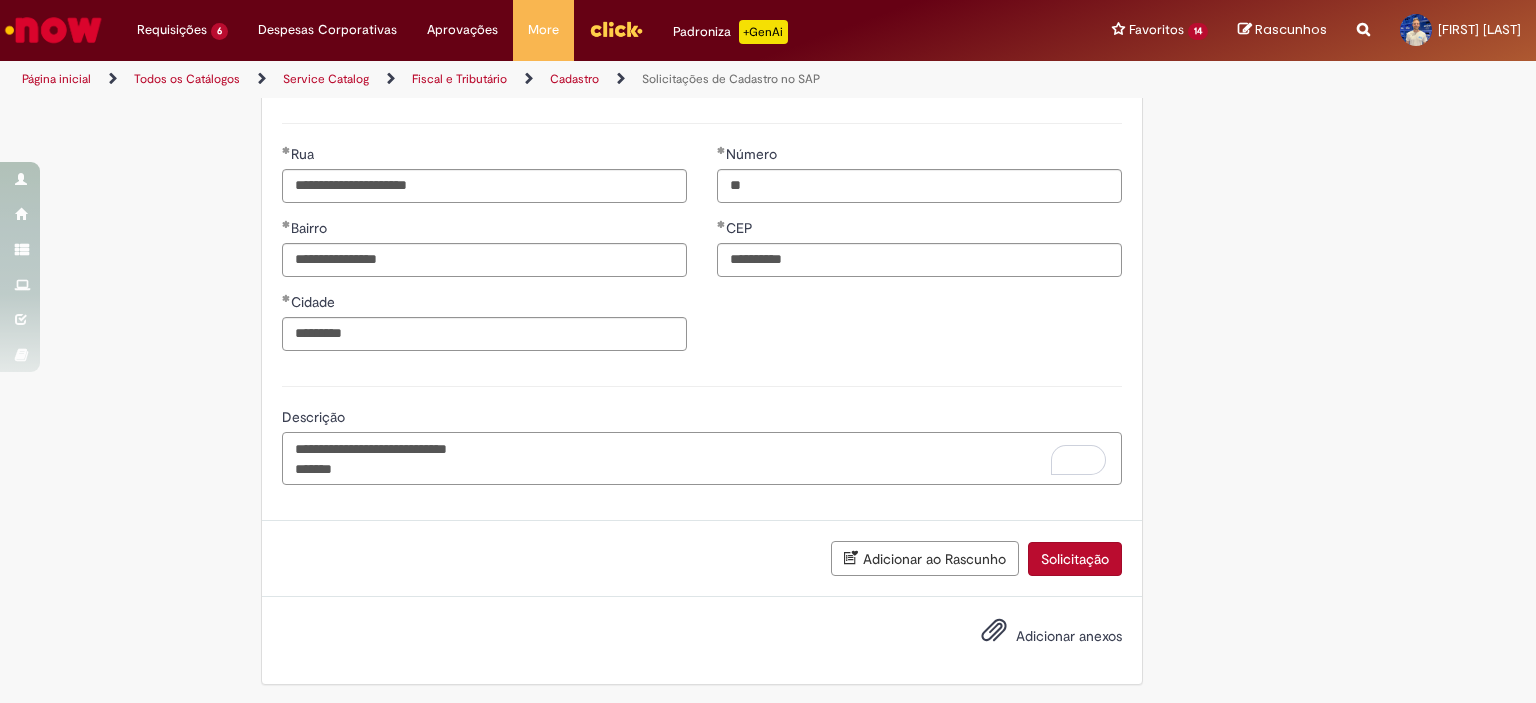 click on "**********" at bounding box center [702, 459] 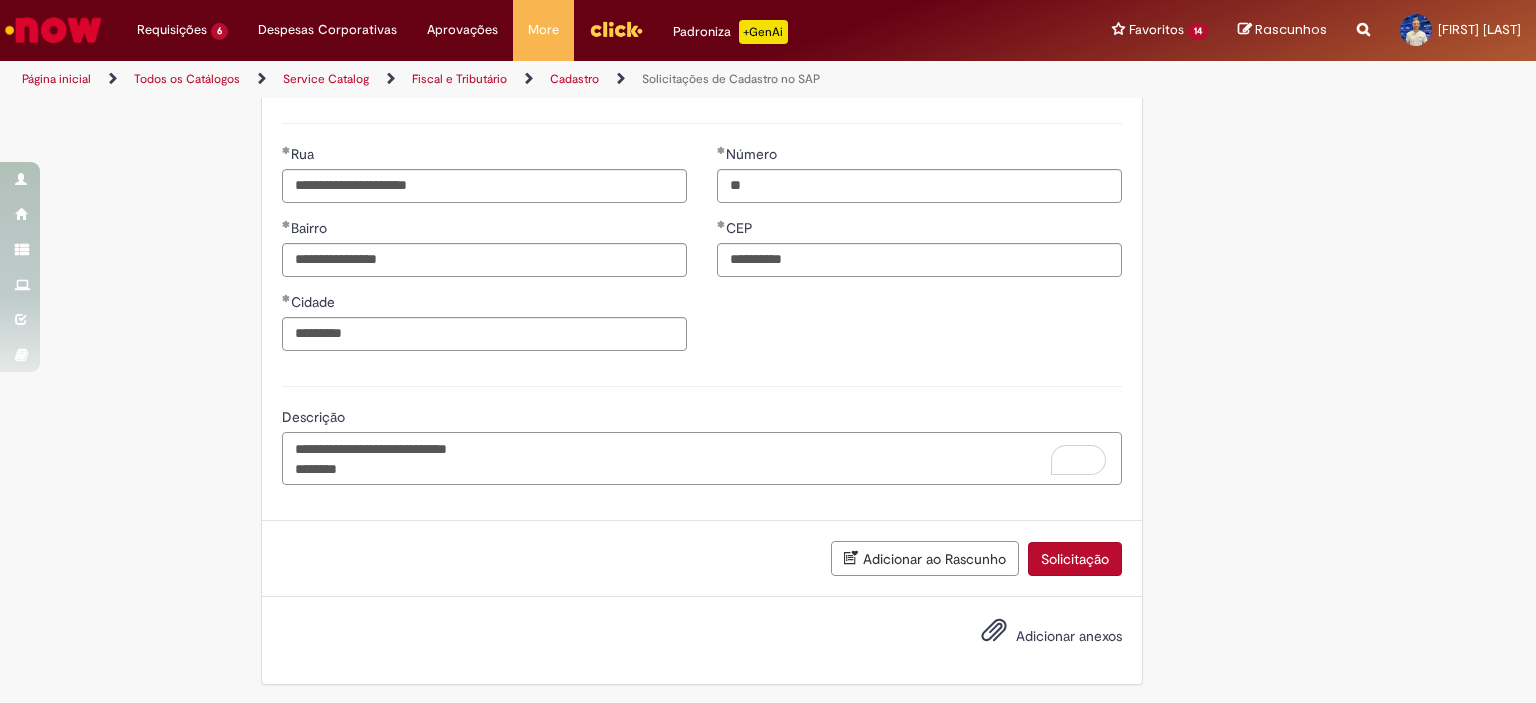 paste on "**********" 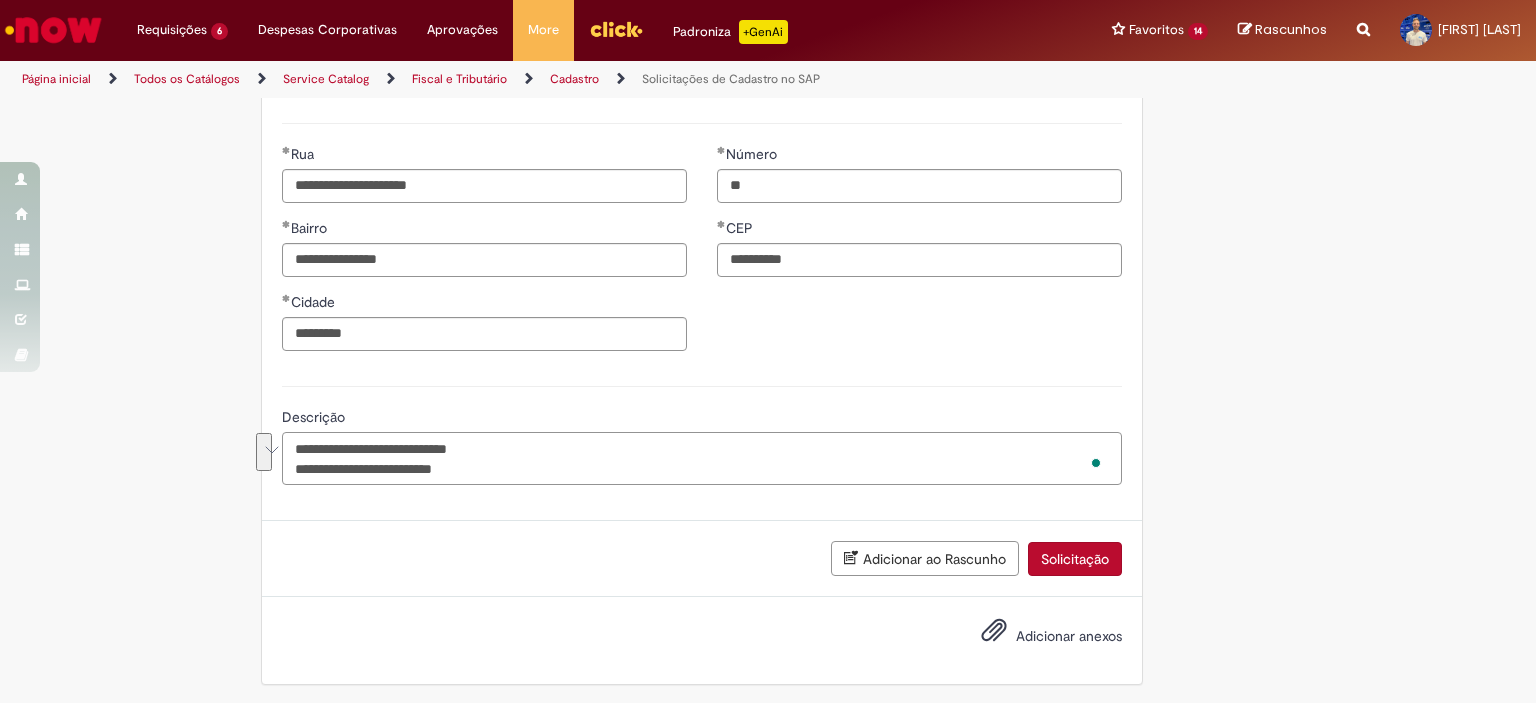 drag, startPoint x: 500, startPoint y: 469, endPoint x: 242, endPoint y: 442, distance: 259.40894 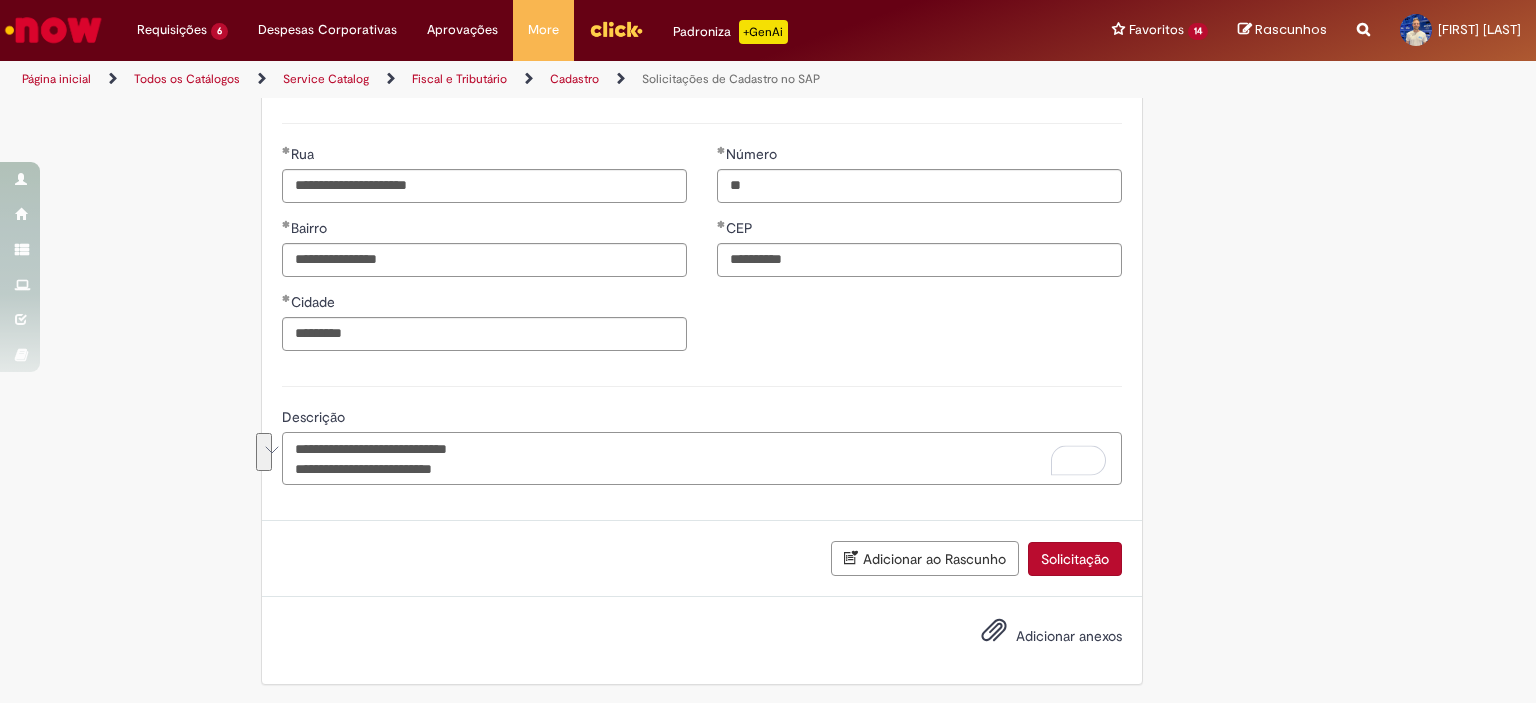 type on "**********" 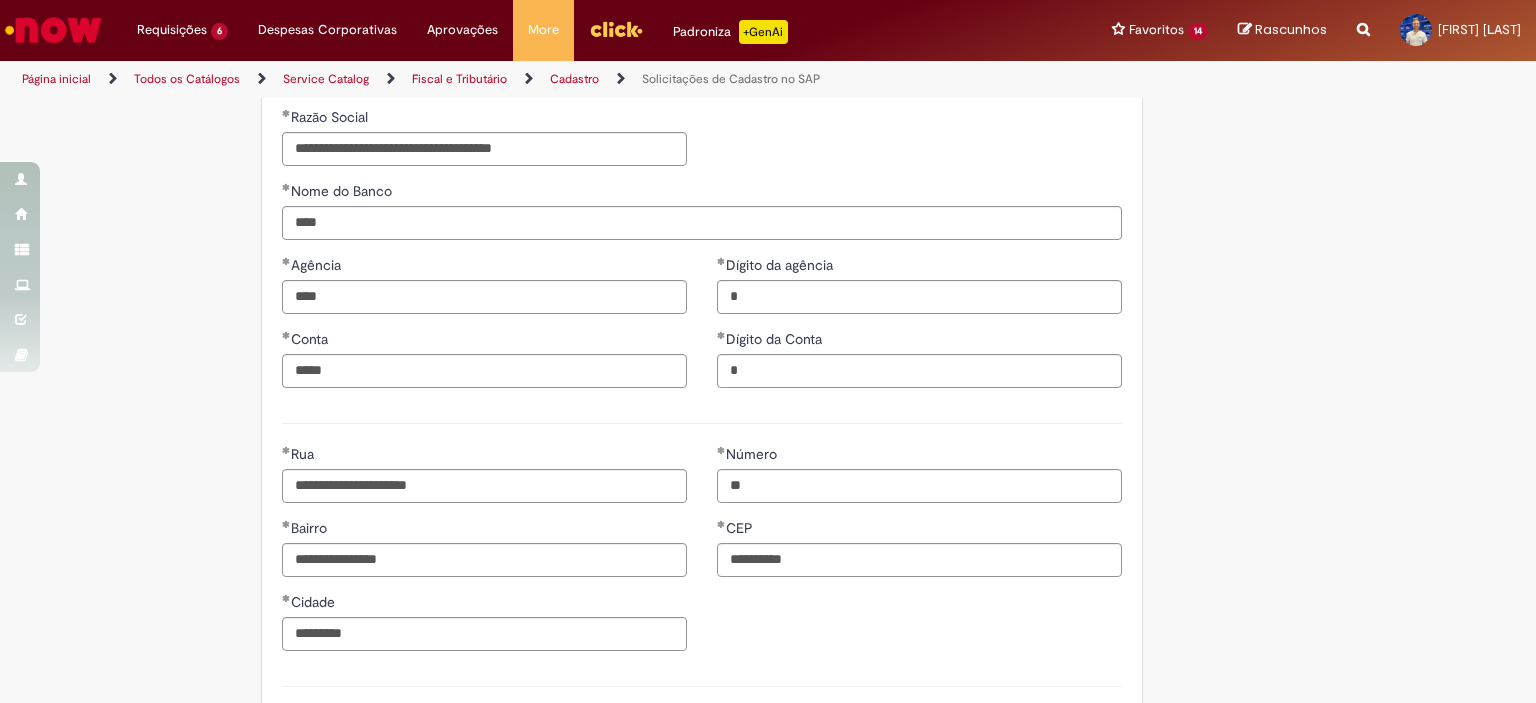 scroll, scrollTop: 1091, scrollLeft: 0, axis: vertical 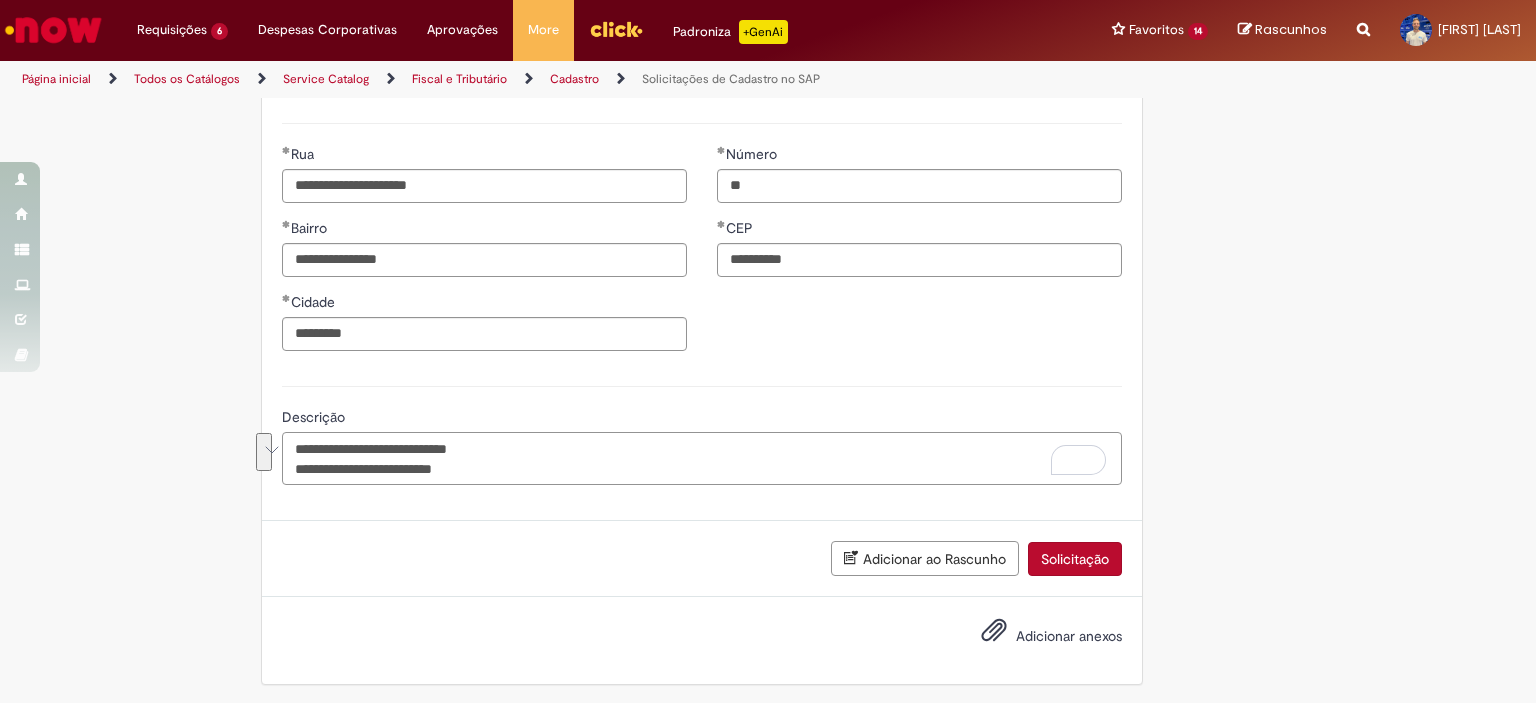 click on "**********" at bounding box center (702, 459) 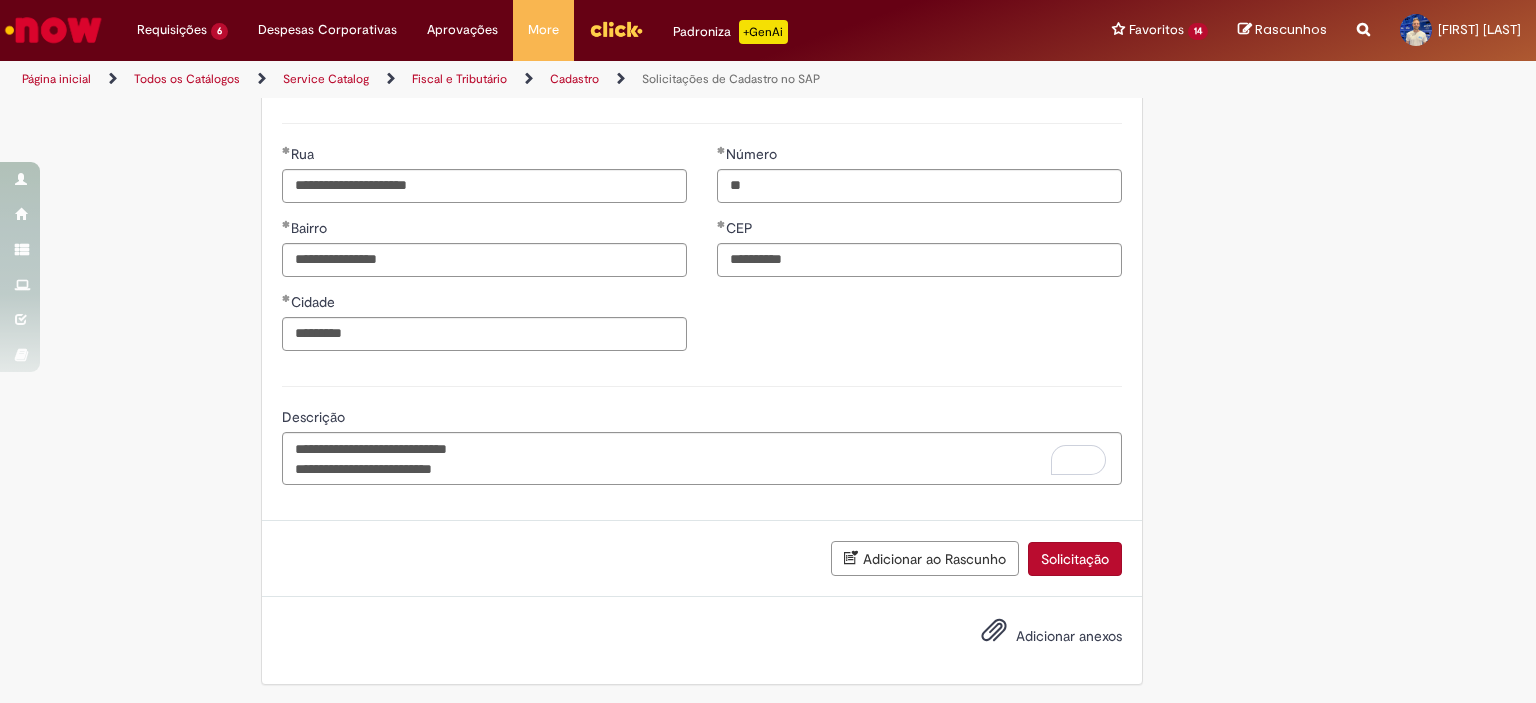 click on "Solicitação" at bounding box center (1075, 559) 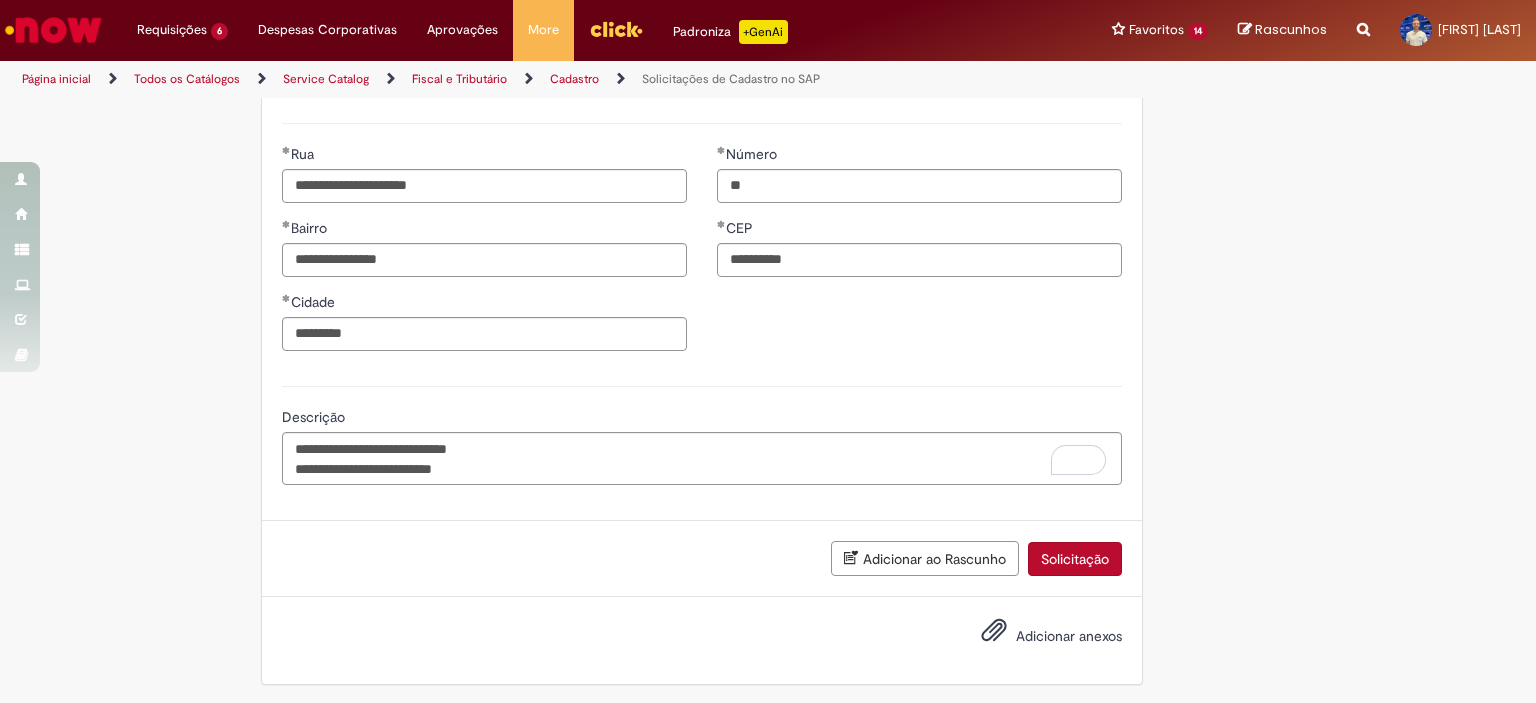 scroll, scrollTop: 1045, scrollLeft: 0, axis: vertical 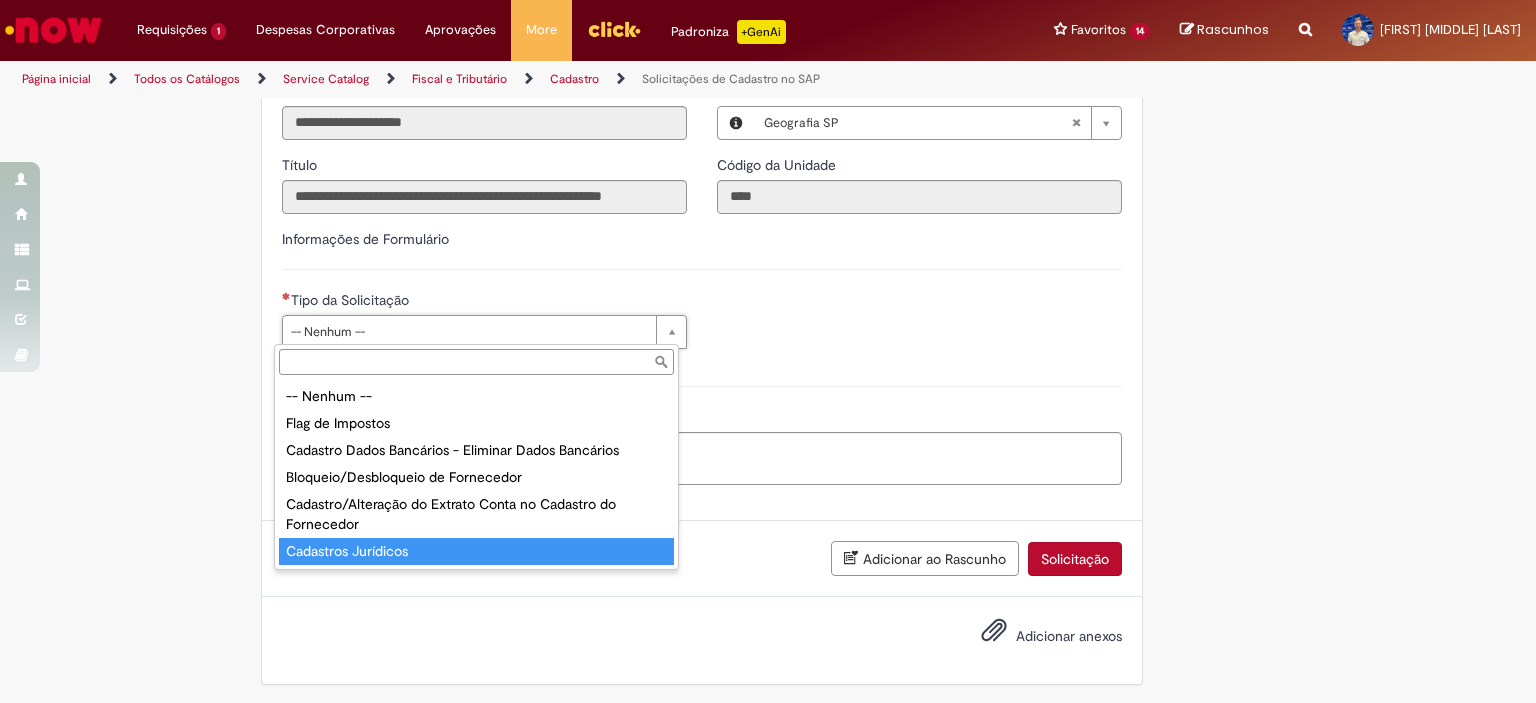type on "**********" 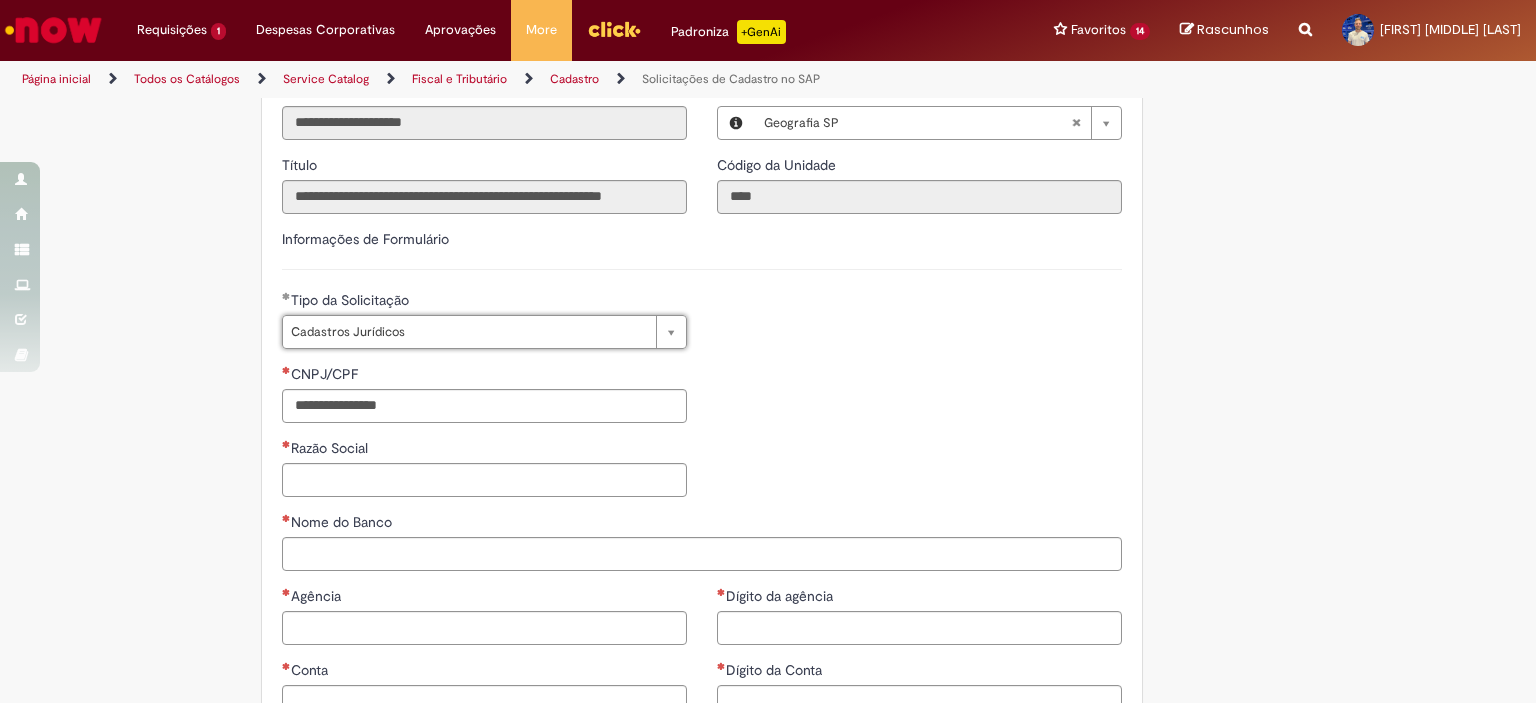 scroll, scrollTop: 1091, scrollLeft: 0, axis: vertical 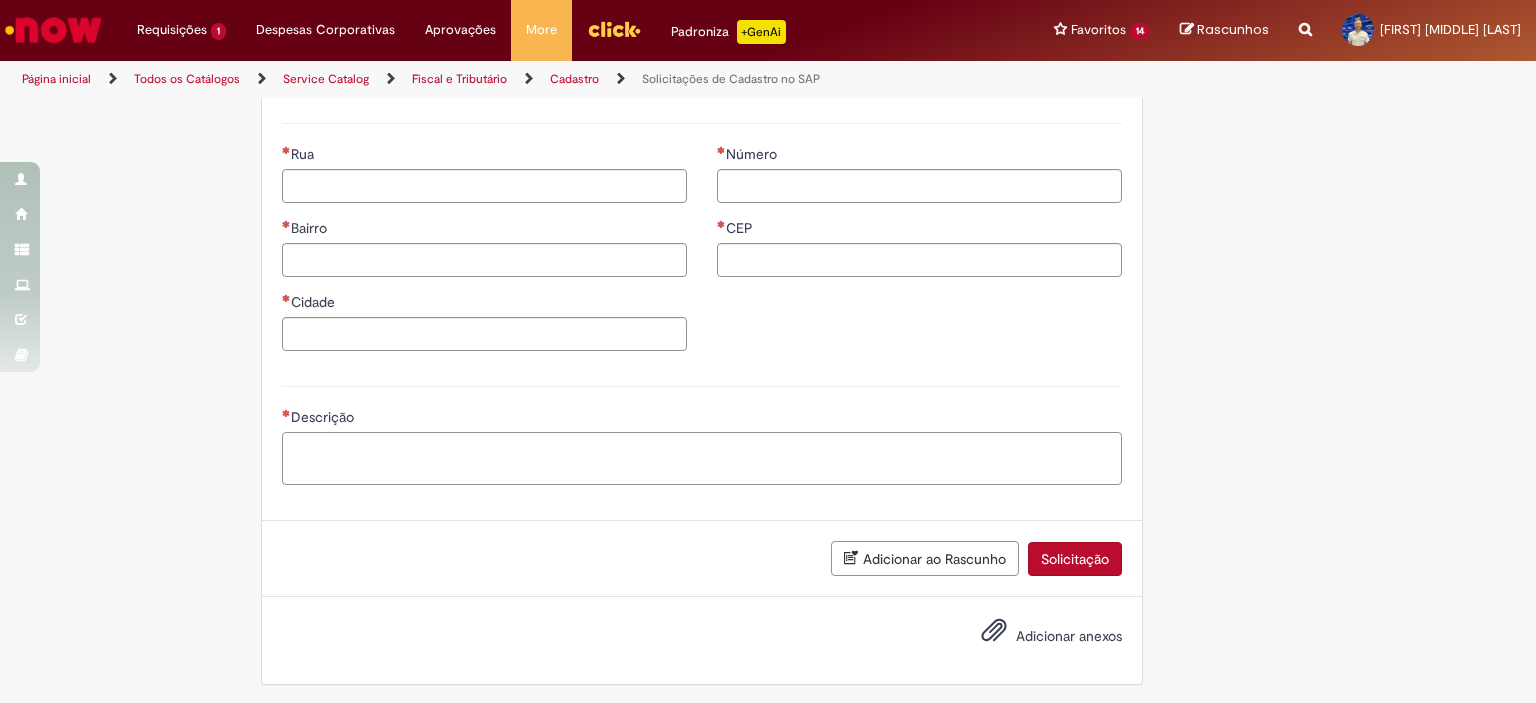click on "Descrição" at bounding box center [702, 459] 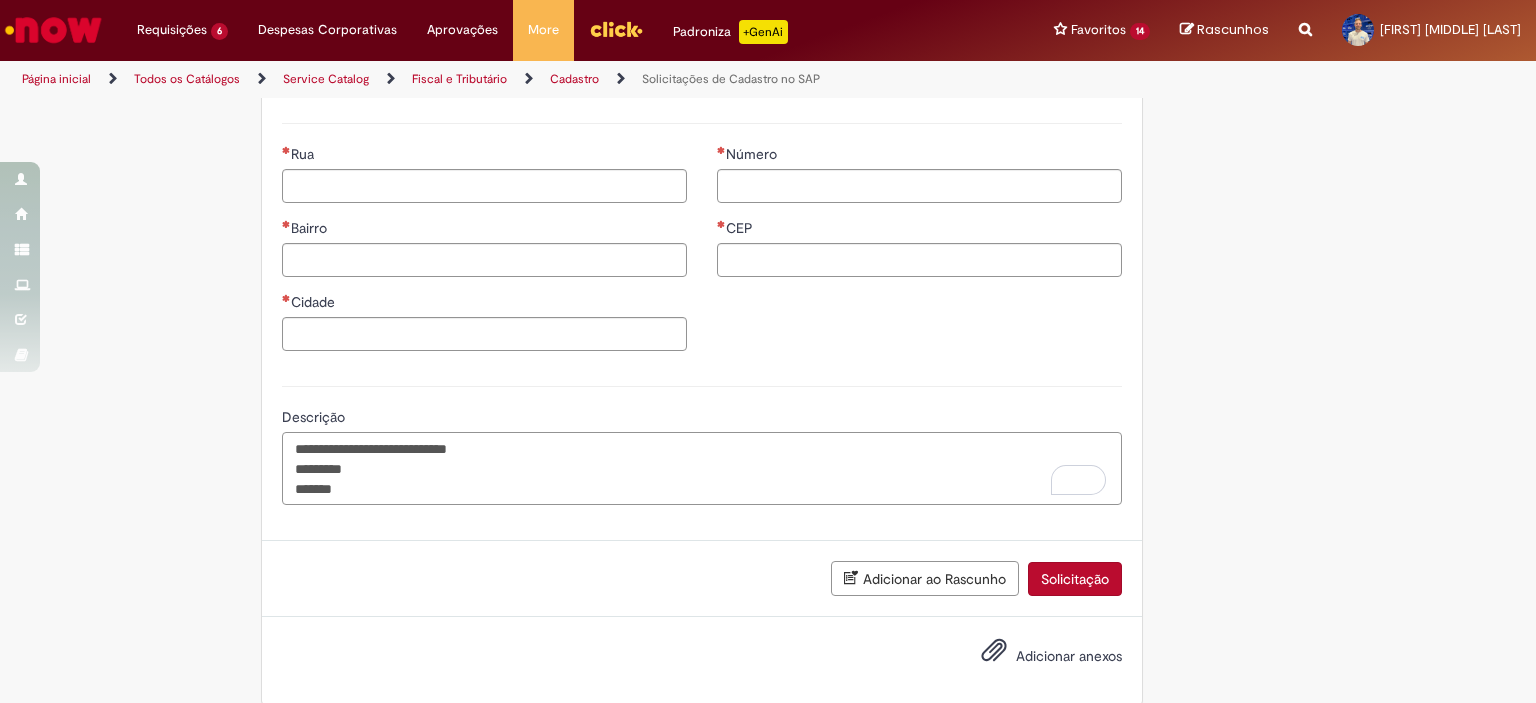 drag, startPoint x: 380, startPoint y: 491, endPoint x: 222, endPoint y: 431, distance: 169.00888 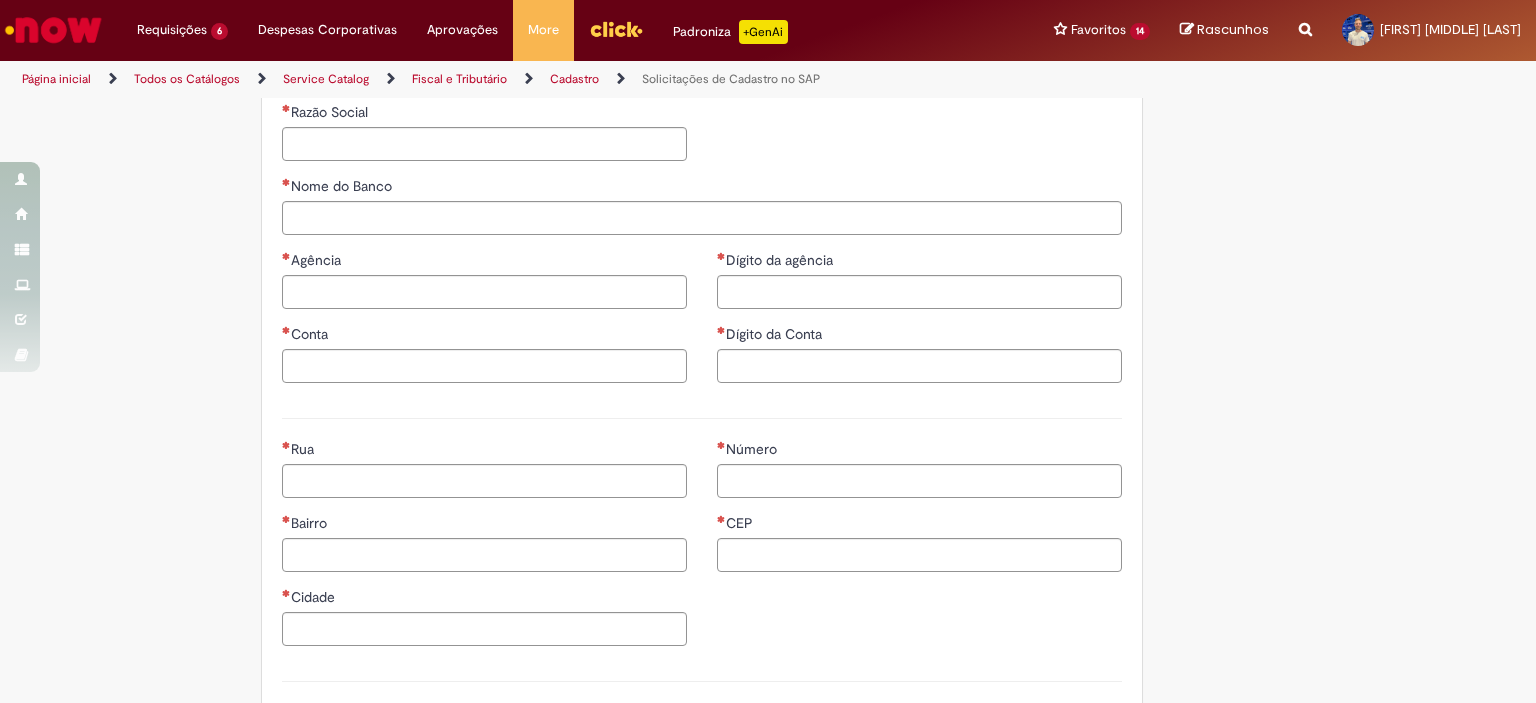 scroll, scrollTop: 791, scrollLeft: 0, axis: vertical 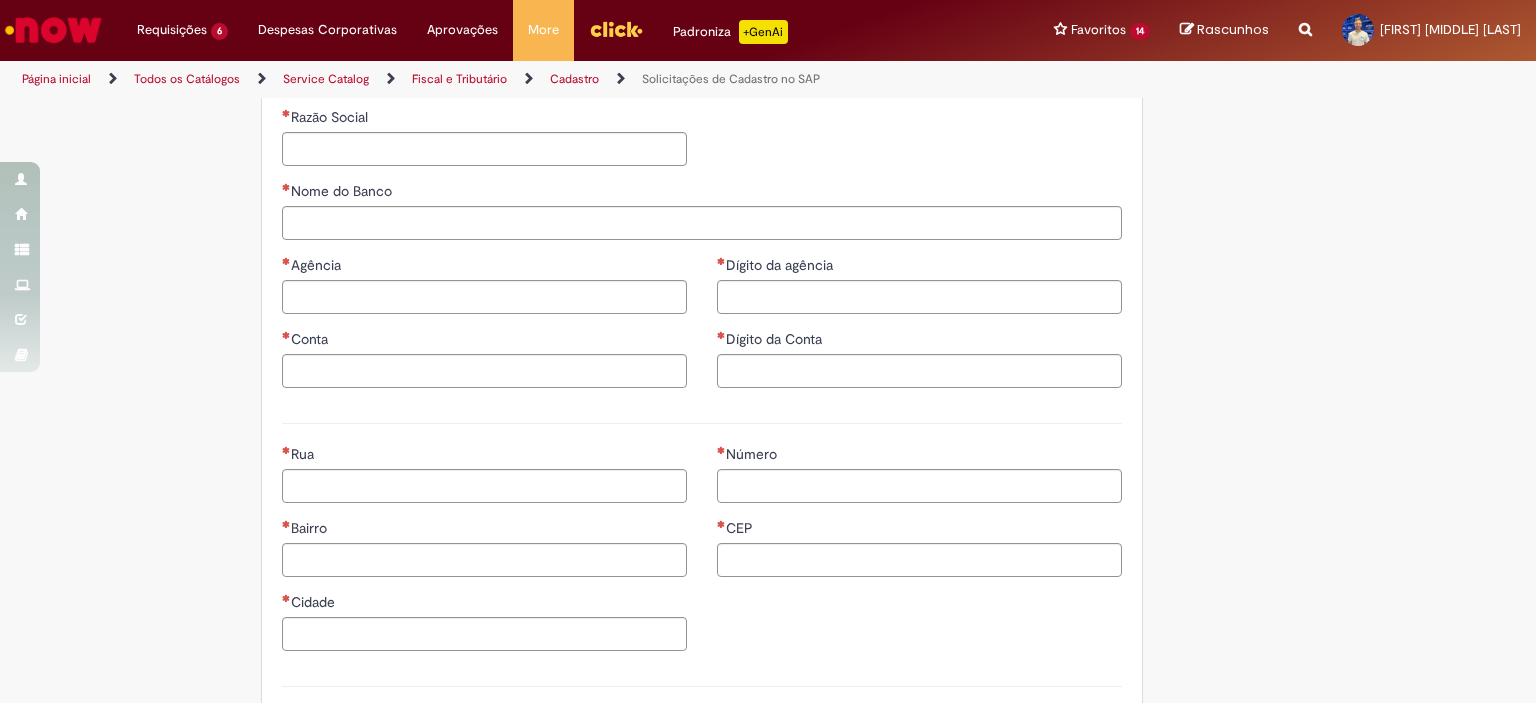 type on "**********" 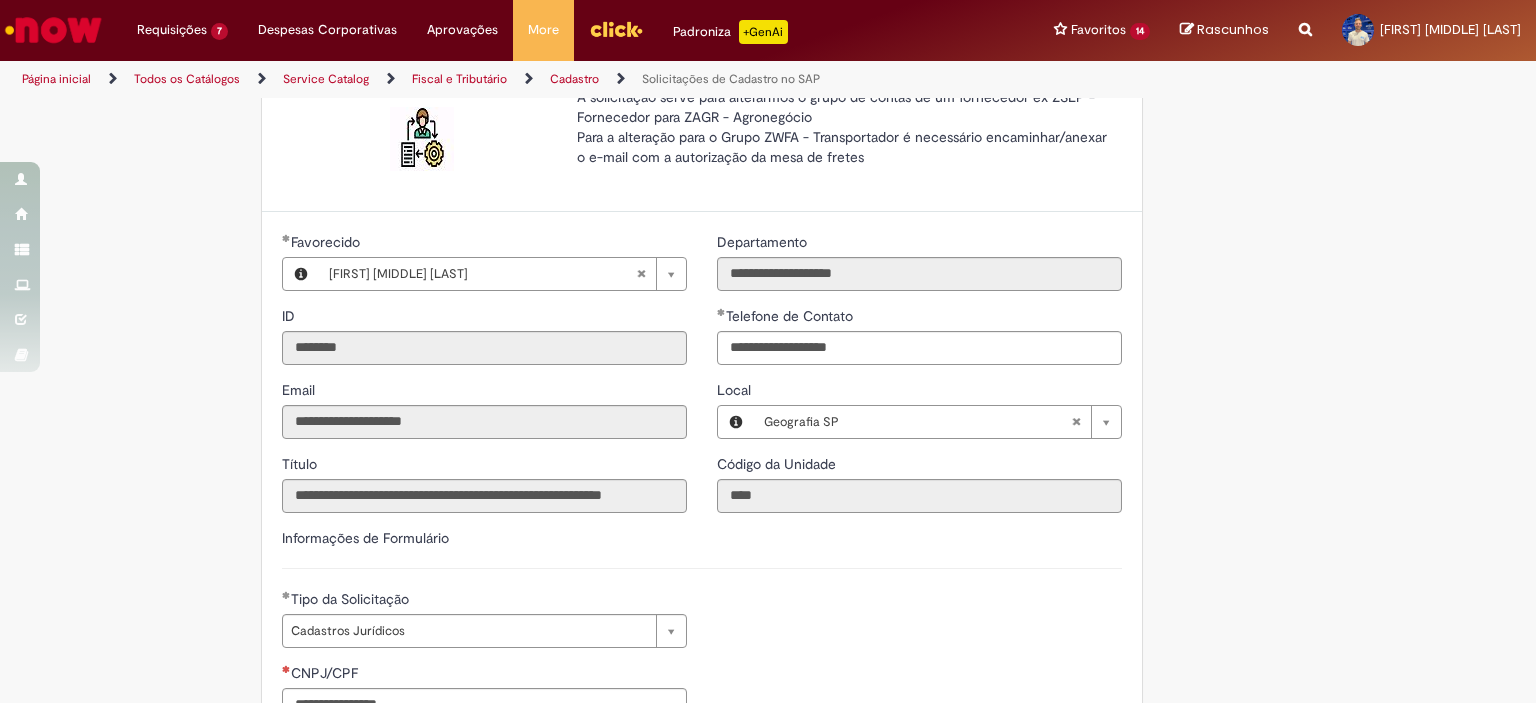 scroll, scrollTop: 391, scrollLeft: 0, axis: vertical 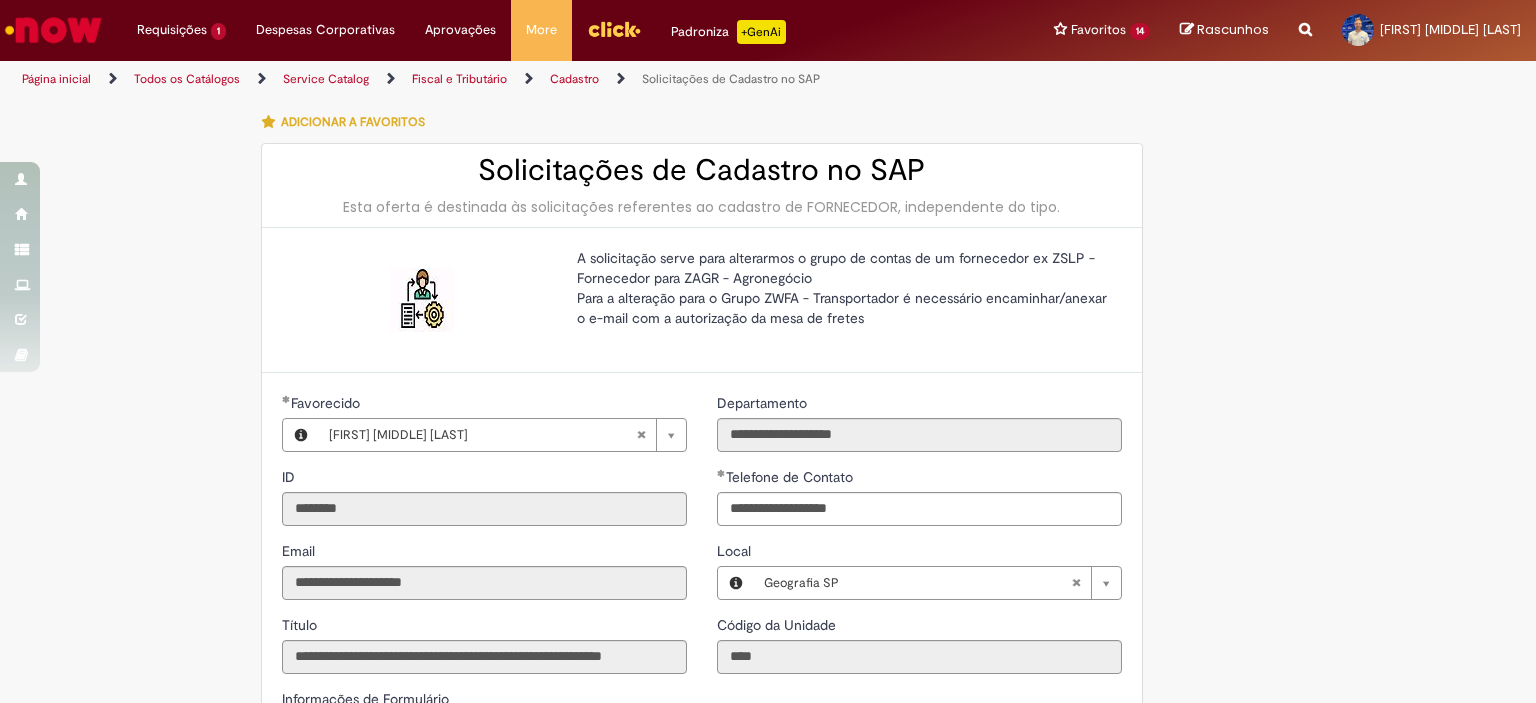 type on "**********" 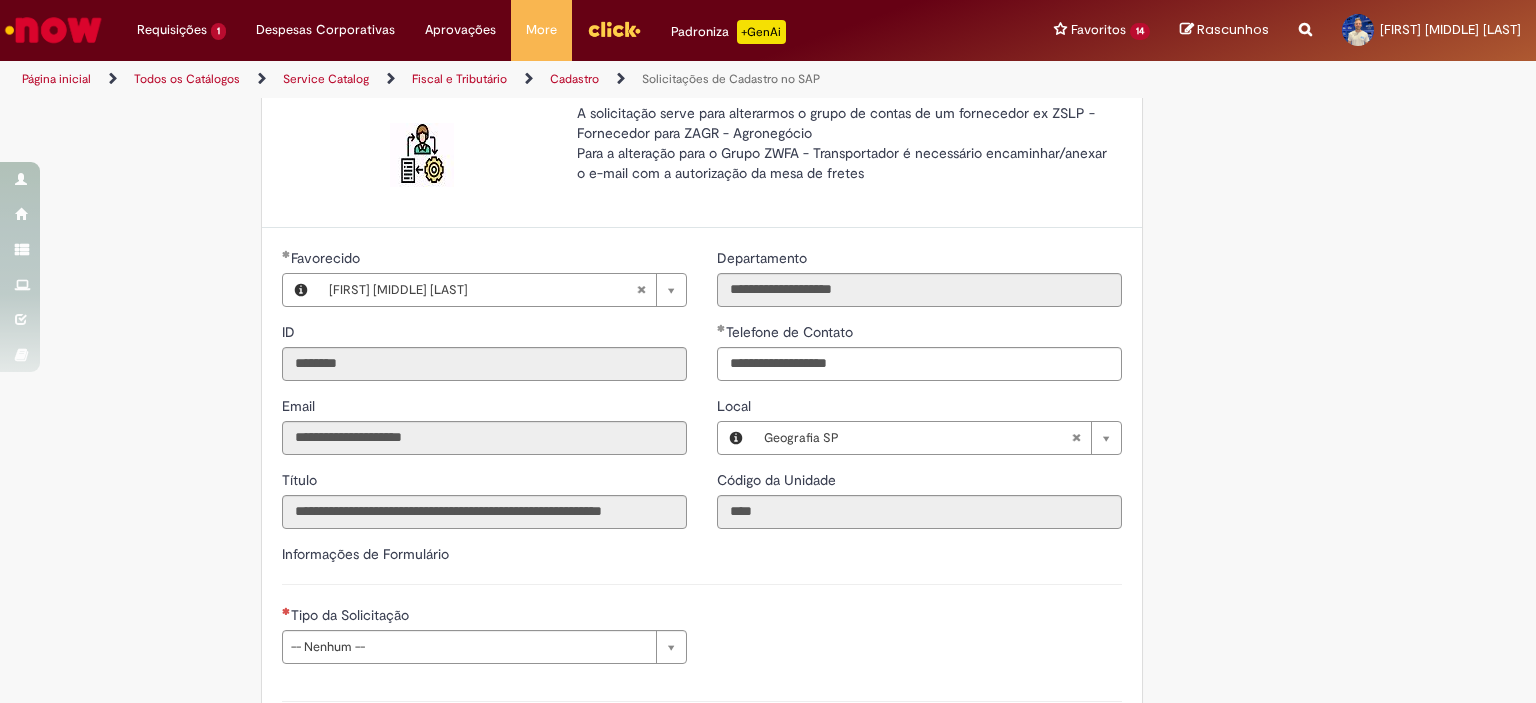 scroll, scrollTop: 400, scrollLeft: 0, axis: vertical 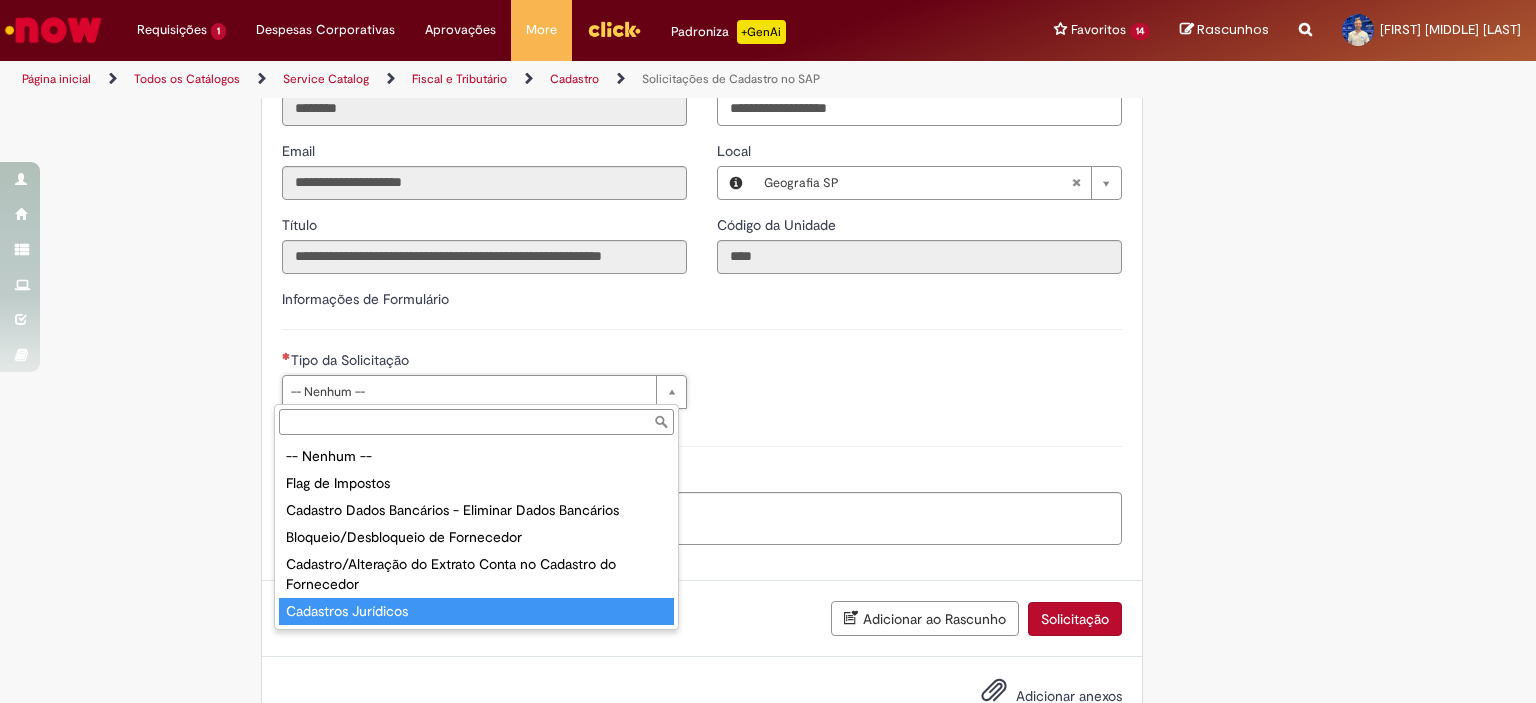 type on "**********" 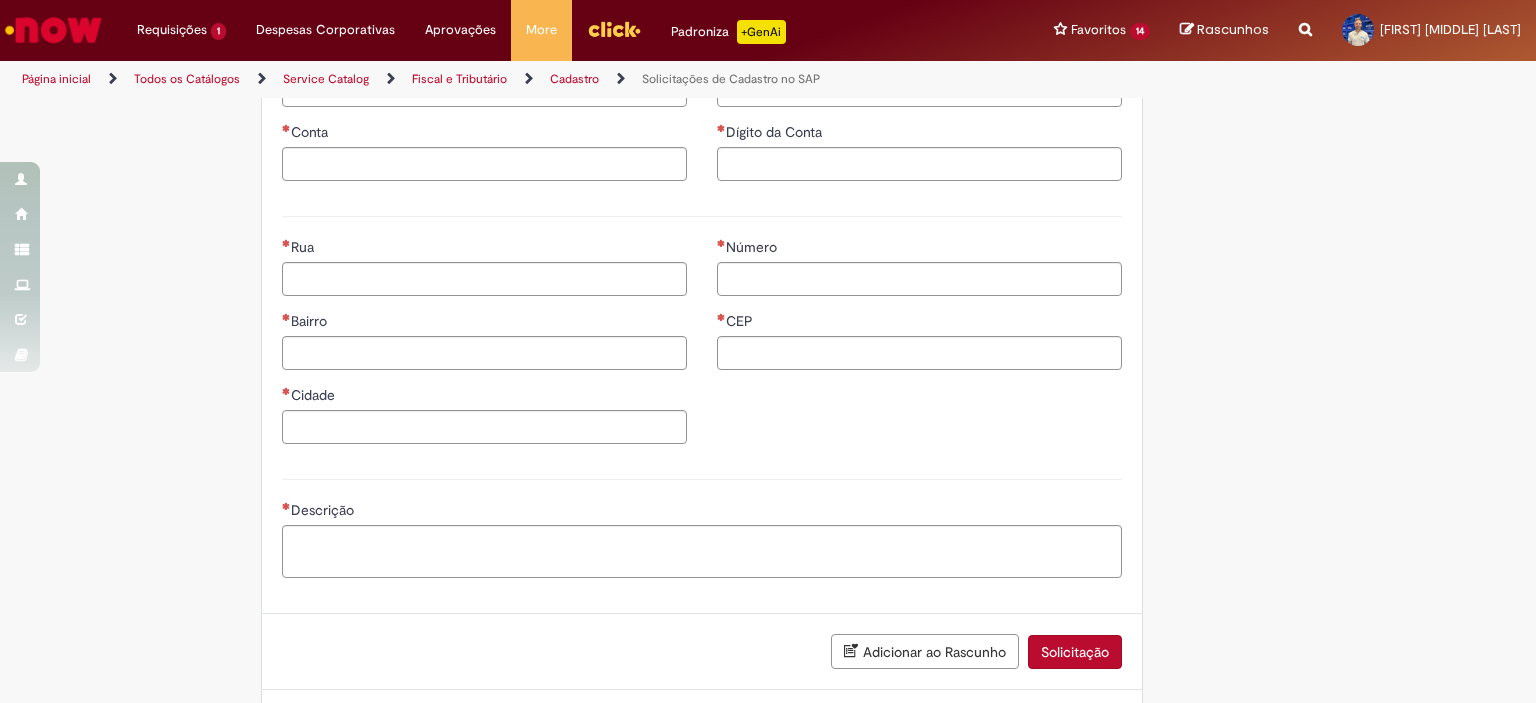 scroll, scrollTop: 1000, scrollLeft: 0, axis: vertical 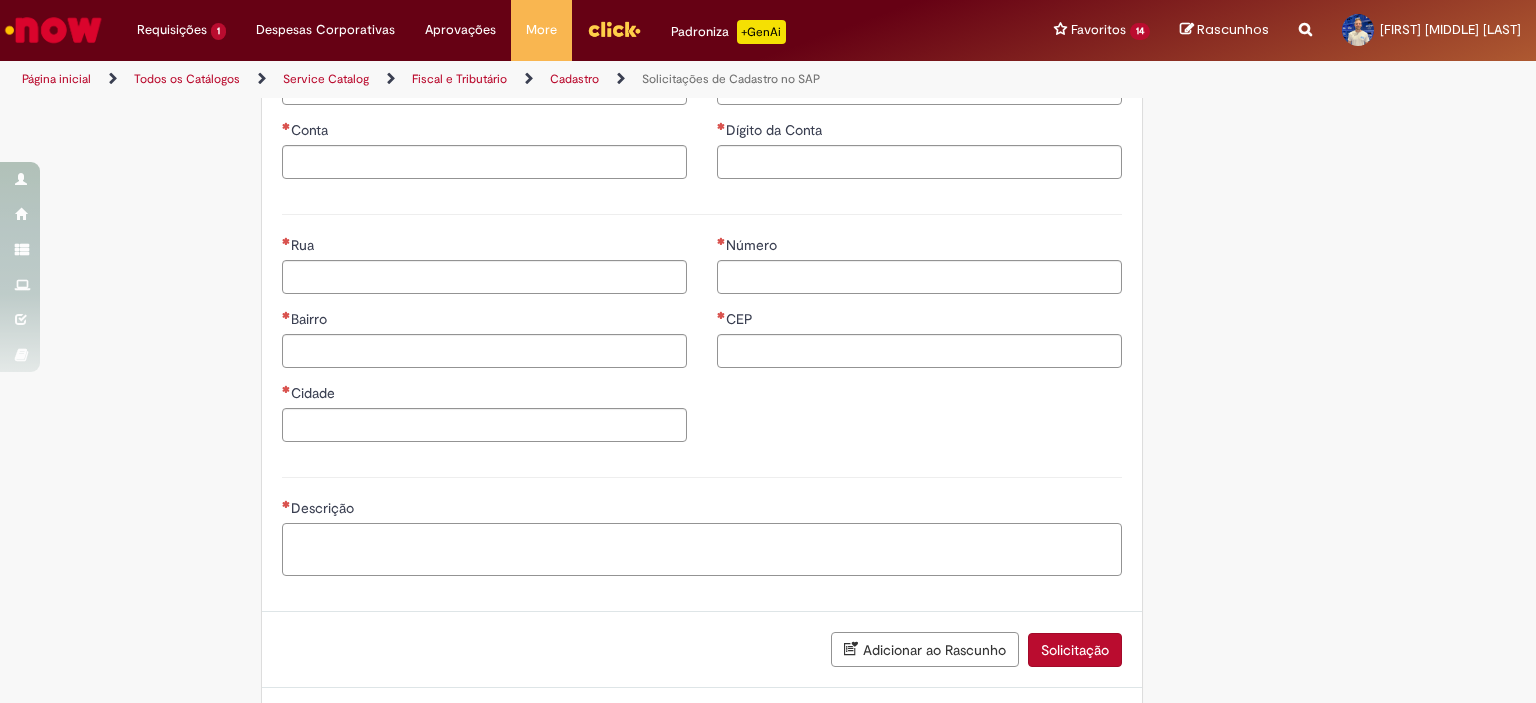 click on "Descrição" at bounding box center [702, 550] 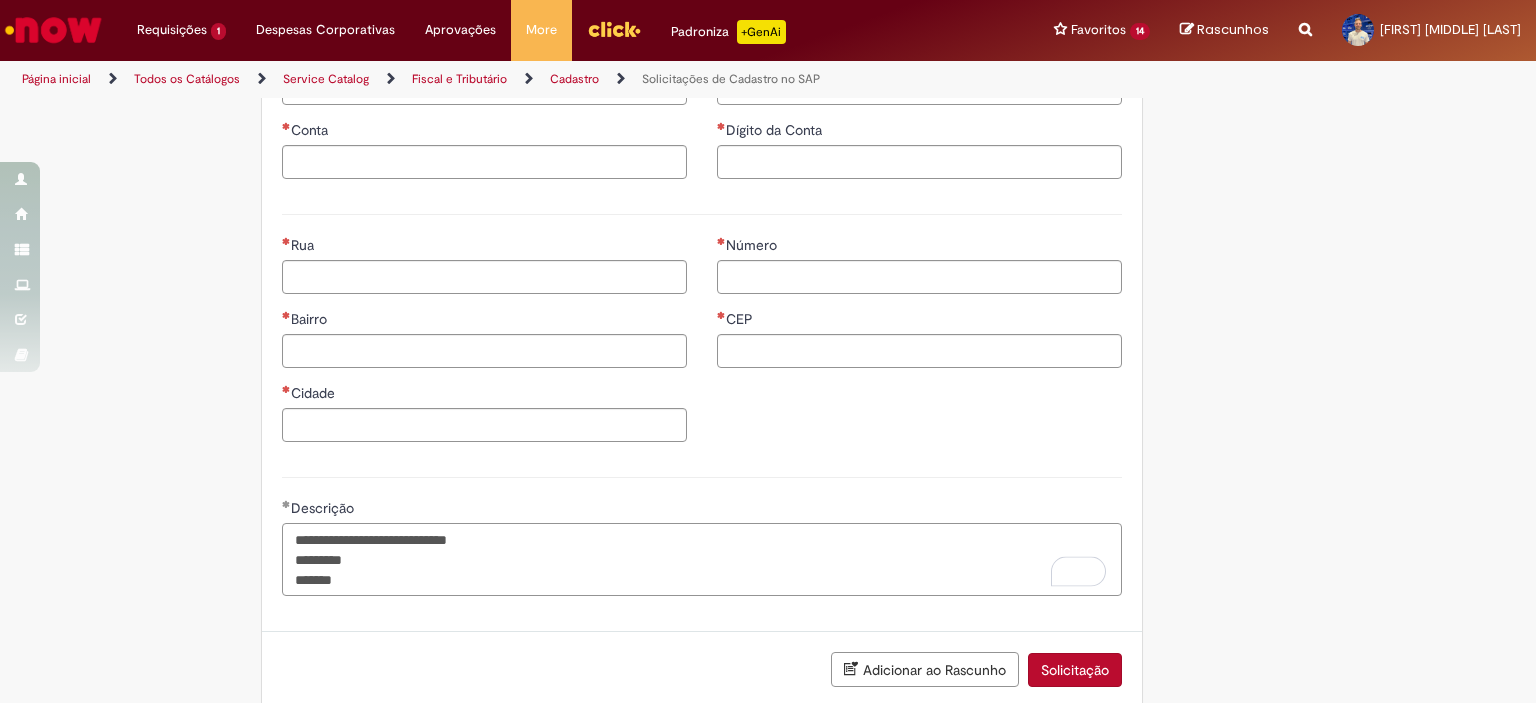 type on "**********" 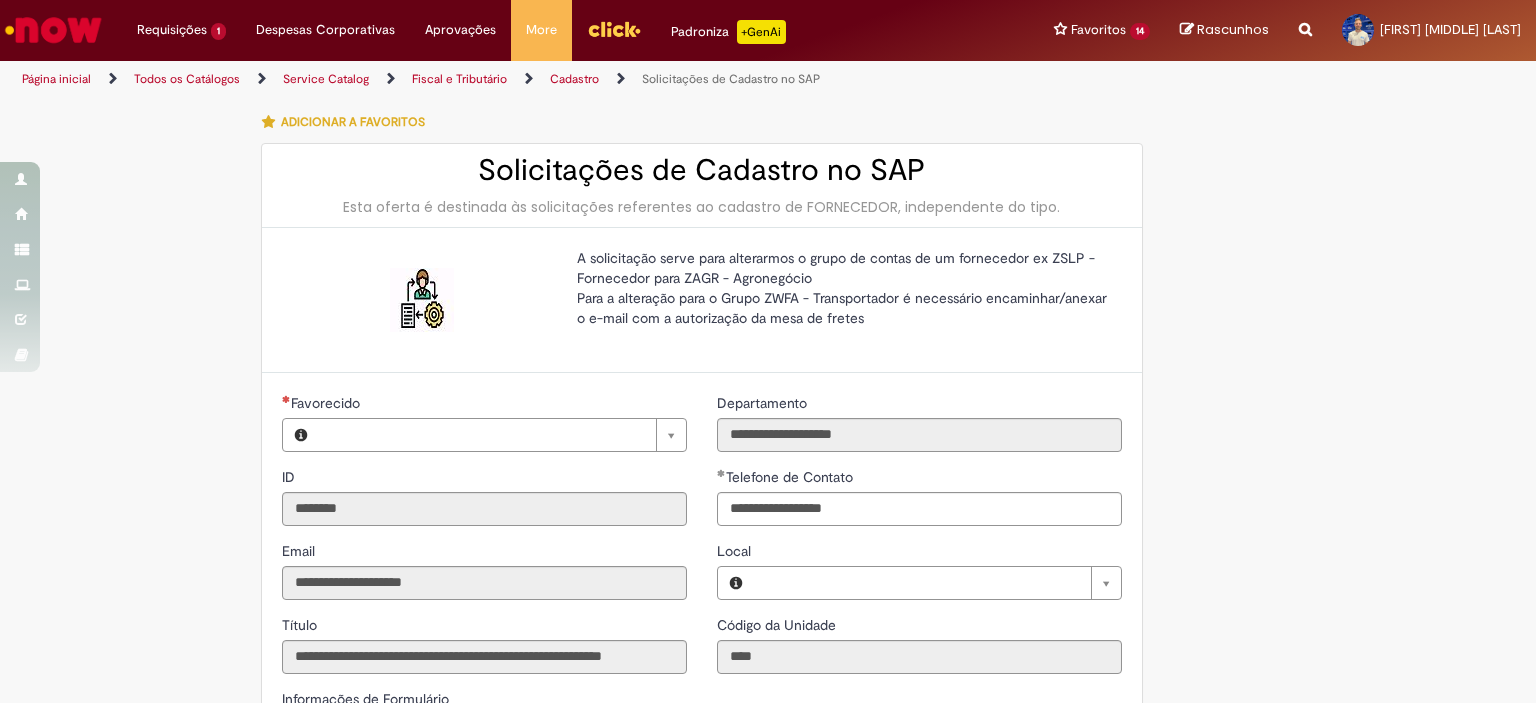 type on "**********" 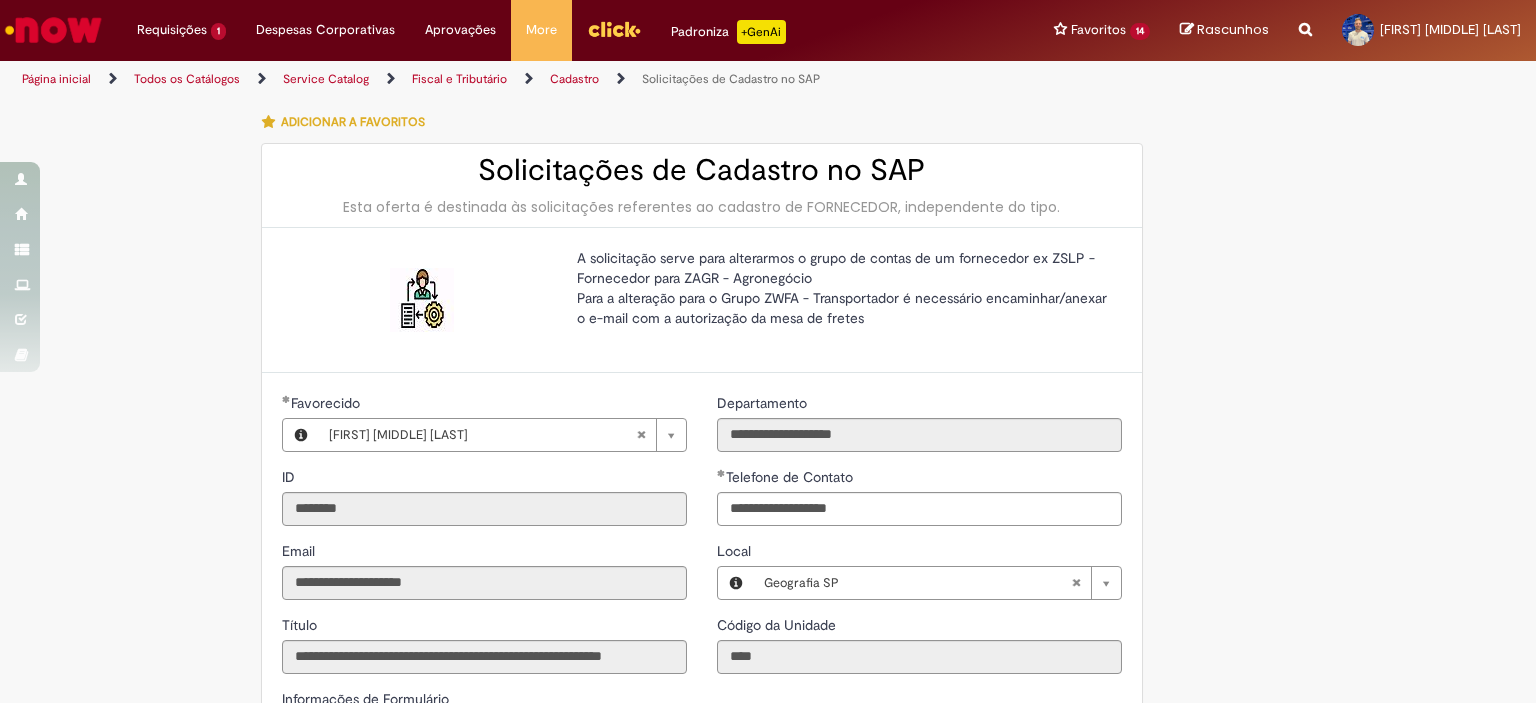 scroll, scrollTop: 0, scrollLeft: 0, axis: both 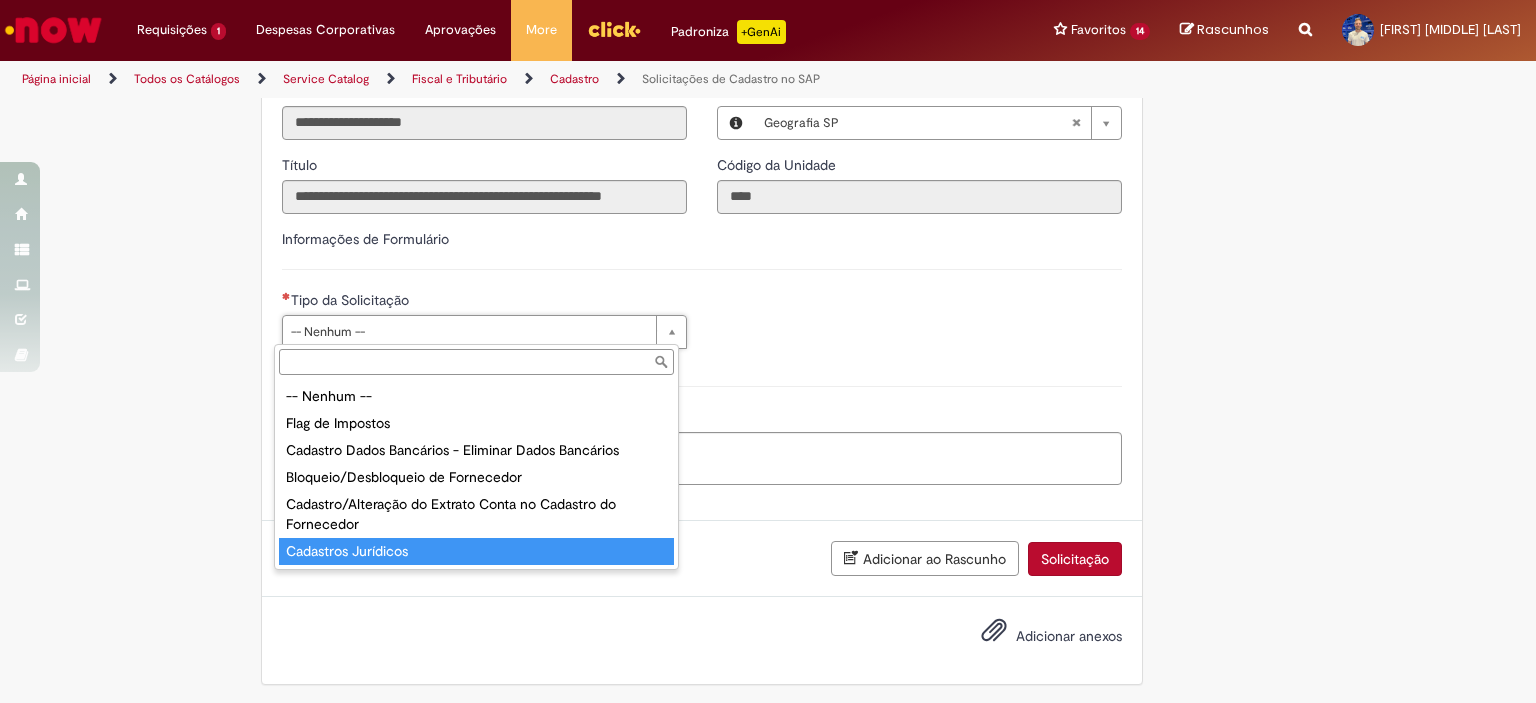 type on "**********" 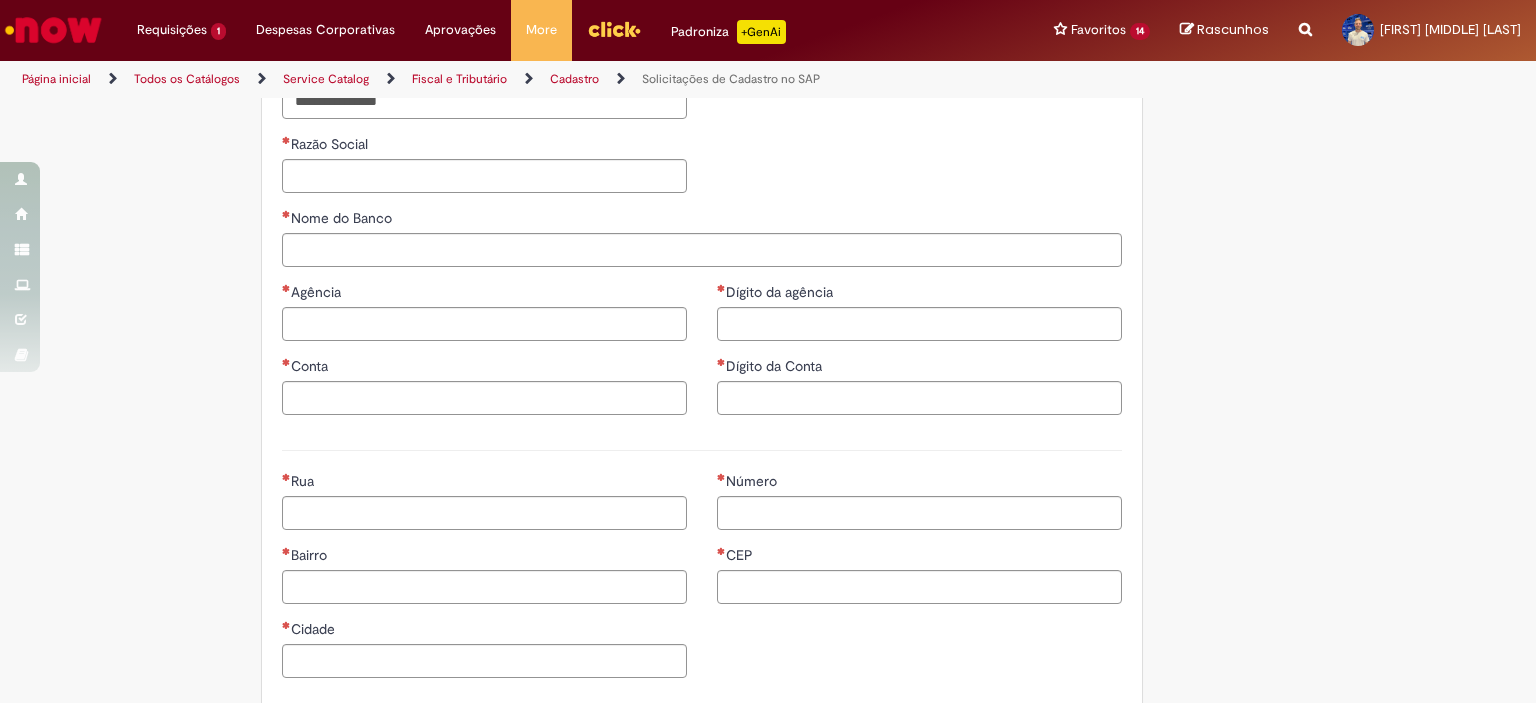 scroll, scrollTop: 1091, scrollLeft: 0, axis: vertical 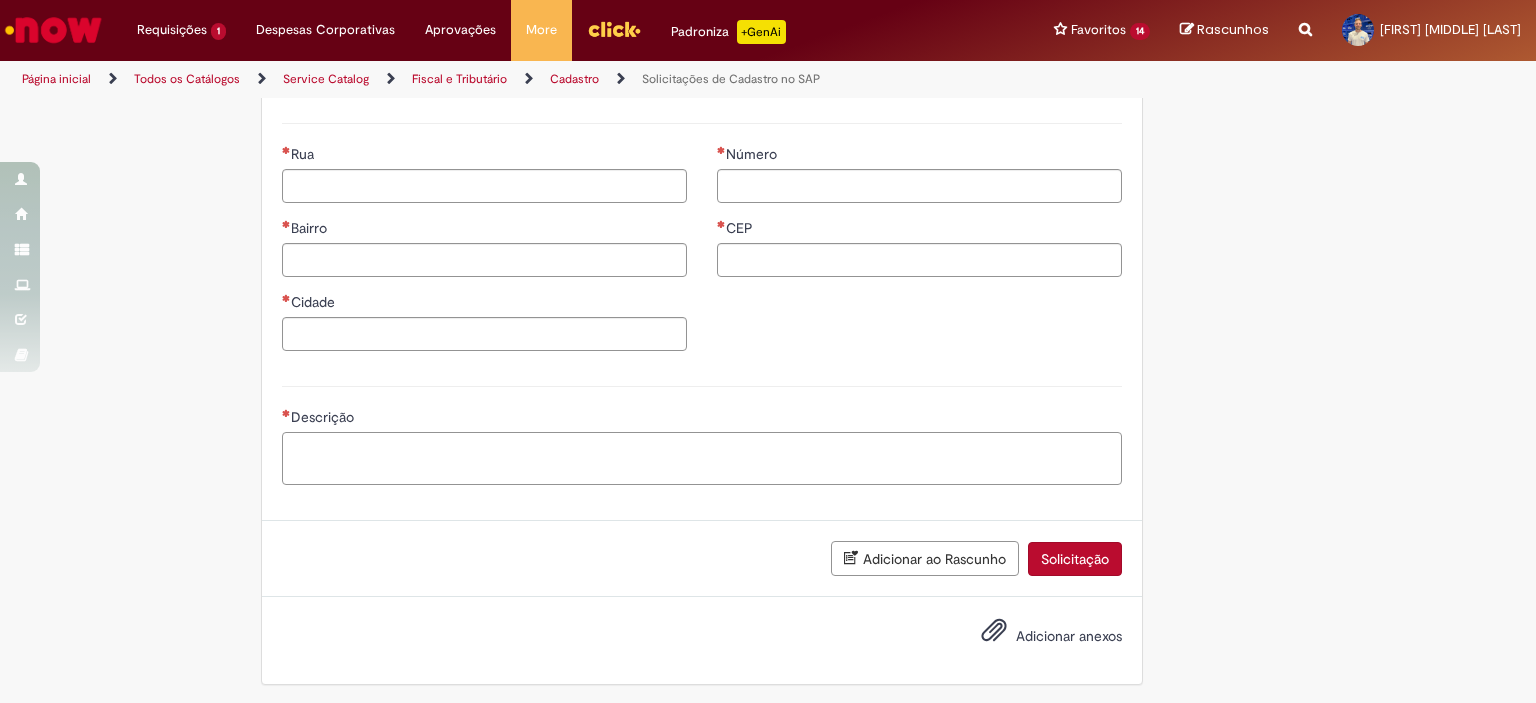 click on "Descrição" at bounding box center [702, 459] 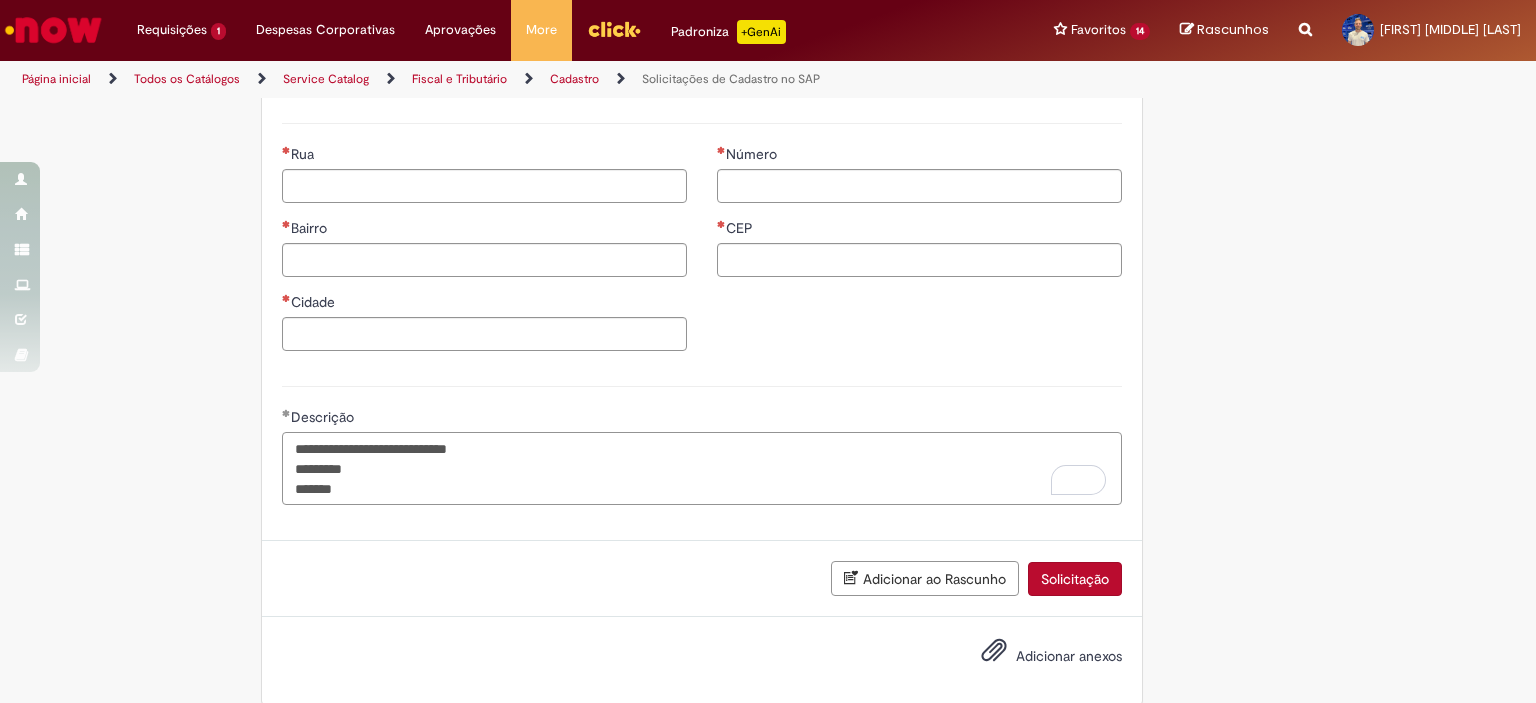 type on "**********" 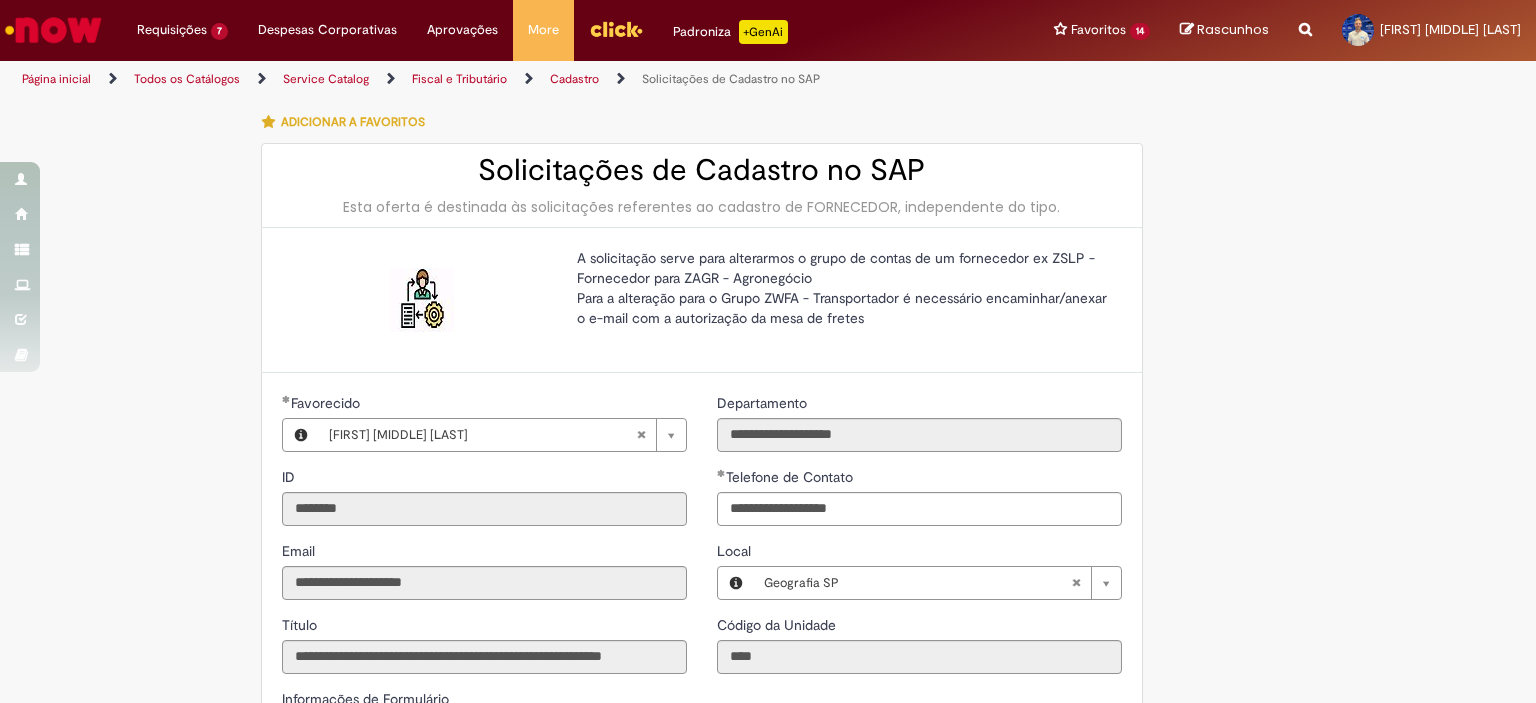 select on "**" 